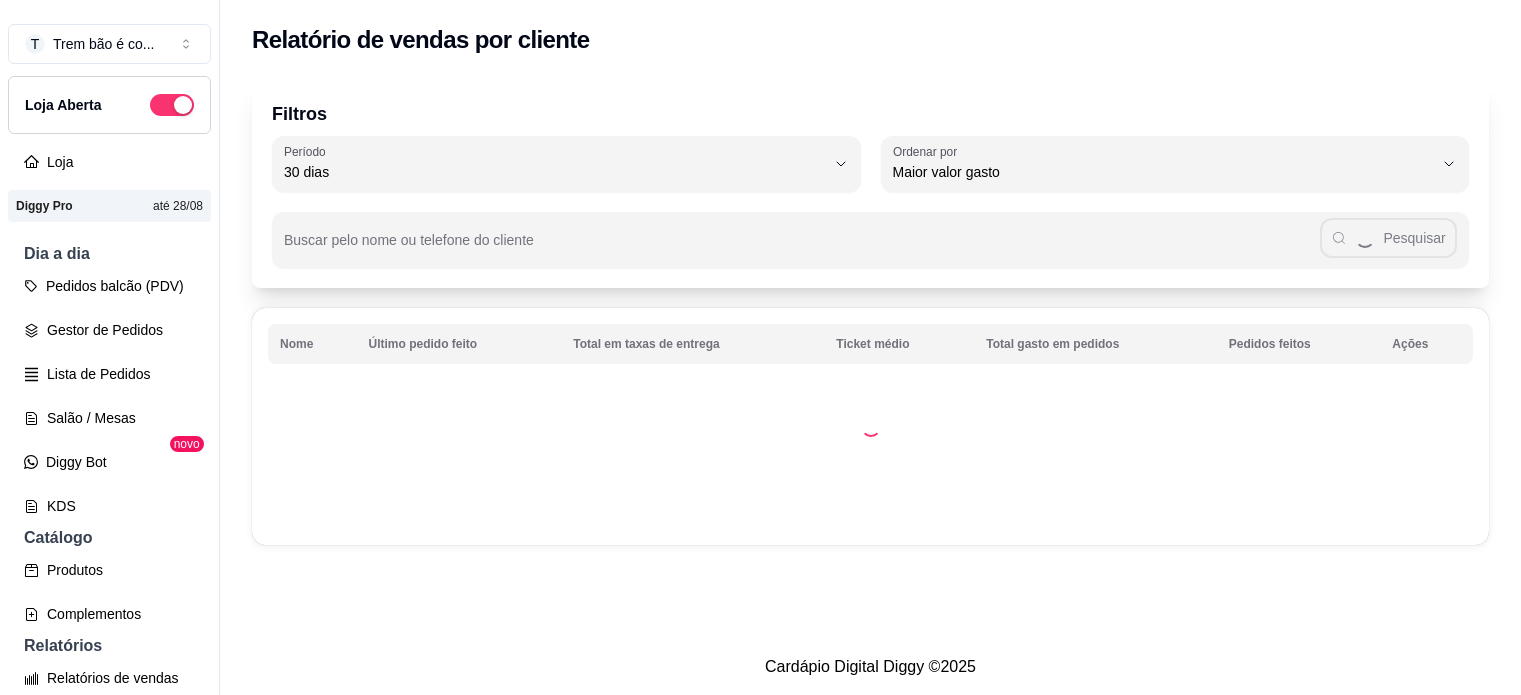 select on "30" 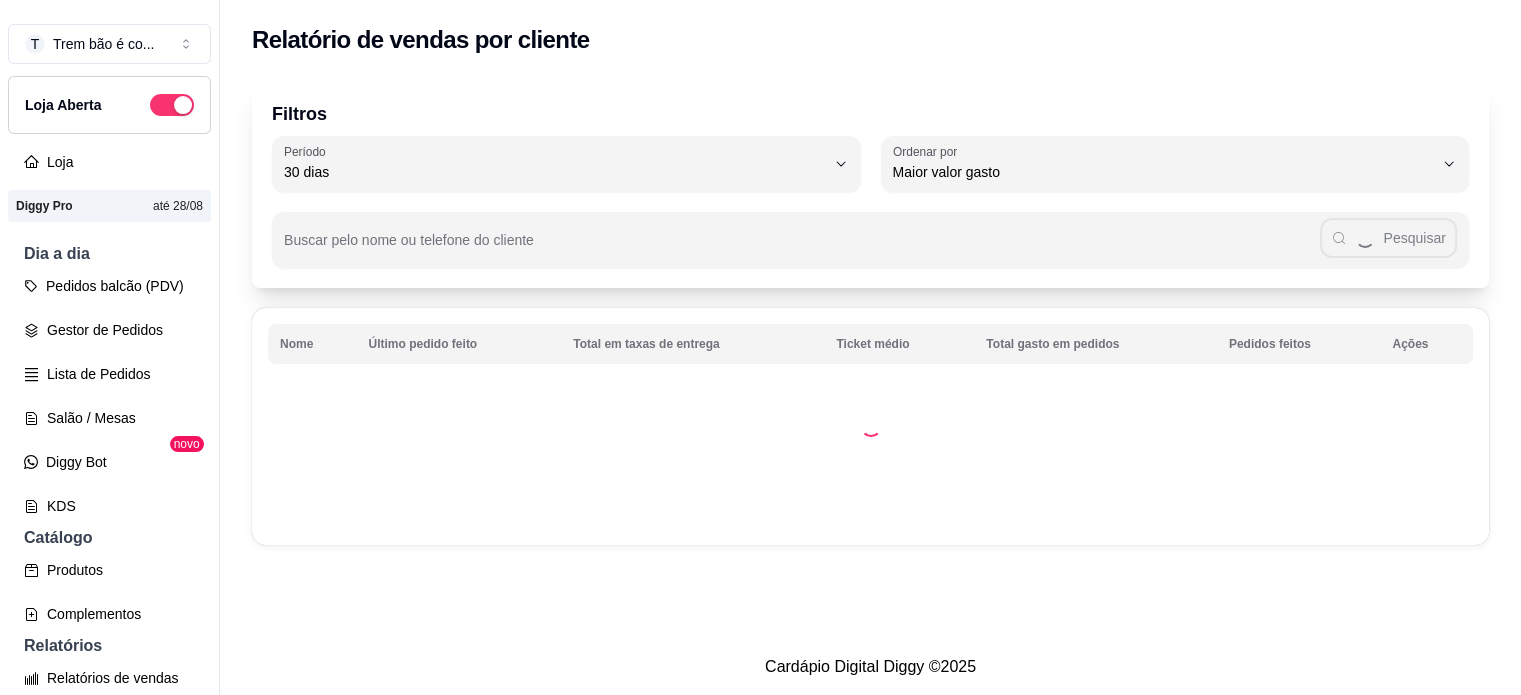 scroll, scrollTop: 279, scrollLeft: 0, axis: vertical 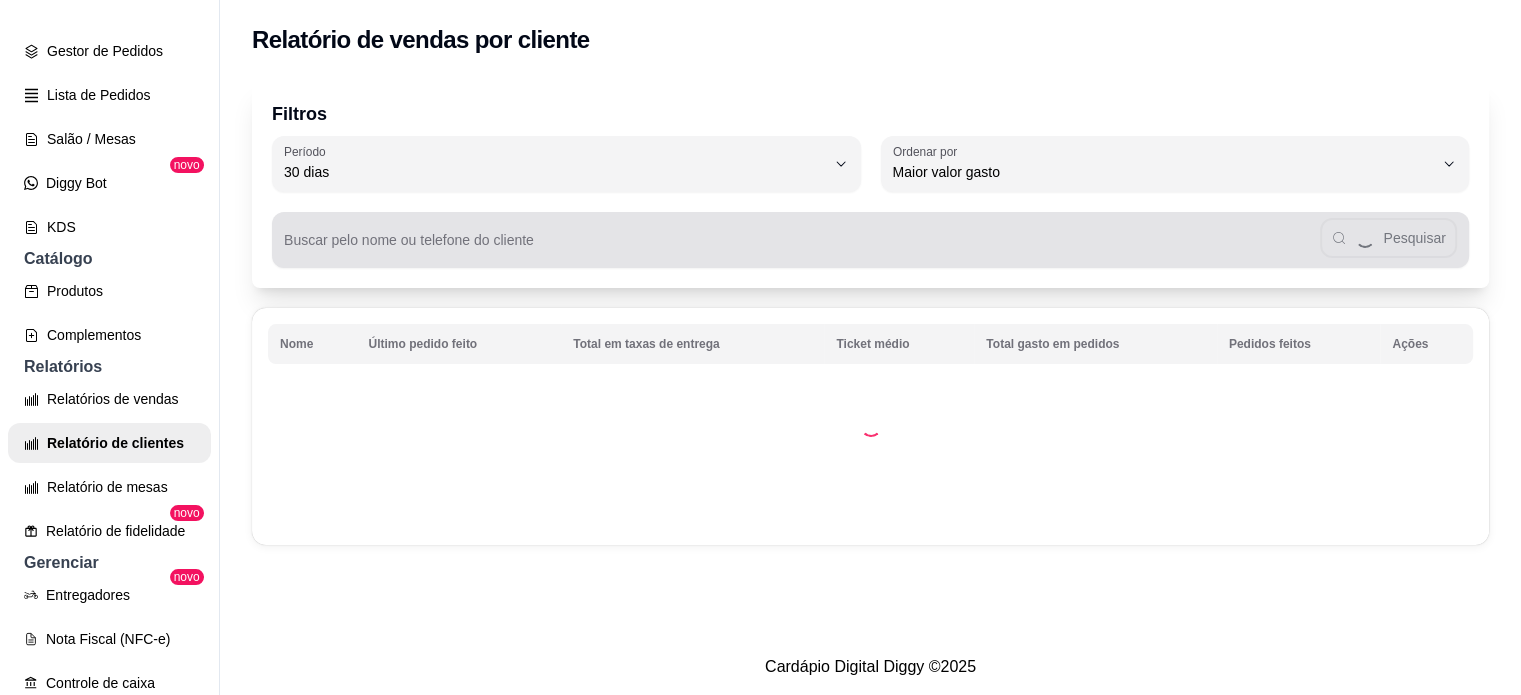 click on "Pesquisar" at bounding box center (870, 240) 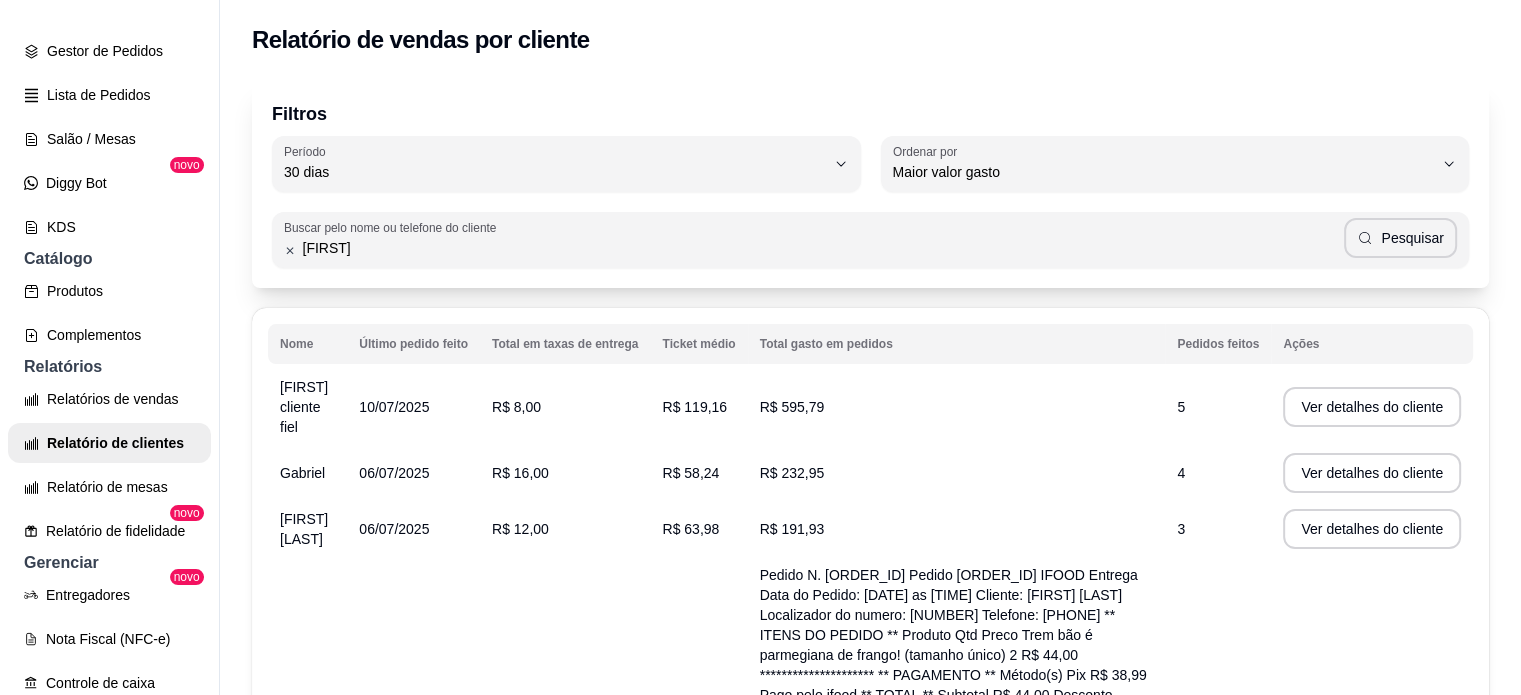 type on "[FIRST]" 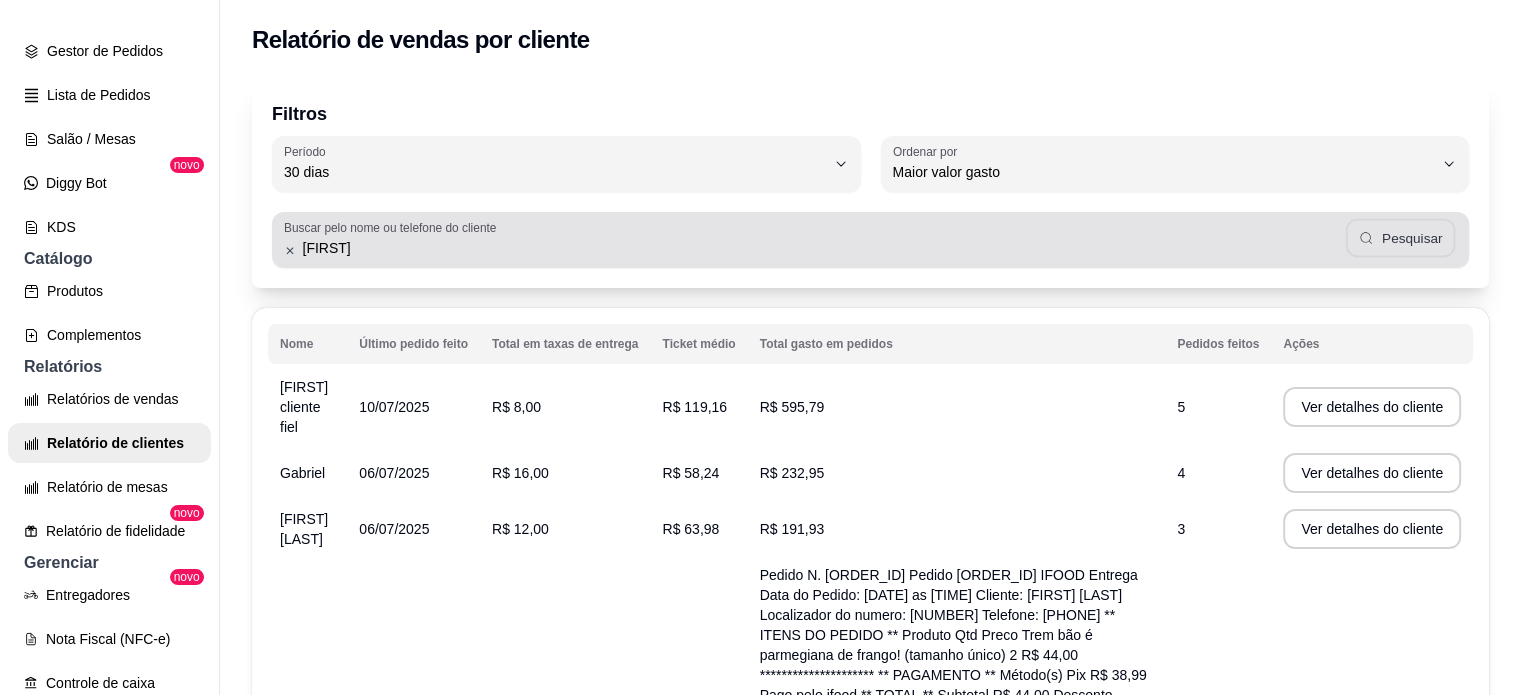 click on "Pesquisar" at bounding box center (1401, 238) 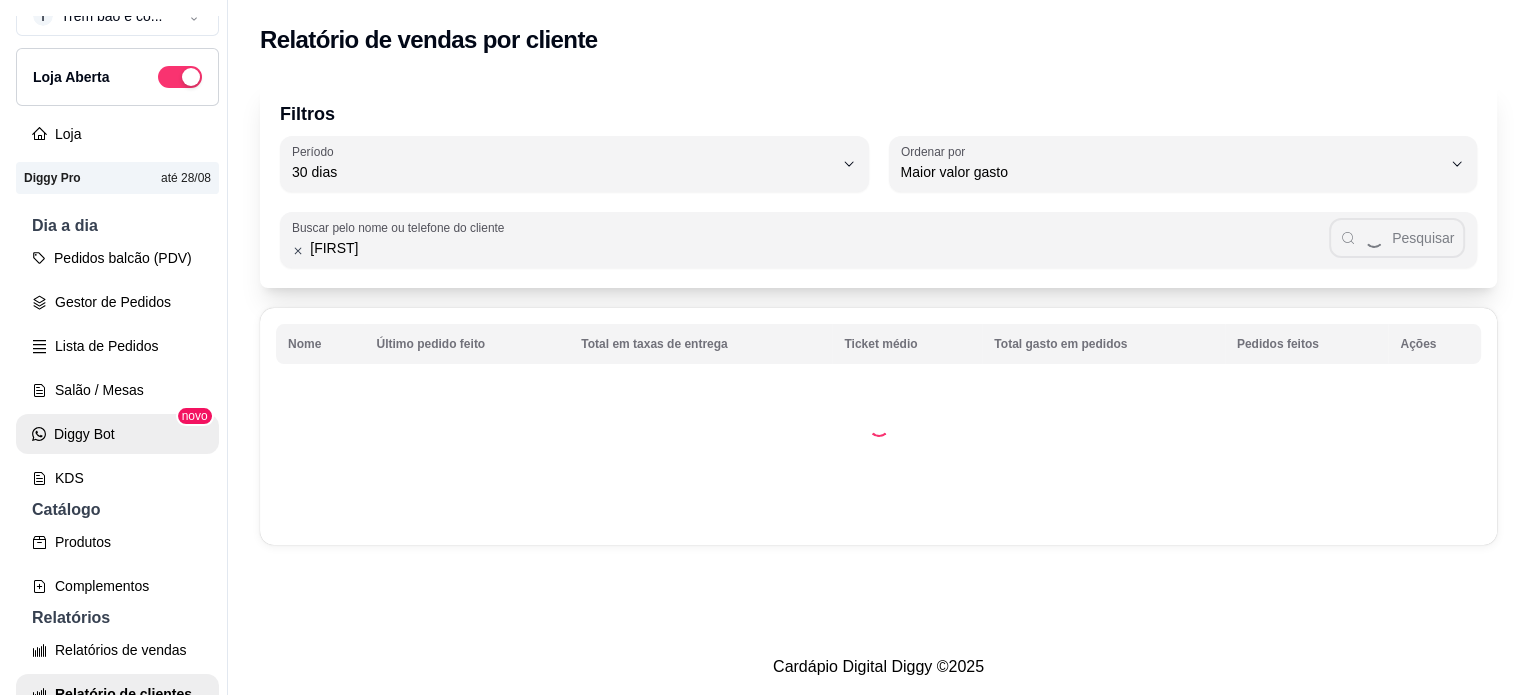scroll, scrollTop: 19, scrollLeft: 0, axis: vertical 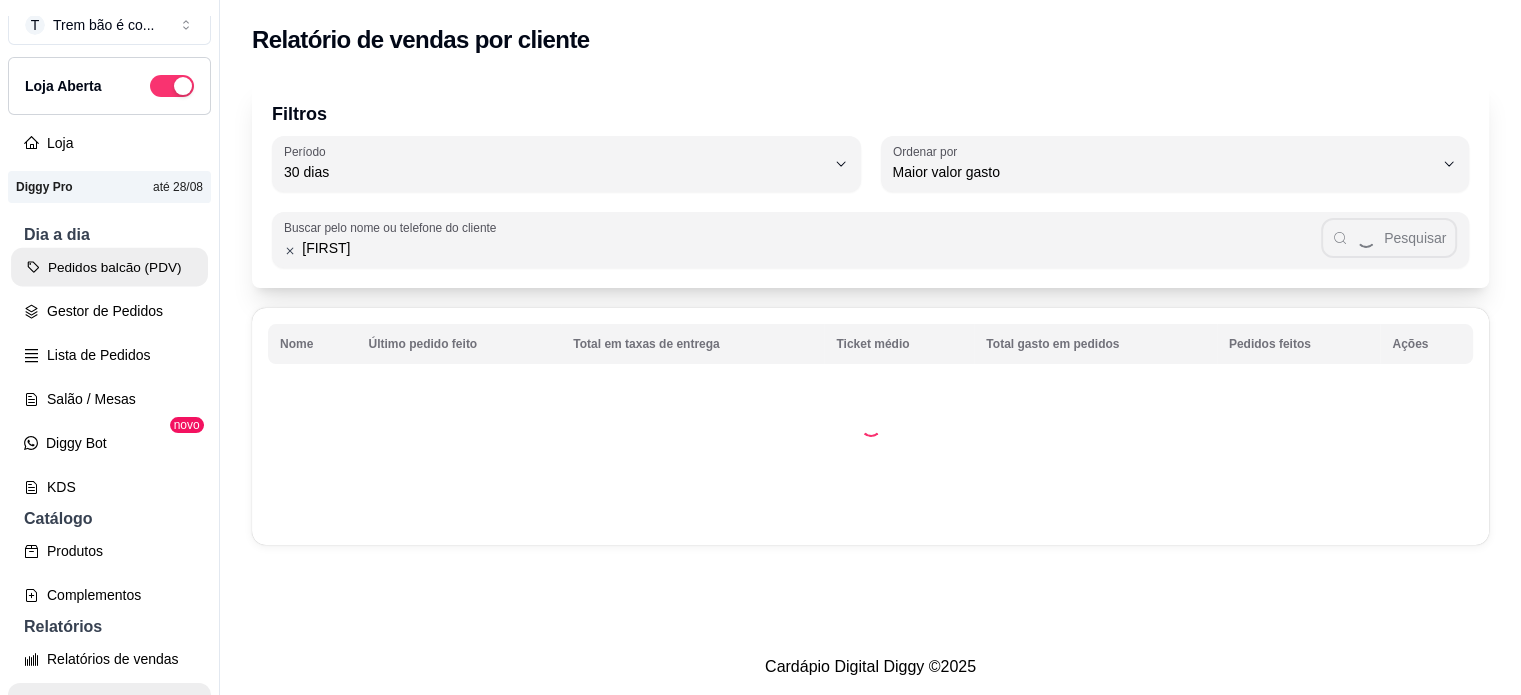 click on "Pedidos balcão (PDV)" at bounding box center [109, 267] 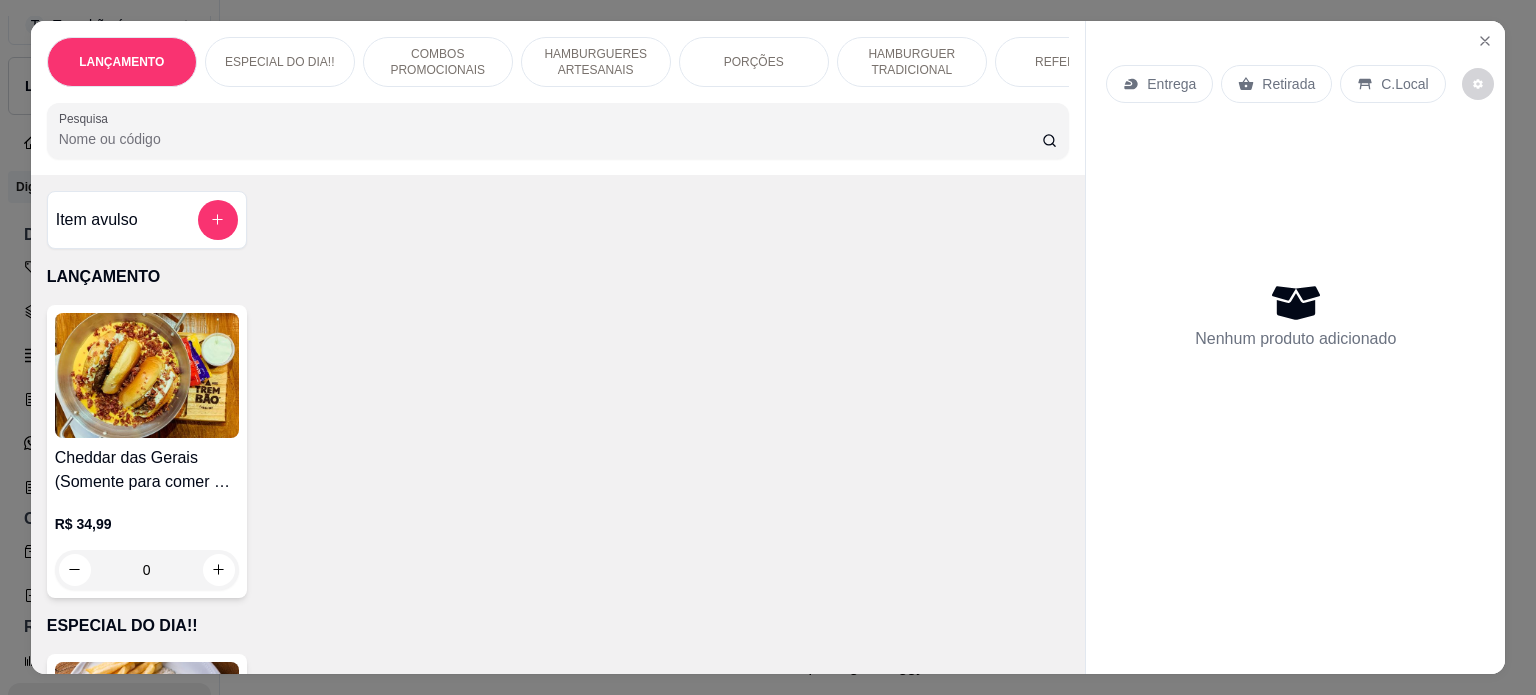 click on "HAMBURGUERES ARTESANAIS" at bounding box center [596, 62] 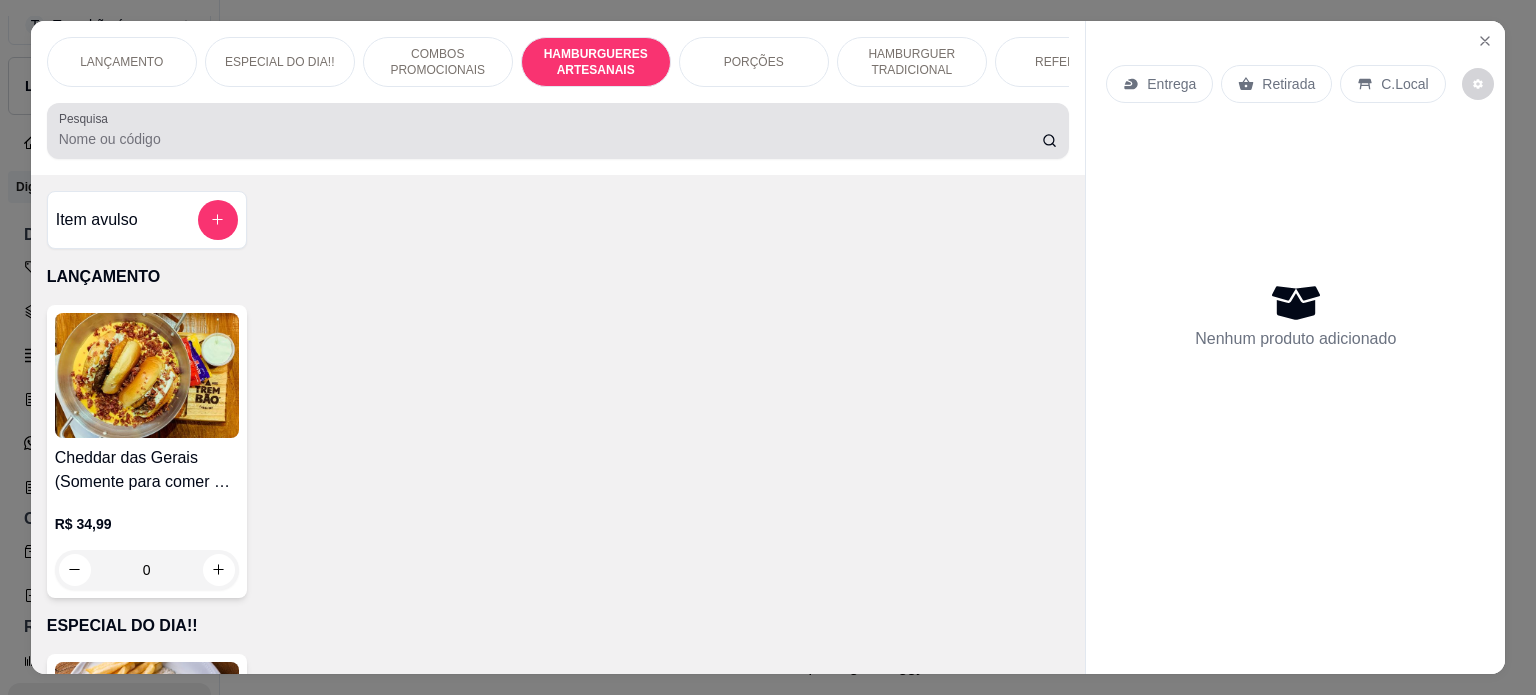 scroll, scrollTop: 1136, scrollLeft: 0, axis: vertical 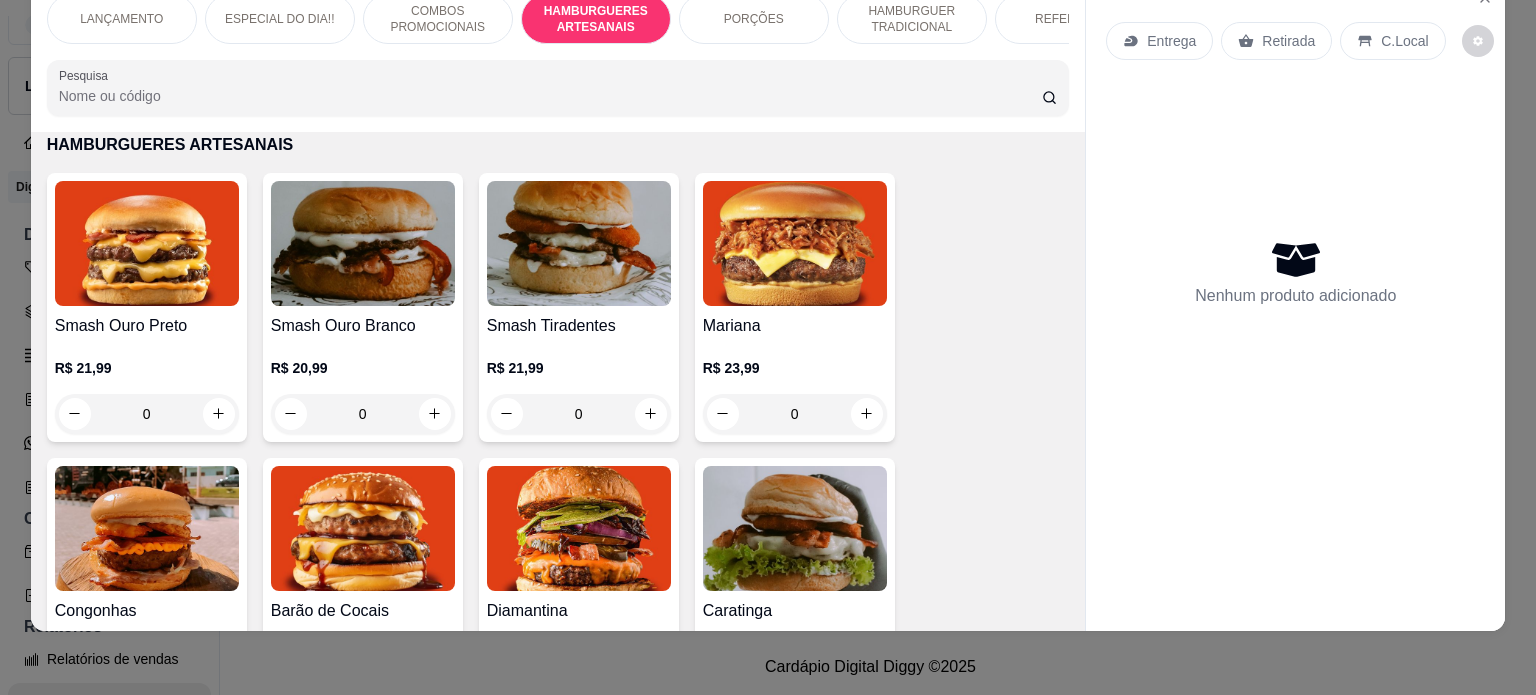 click on "0" at bounding box center (147, 414) 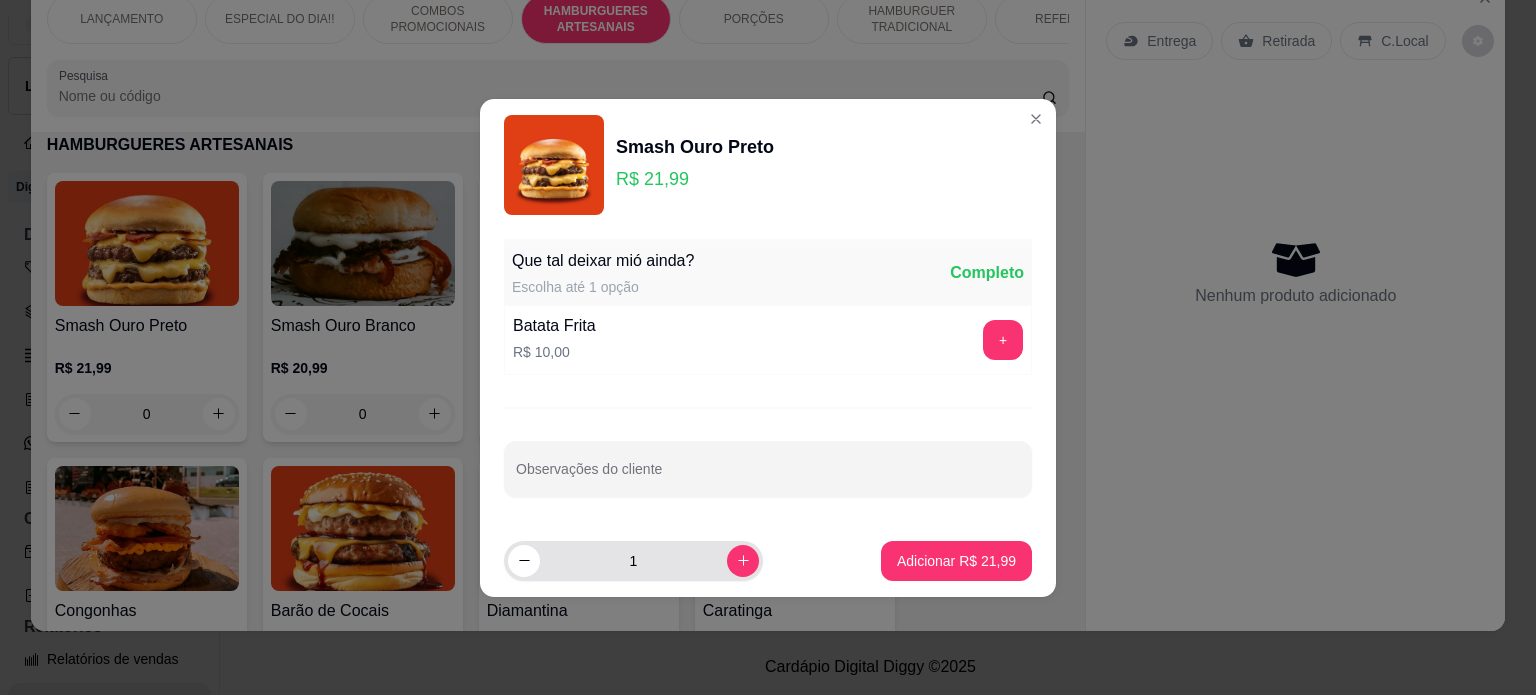 click 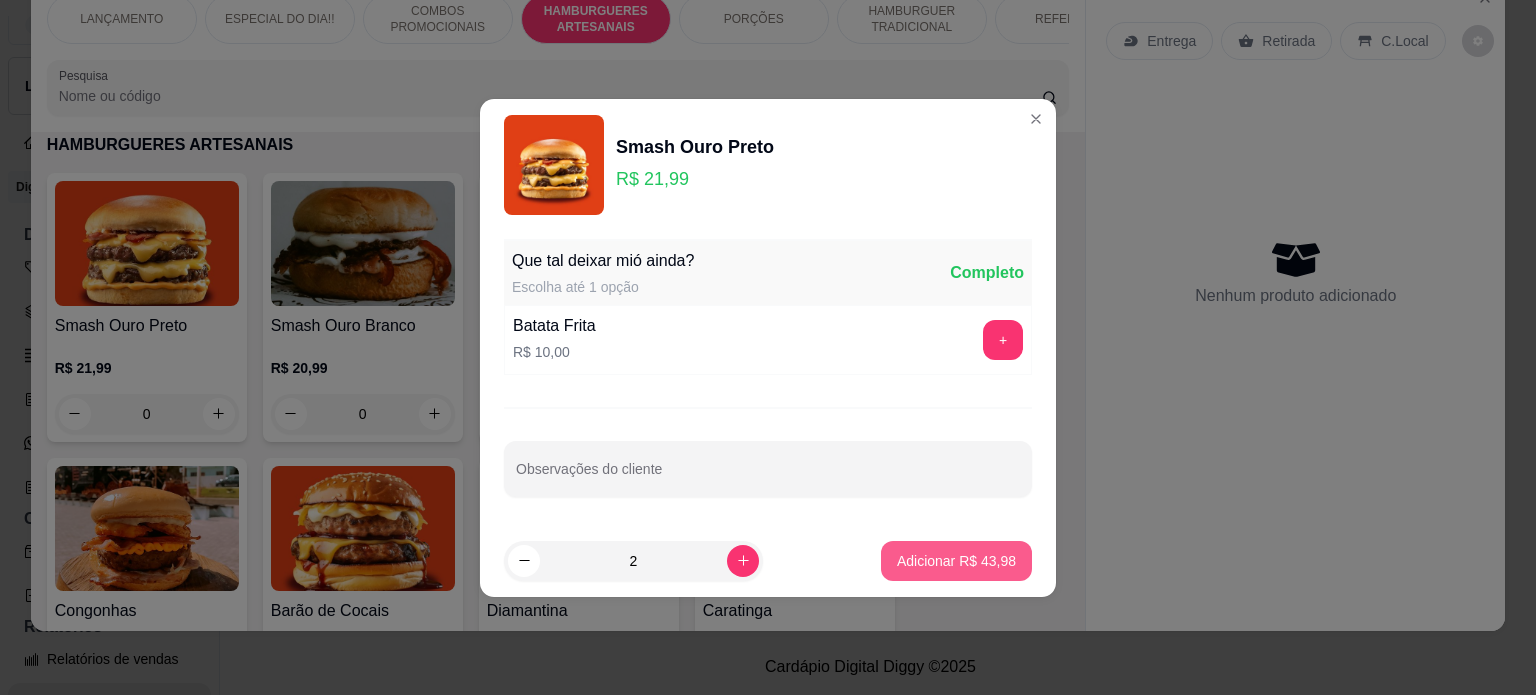click on "Adicionar   [CURRENCY] [PRICE]" at bounding box center (956, 561) 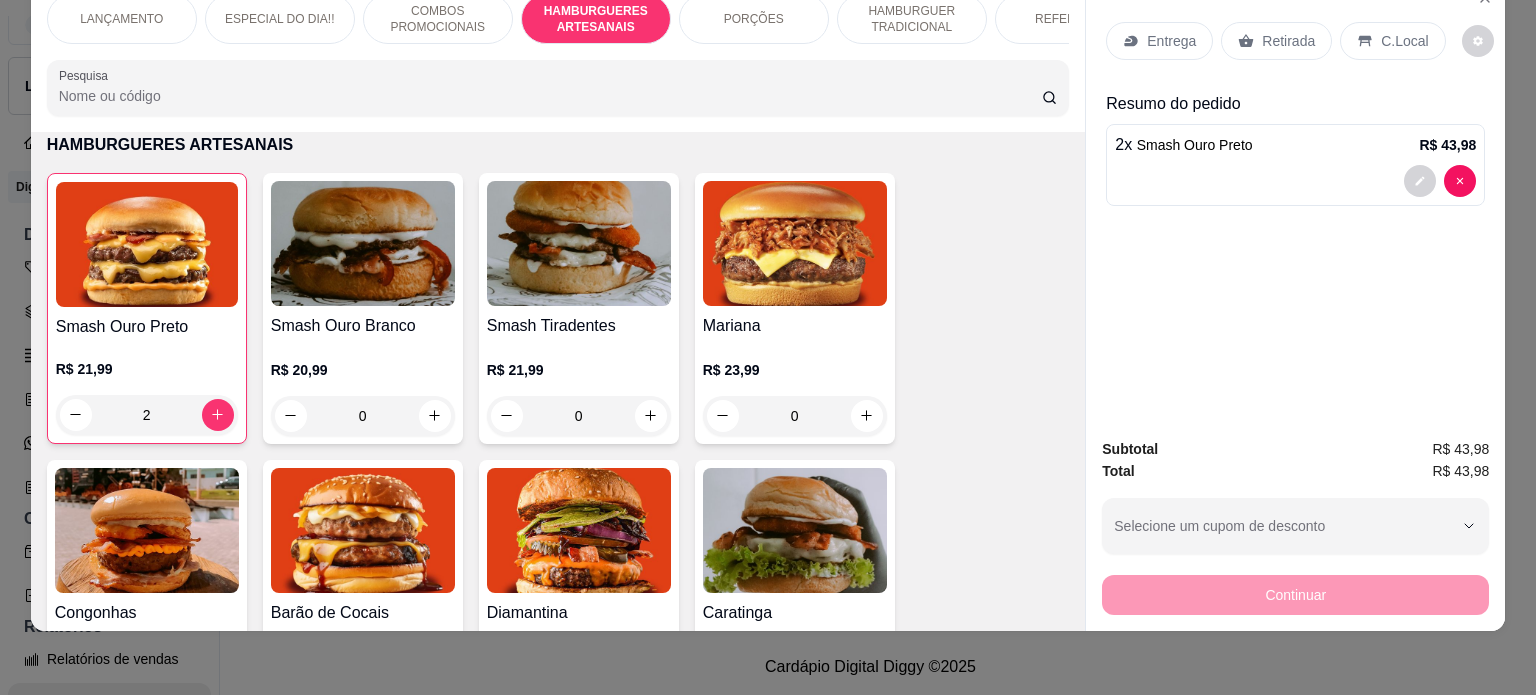 click on "Entrega" at bounding box center [1171, 41] 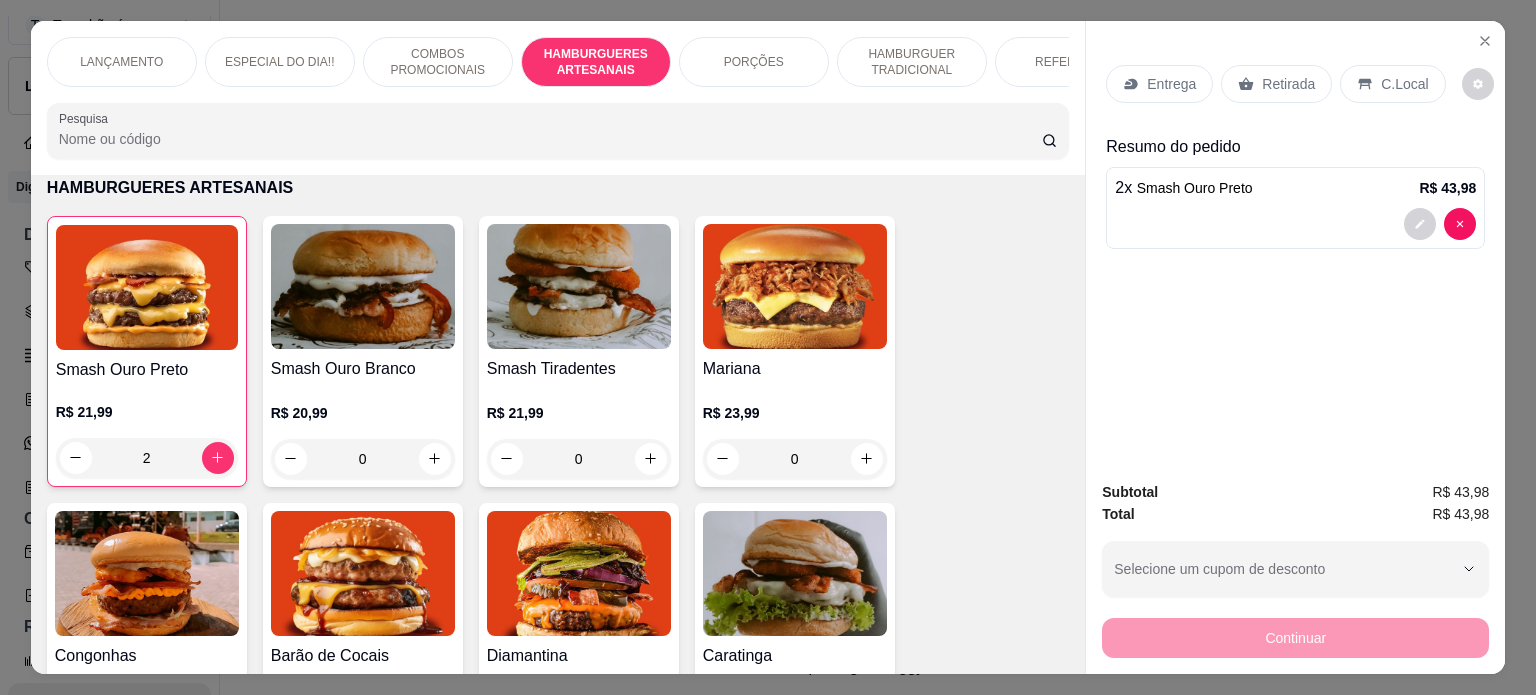 click on "REFEIÇÕES" at bounding box center [1070, 62] 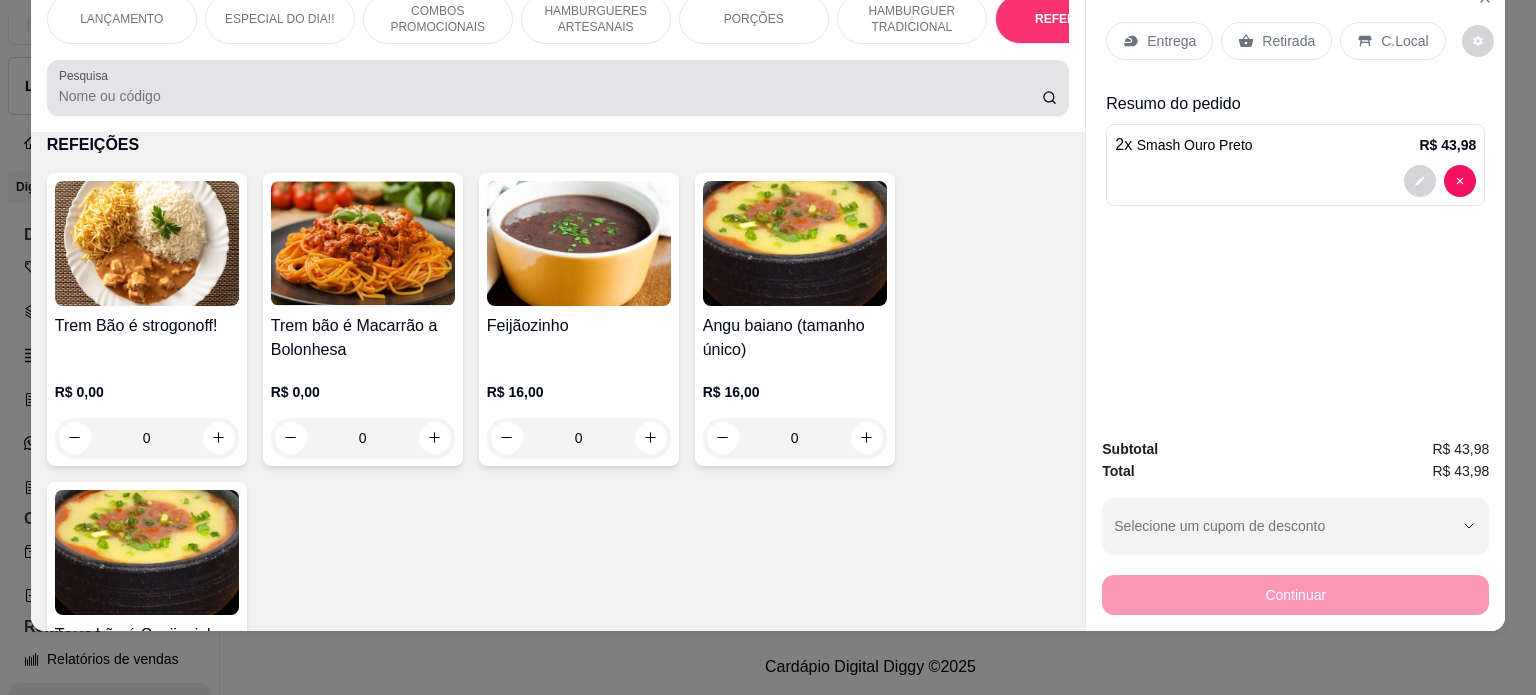 scroll, scrollTop: 0, scrollLeft: 0, axis: both 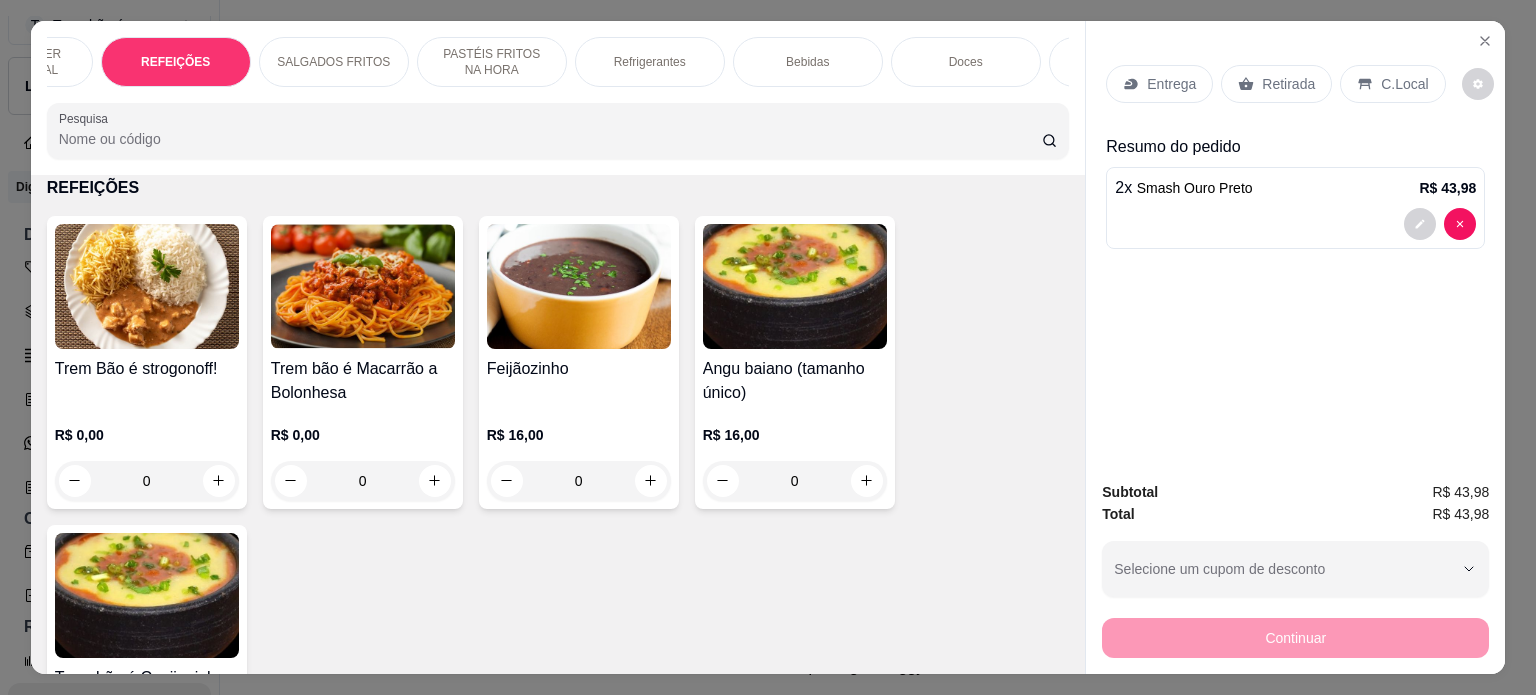 click on "Refrigerantes" at bounding box center (650, 62) 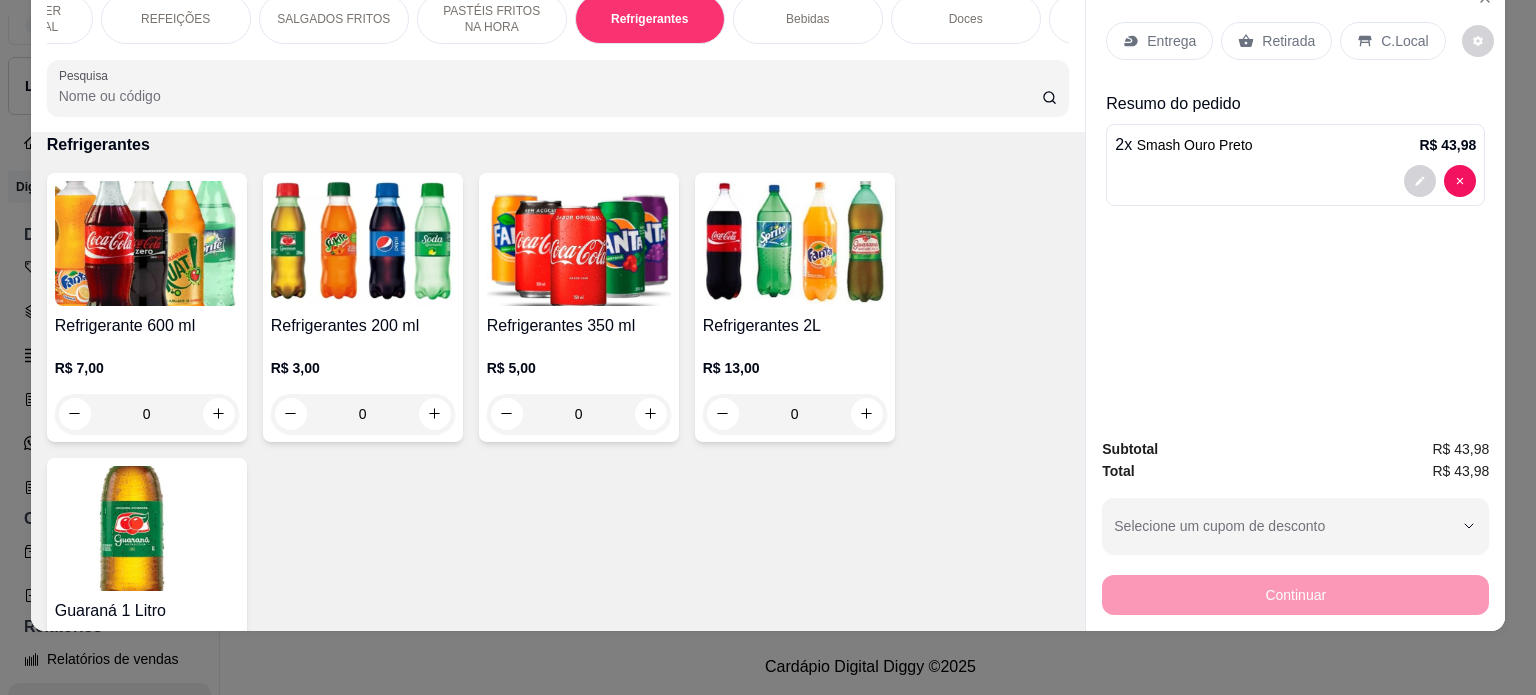click on "0" at bounding box center [147, 414] 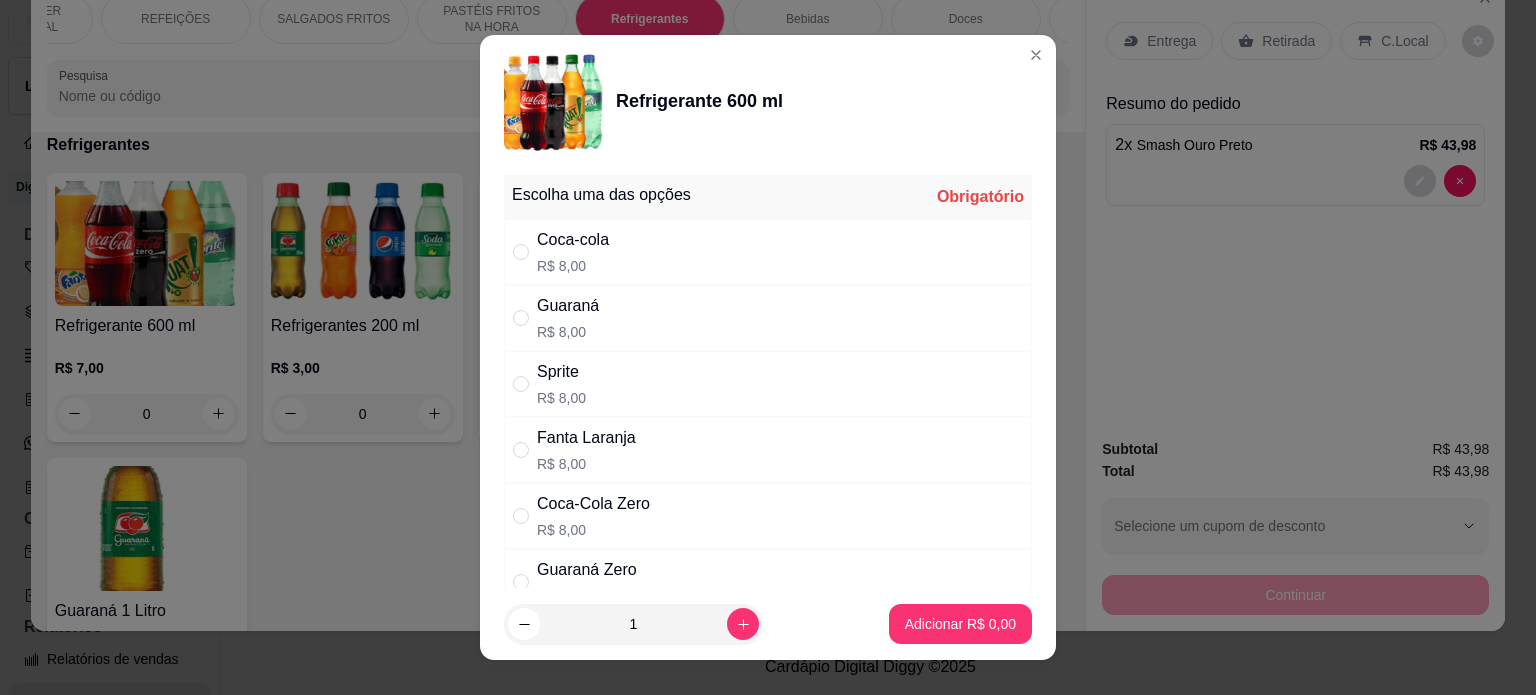 click on "[PRODUCT_NAME] [CURRENCY] [PRICE]" at bounding box center (768, 252) 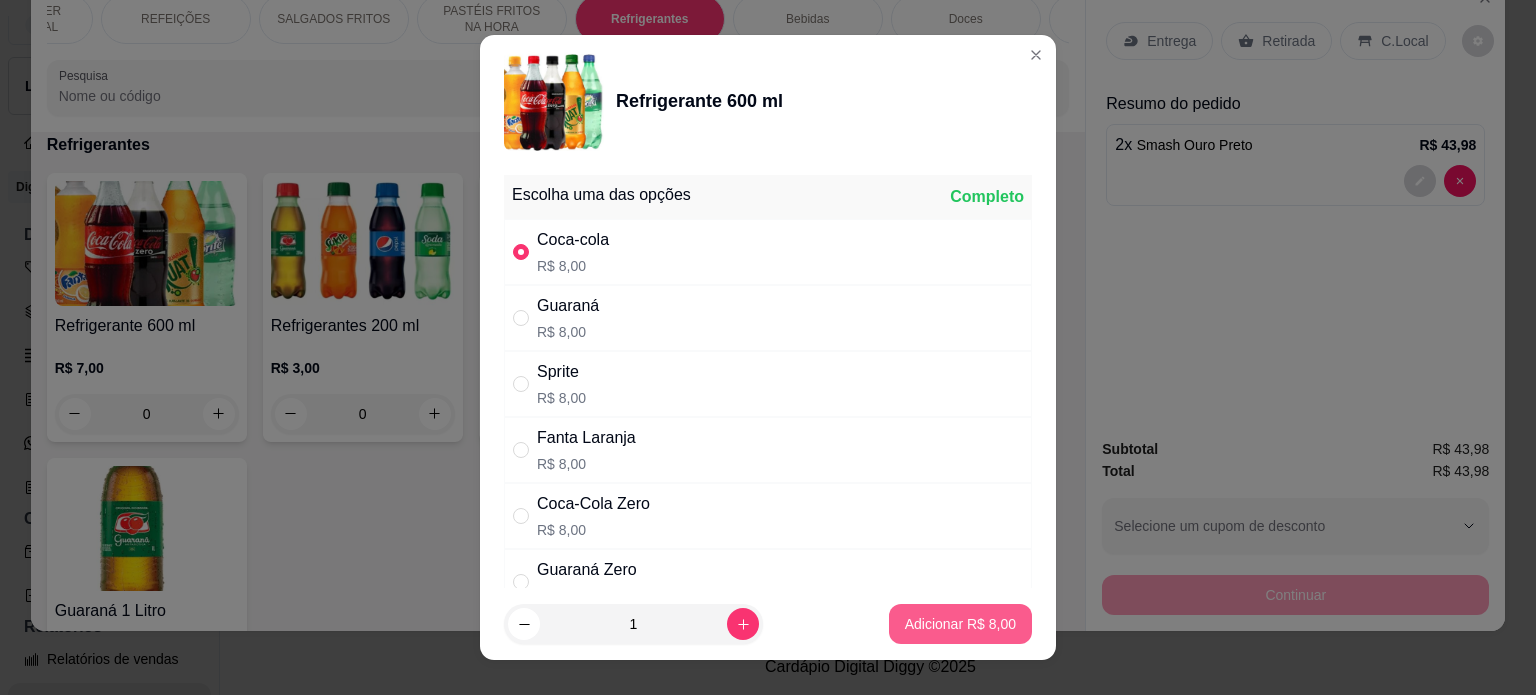 click on "Adicionar   [CURRENCY] [PRICE]" at bounding box center (960, 624) 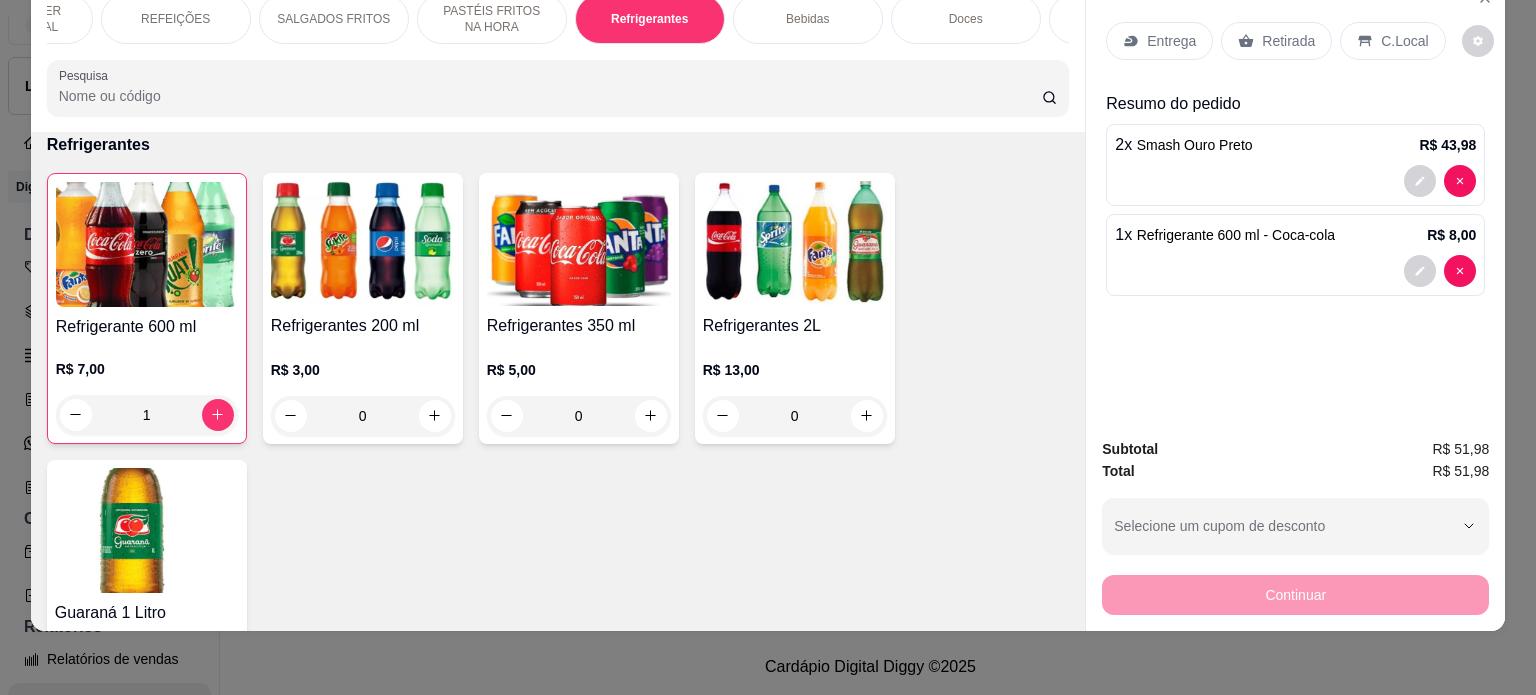 click on "Entrega" at bounding box center [1171, 41] 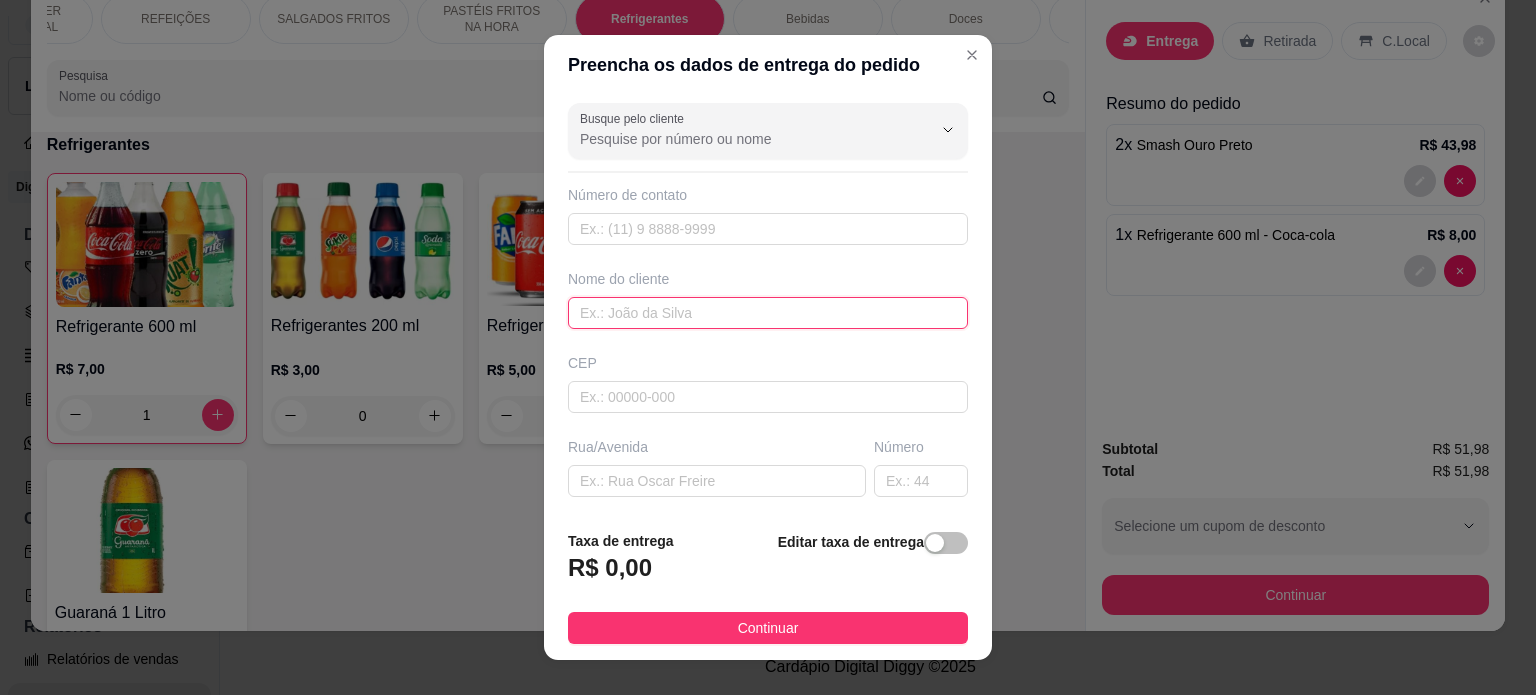 click at bounding box center [768, 313] 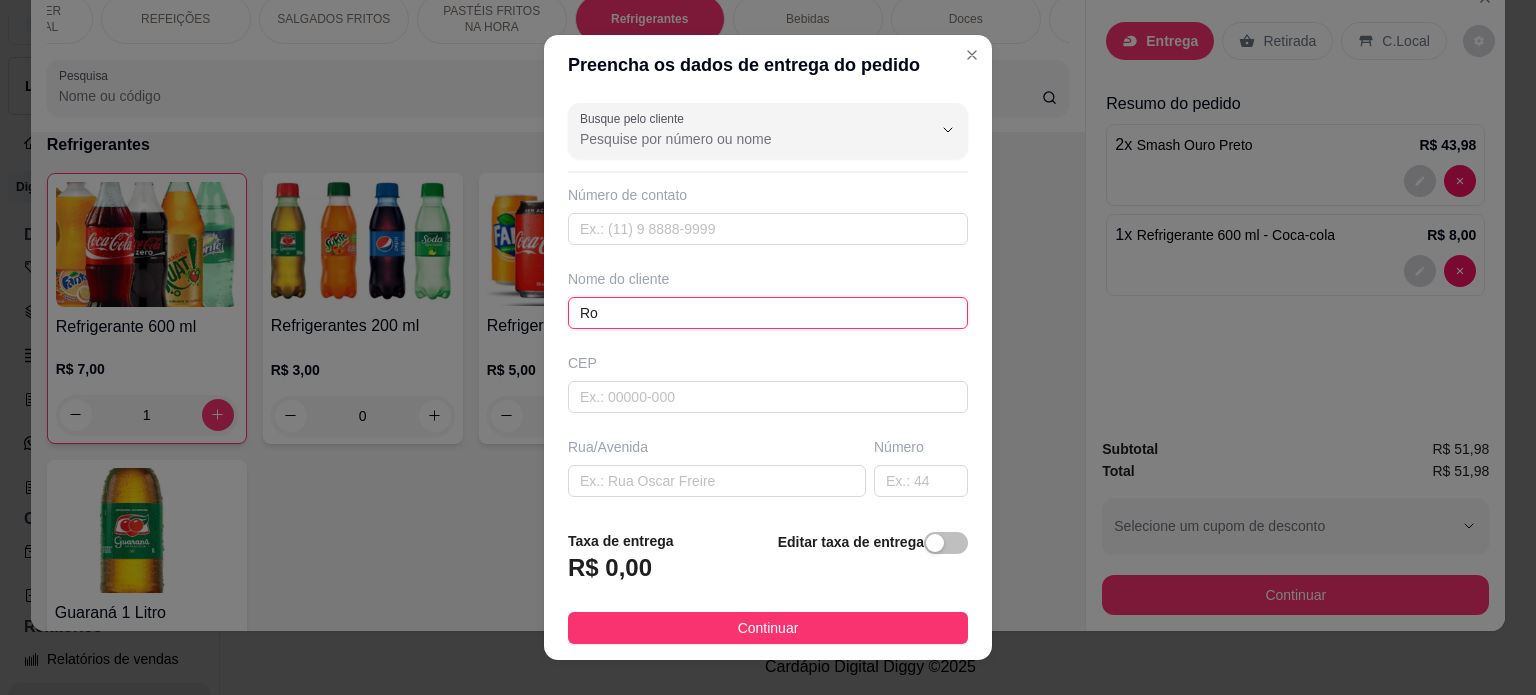 type on "R" 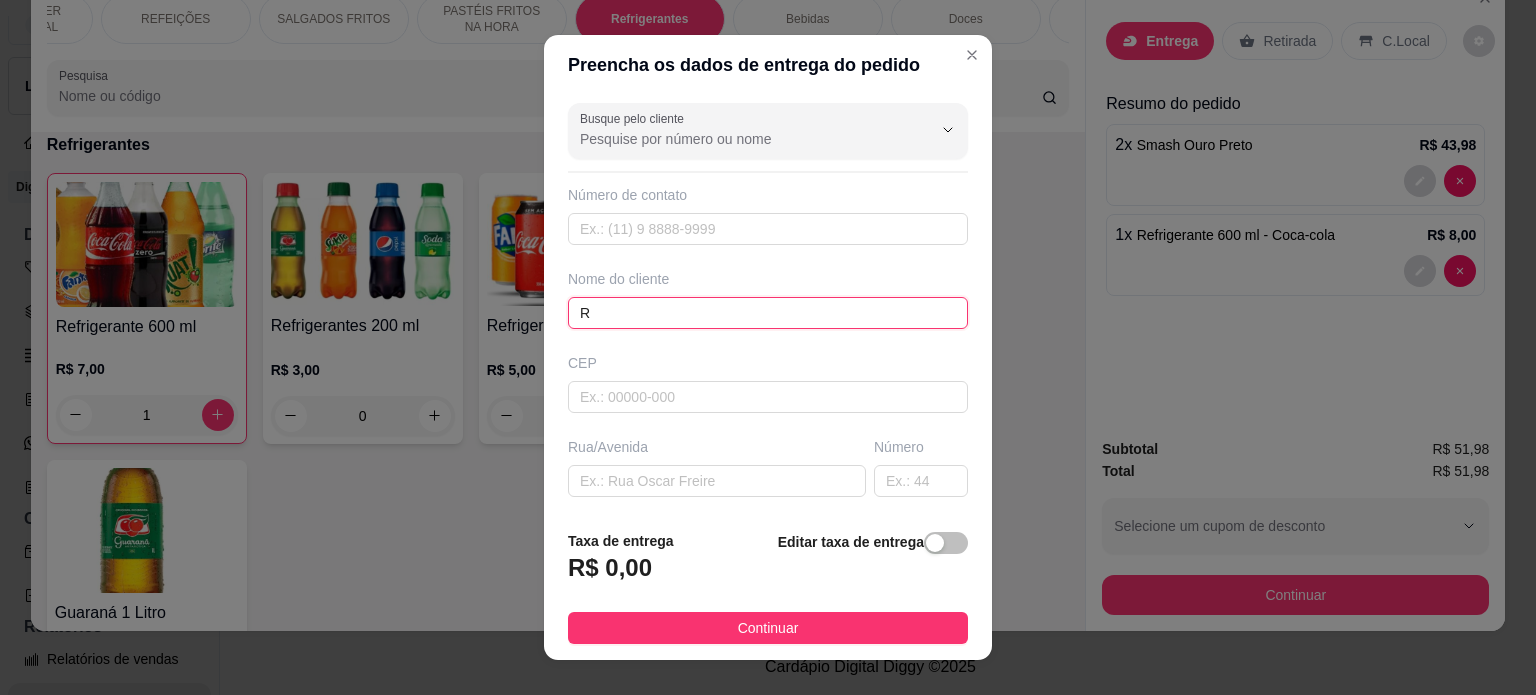 type 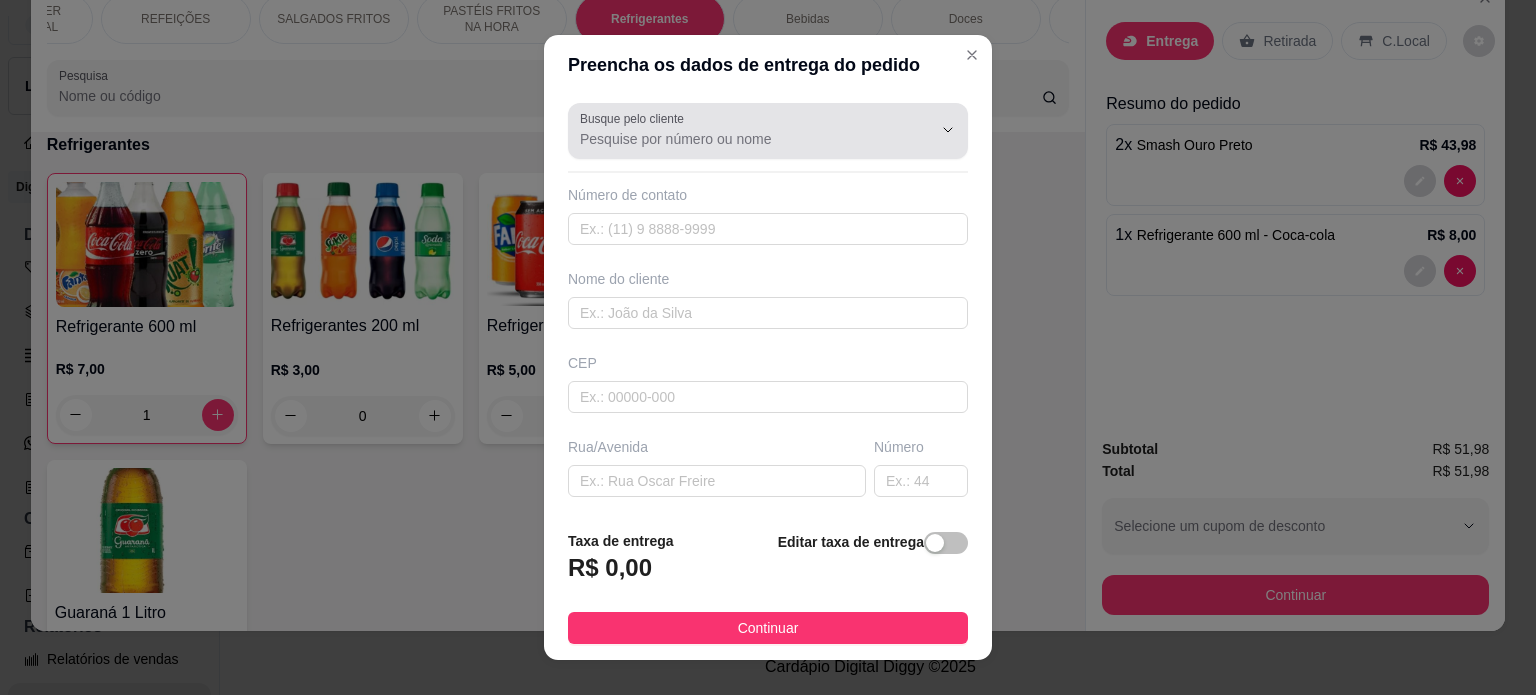 click on "Busque pelo cliente" at bounding box center (740, 139) 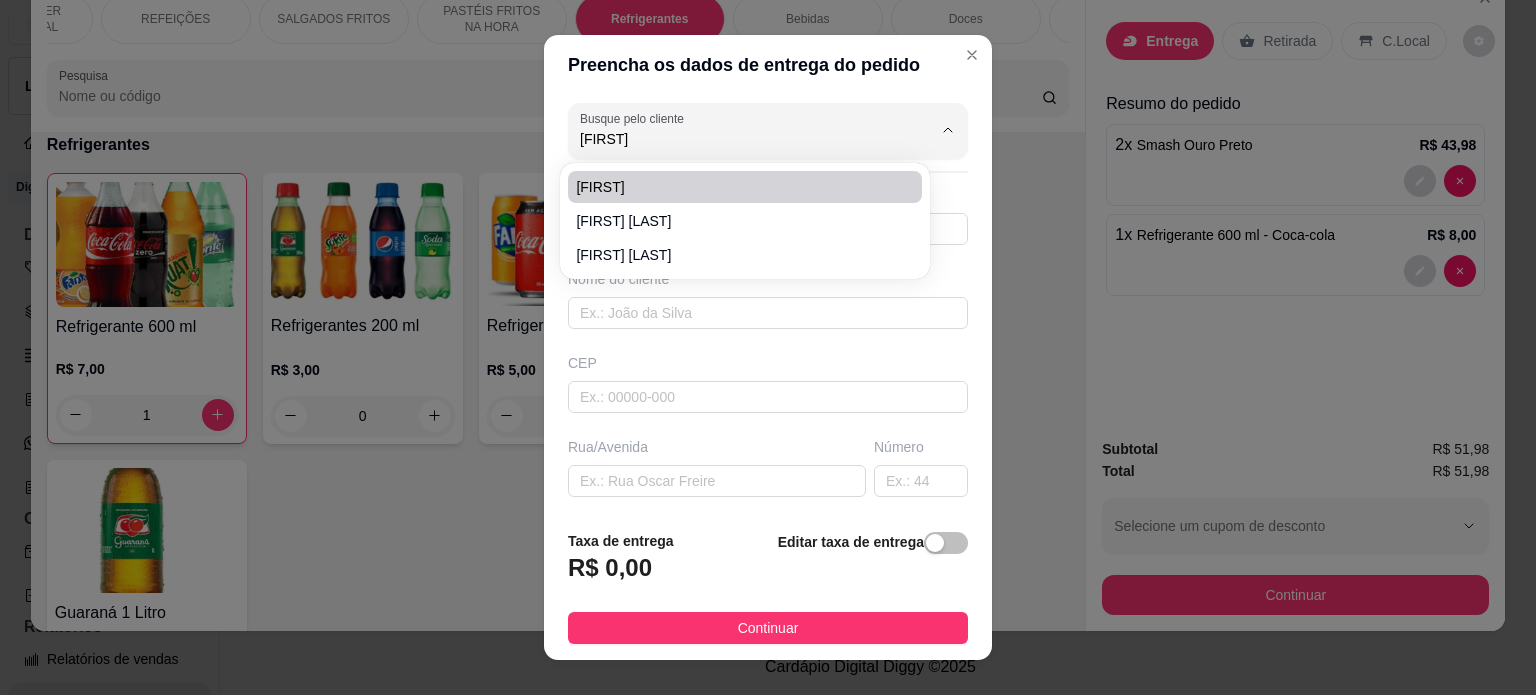 click on "[FIRST]" at bounding box center [735, 187] 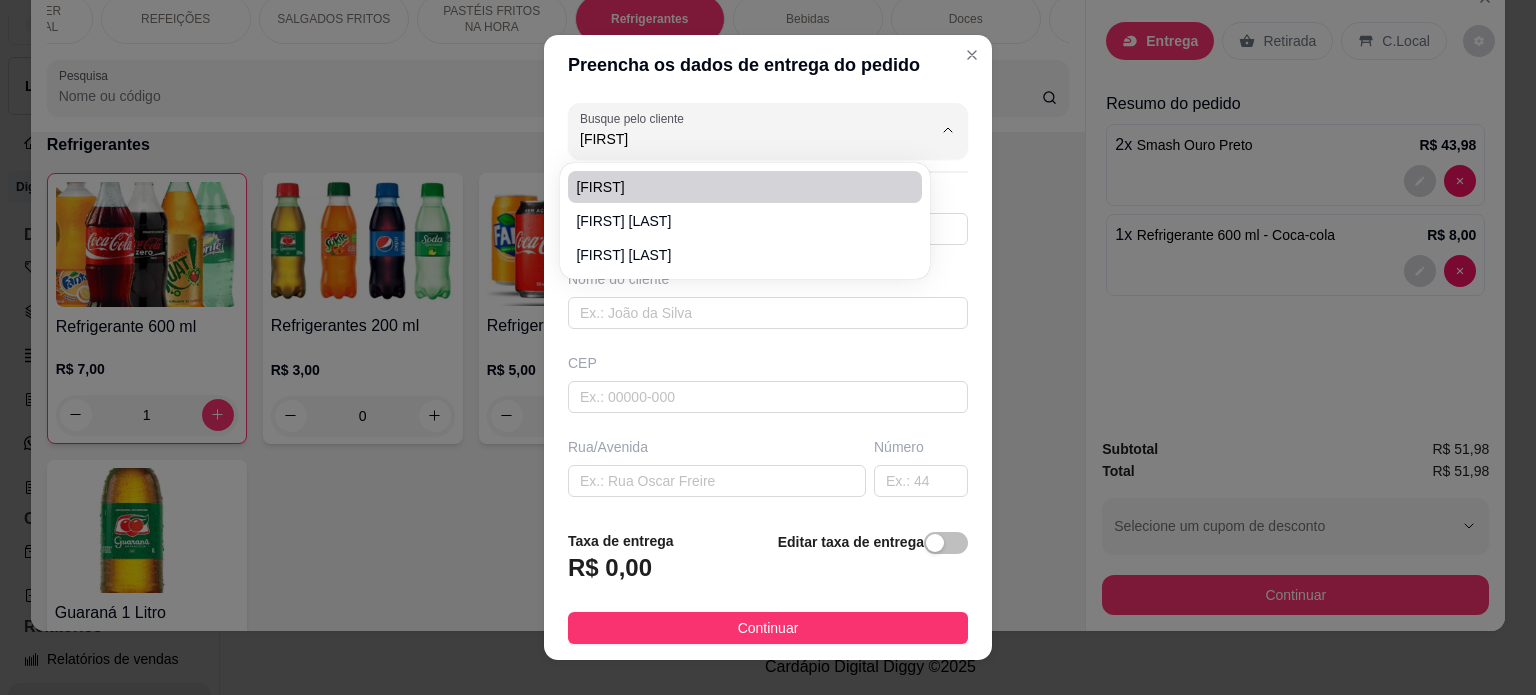 type on "[FIRST]" 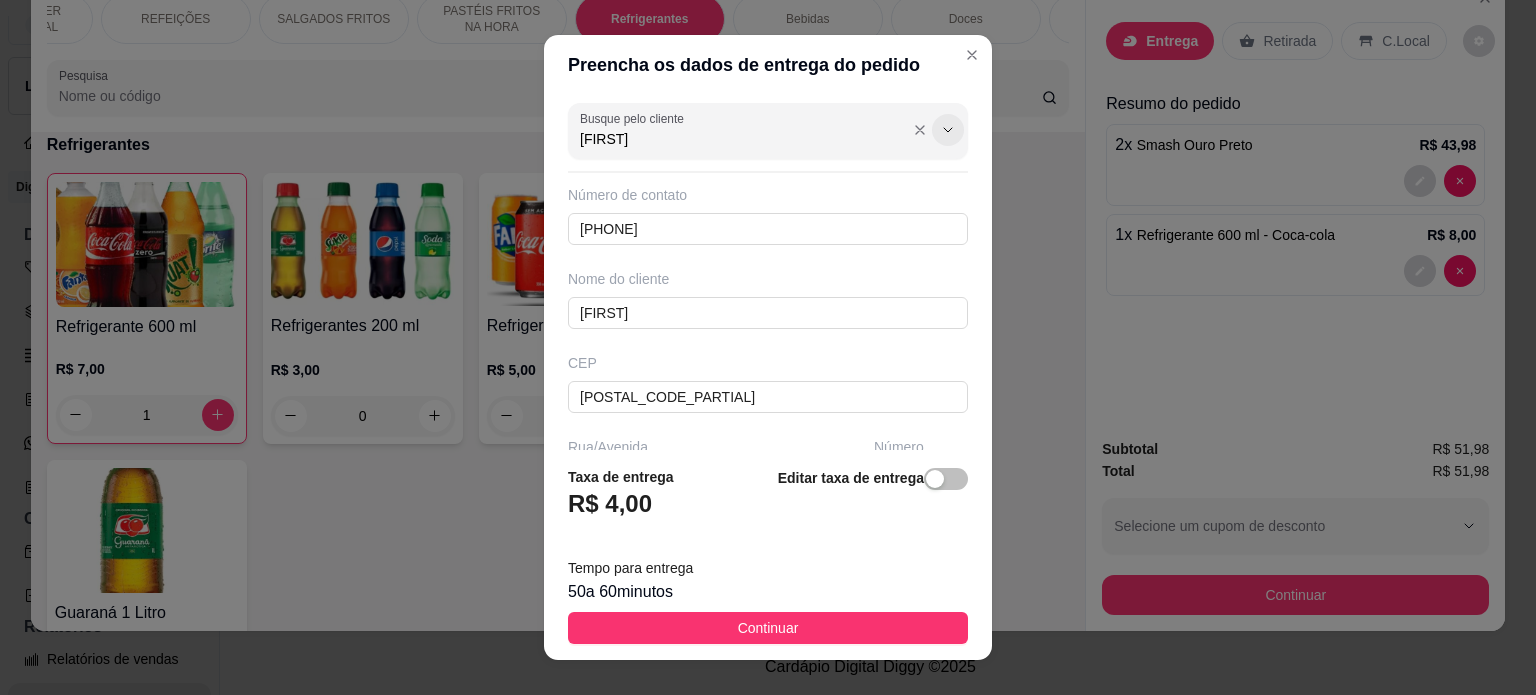 click at bounding box center [948, 130] 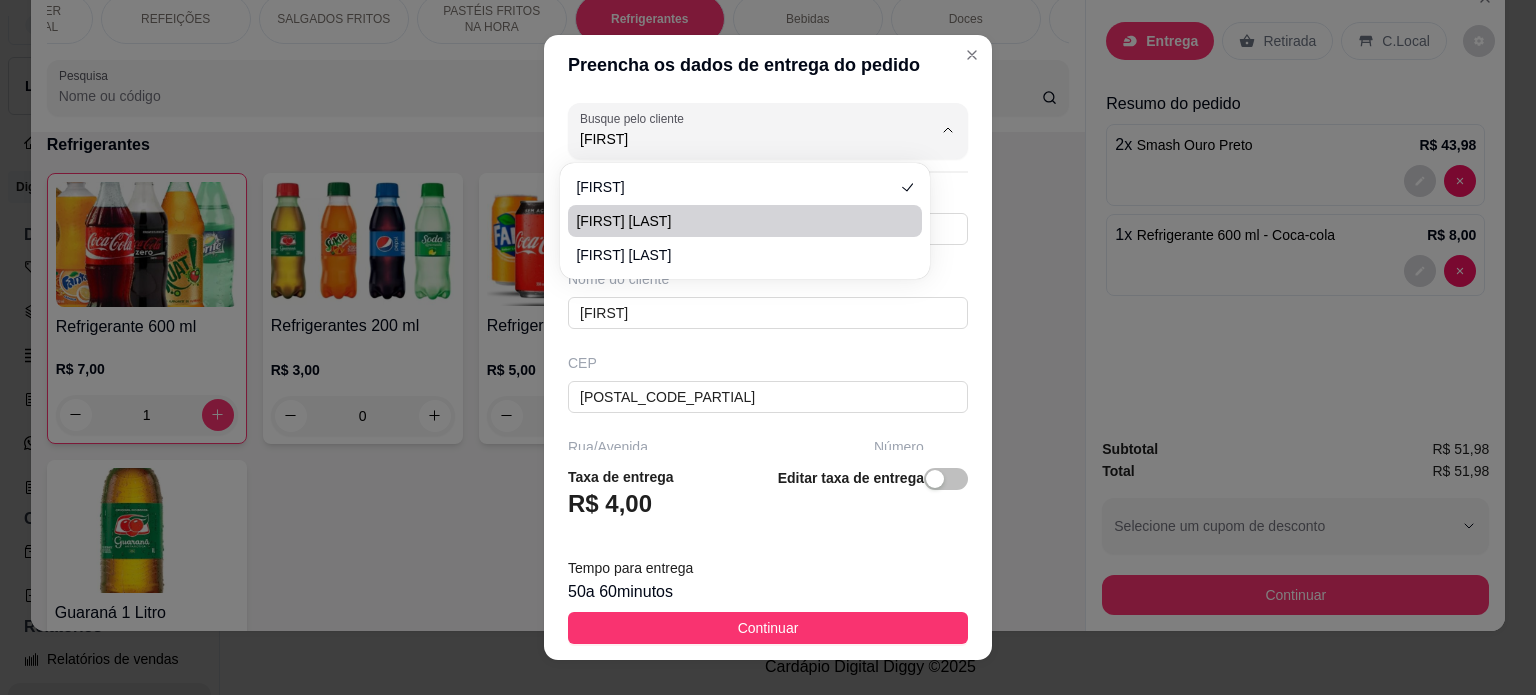 click on "[FIRST] [LAST]" at bounding box center [735, 221] 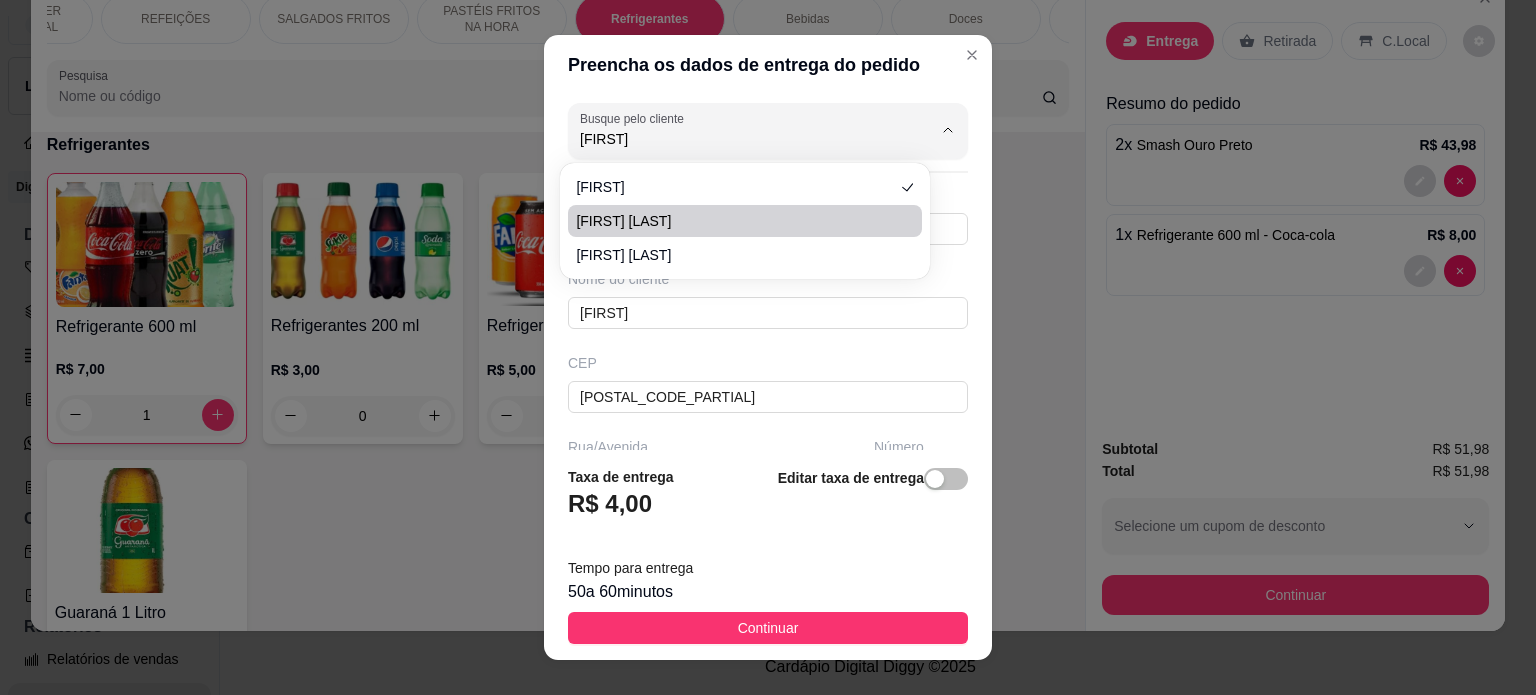 type on "[FIRST] [LAST]" 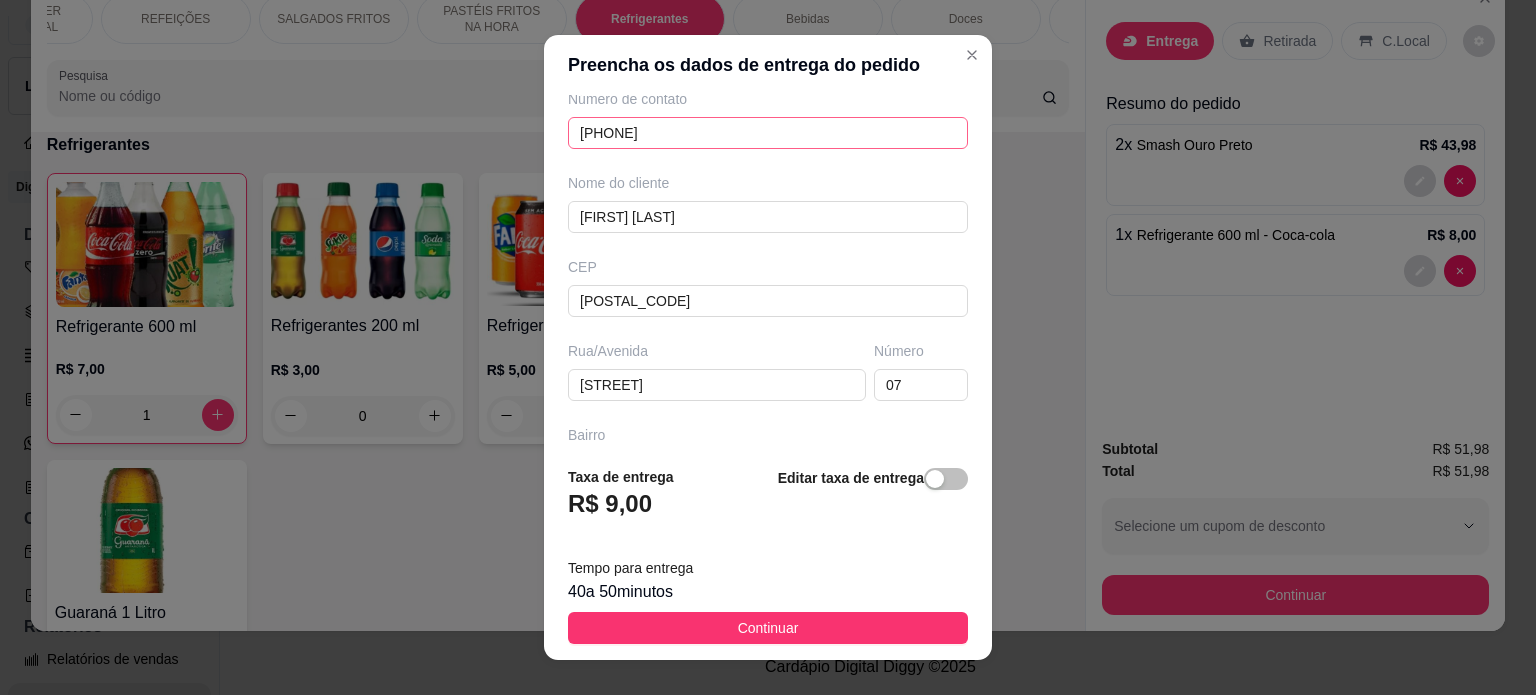 scroll, scrollTop: 315, scrollLeft: 0, axis: vertical 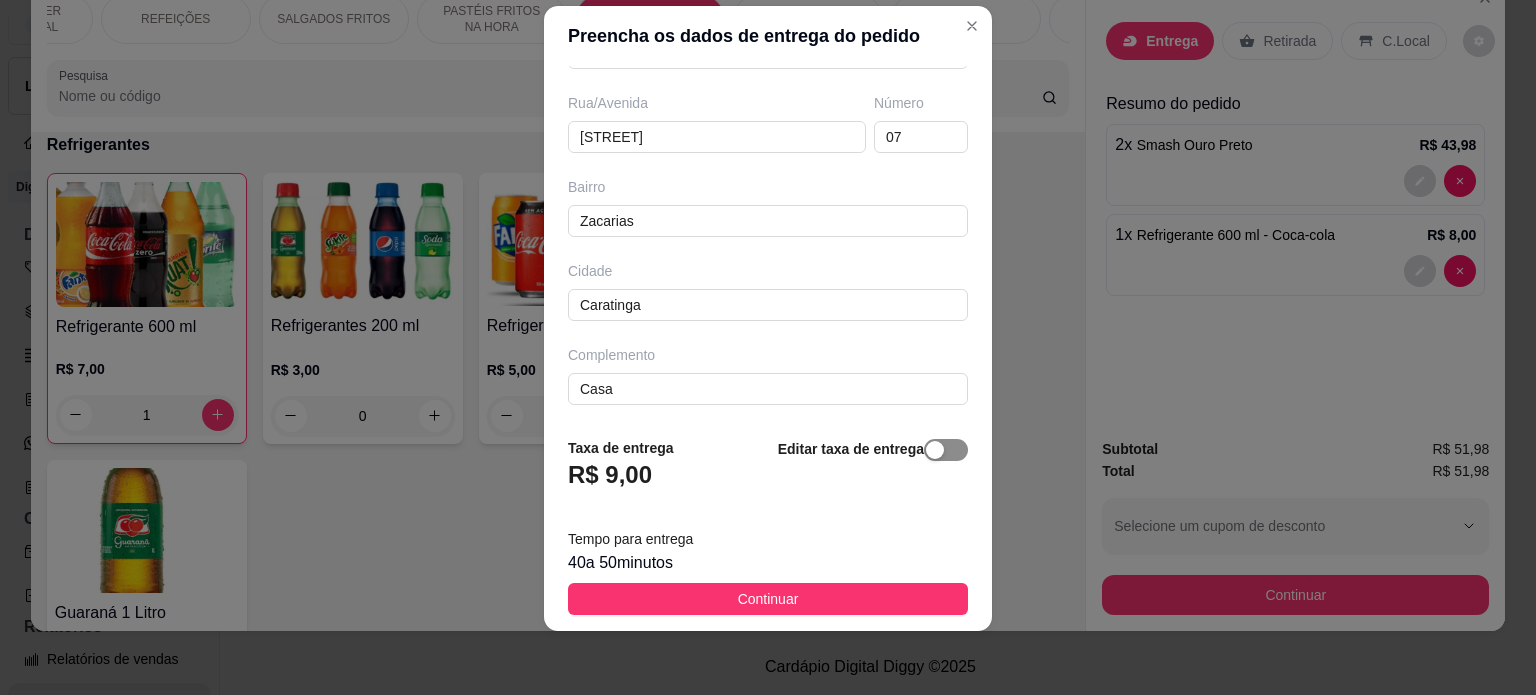 click at bounding box center (935, 450) 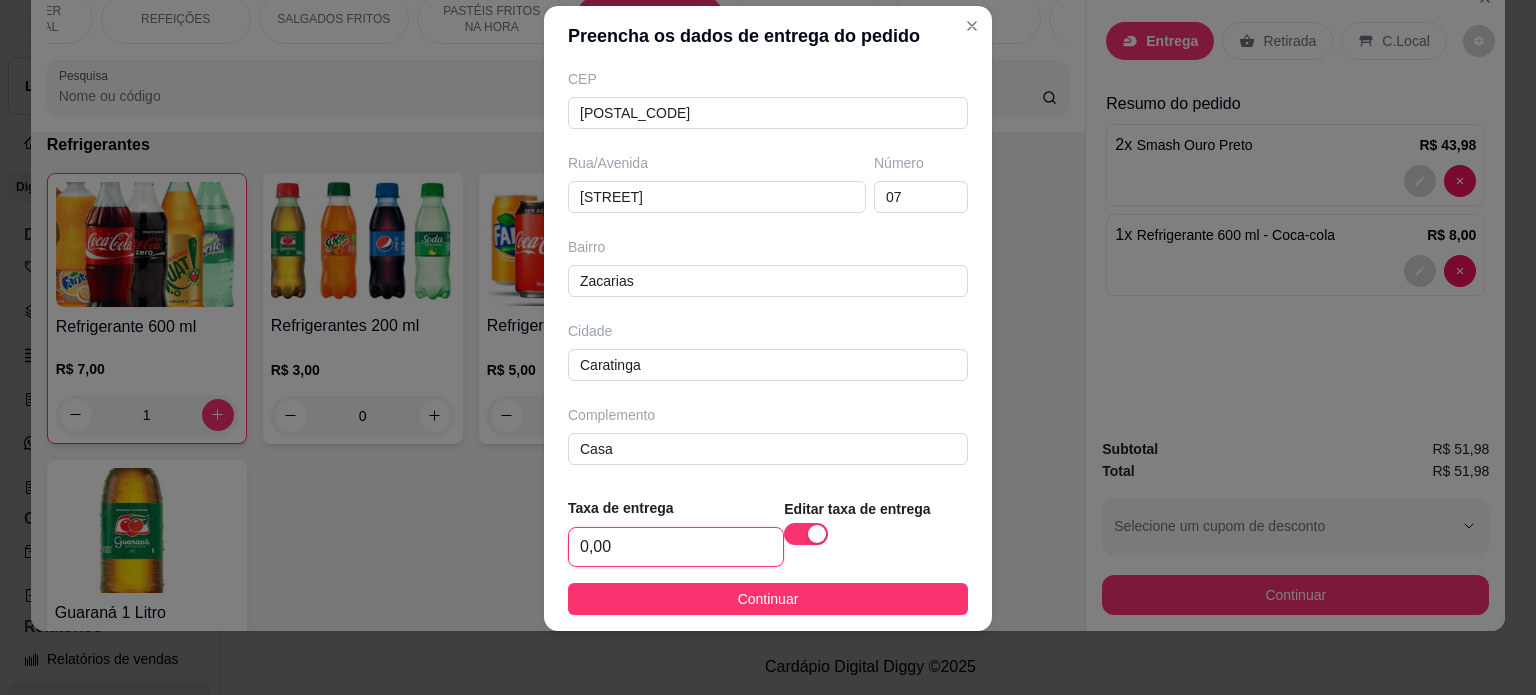 click on "0,00" at bounding box center [676, 547] 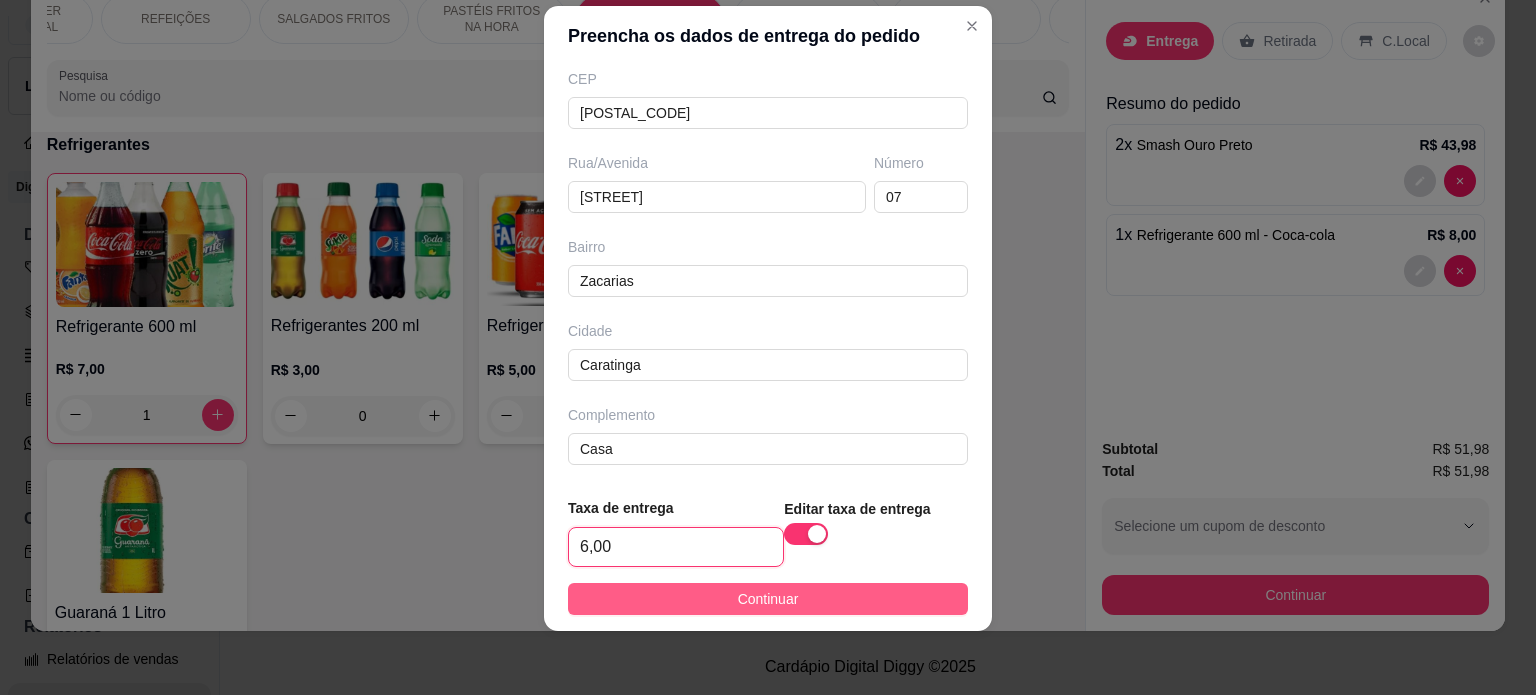 type on "6,00" 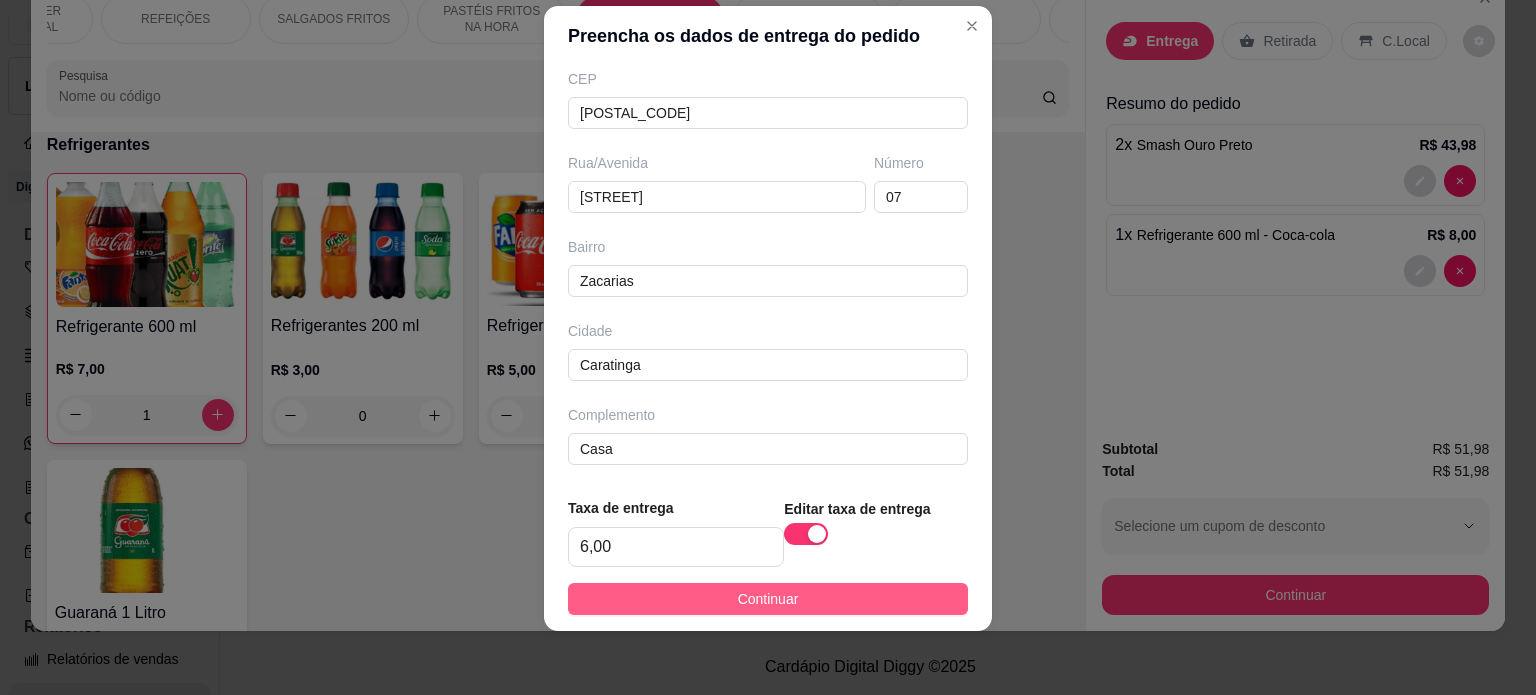 click on "Continuar" at bounding box center [768, 599] 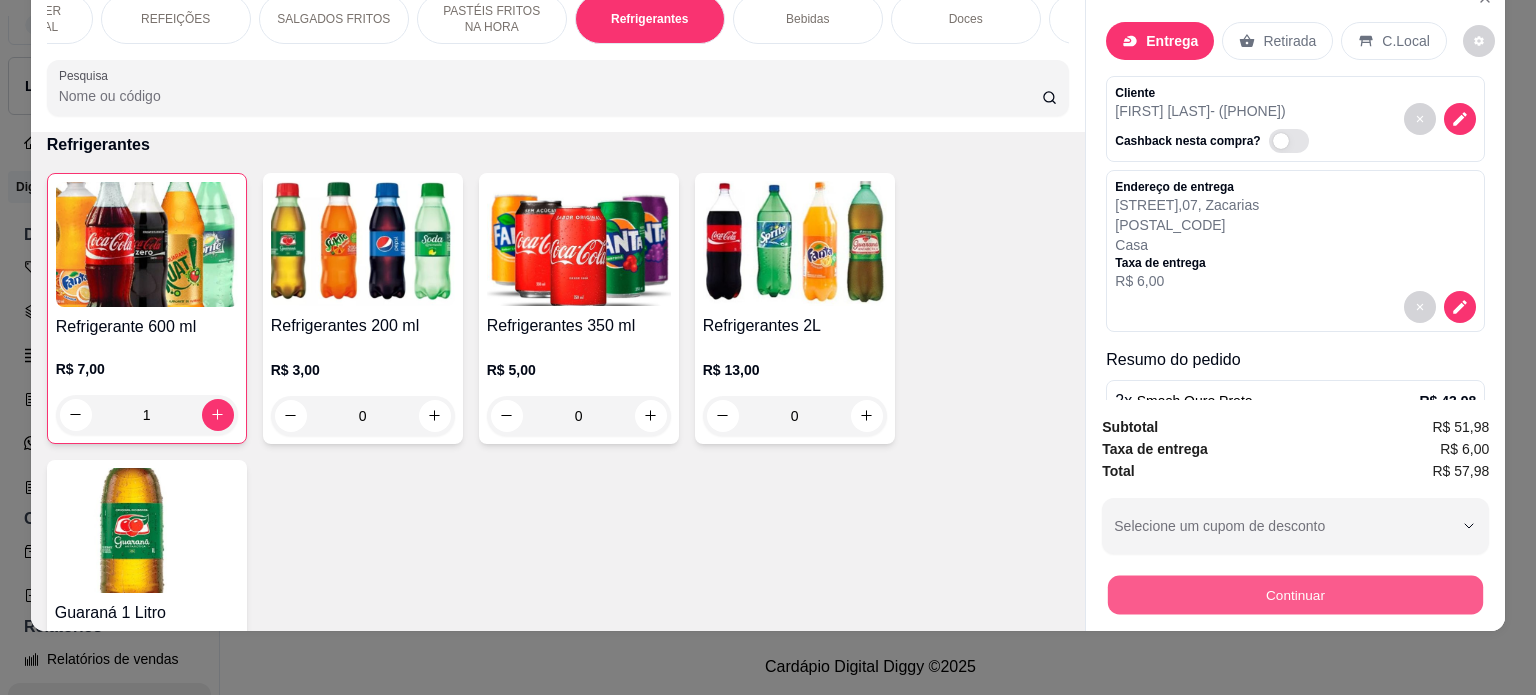 click on "Continuar" at bounding box center (1295, 595) 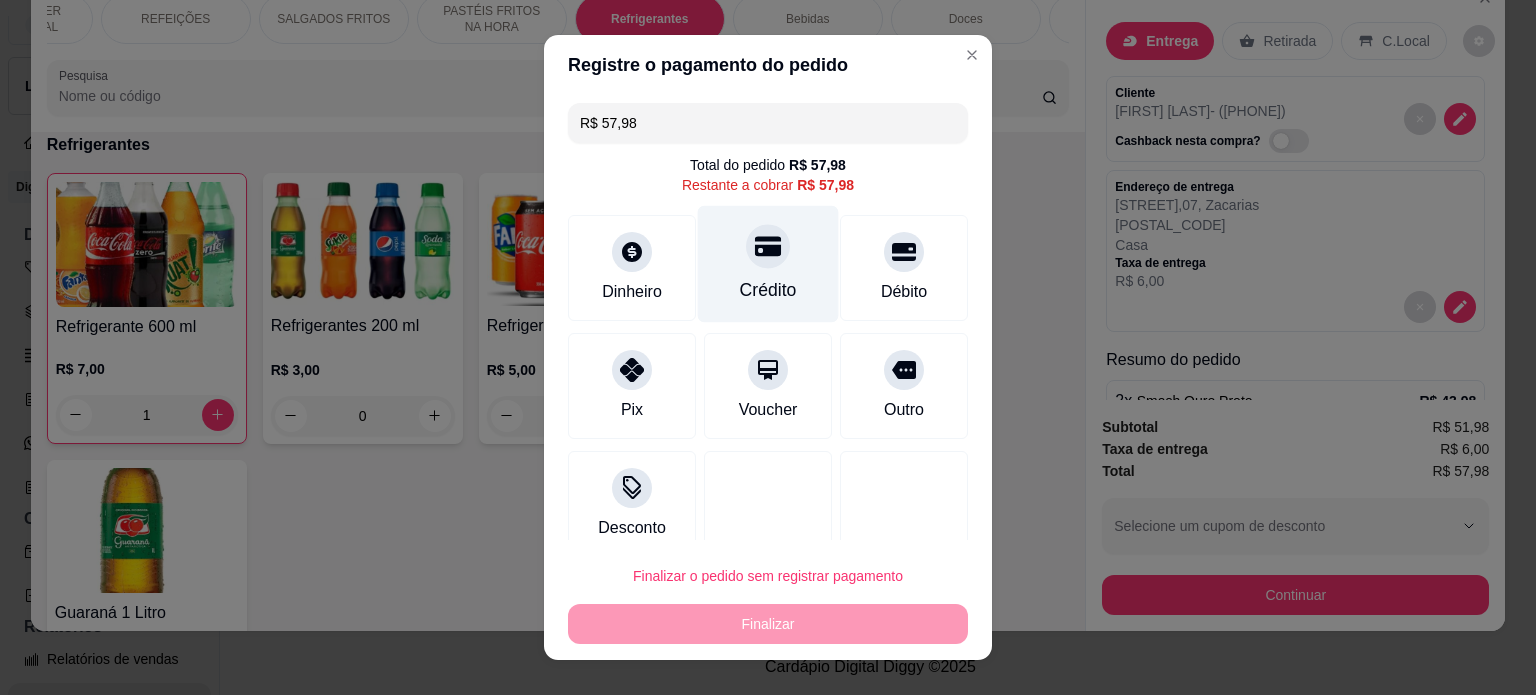 click on "Crédito" at bounding box center [768, 290] 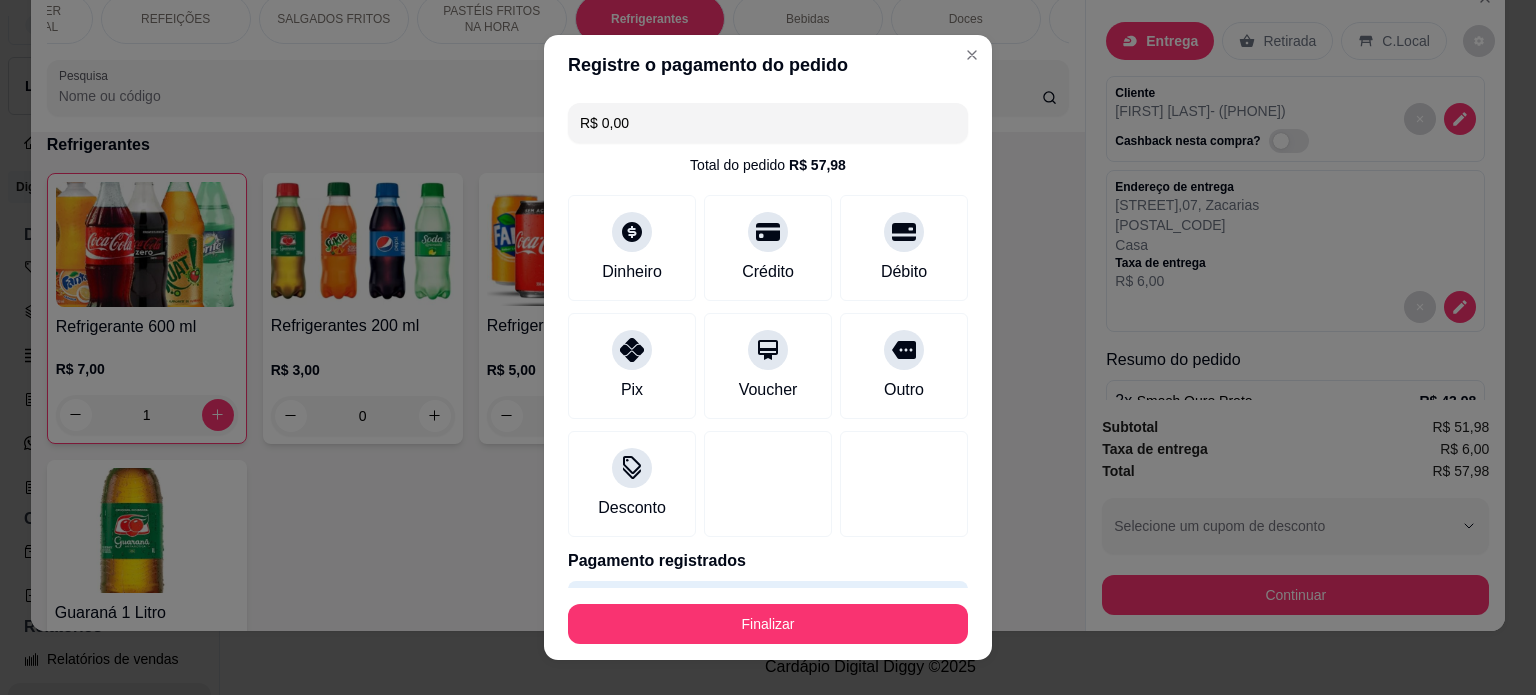 scroll, scrollTop: 58, scrollLeft: 0, axis: vertical 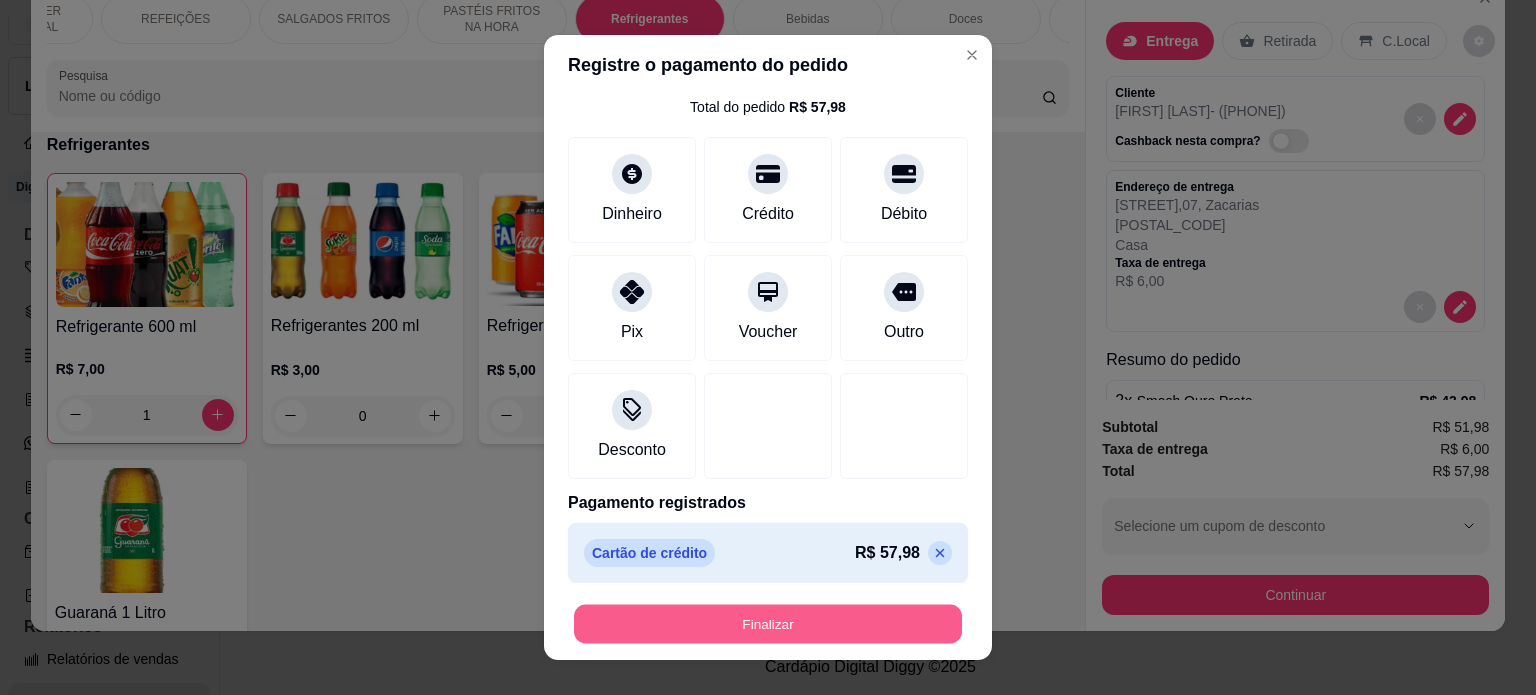 click on "Finalizar" at bounding box center [768, 624] 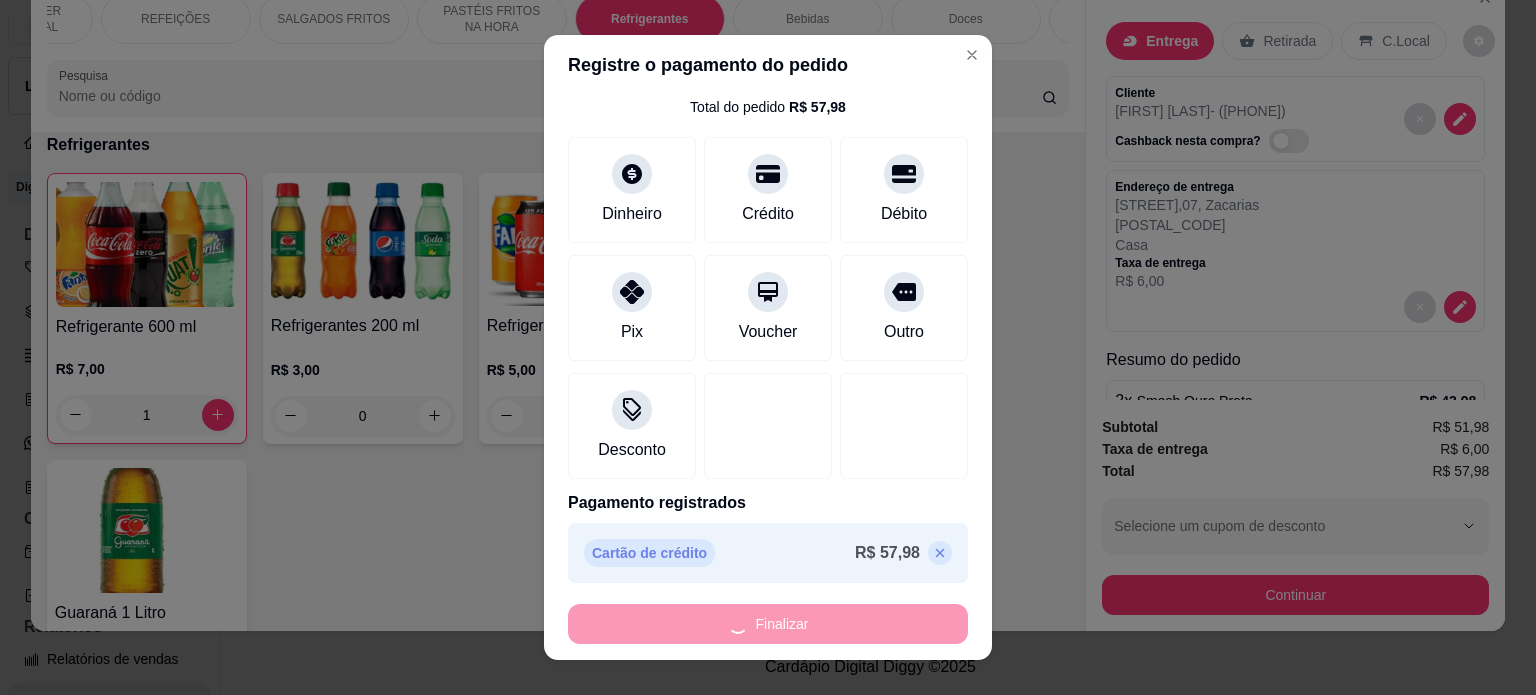 type on "0" 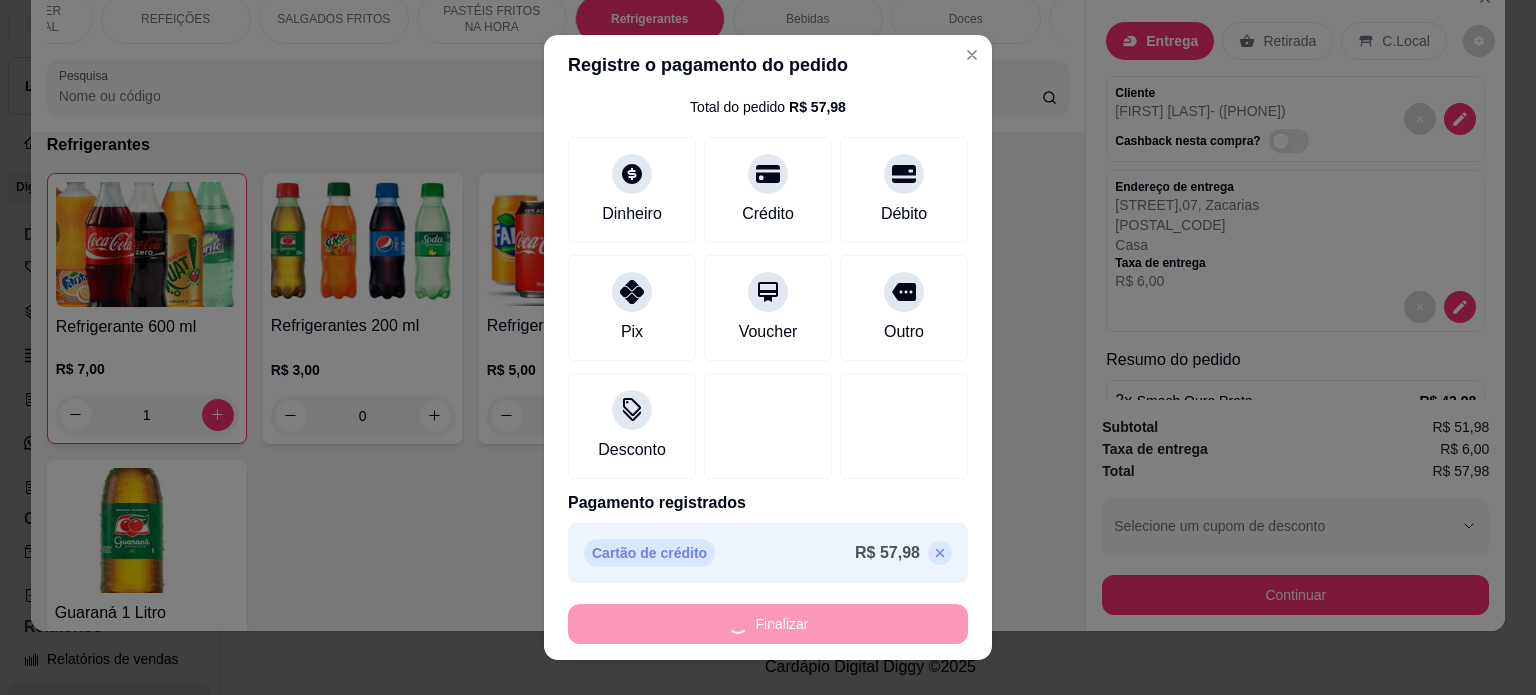 type on "0" 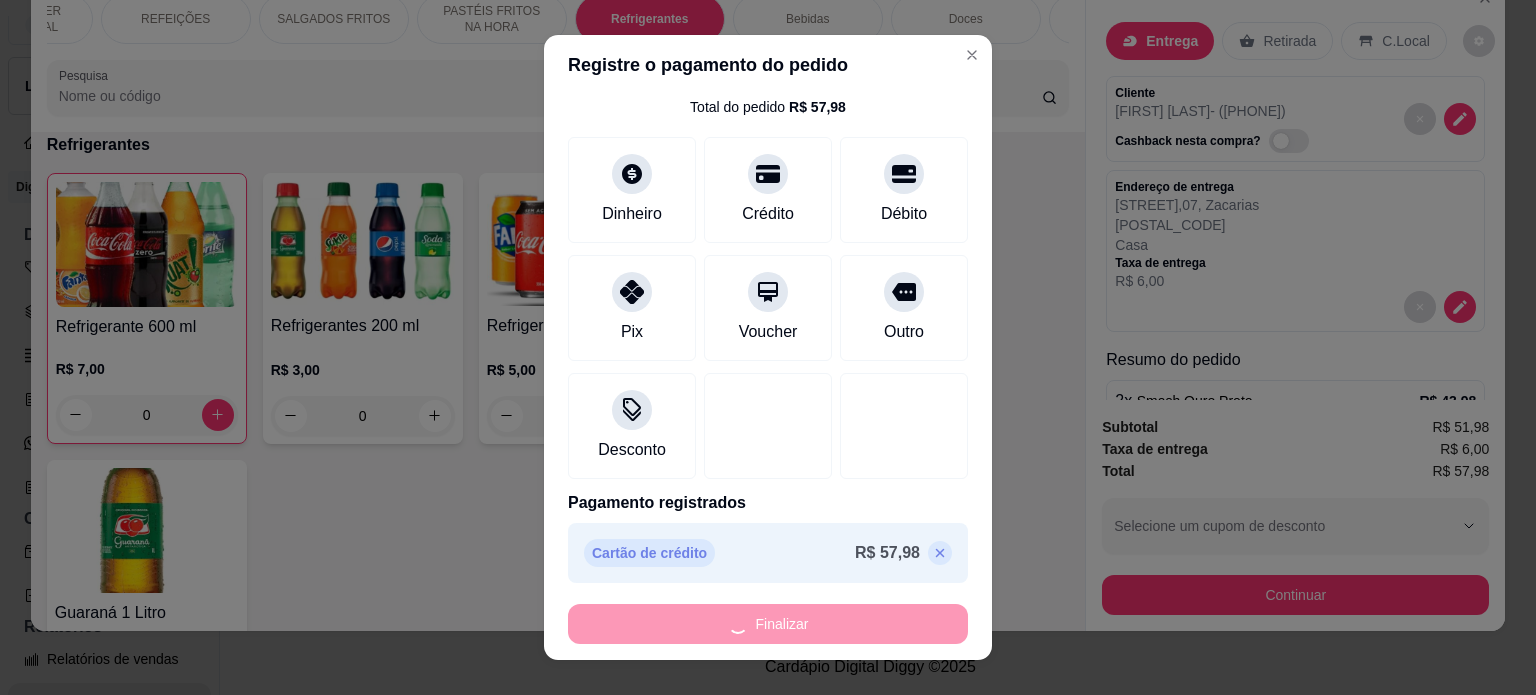 type on "-R$ 57,98" 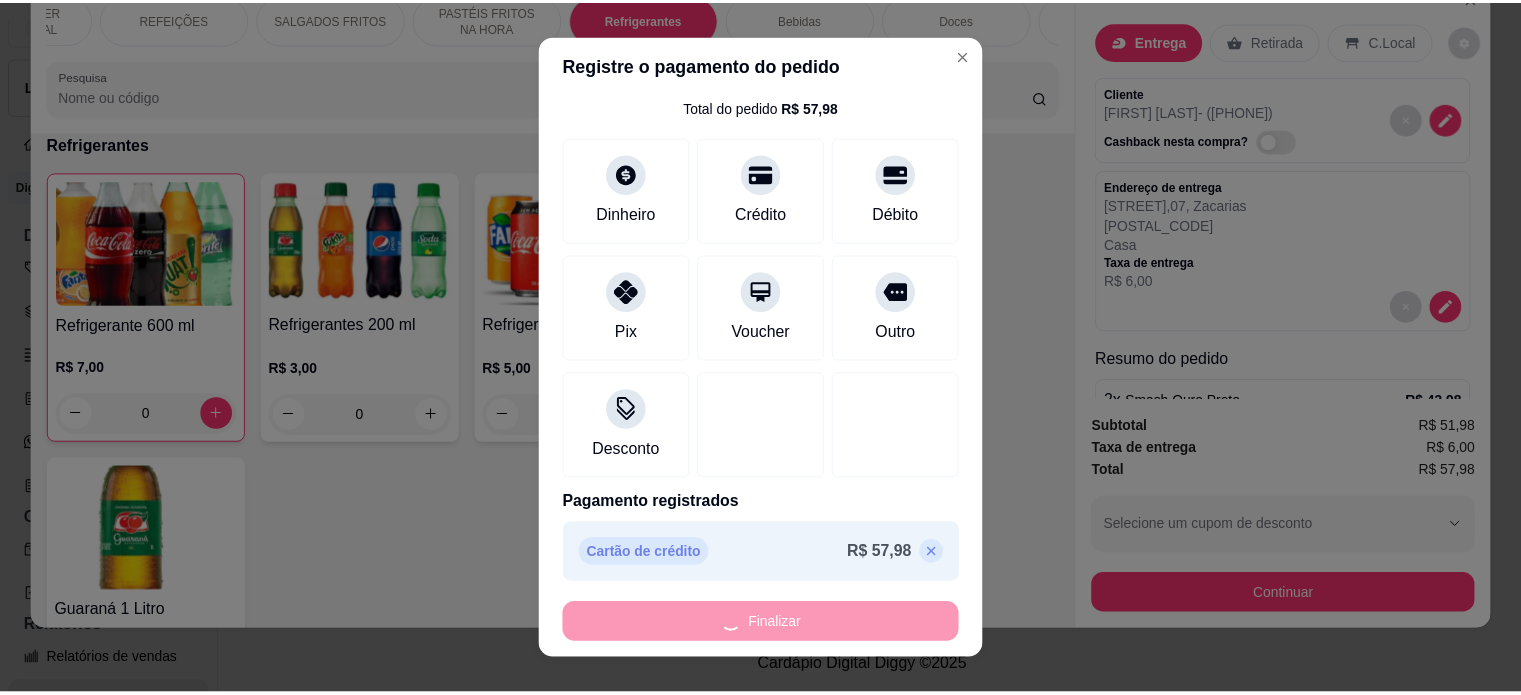scroll, scrollTop: 4013, scrollLeft: 0, axis: vertical 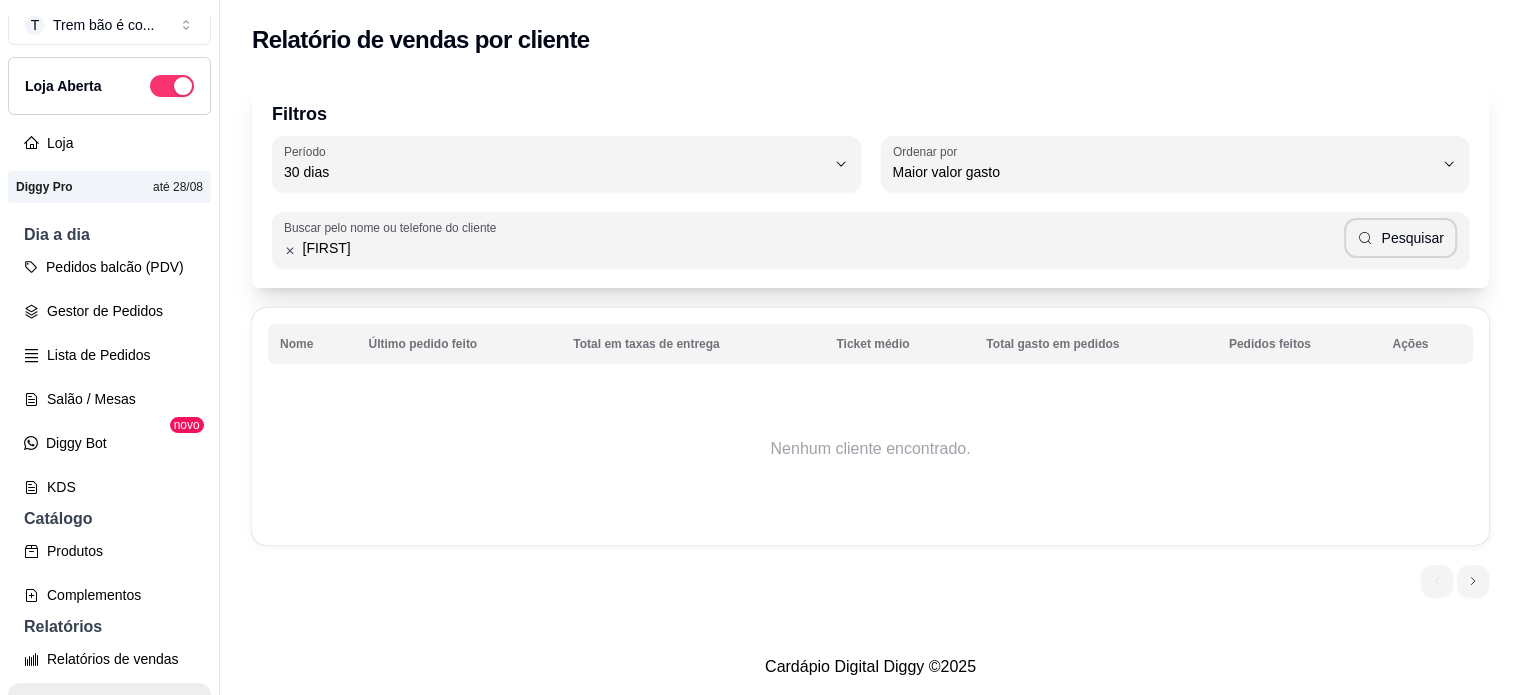 click on "Filtros 30 Período Hoje Ontem 7 dias 15 dias 30 dias 45 dias 60 dias Período 30 dias HIGHEST_TOTAL_SPENT_WITH_ORDERS Ordenar por Maior número de pedidos Maior ticket médio Maior valor gasto Último pedido feito Ordenar por Maior valor gasto Buscar pelo nome ou telefone do cliente alessandra Pesquisar Nome Último pedido feito Total em taxas de entrega Ticket médio Total gasto em pedidos Pedidos feitos Ações Nenhum cliente encontrado. 1" at bounding box center (870, 344) 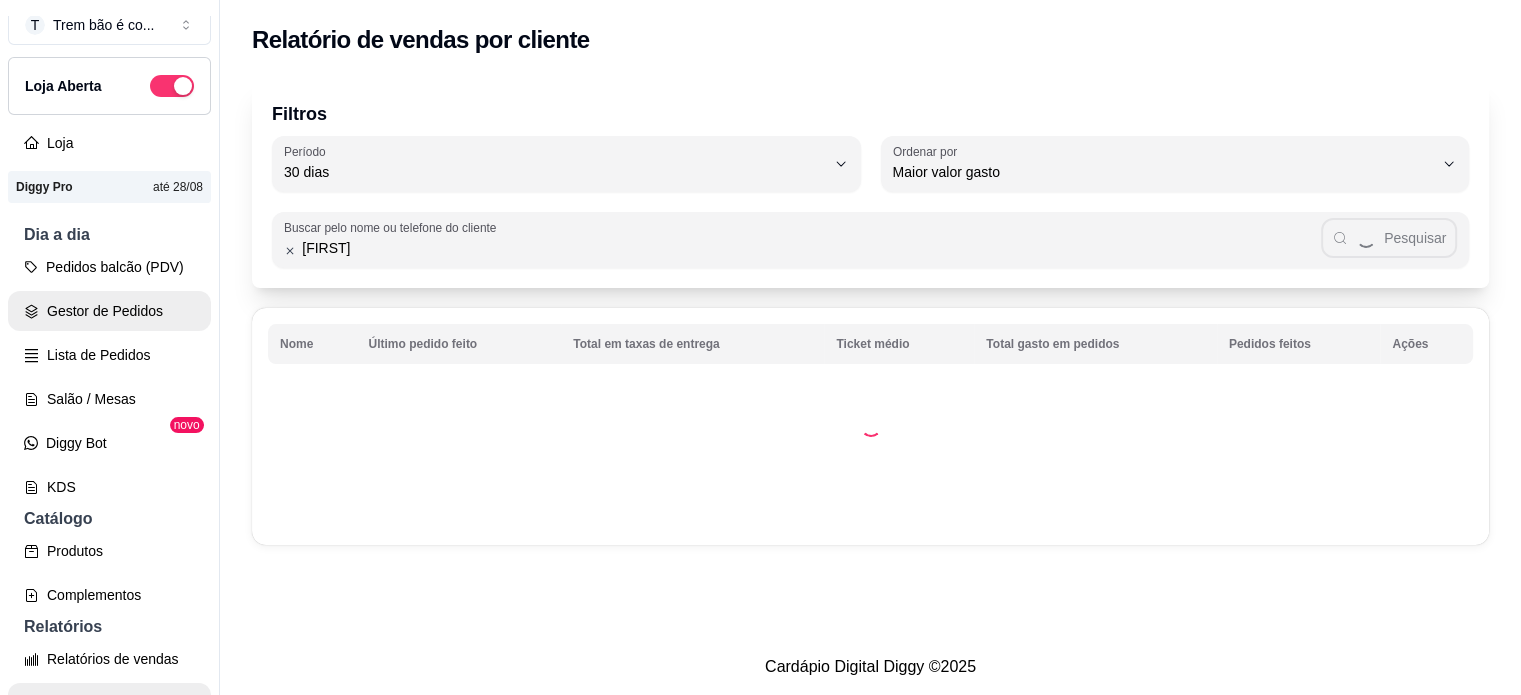 click on "Gestor de Pedidos" at bounding box center [109, 311] 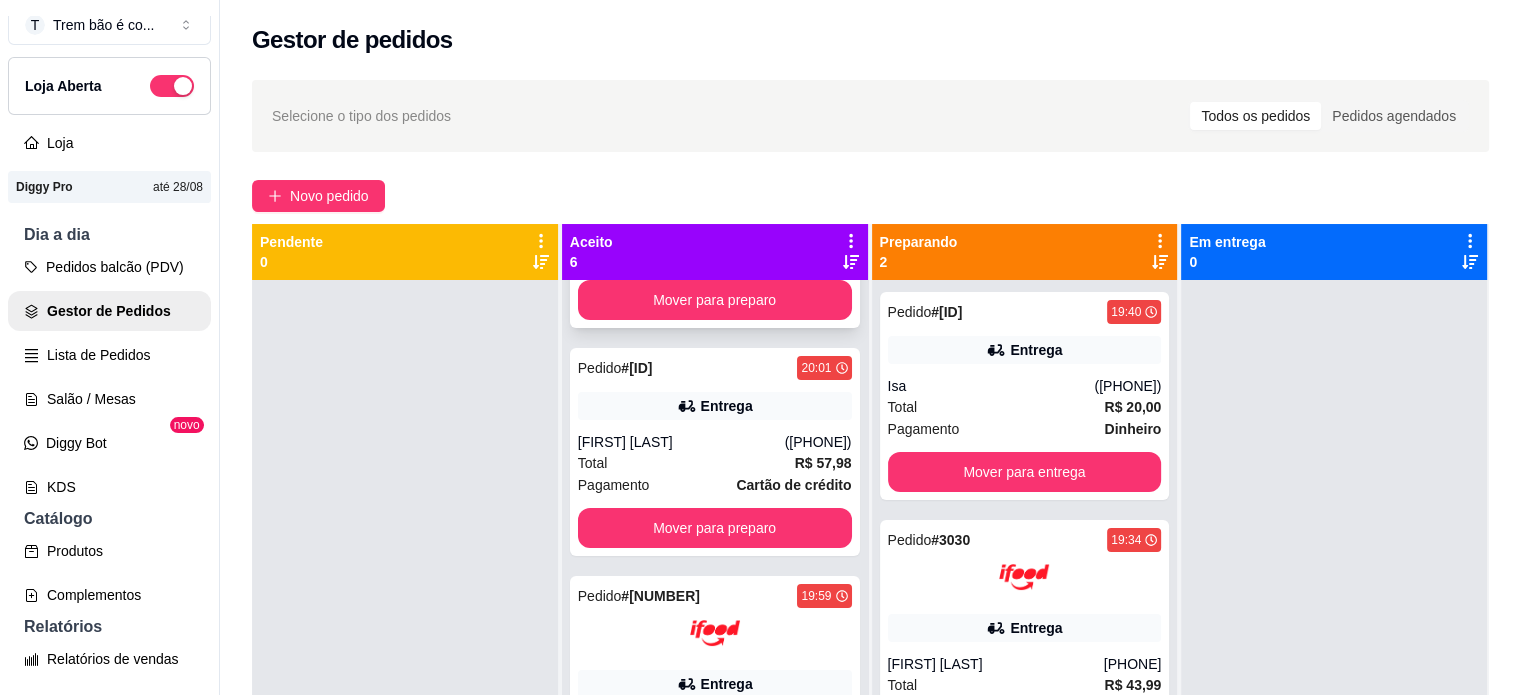 scroll, scrollTop: 346, scrollLeft: 0, axis: vertical 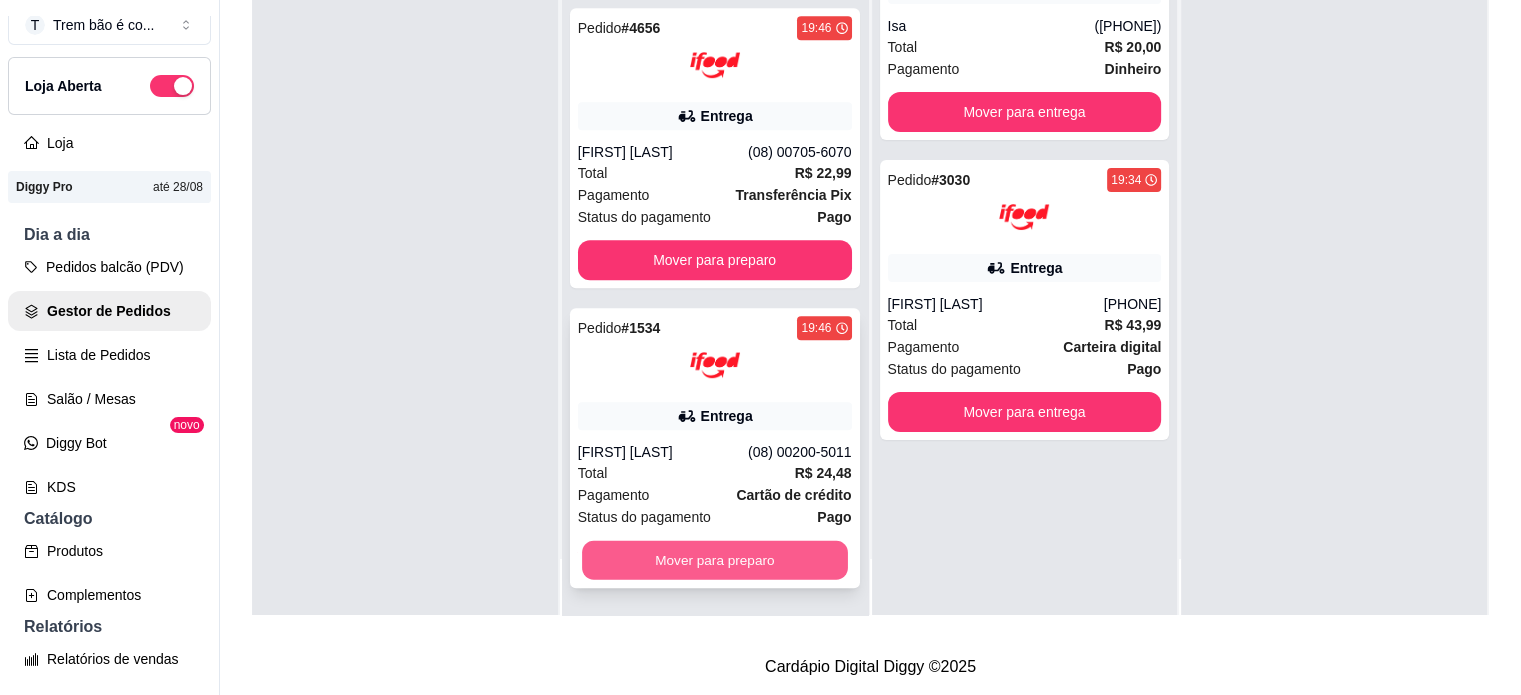 click on "Mover para preparo" at bounding box center (715, 560) 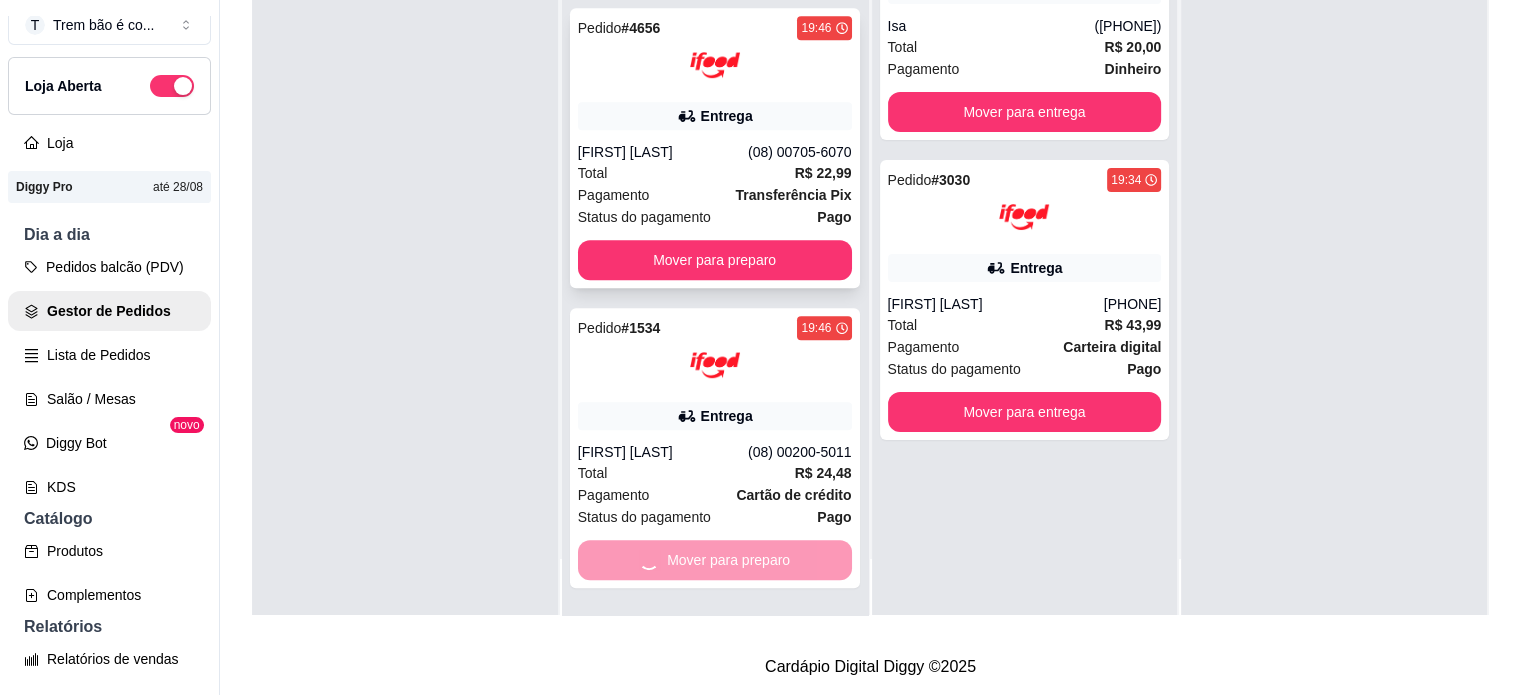 scroll, scrollTop: 752, scrollLeft: 0, axis: vertical 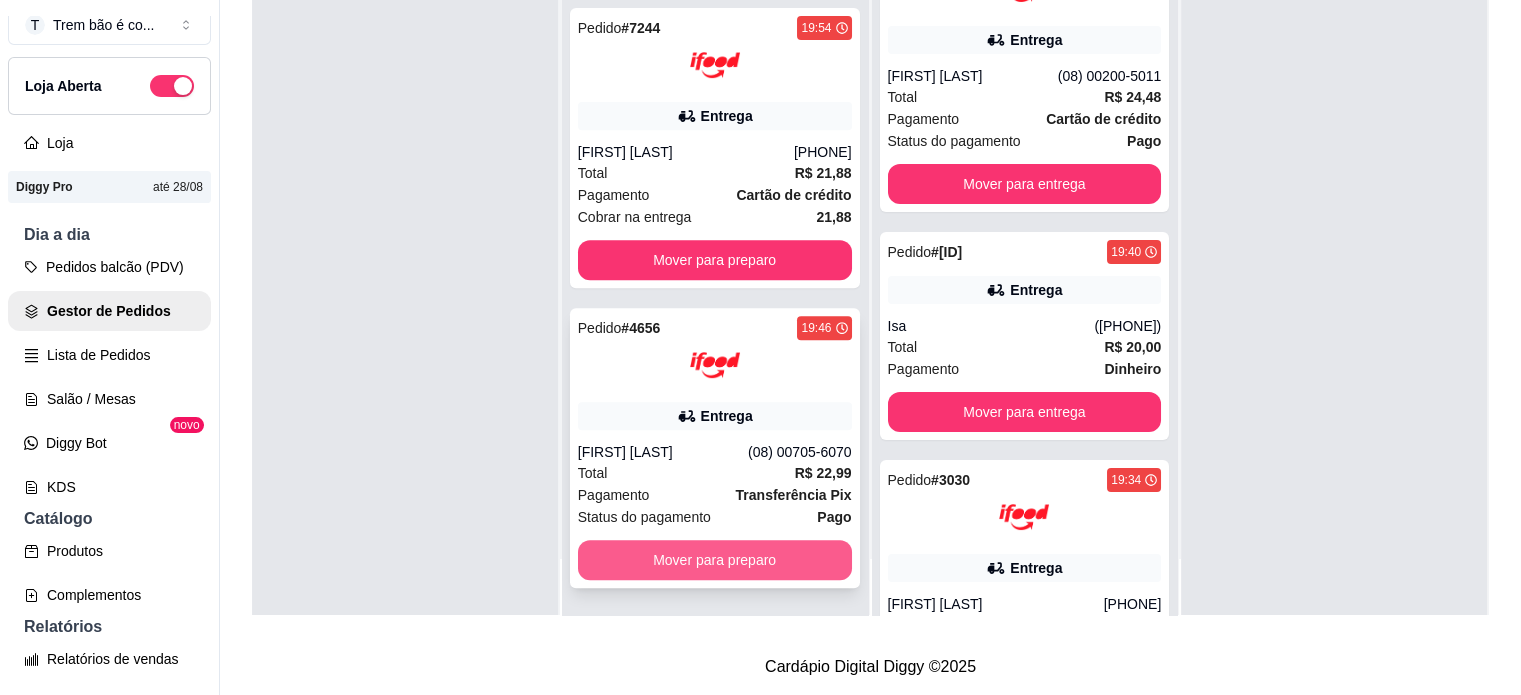 click on "Mover para preparo" at bounding box center [715, 560] 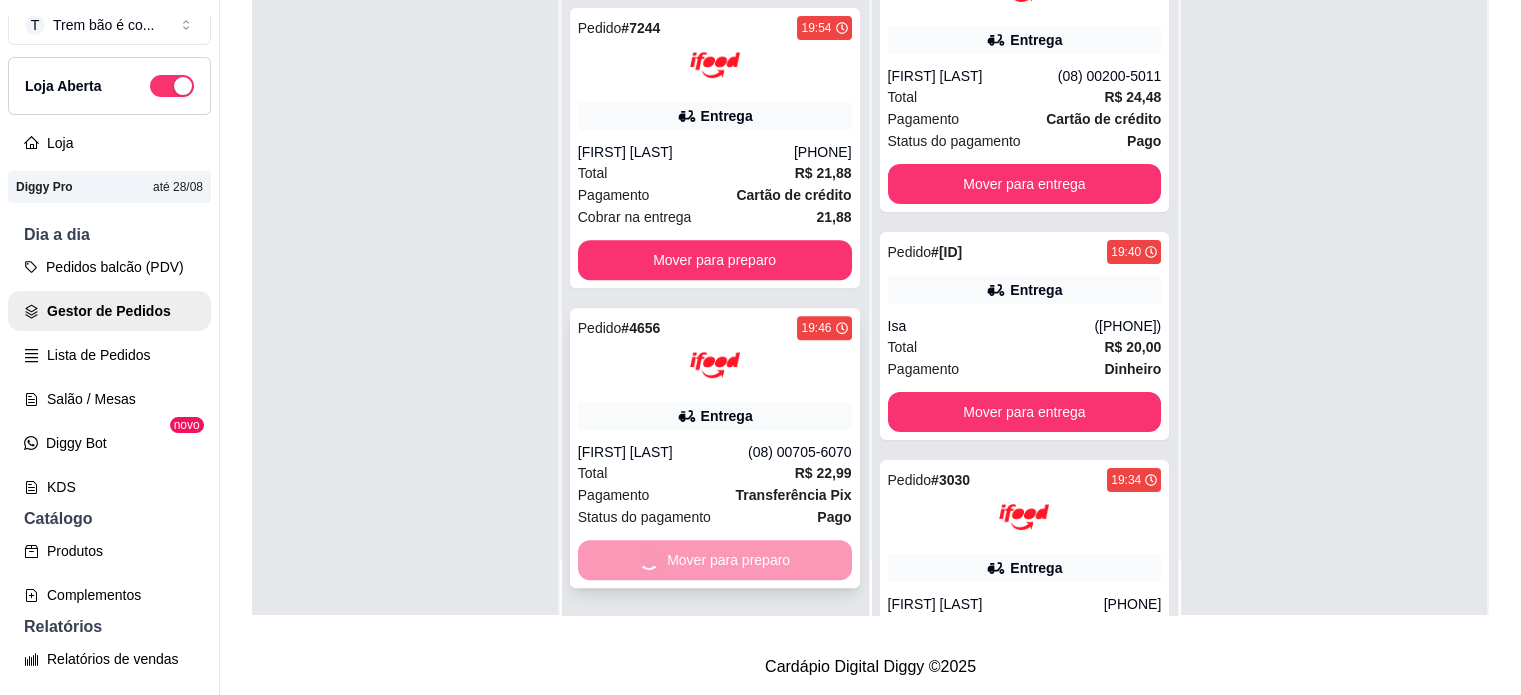 scroll, scrollTop: 452, scrollLeft: 0, axis: vertical 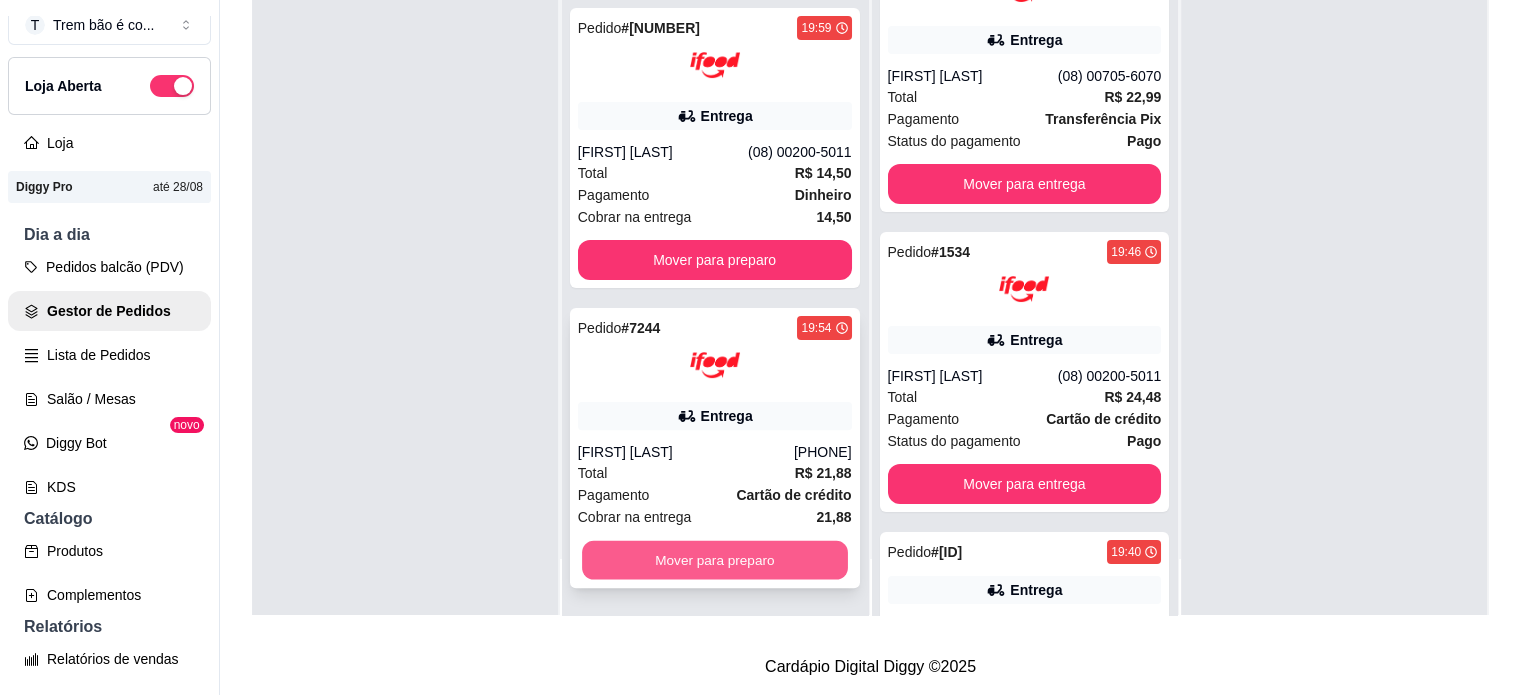 click on "Mover para preparo" at bounding box center (715, 560) 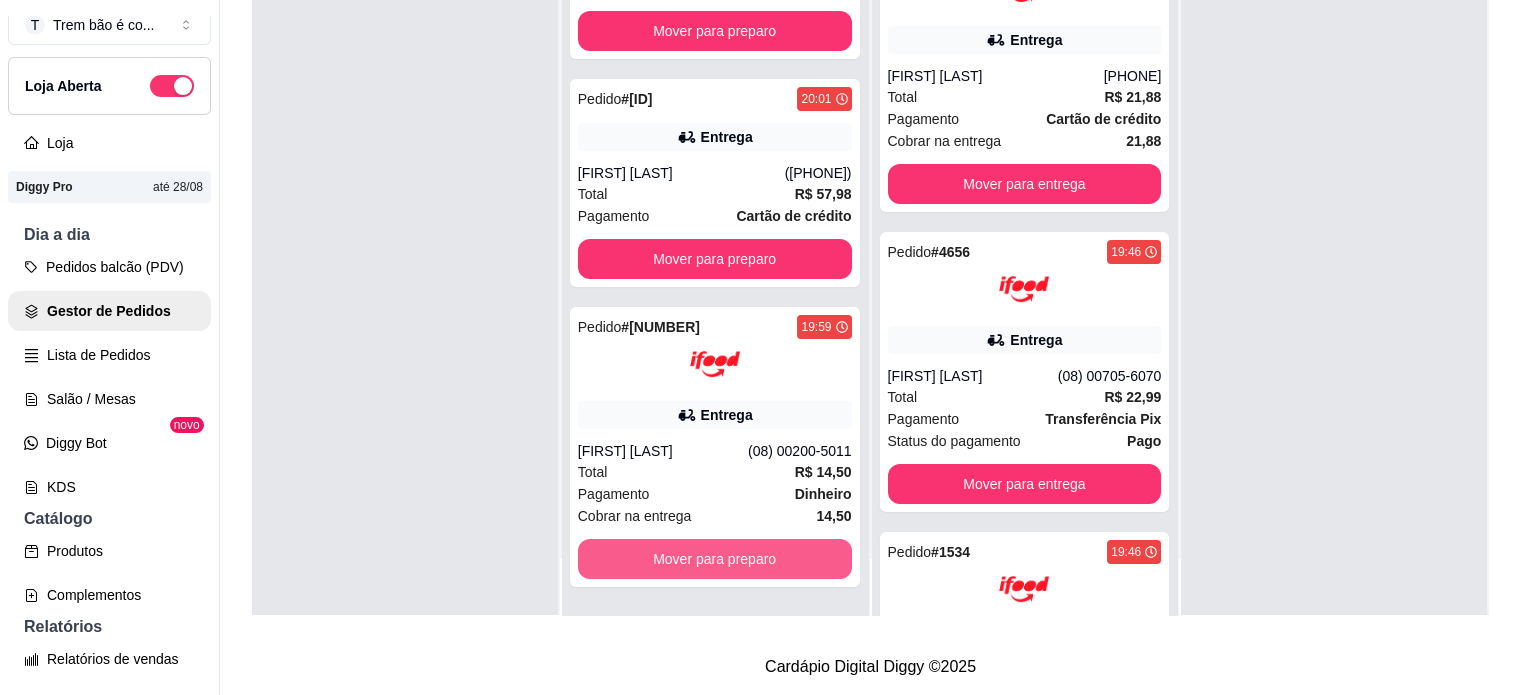 scroll, scrollTop: 152, scrollLeft: 0, axis: vertical 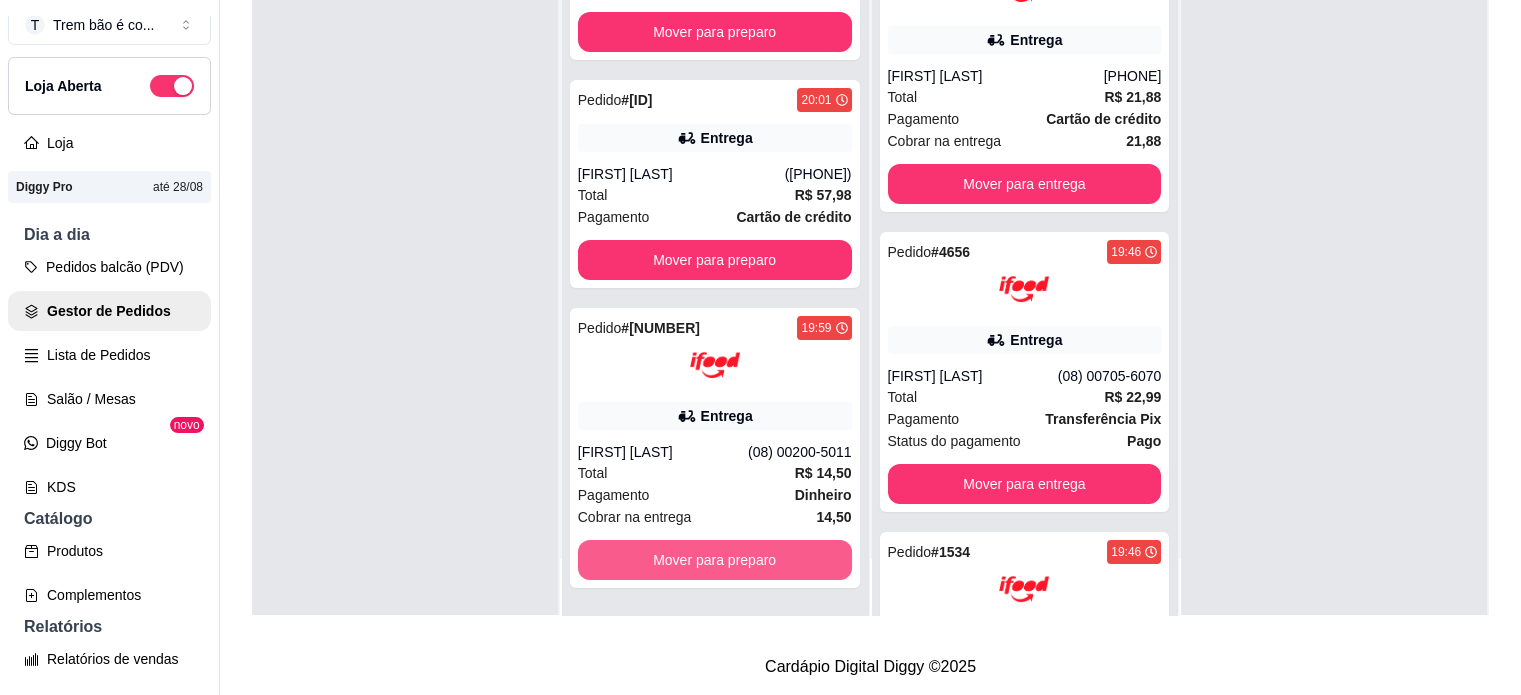 click on "Mover para preparo" at bounding box center [715, 560] 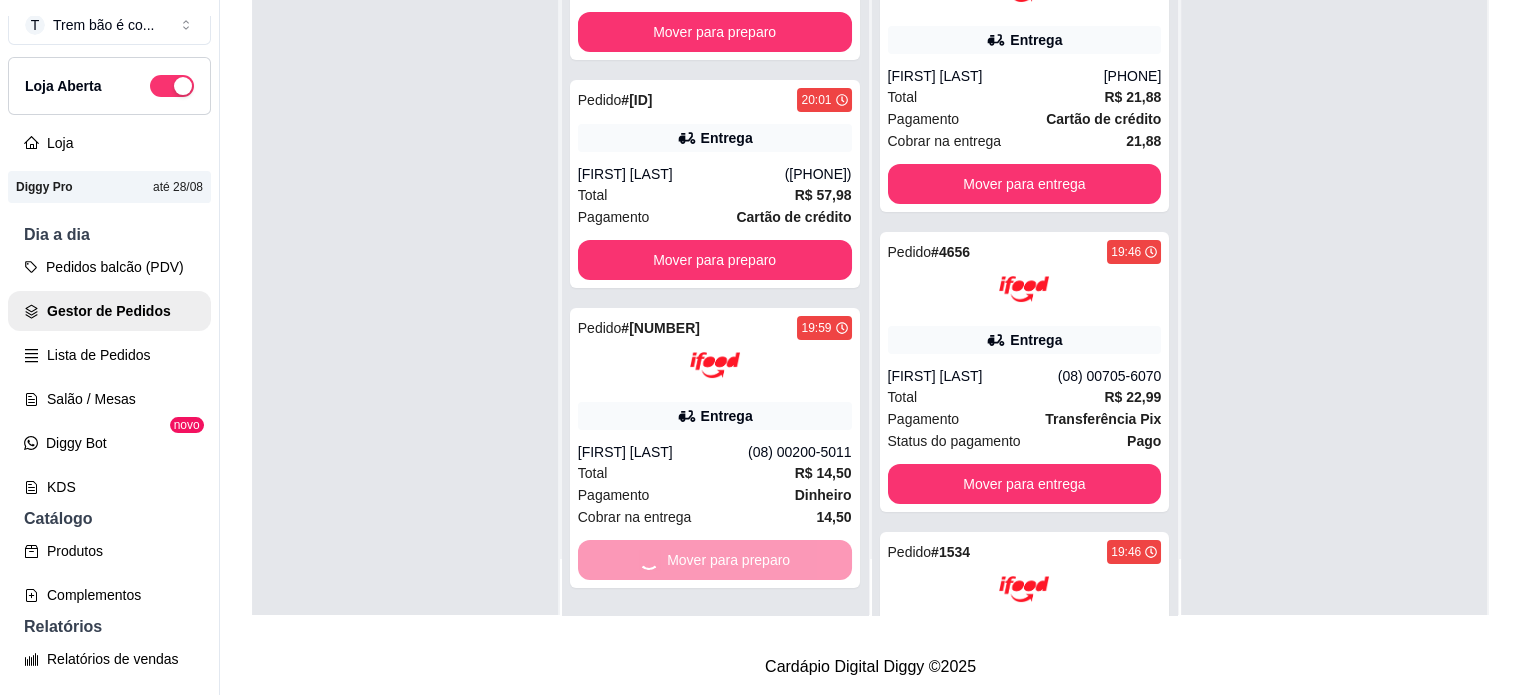 scroll, scrollTop: 0, scrollLeft: 0, axis: both 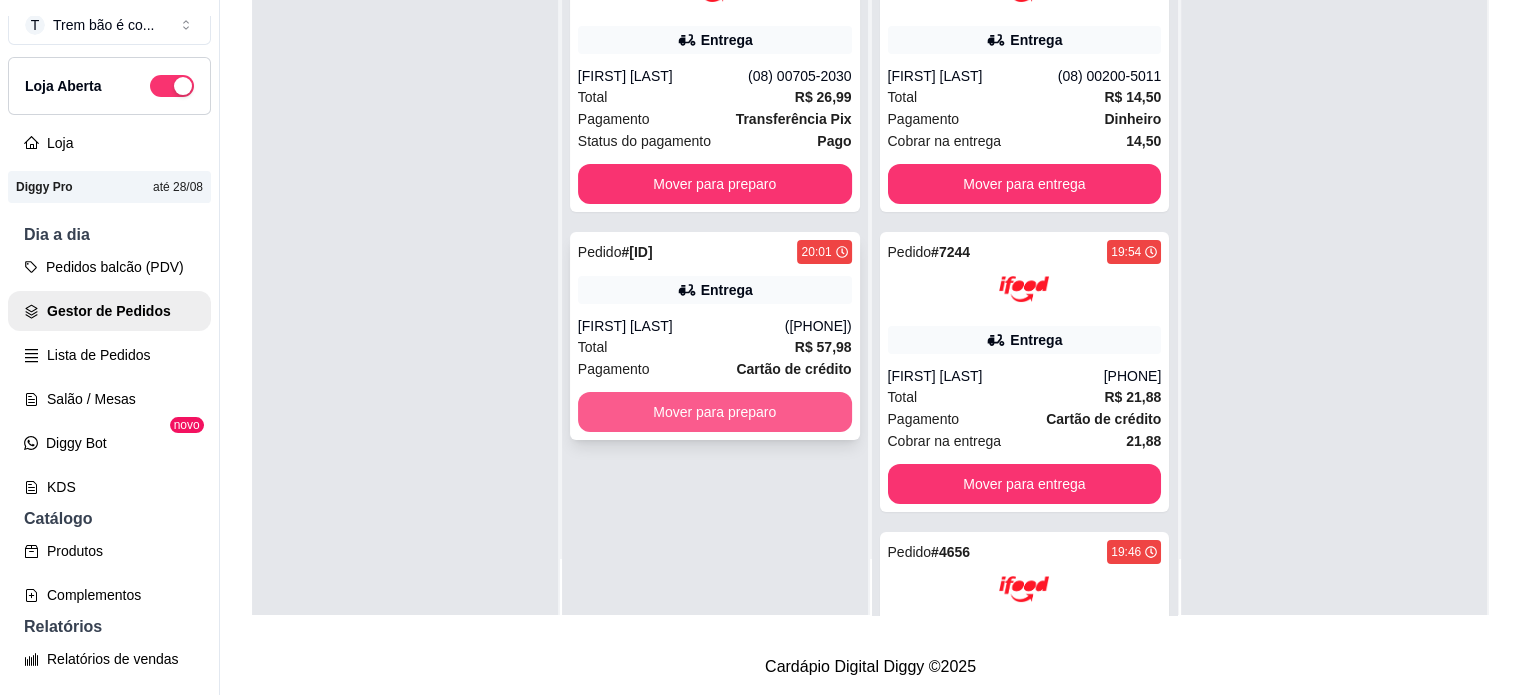 click on "Mover para preparo" at bounding box center (715, 412) 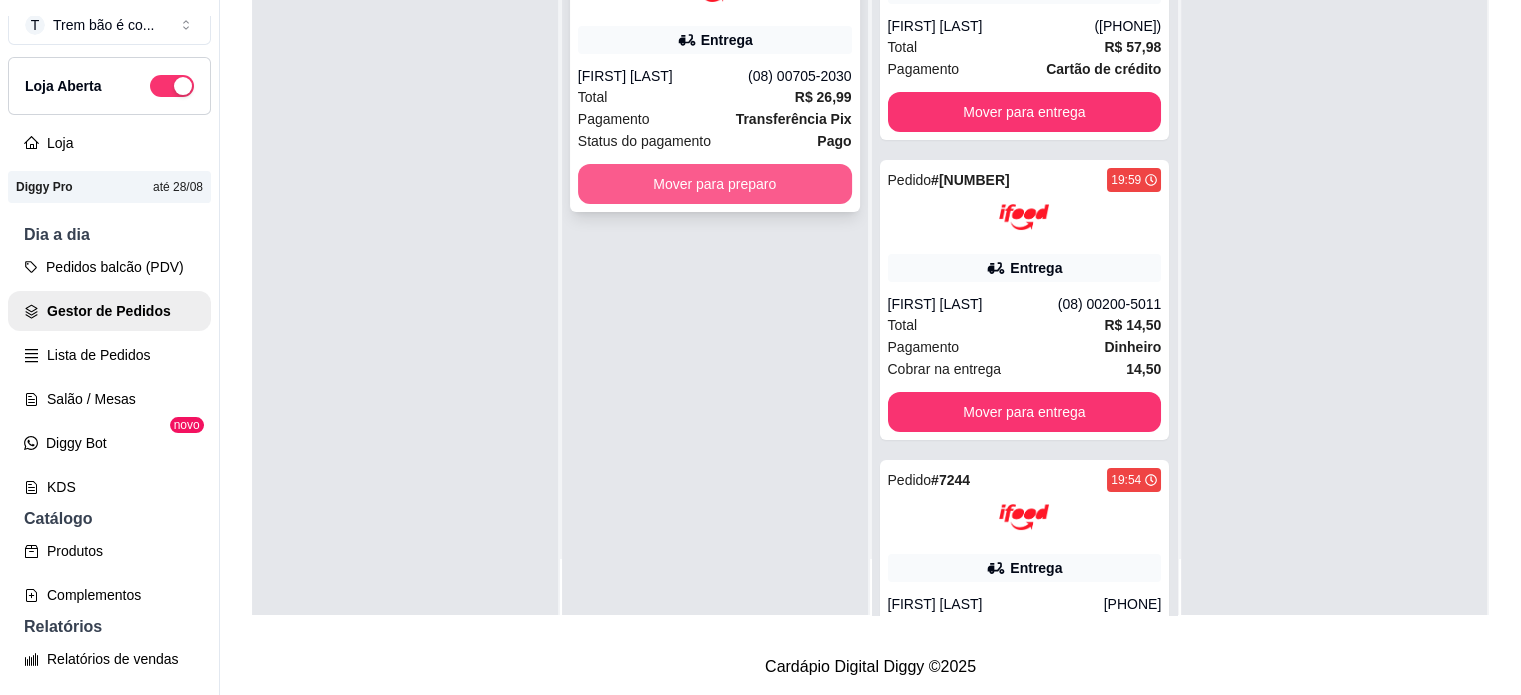 click on "Mover para preparo" at bounding box center [715, 184] 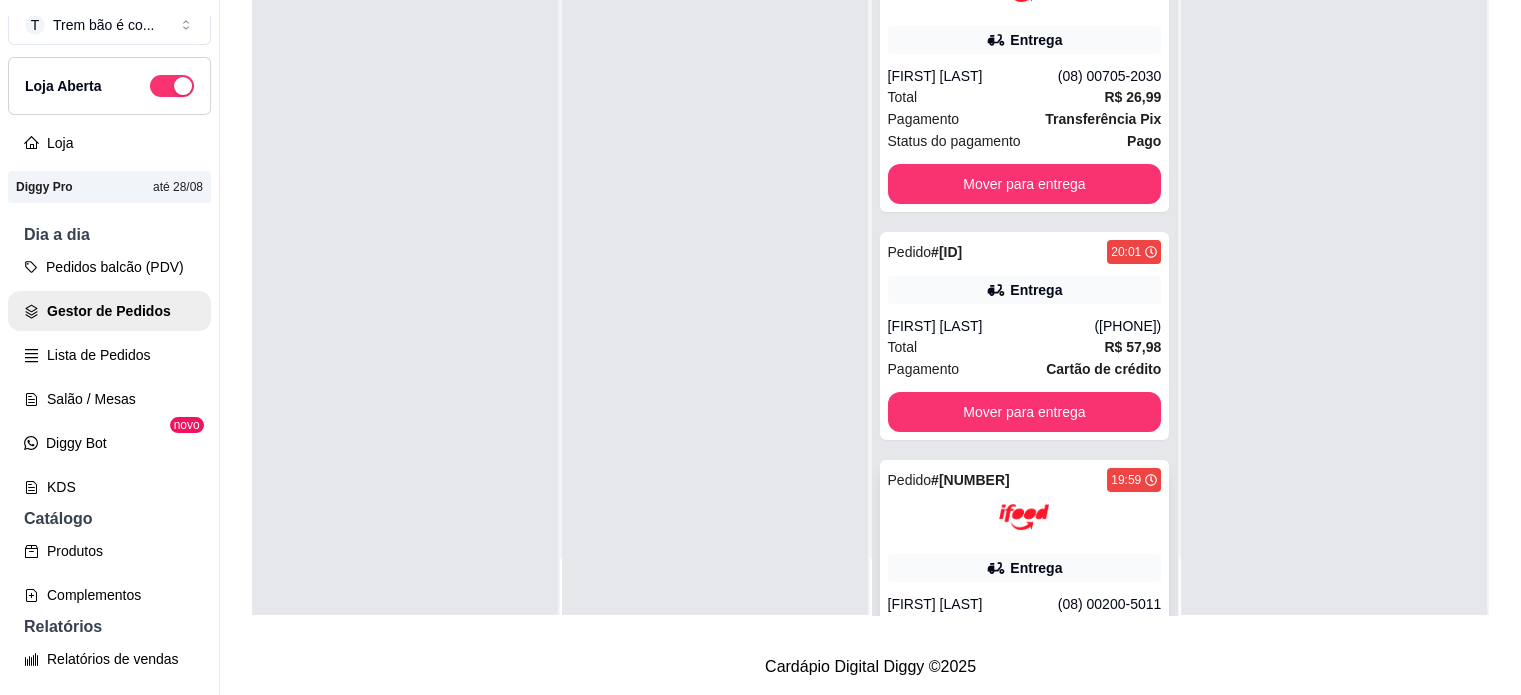 scroll, scrollTop: 0, scrollLeft: 0, axis: both 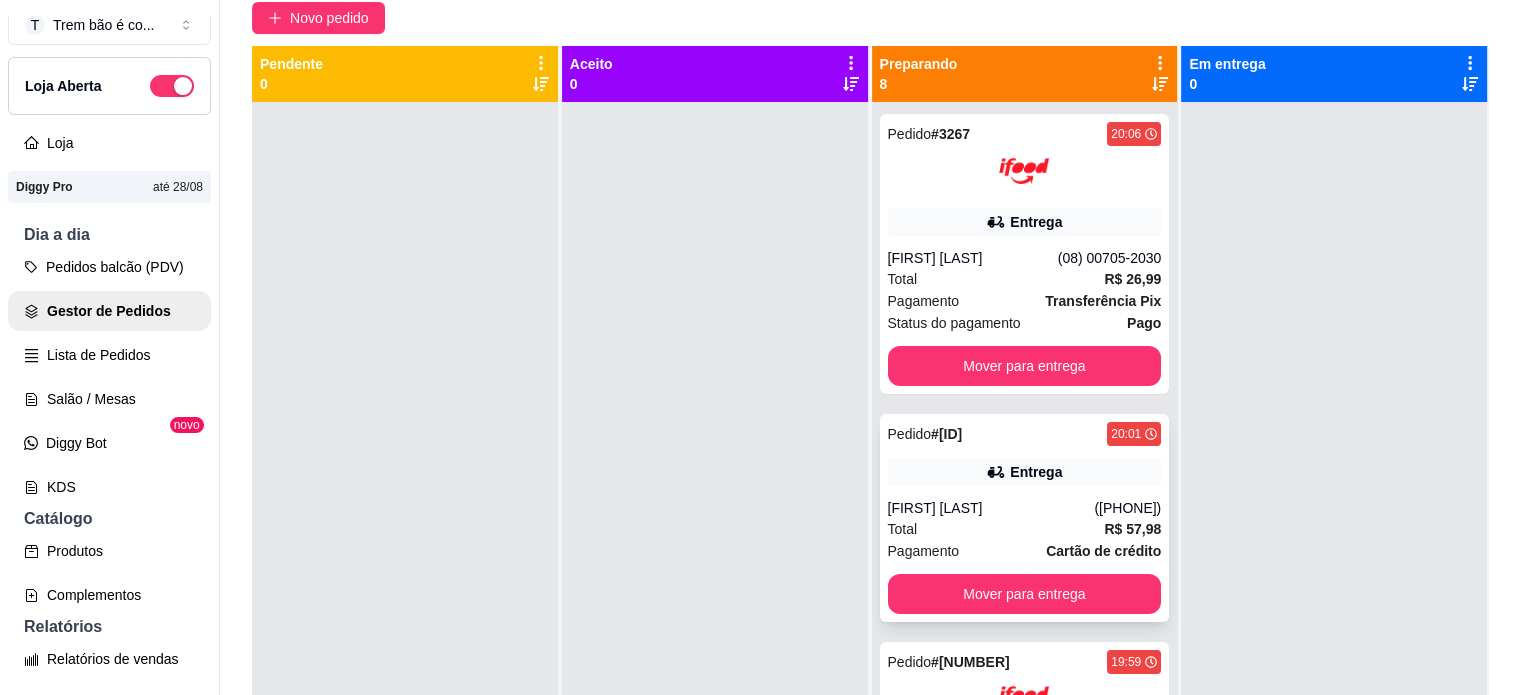 click on "Entrega" at bounding box center (1036, 472) 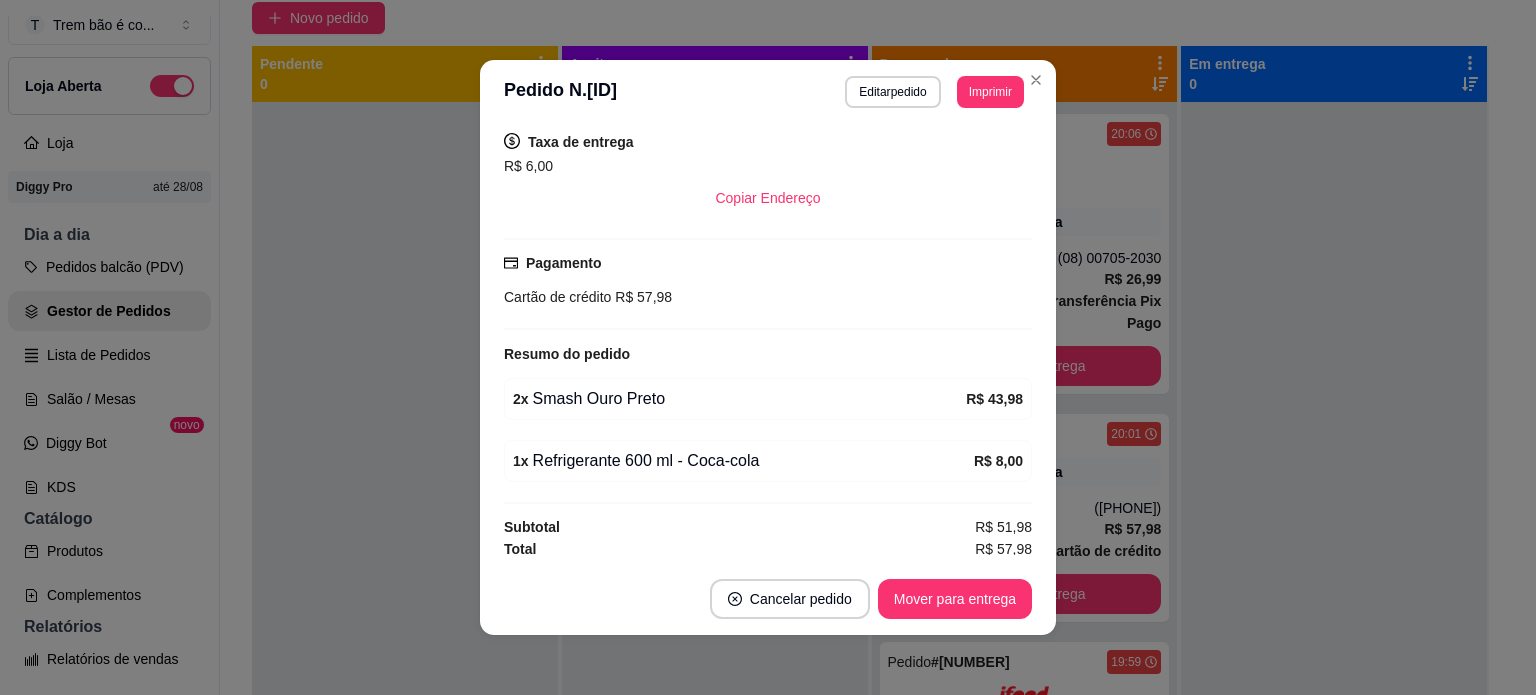 scroll, scrollTop: 352, scrollLeft: 0, axis: vertical 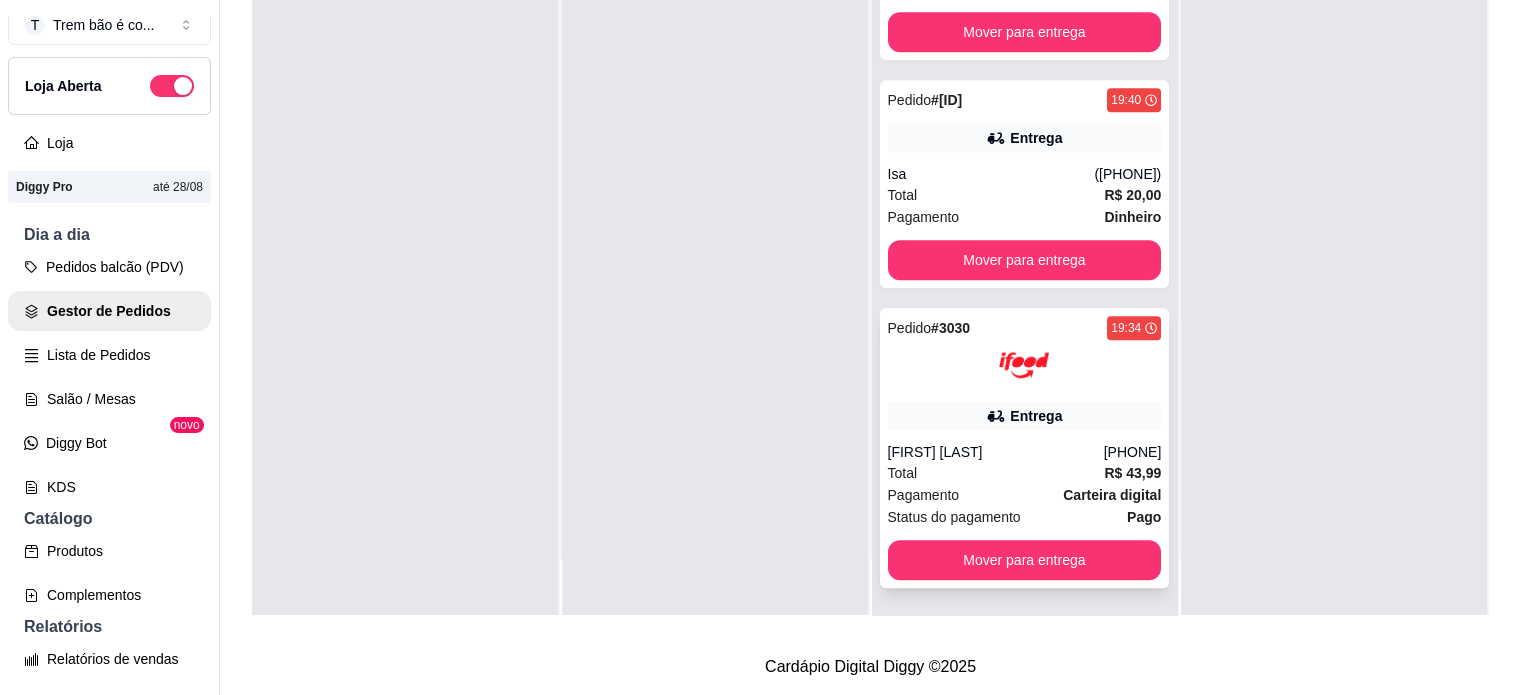 click on "Pedido  # [ID] [TIME] Entrega [FIRST] [LAST] ([PHONE]) Total [CURRENCY] [PRICE] Pagamento [PAYMENT_METHOD] Status do pagamento Pago Mover para entrega" at bounding box center [1025, 448] 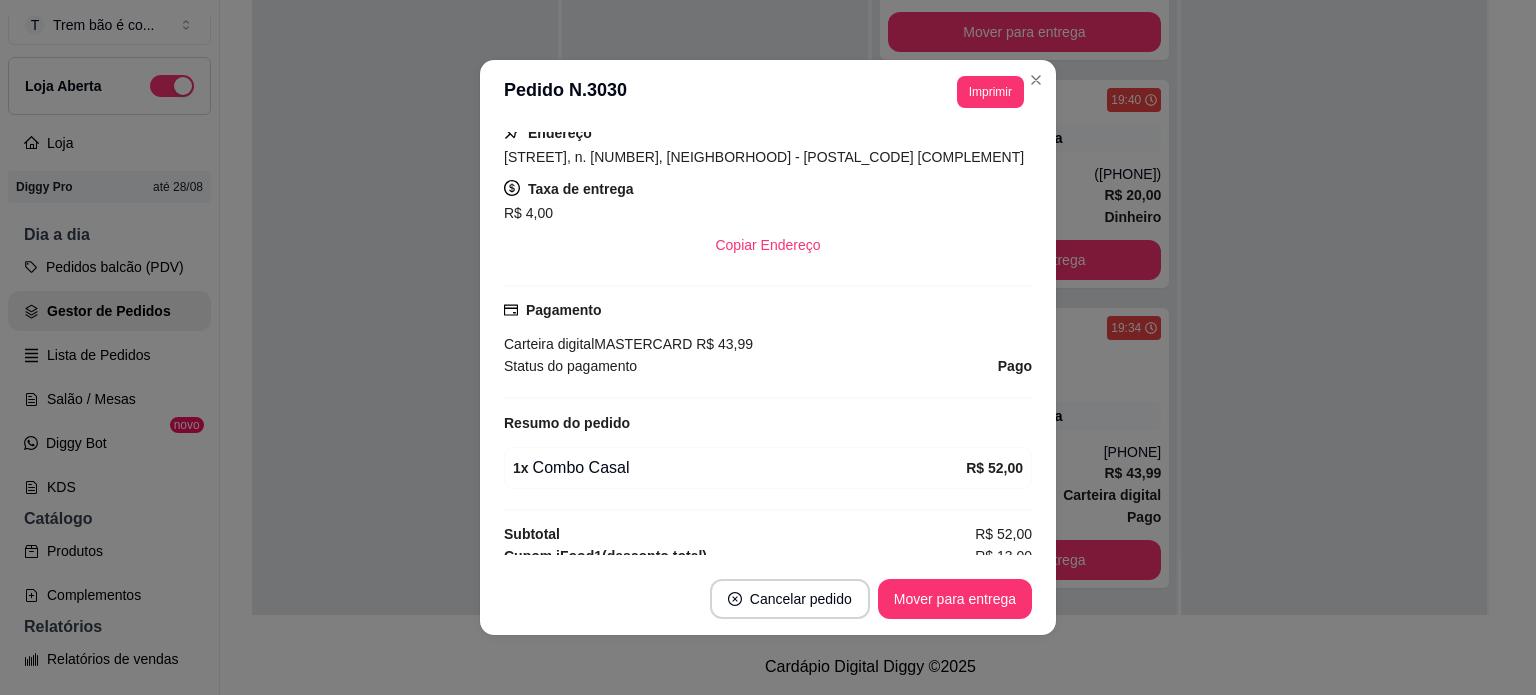 scroll, scrollTop: 557, scrollLeft: 0, axis: vertical 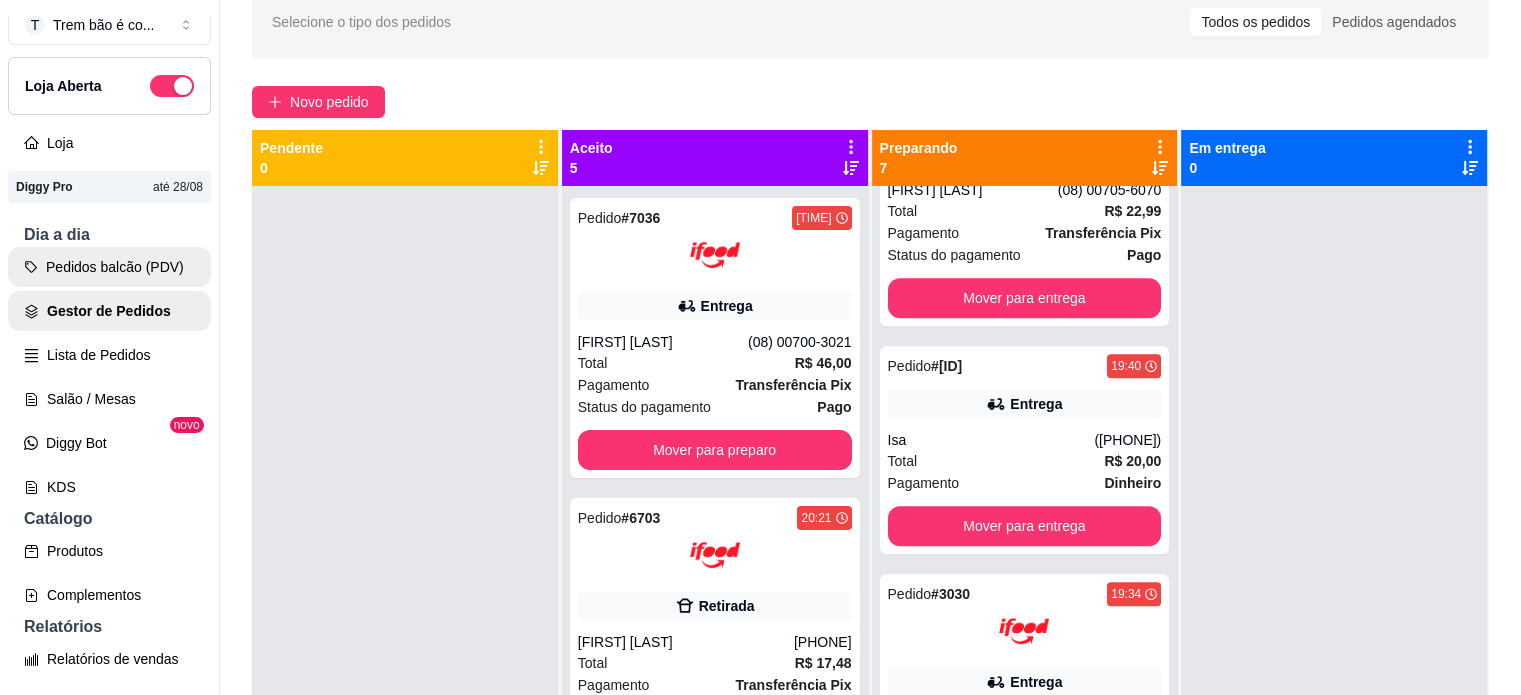 click on "Pedidos balcão (PDV)" at bounding box center [109, 267] 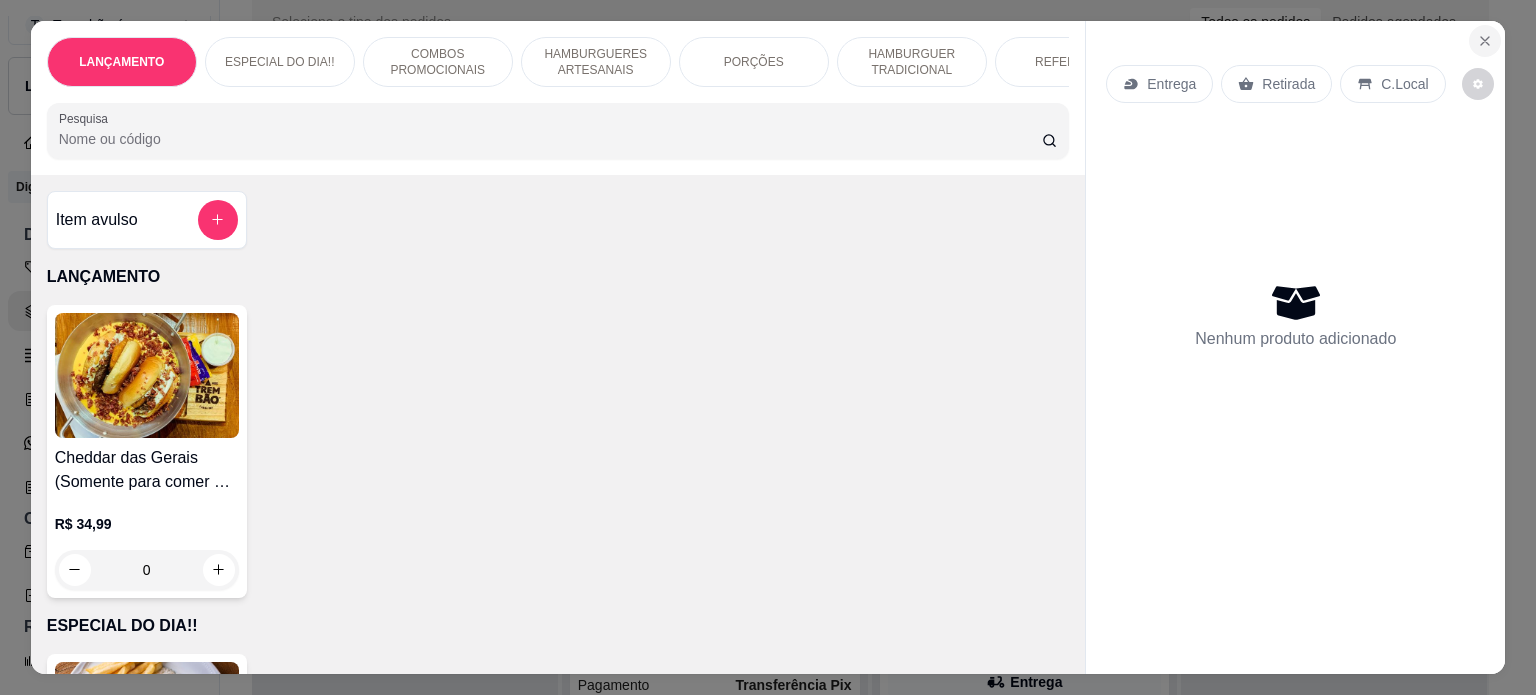 click 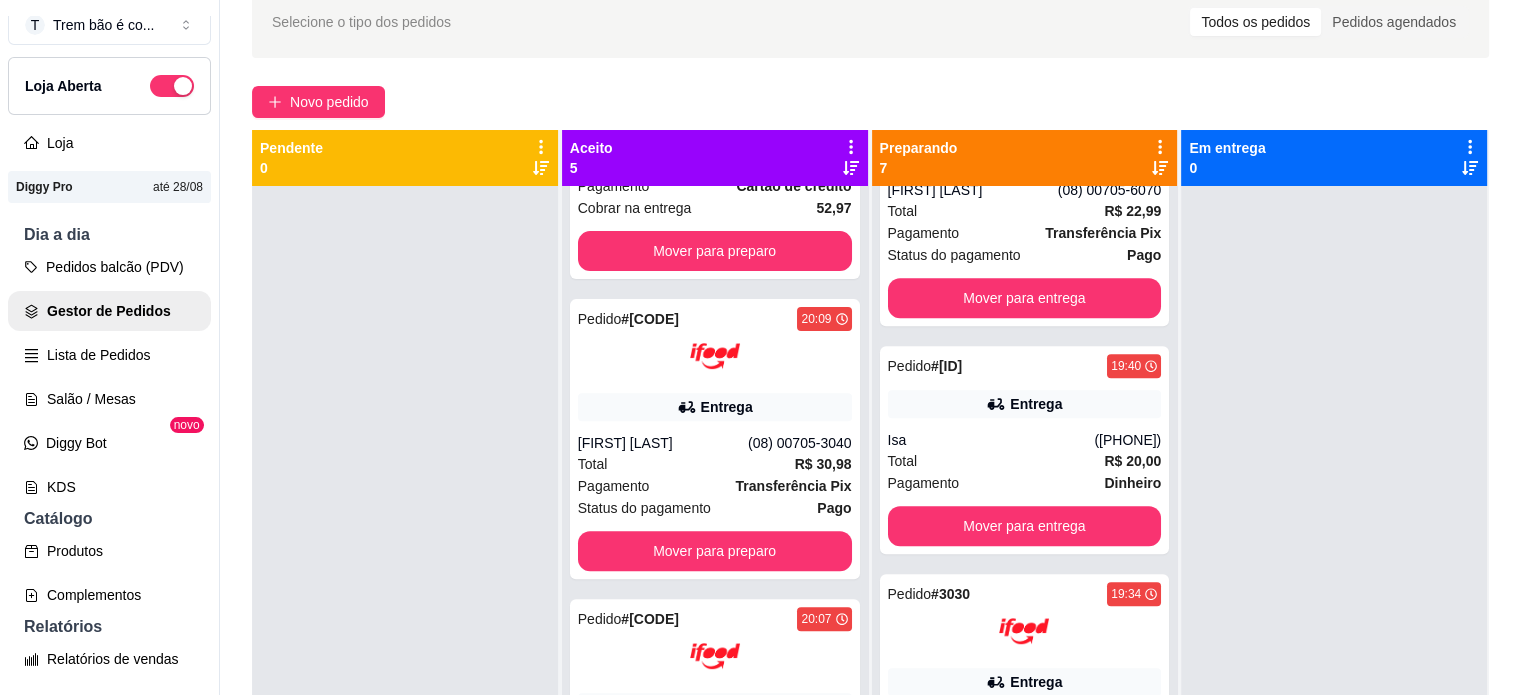 scroll, scrollTop: 824, scrollLeft: 0, axis: vertical 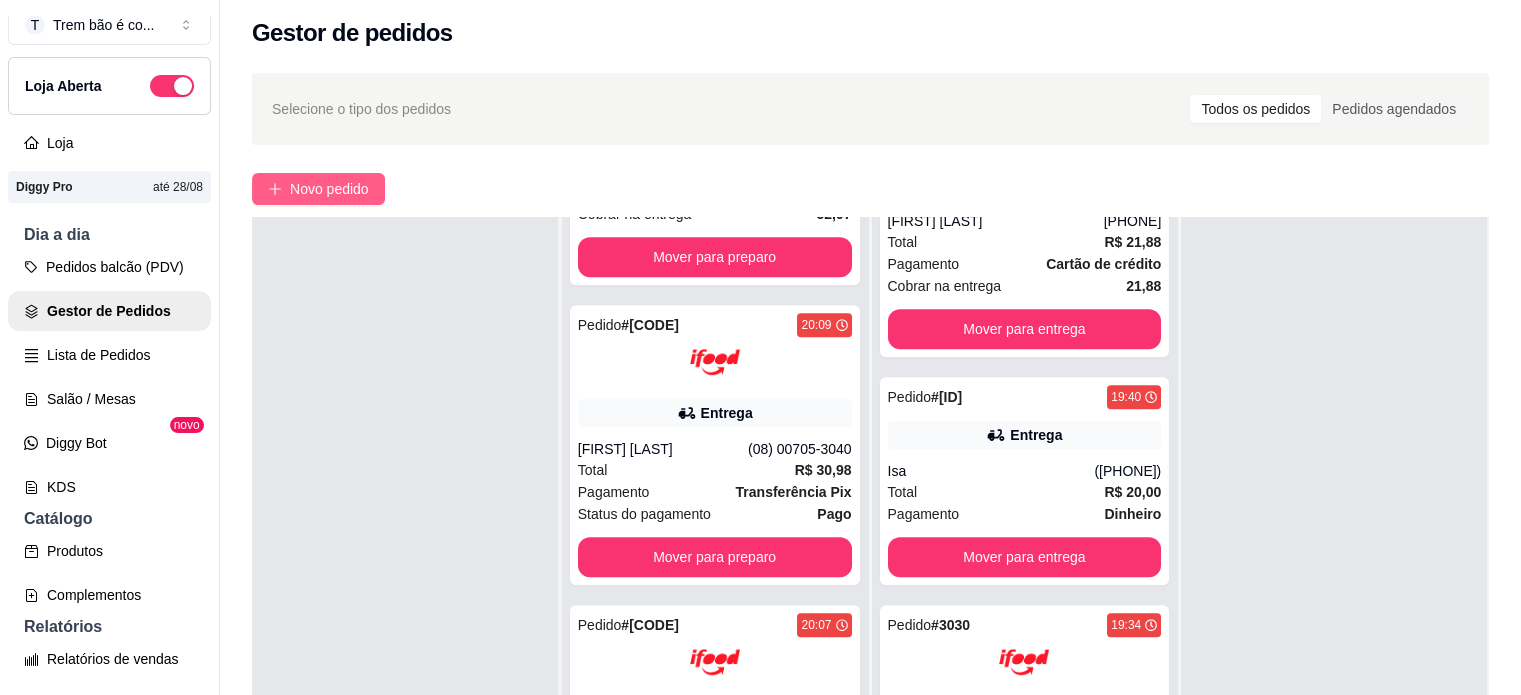 click on "Novo pedido" at bounding box center [329, 189] 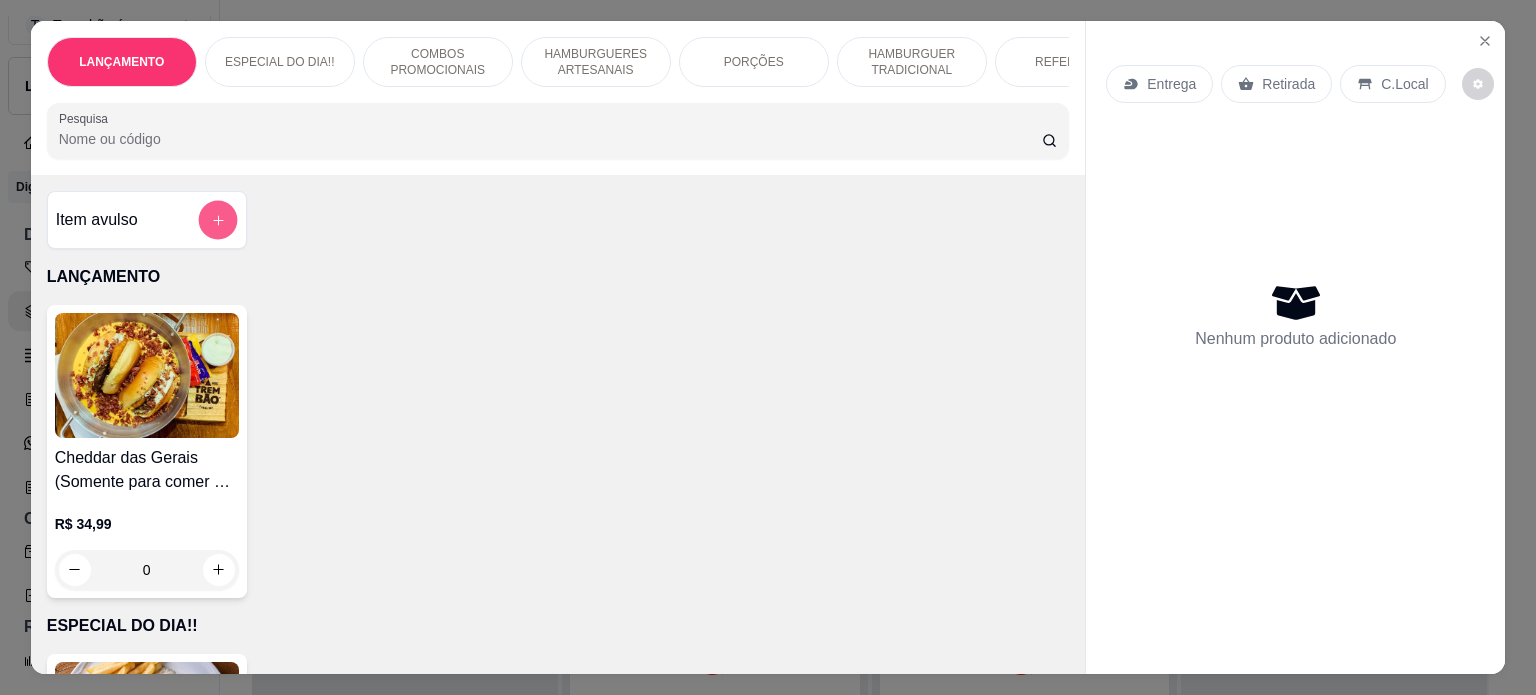 click at bounding box center (217, 219) 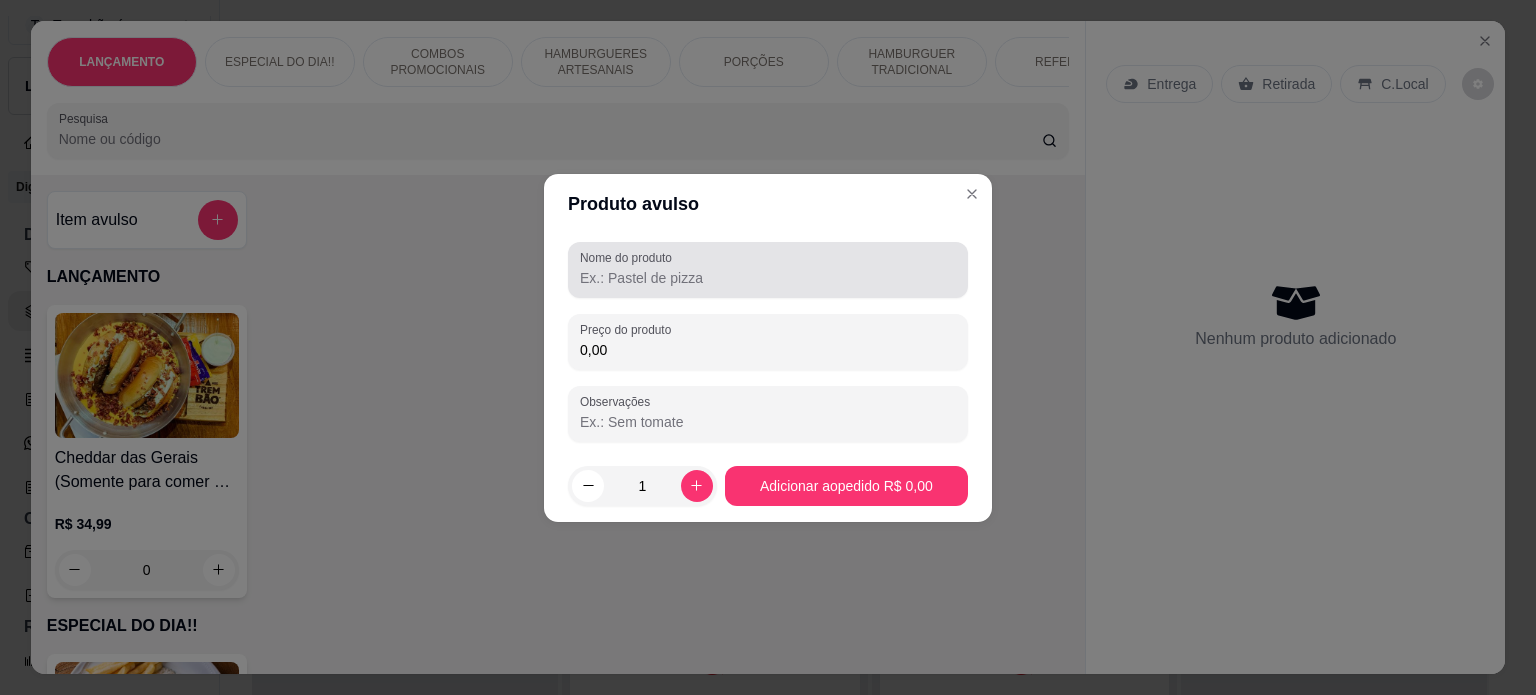 click at bounding box center [768, 270] 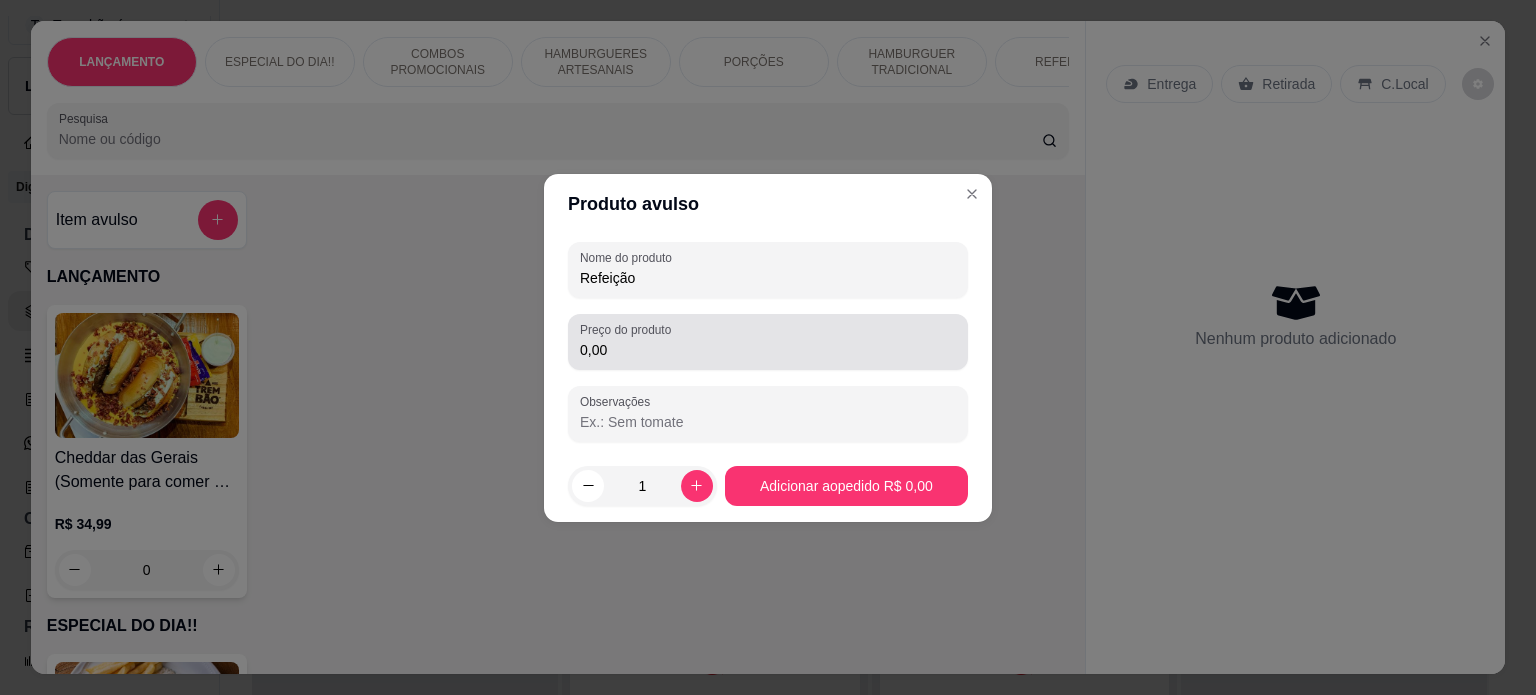 type on "Refeição" 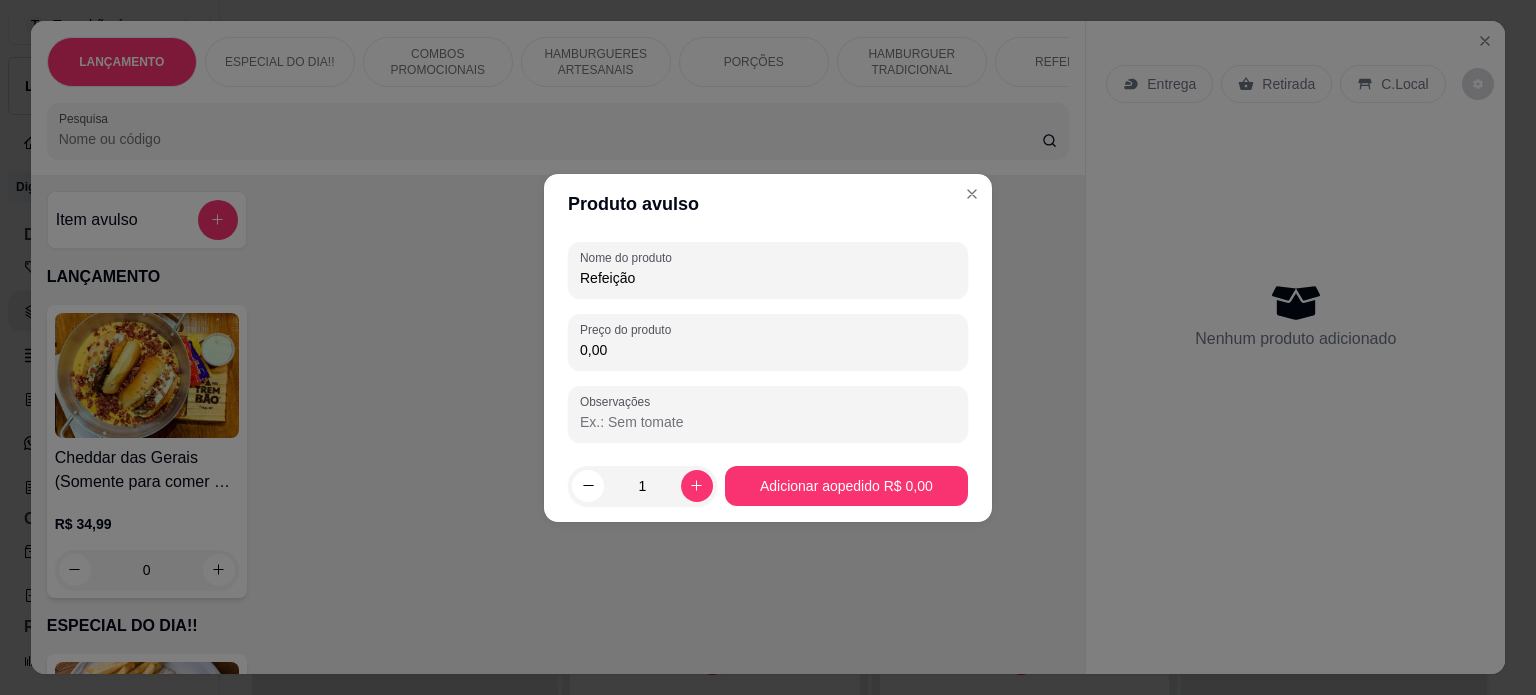 click on "0,00" at bounding box center [768, 350] 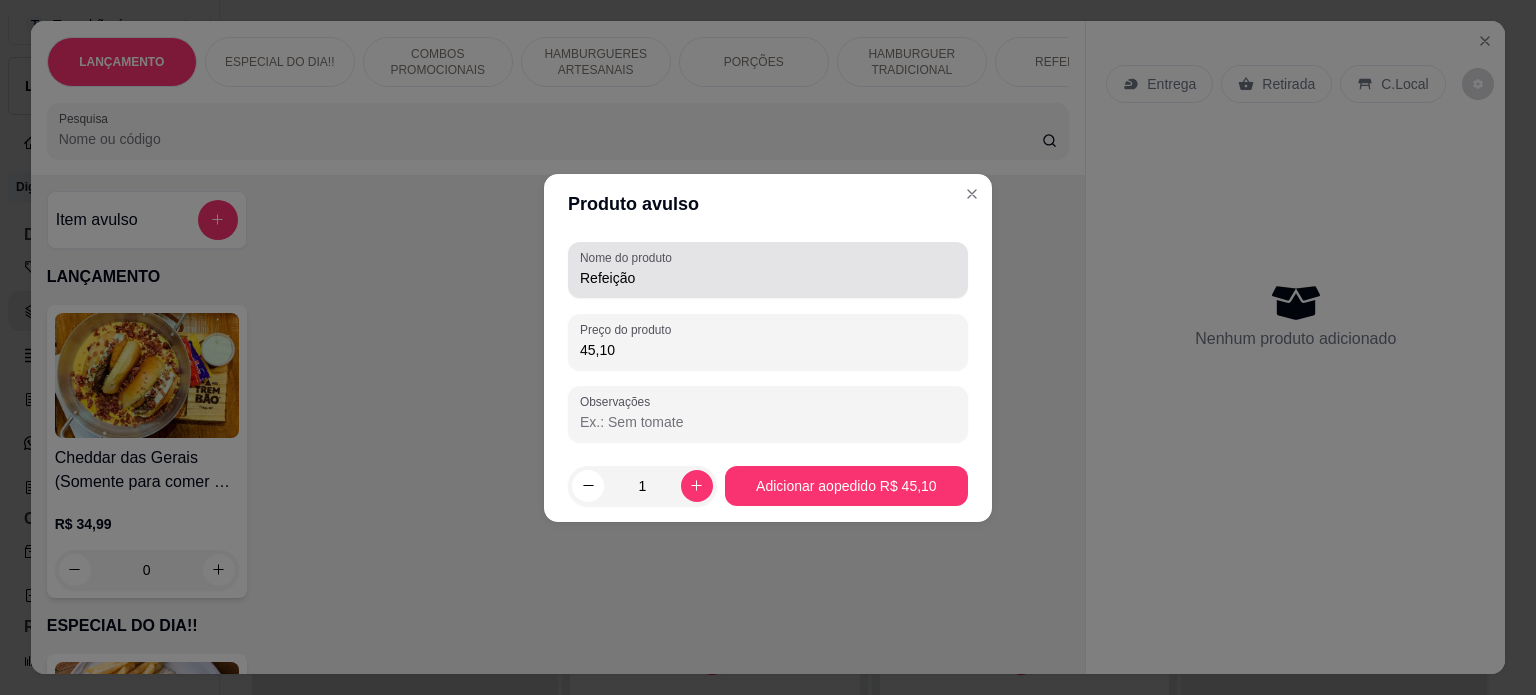 type on "45,10" 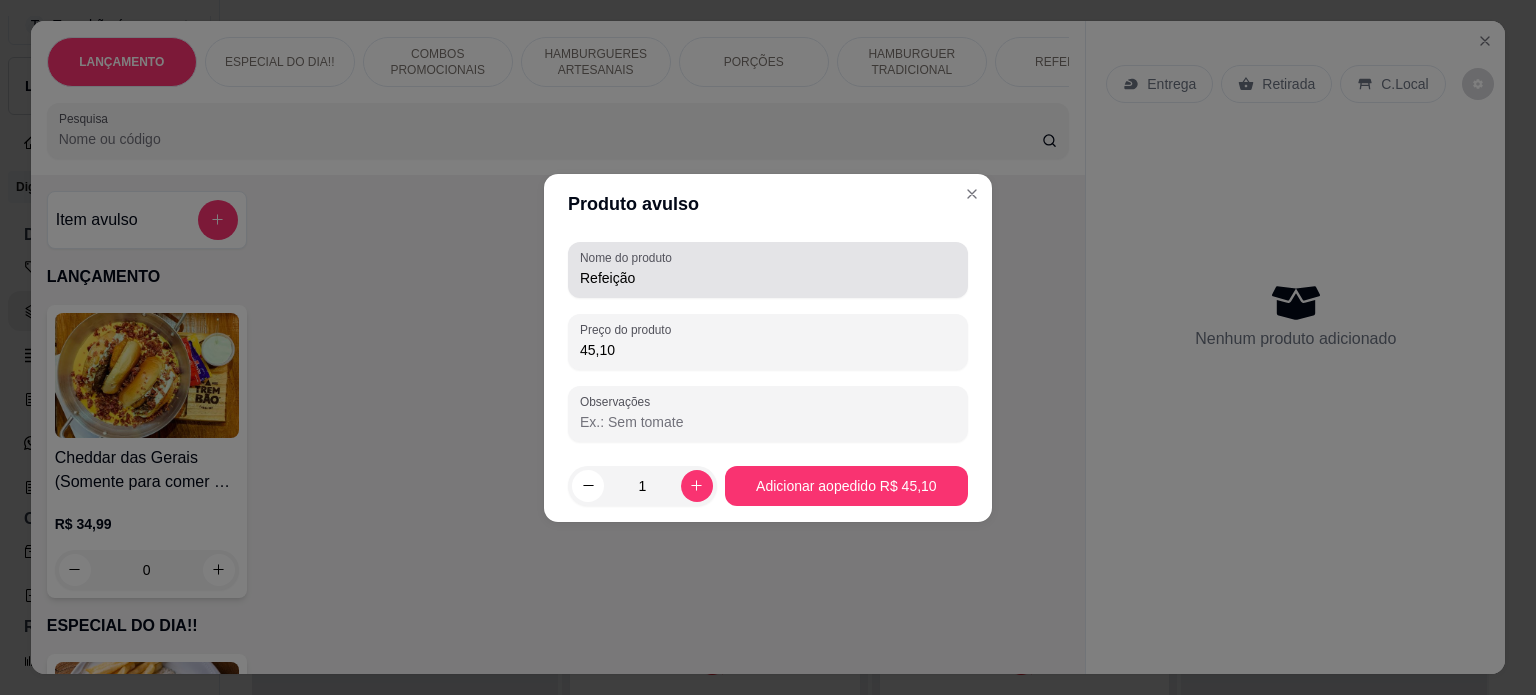 click on "Refeição" at bounding box center (768, 270) 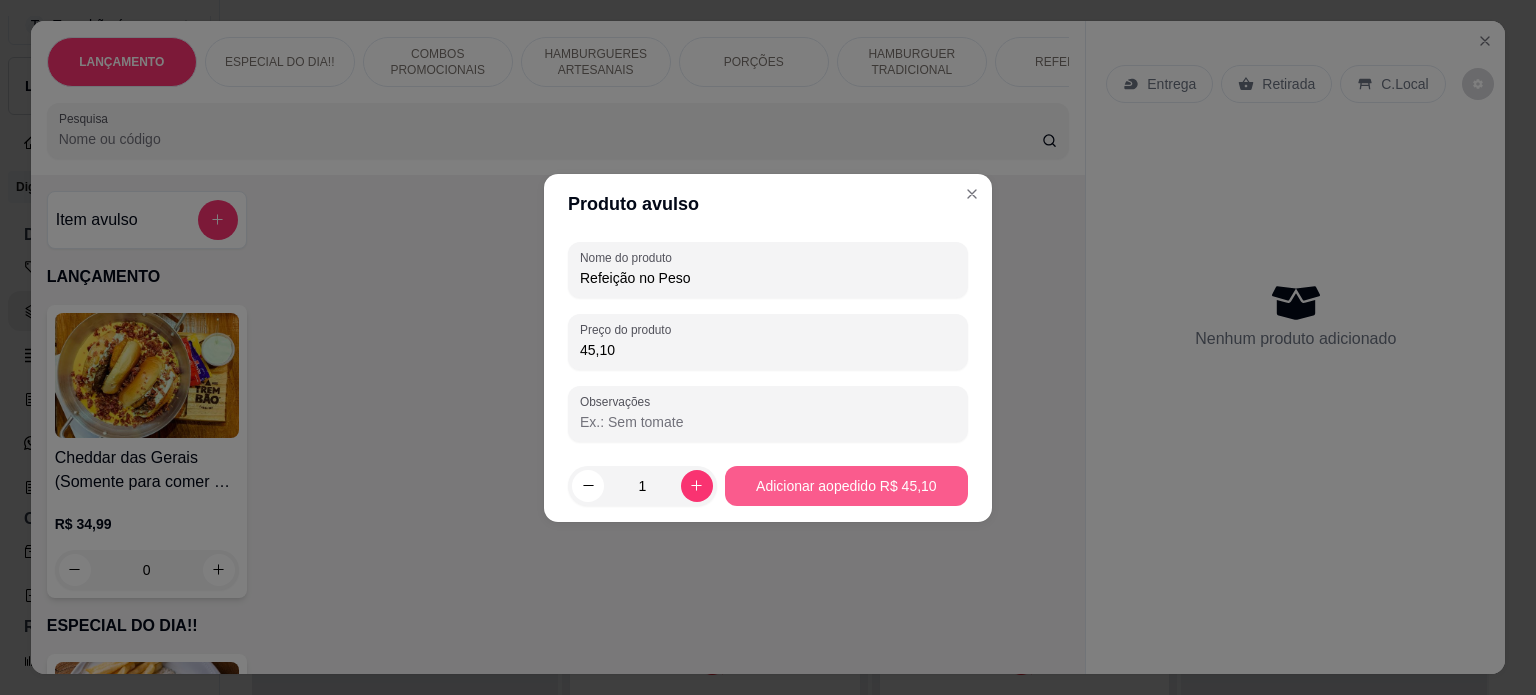 type on "Refeição no Peso" 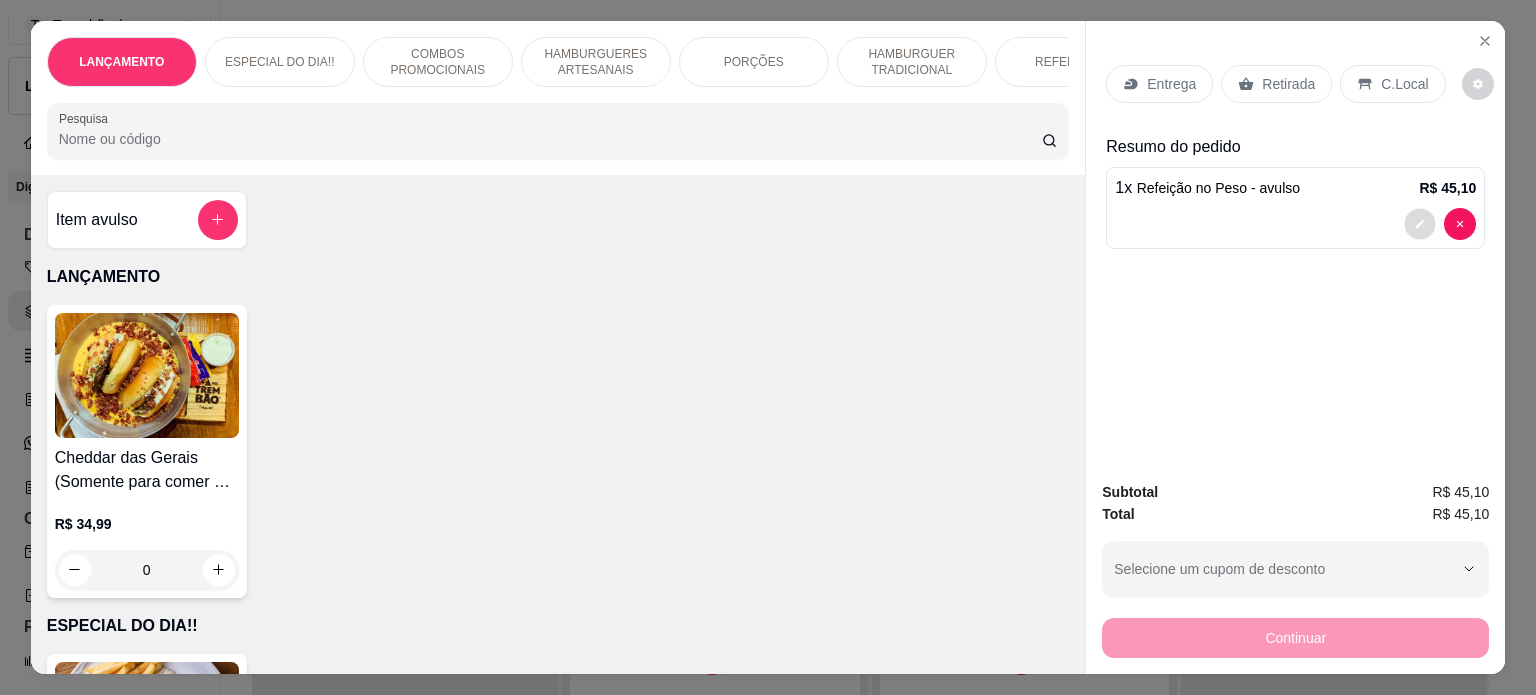 click 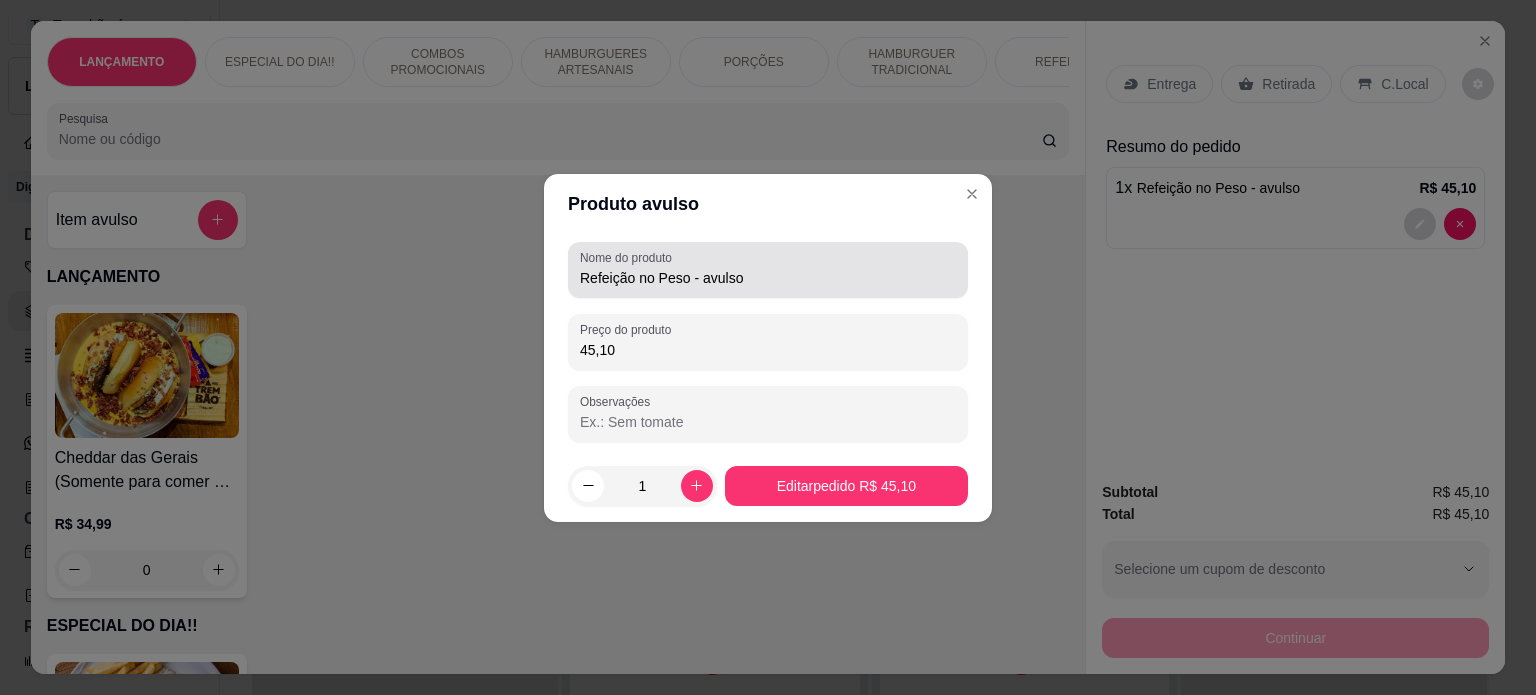 drag, startPoint x: 749, startPoint y: 263, endPoint x: 694, endPoint y: 271, distance: 55.578773 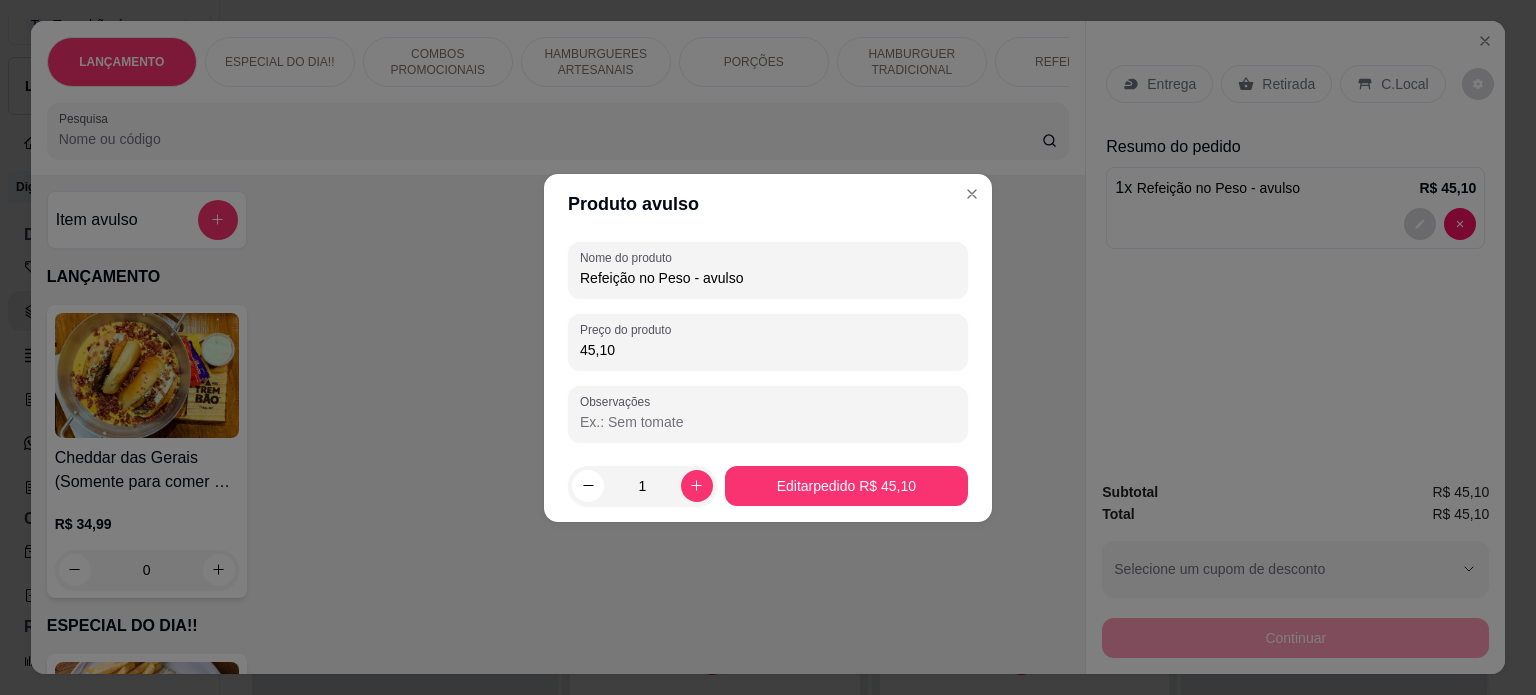 drag, startPoint x: 690, startPoint y: 275, endPoint x: 741, endPoint y: 279, distance: 51.156624 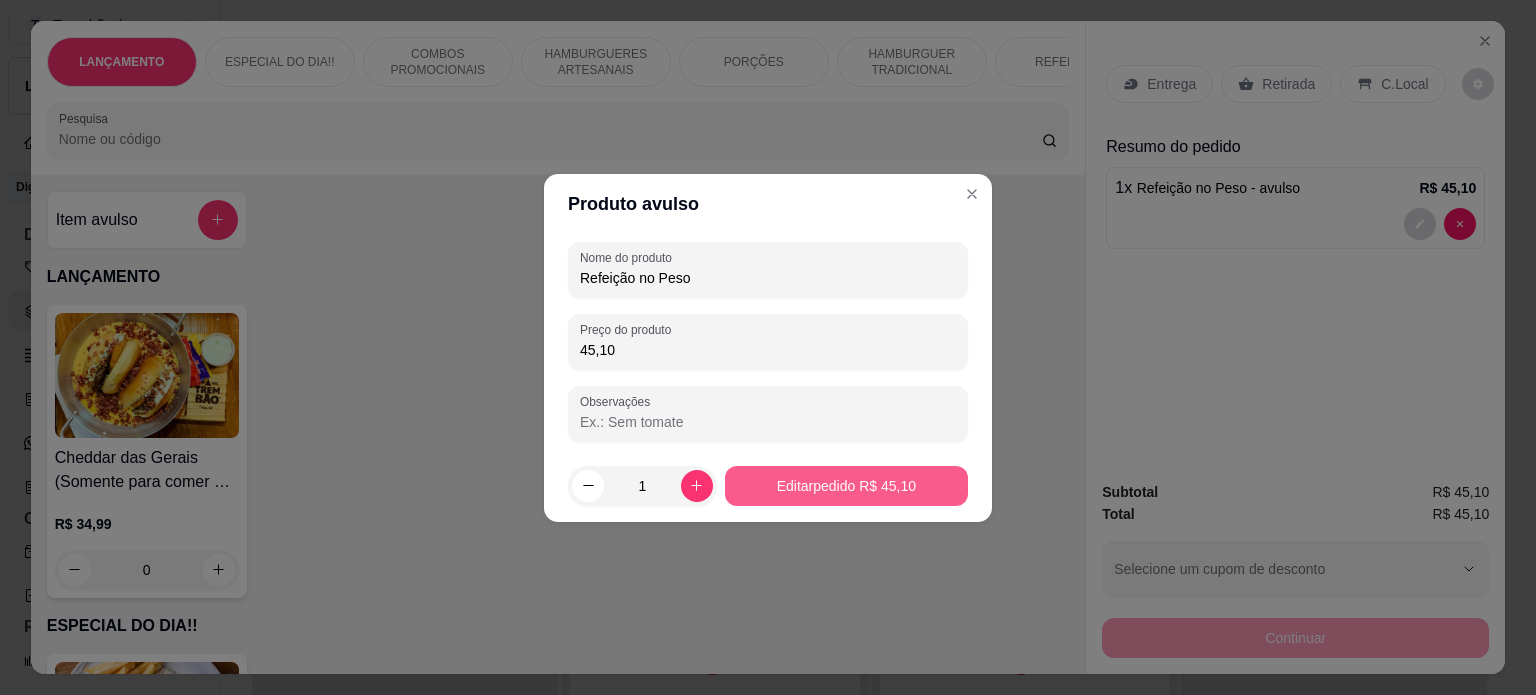 type on "Refeição no Peso" 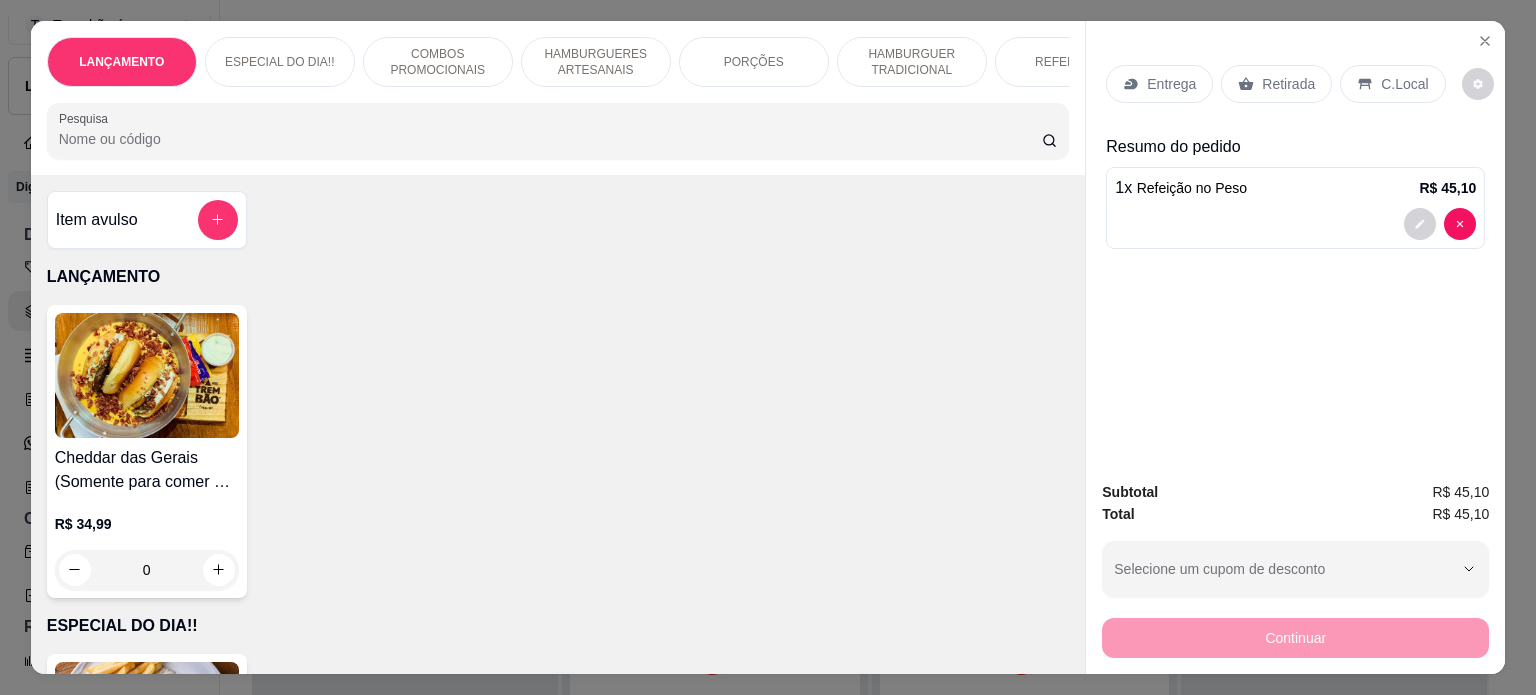 click on "C.Local" at bounding box center (1404, 84) 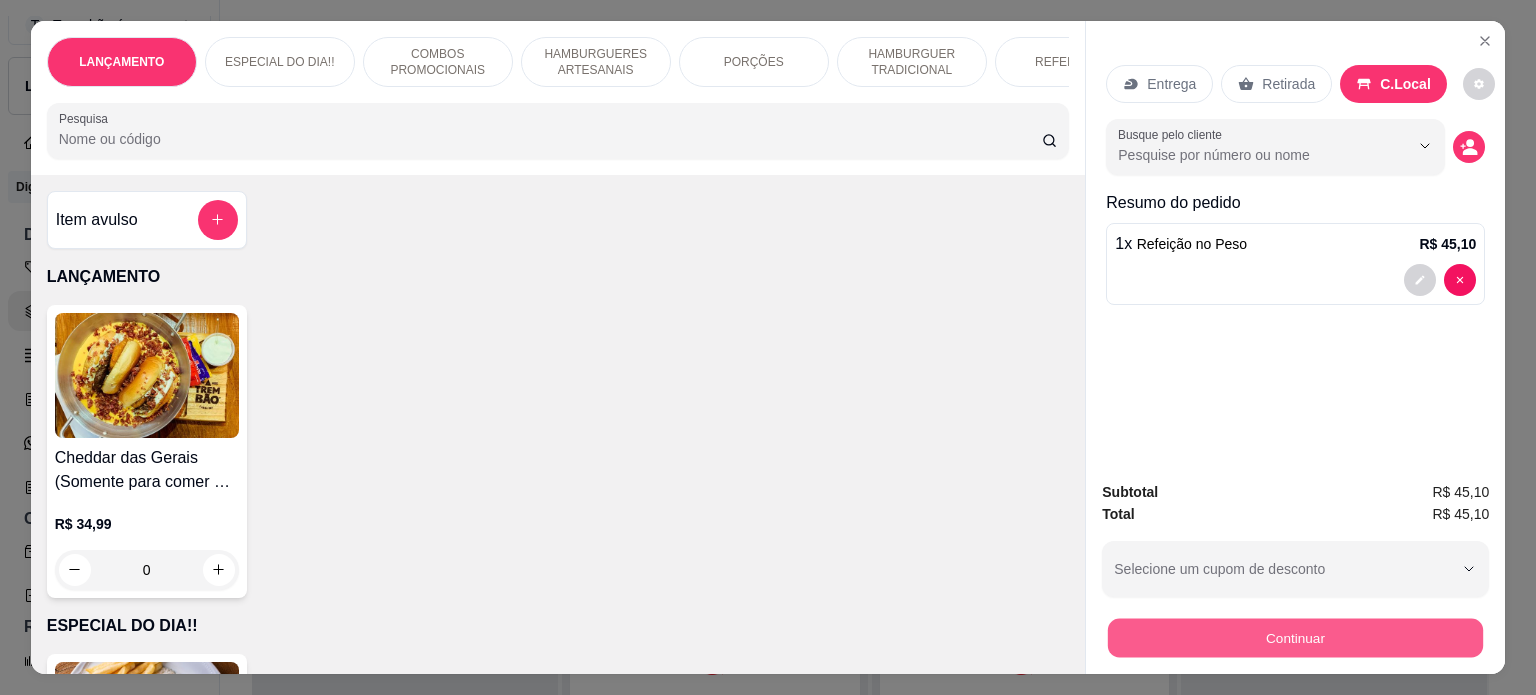 click on "Continuar" at bounding box center [1295, 638] 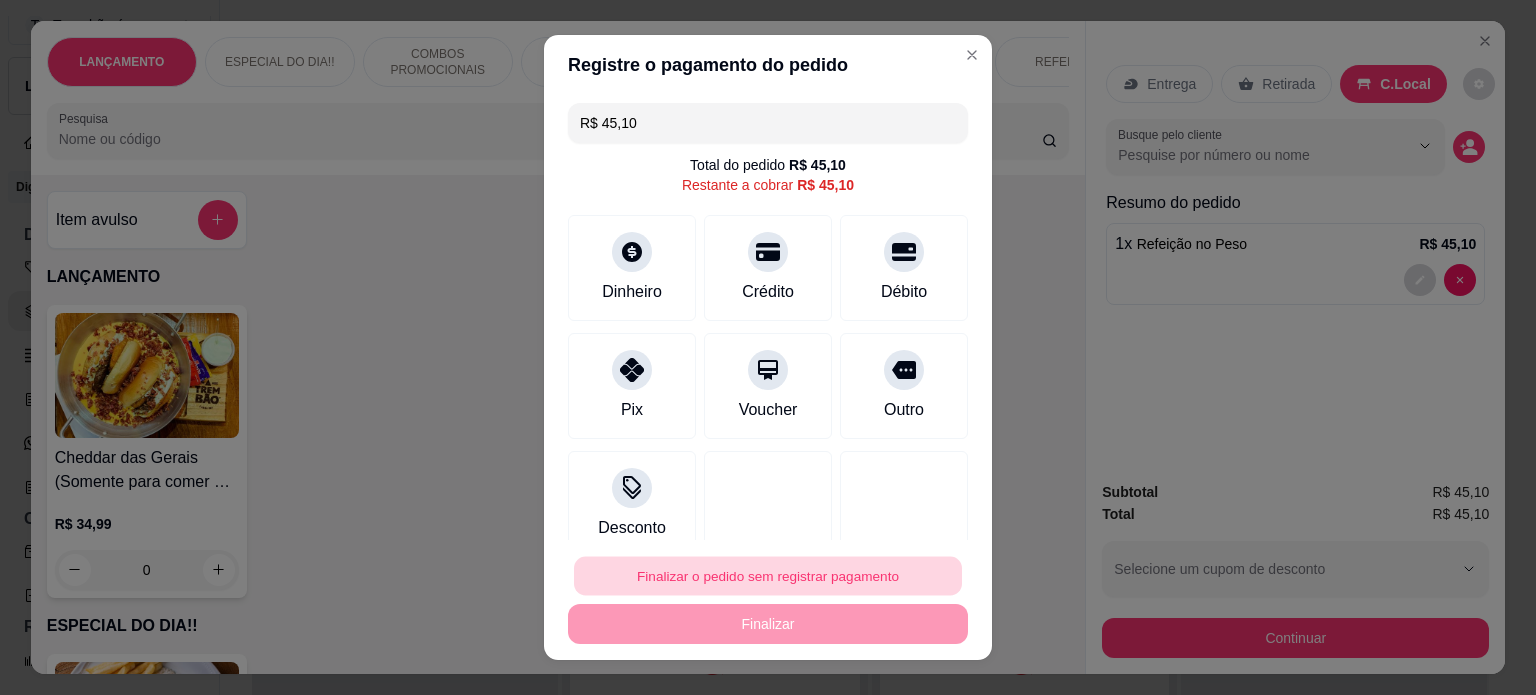 click on "Finalizar o pedido sem registrar pagamento" at bounding box center (768, 576) 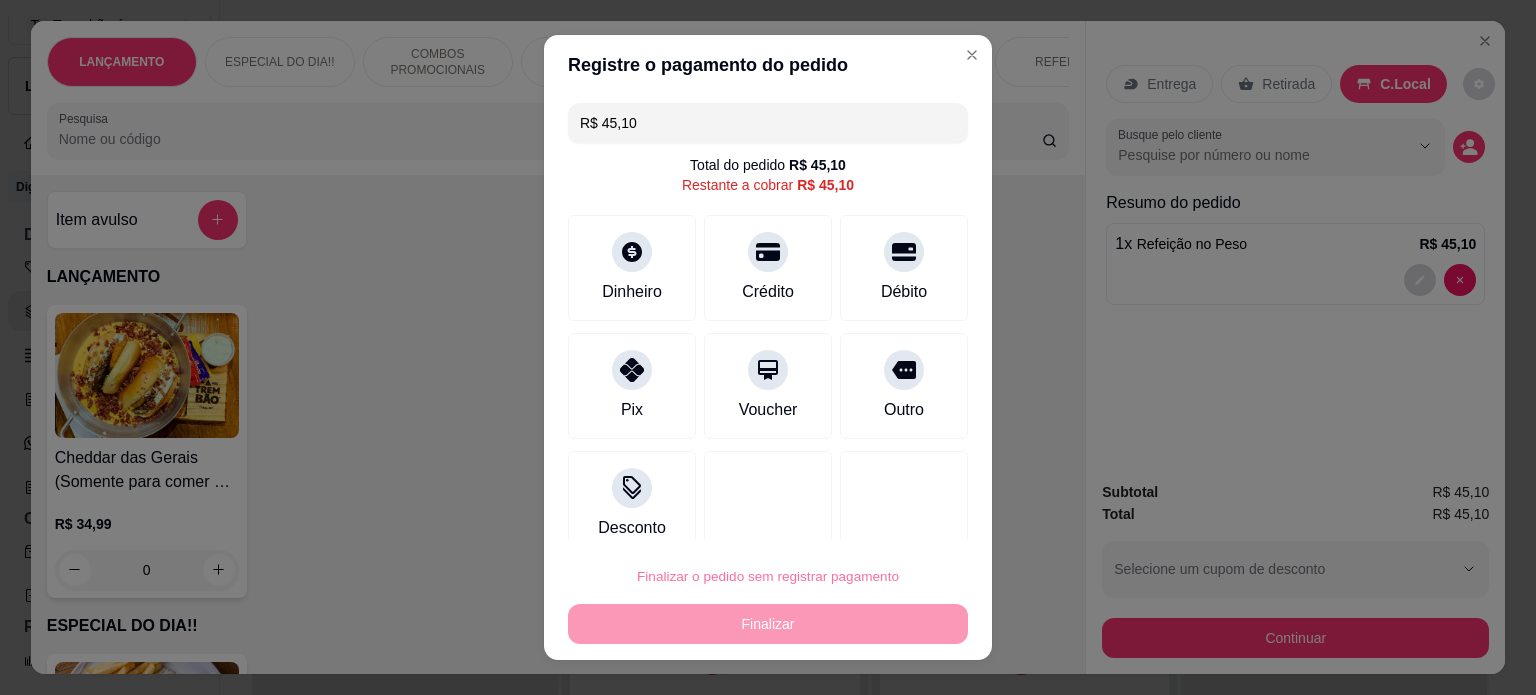 click on "Confirmar" at bounding box center (881, 520) 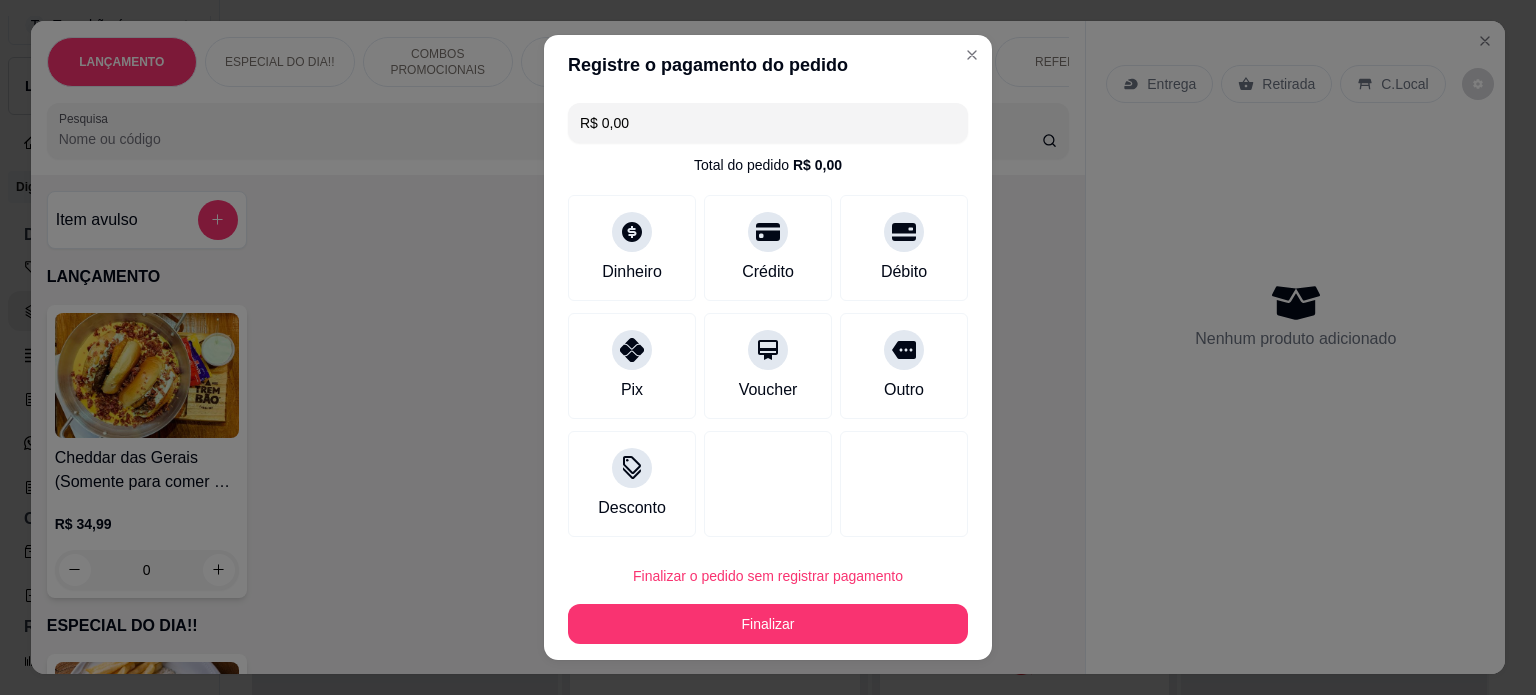 type on "R$ 0,00" 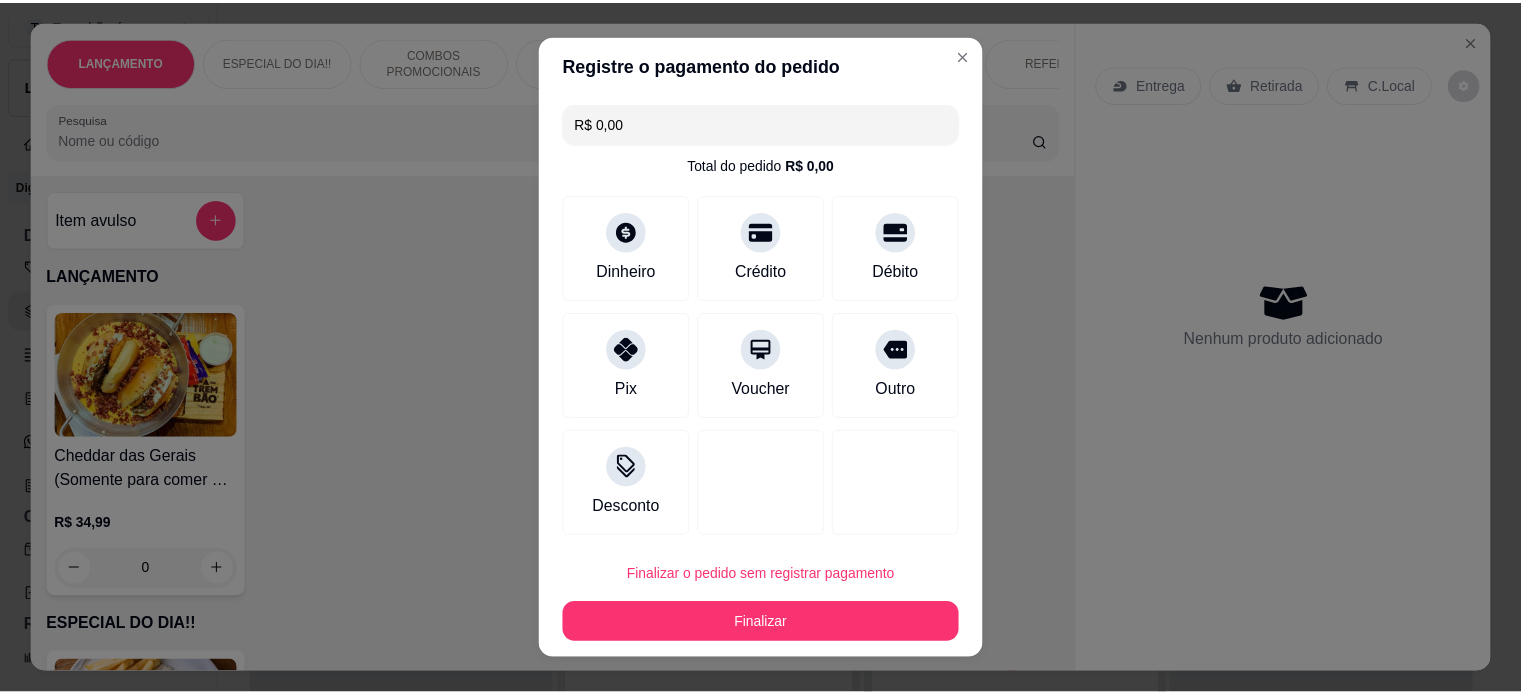scroll, scrollTop: 1124, scrollLeft: 0, axis: vertical 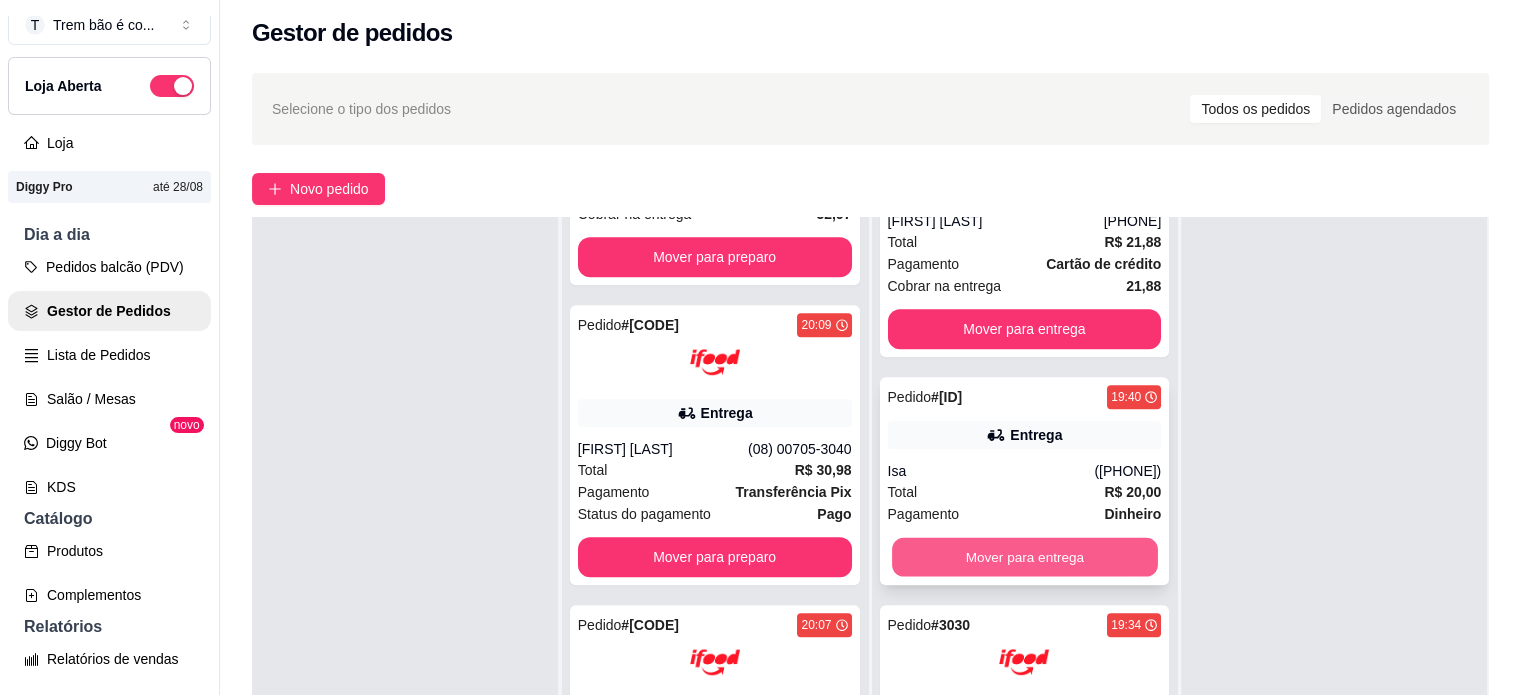 click on "Mover para entrega" at bounding box center (1025, 557) 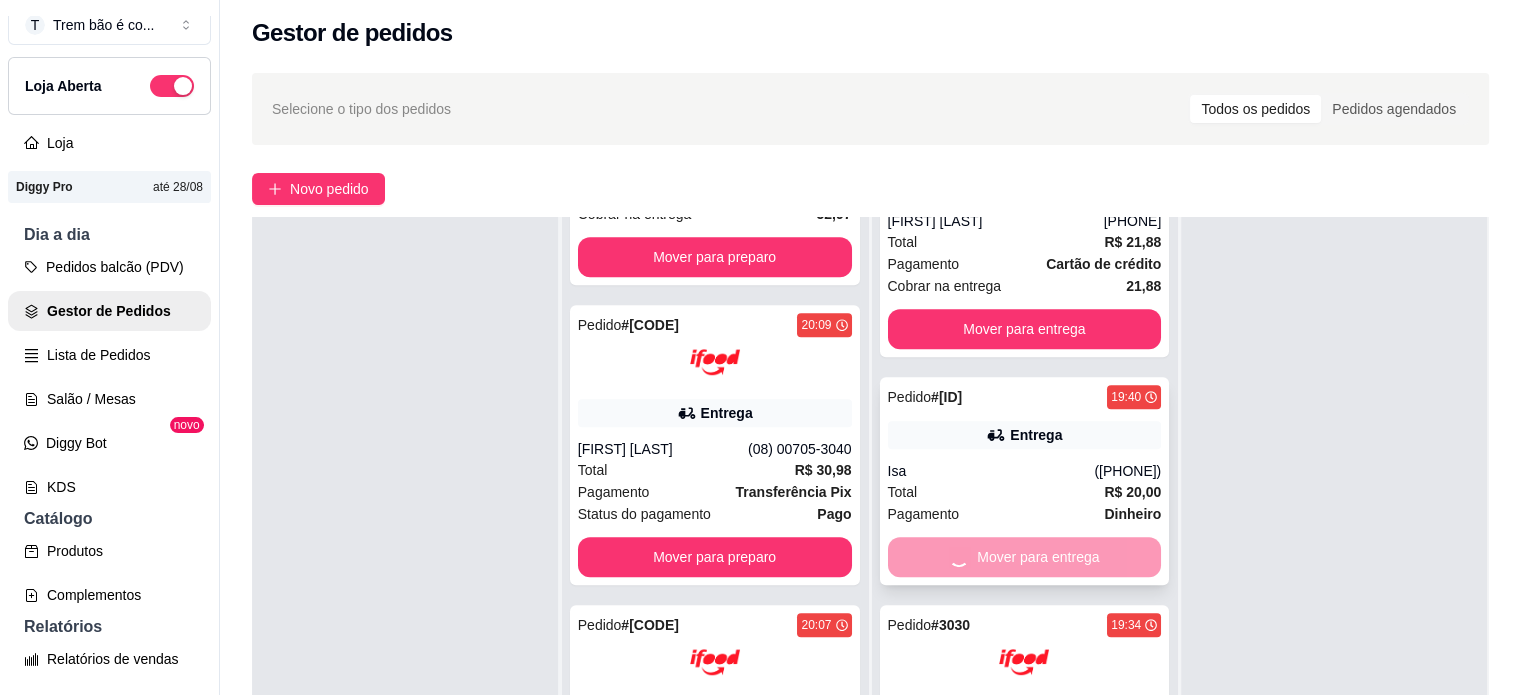 scroll, scrollTop: 752, scrollLeft: 0, axis: vertical 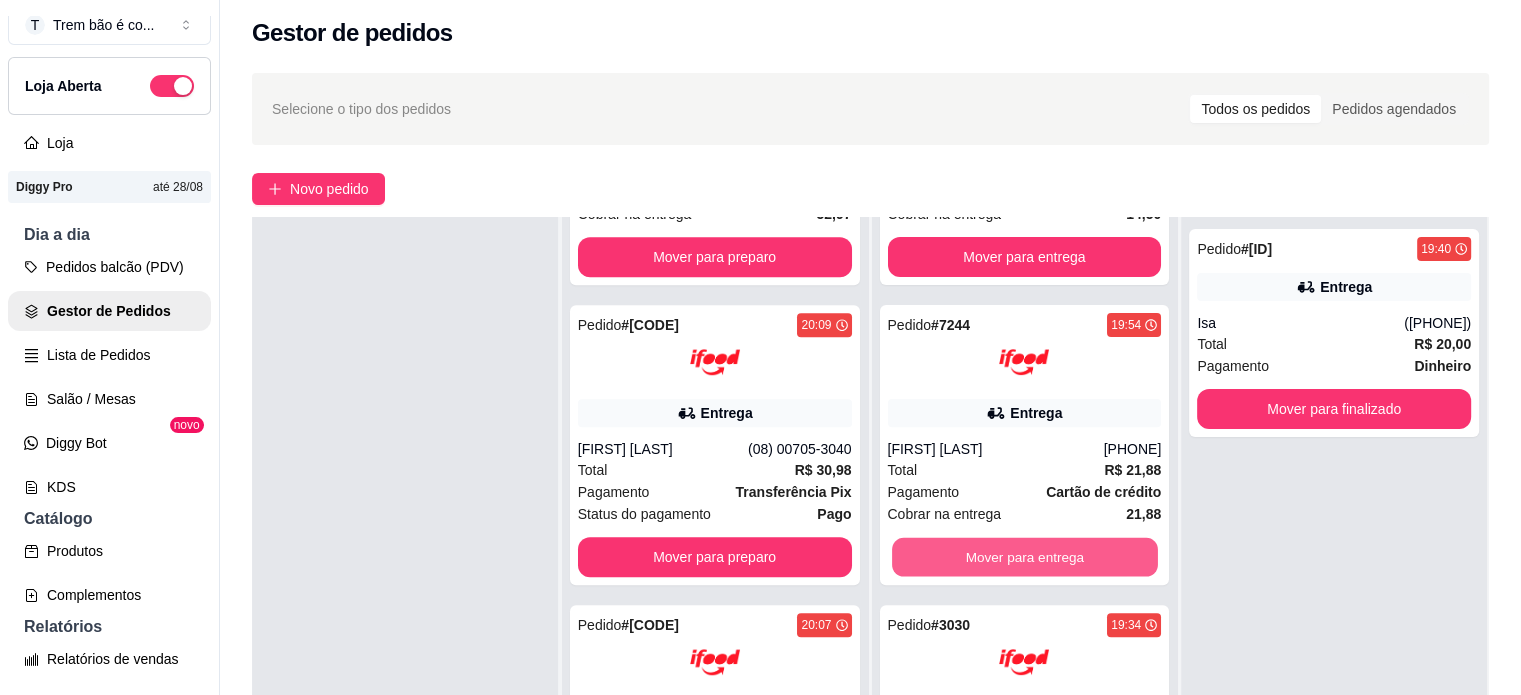 click on "Mover para entrega" at bounding box center [1025, 557] 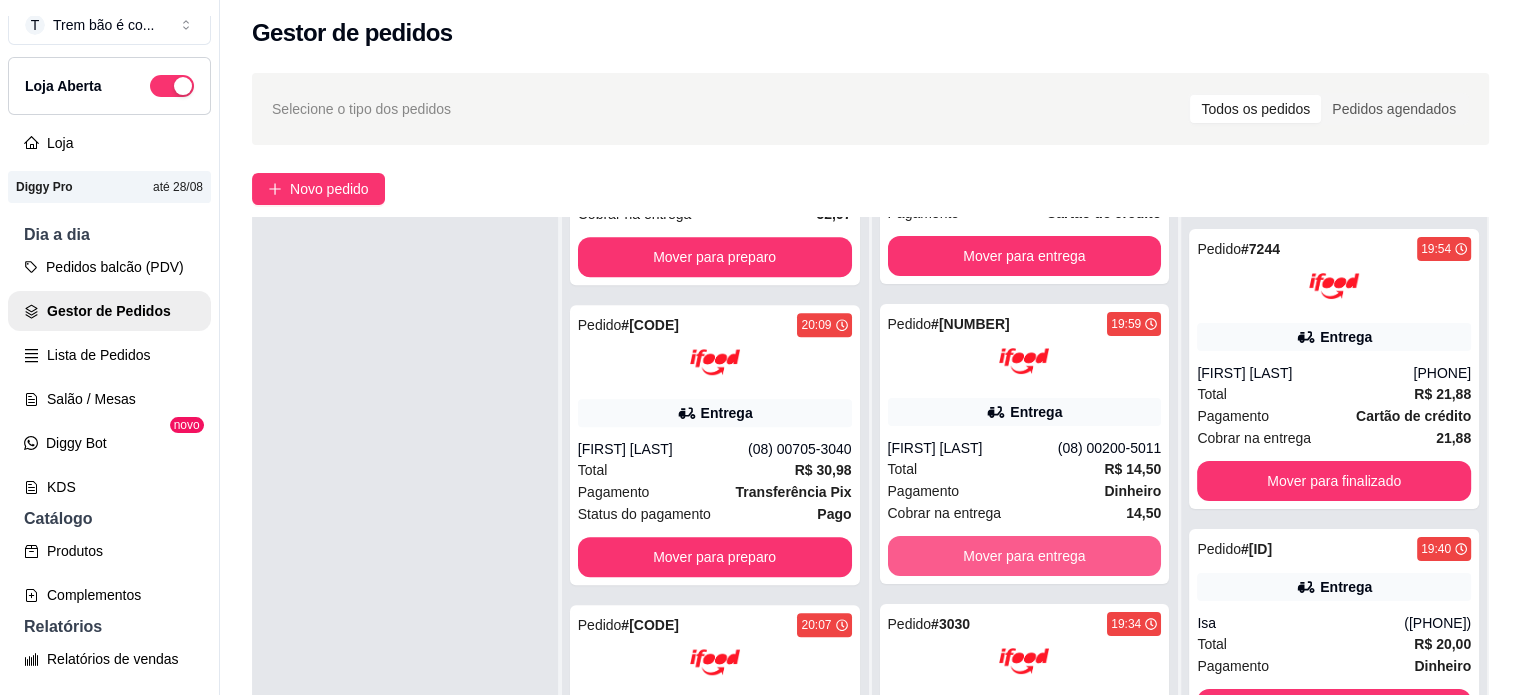 scroll, scrollTop: 452, scrollLeft: 0, axis: vertical 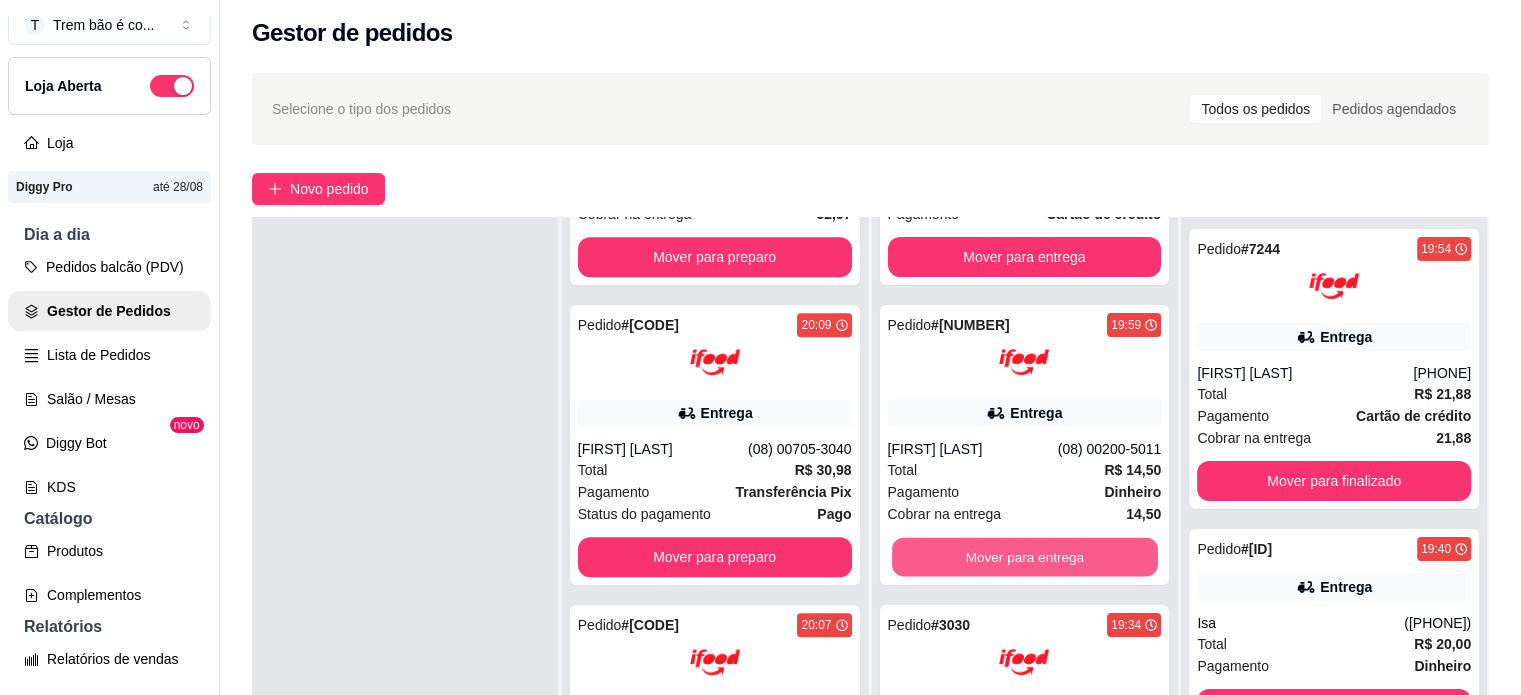 click on "Mover para entrega" at bounding box center [1025, 557] 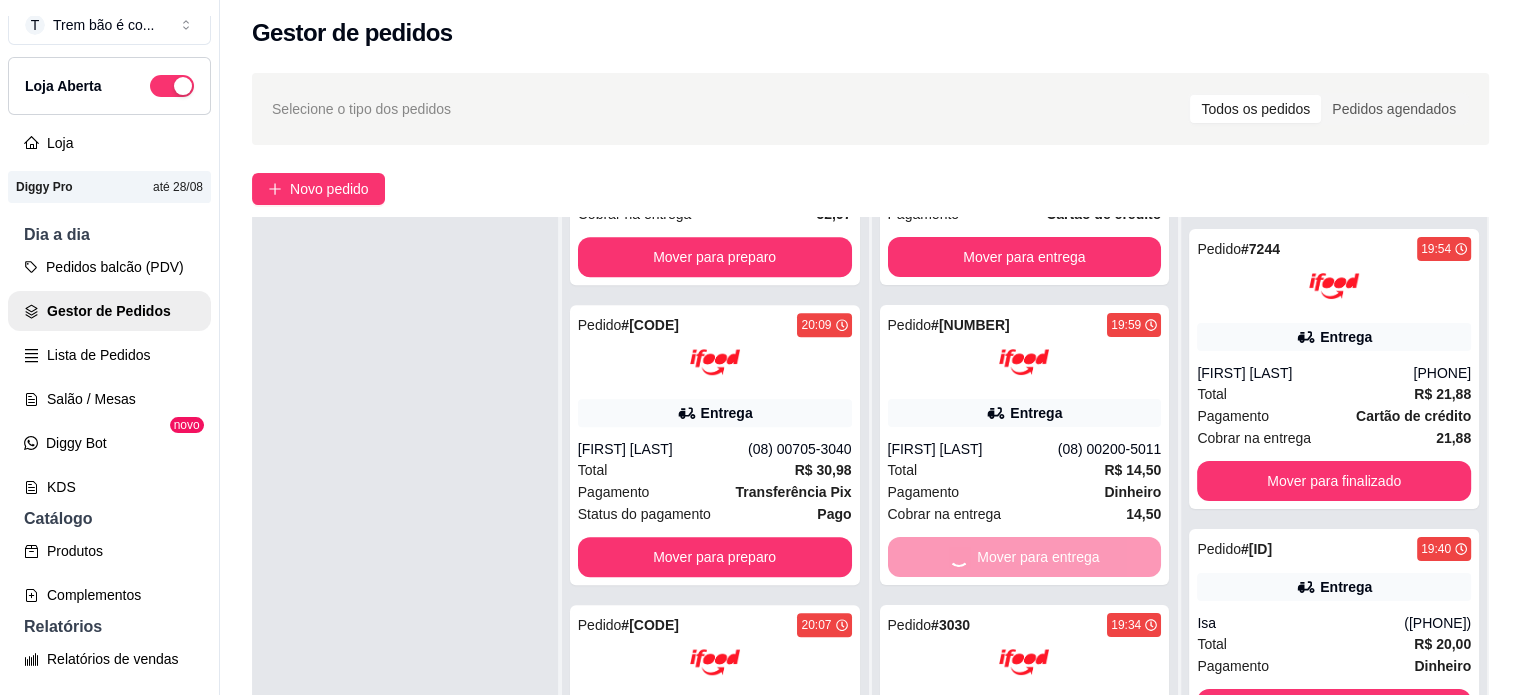 scroll, scrollTop: 152, scrollLeft: 0, axis: vertical 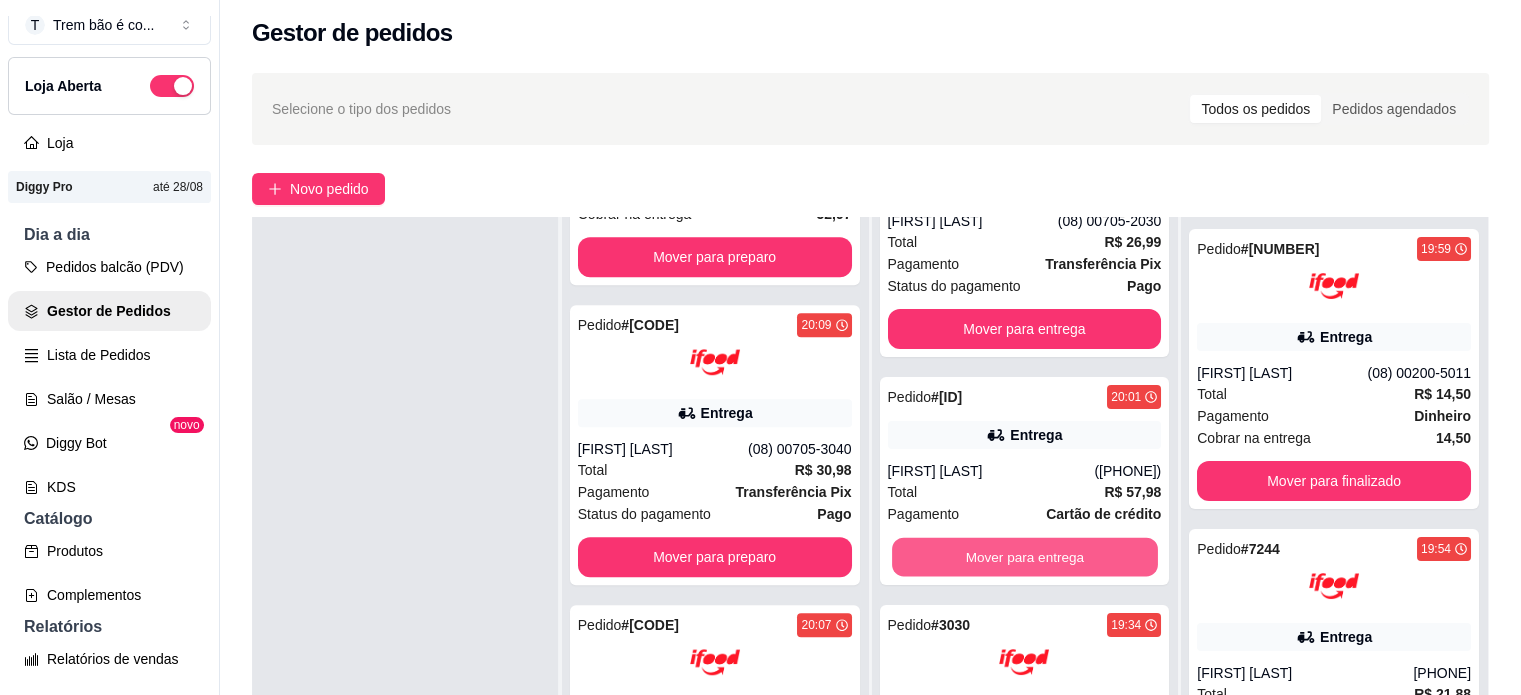 click on "Mover para entrega" at bounding box center (1025, 557) 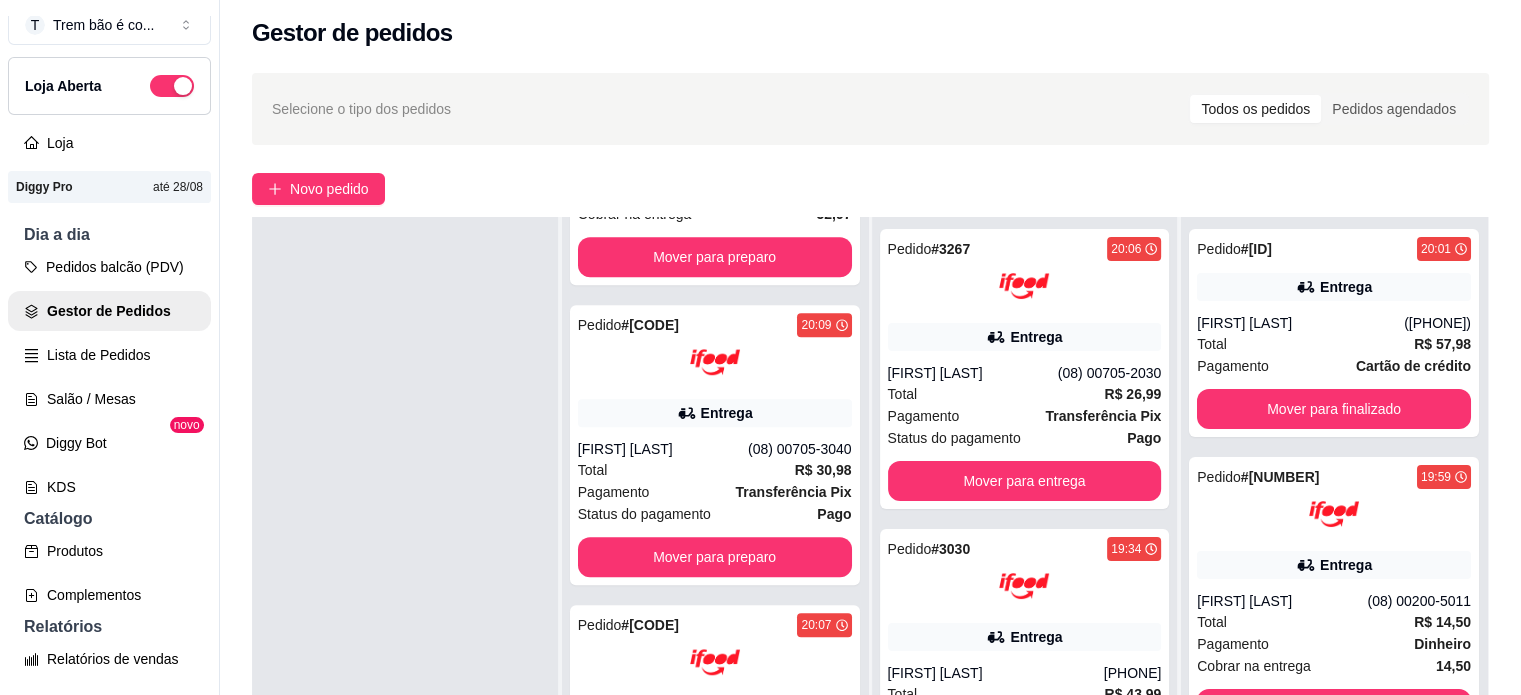 scroll, scrollTop: 0, scrollLeft: 0, axis: both 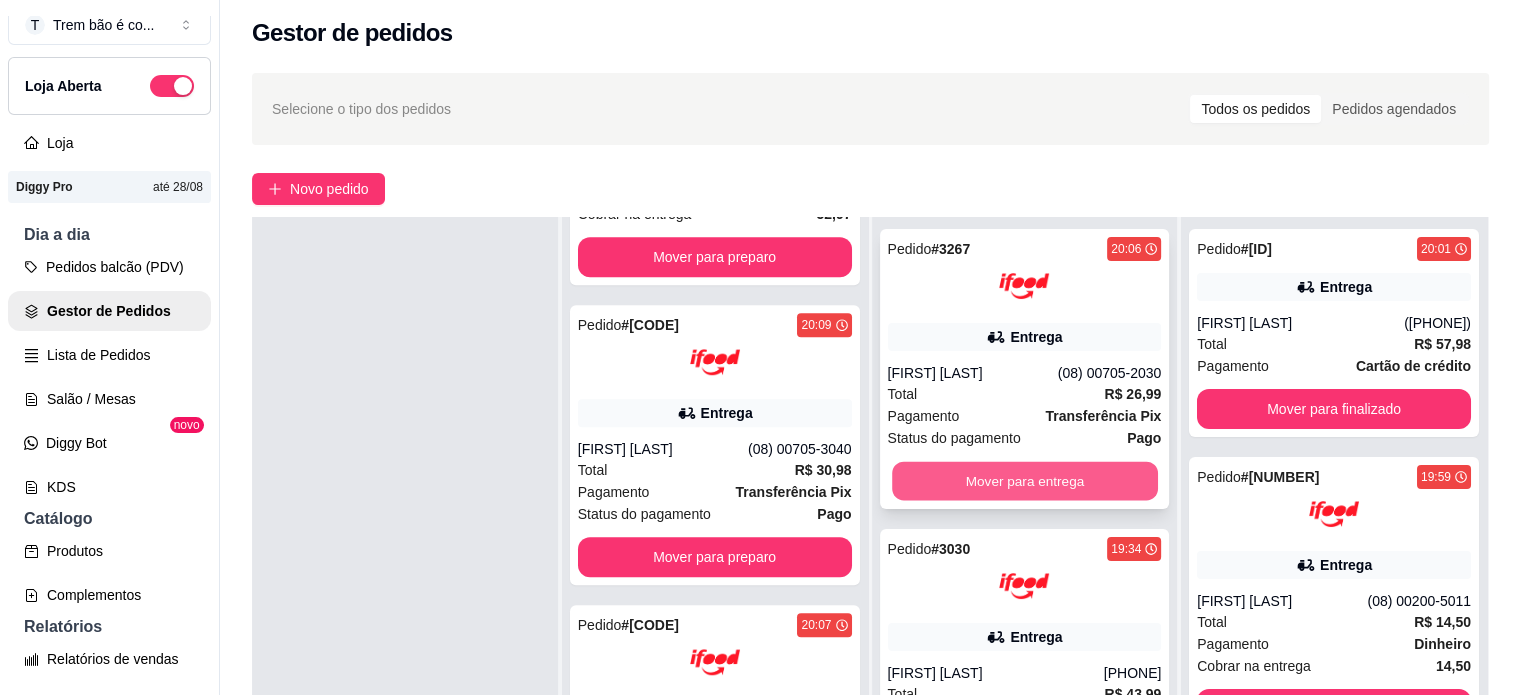 click on "Mover para entrega" at bounding box center [1025, 481] 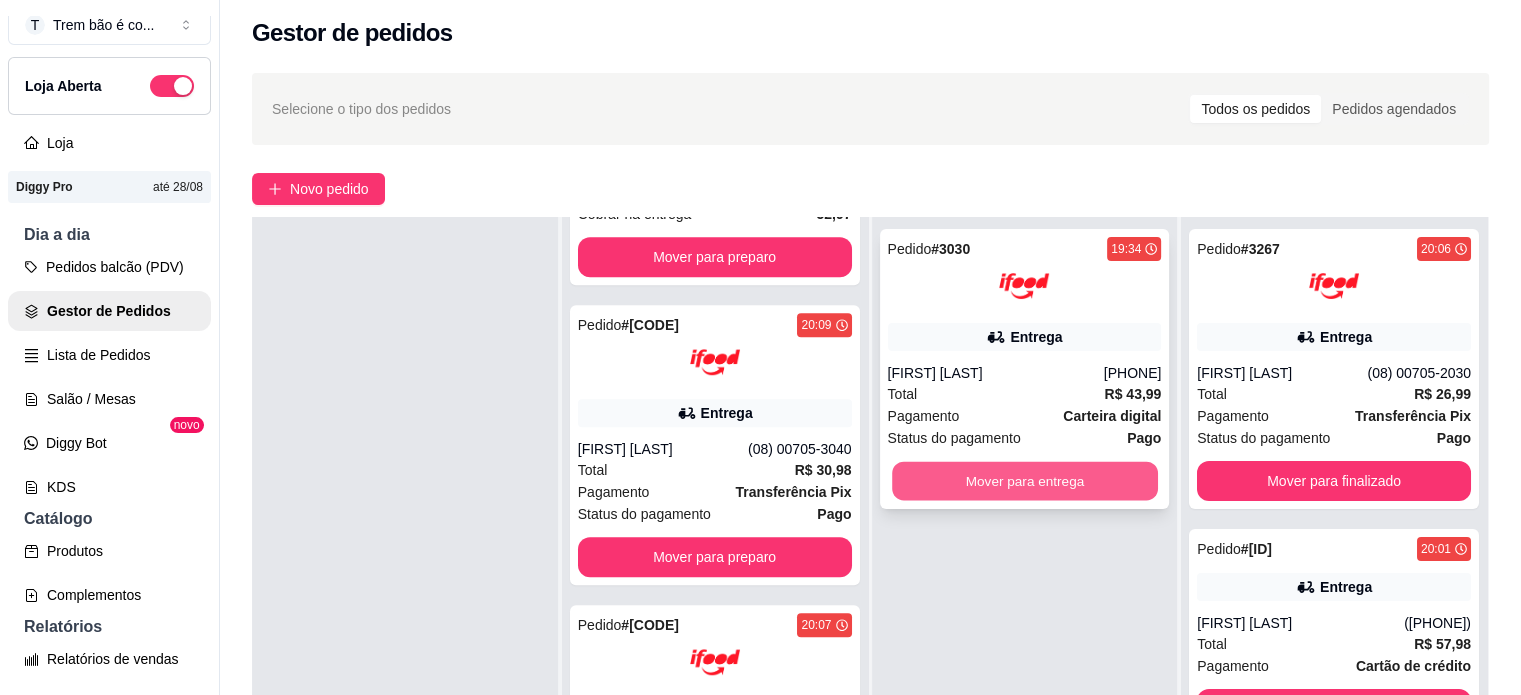 click on "Mover para entrega" at bounding box center [1025, 481] 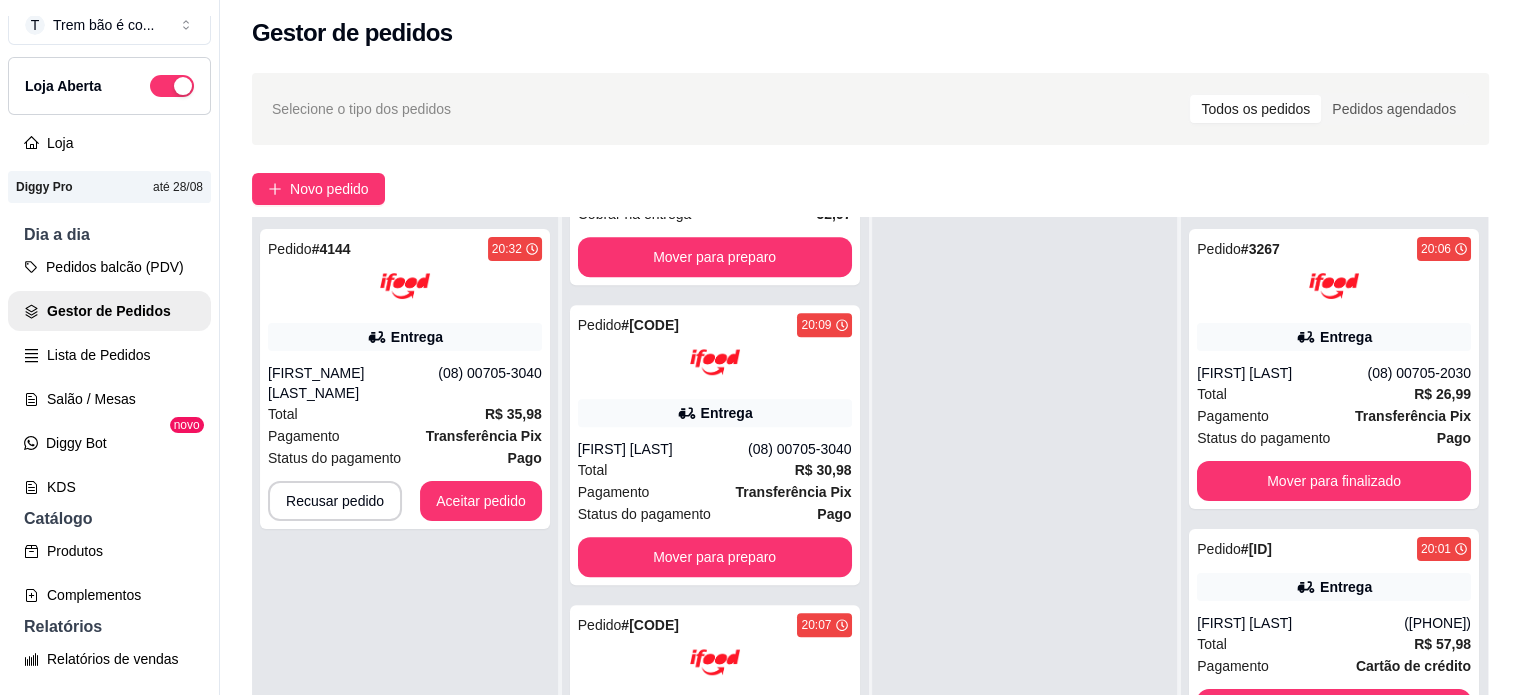 scroll, scrollTop: 2020, scrollLeft: 0, axis: vertical 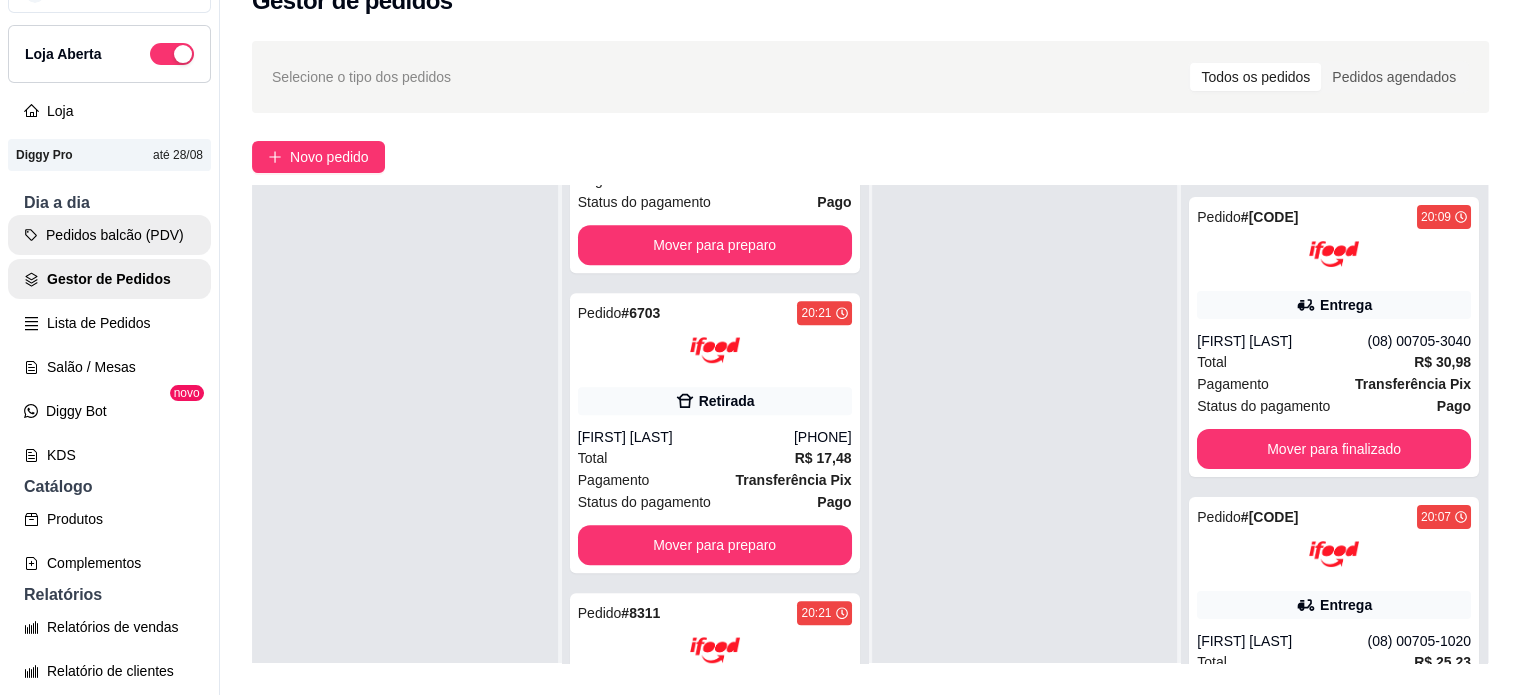 click on "Pedidos balcão (PDV)" at bounding box center (109, 235) 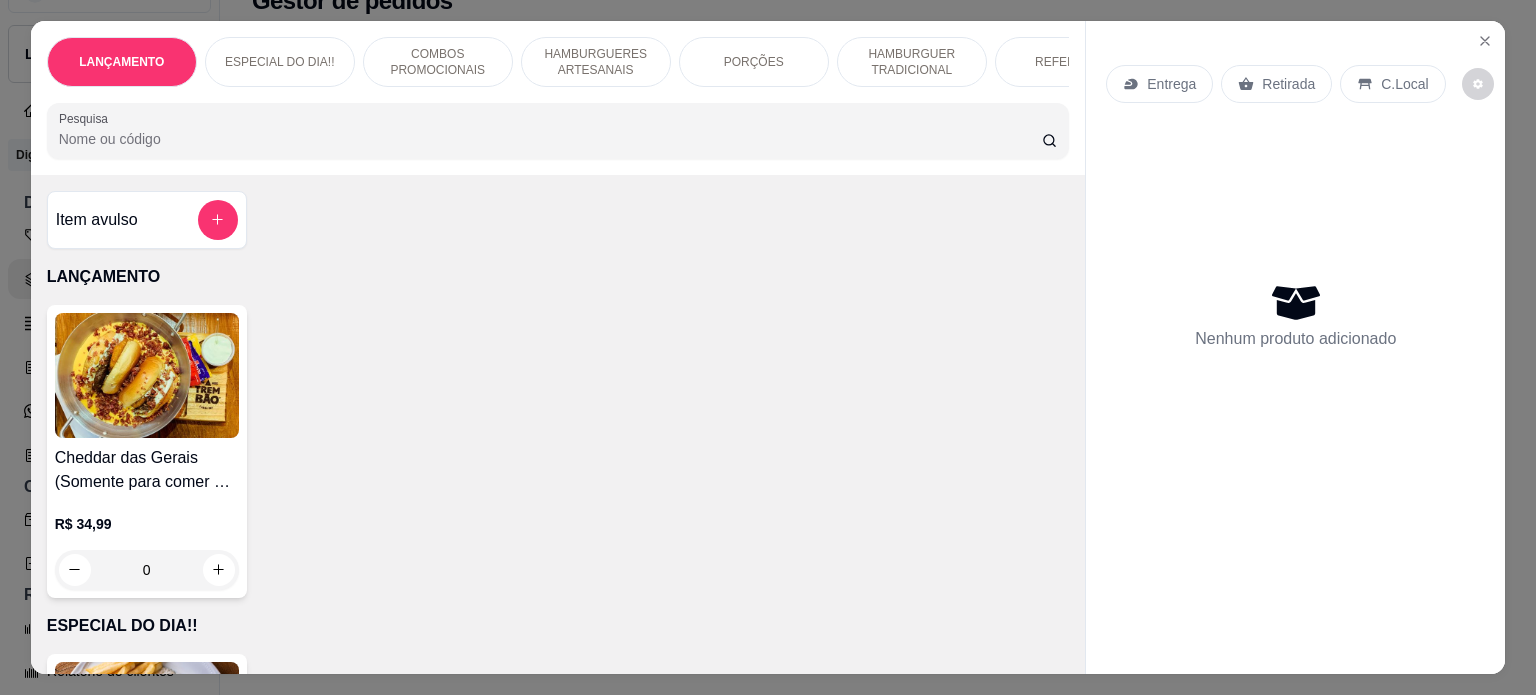 click on "LANÇAMENTO ESPECIAL DO DIA!! COMBOS PROMOCIONAIS HAMBURGUERES ARTESANAIS PORÇÕES HAMBURGUER TRADICIONAL REFEIÇÕES SALGADOS FRITOS PASTÉIS FRITOS NA HORA Refrigerantes Bebidas Doces SALGADOS ASSADOS Molhos Pesquisa" at bounding box center [558, 98] 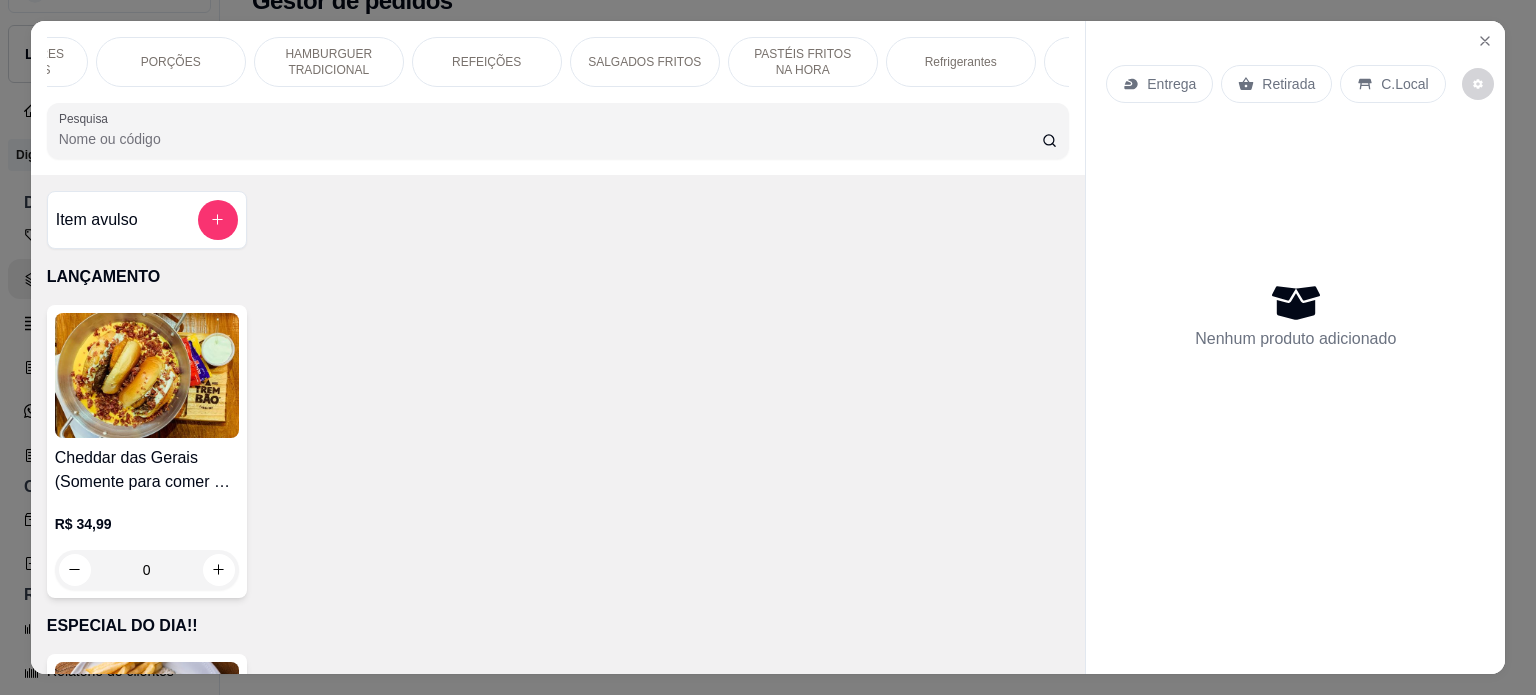 scroll, scrollTop: 0, scrollLeft: 585, axis: horizontal 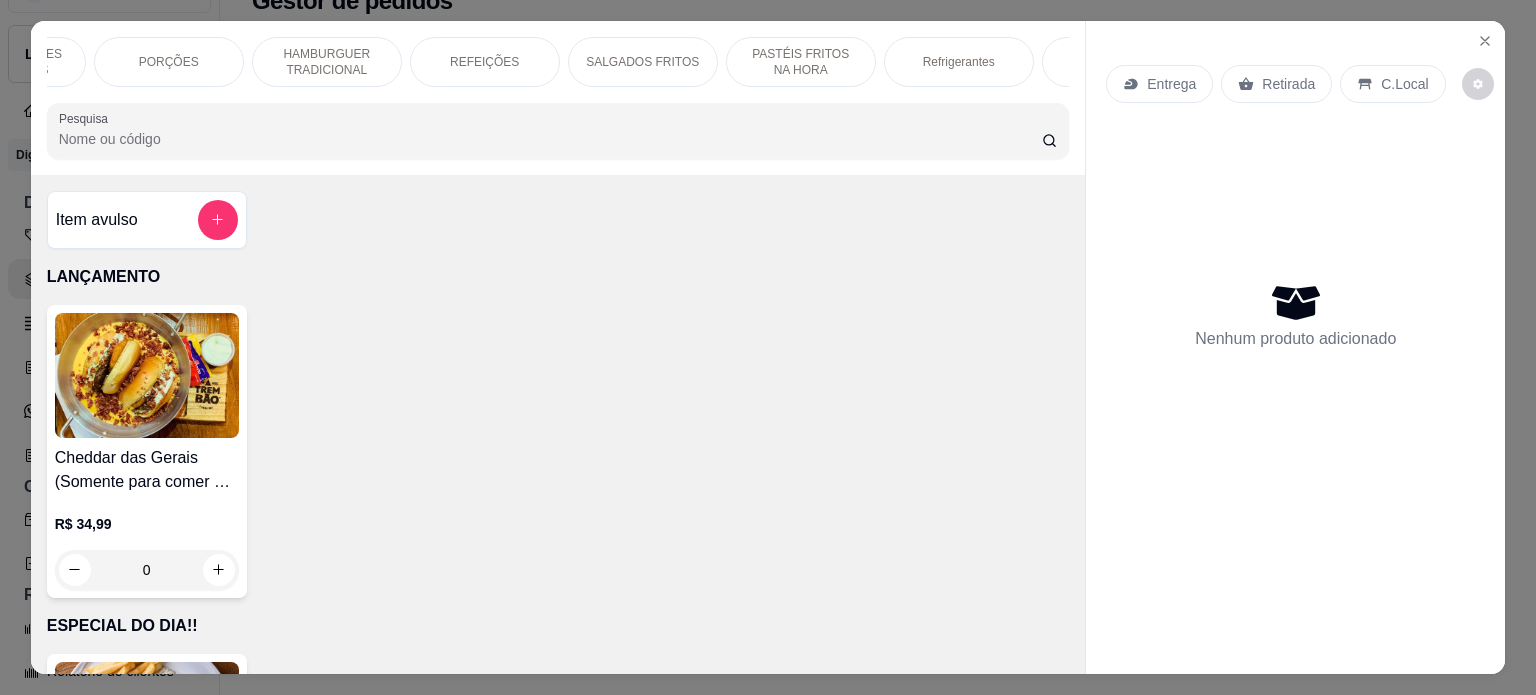 click on "REFEIÇÕES" at bounding box center (484, 62) 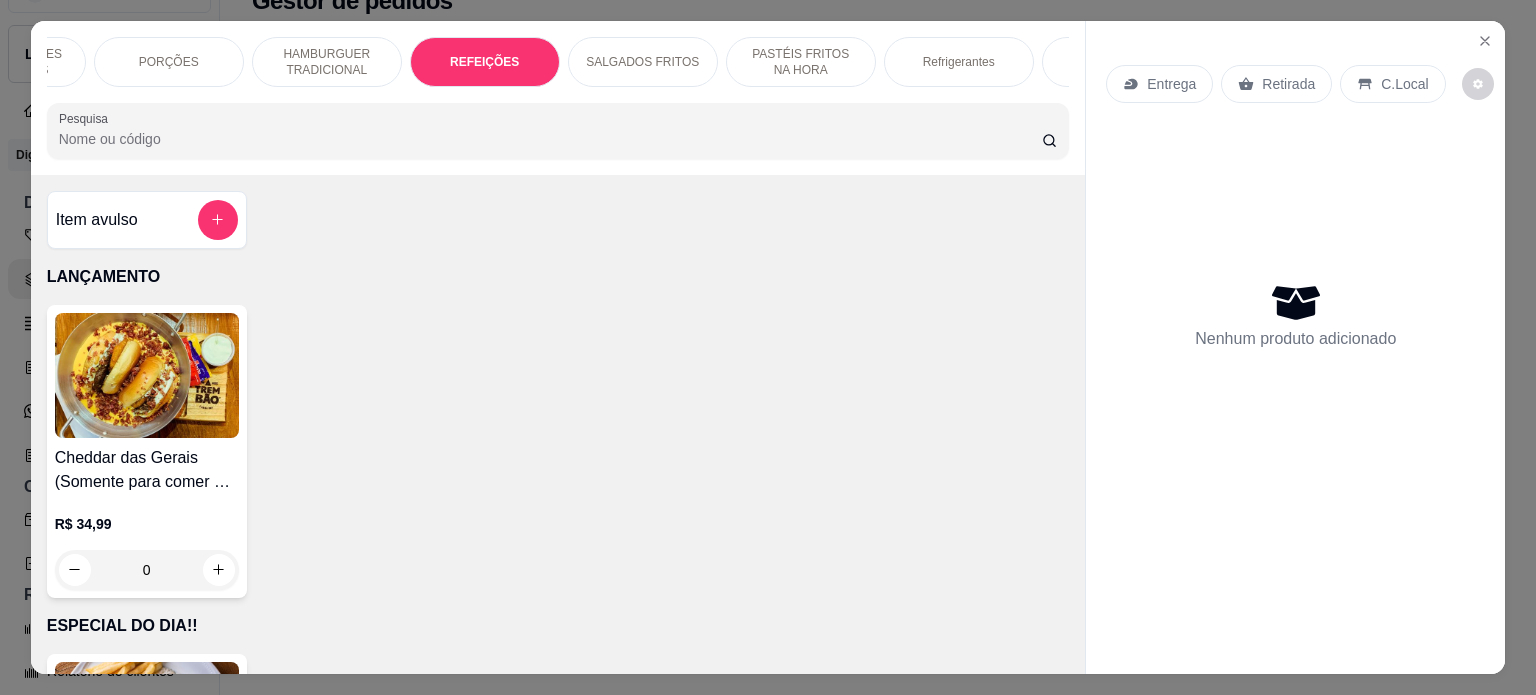 scroll, scrollTop: 2705, scrollLeft: 0, axis: vertical 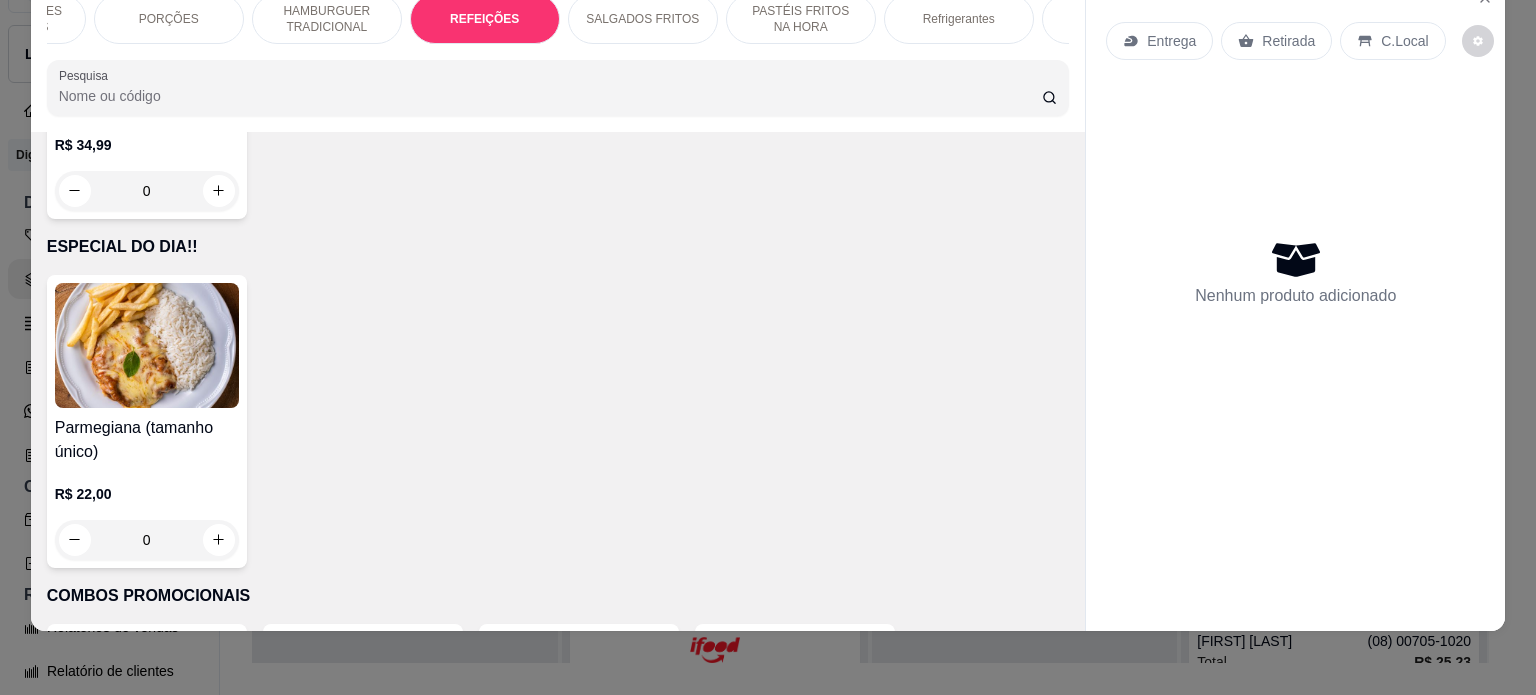 click on "0" at bounding box center (147, 540) 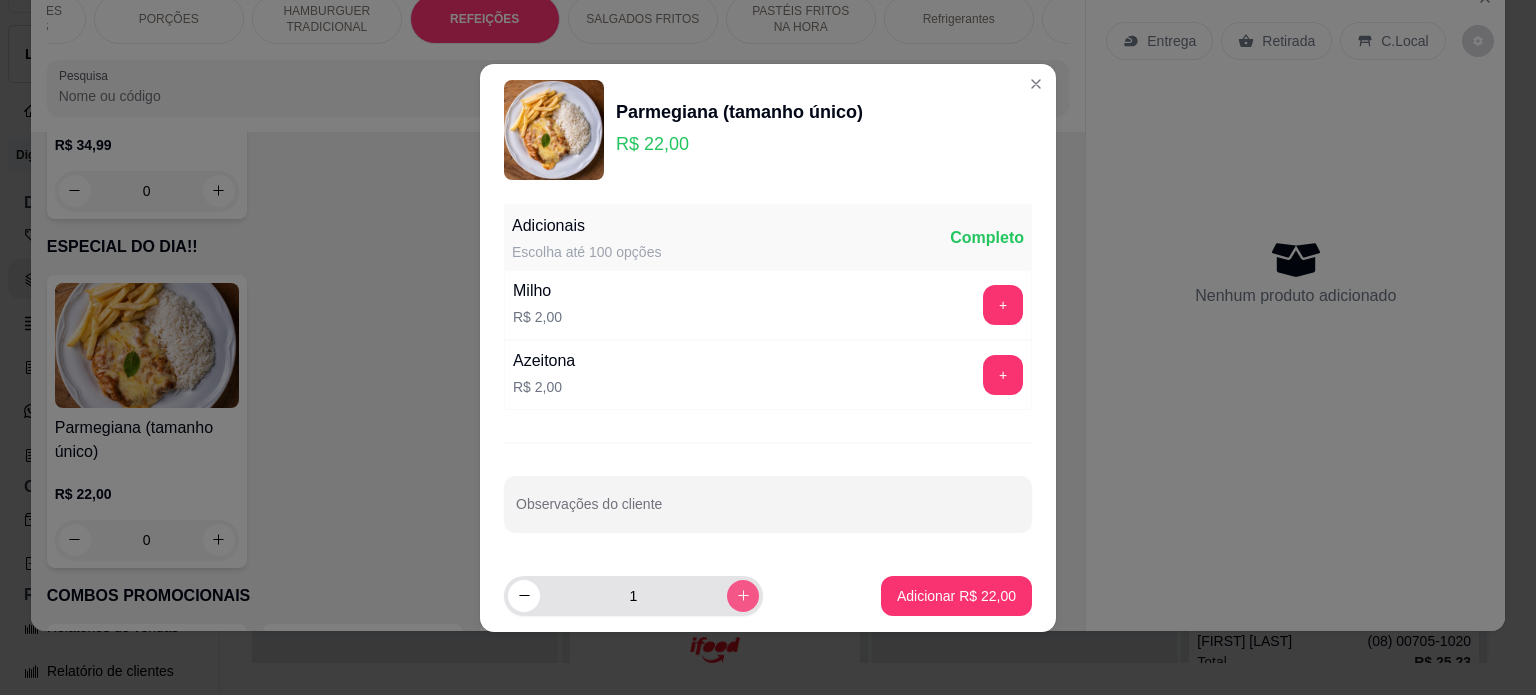 click at bounding box center (743, 596) 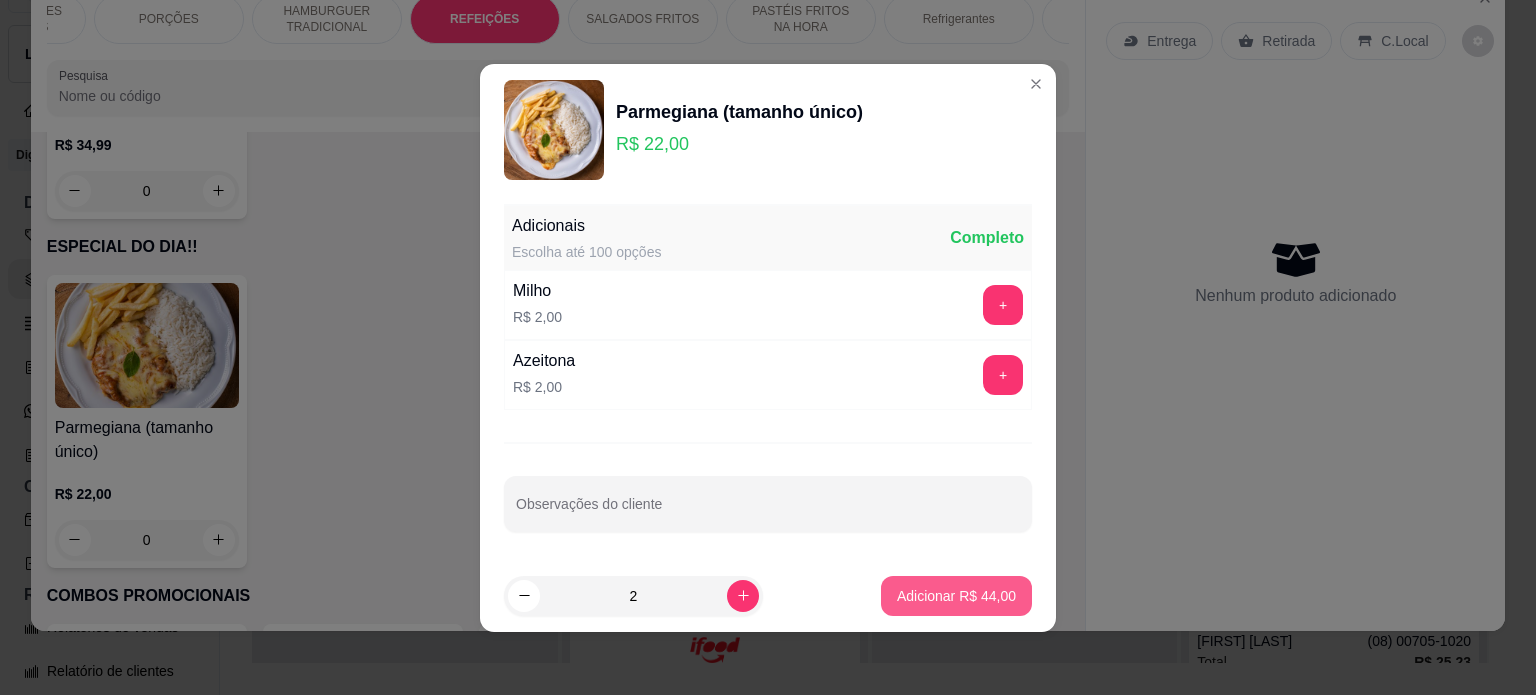 click on "Adicionar   R$ 44,00" at bounding box center [956, 596] 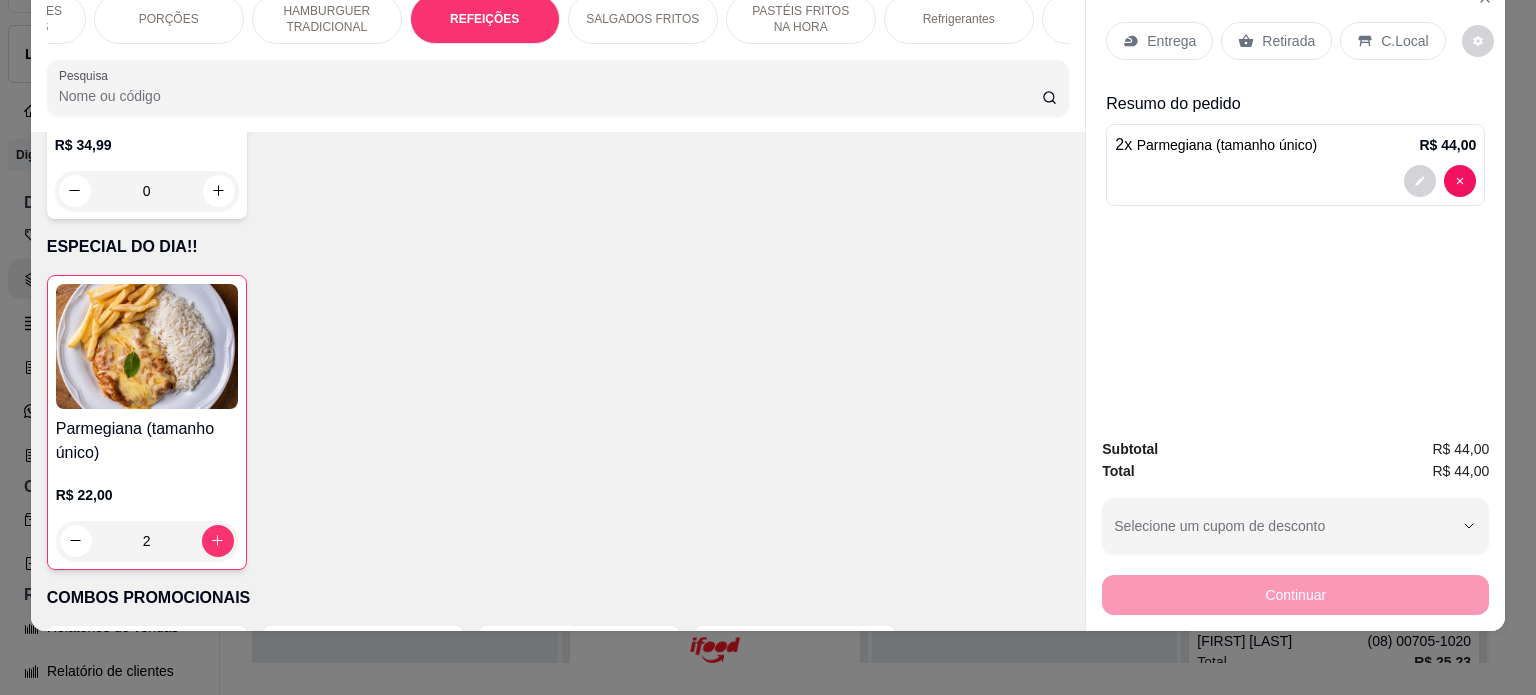 click on "C.Local" at bounding box center [1392, 41] 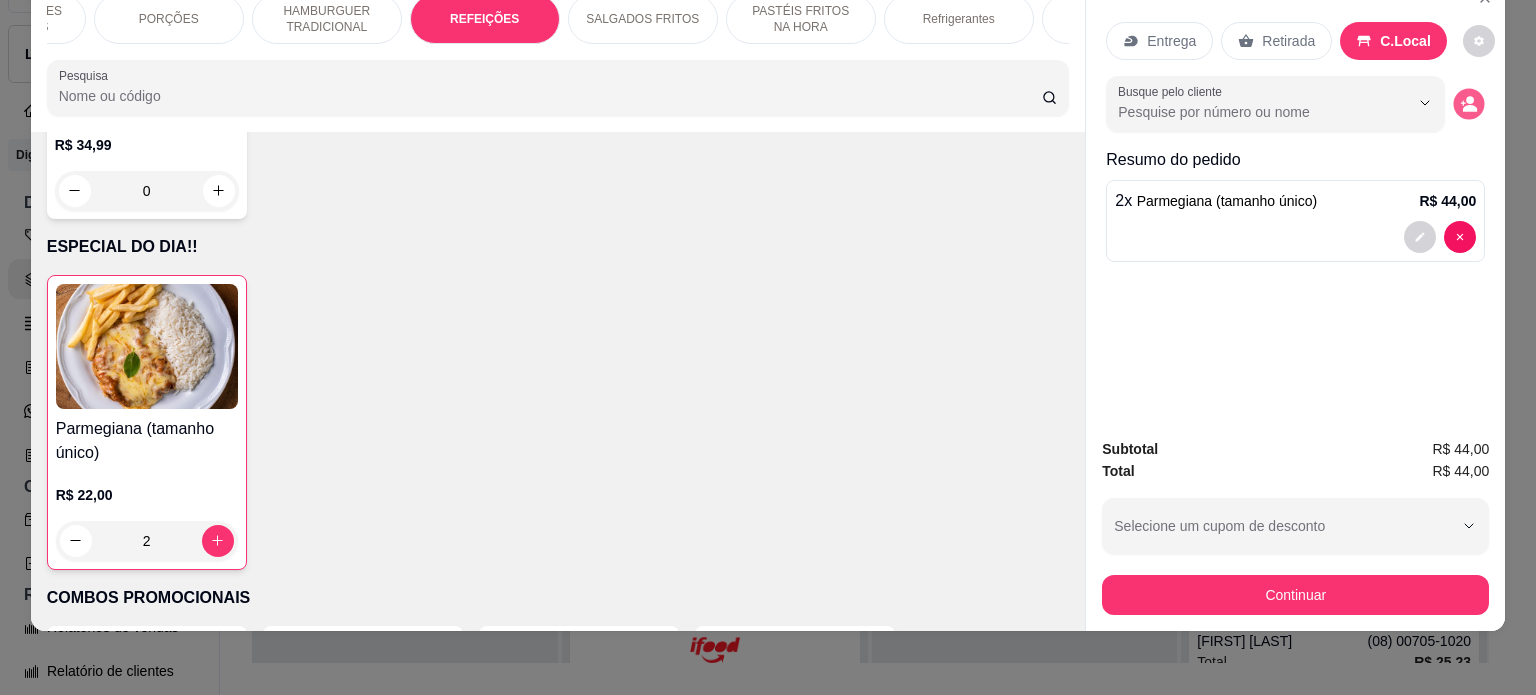 click 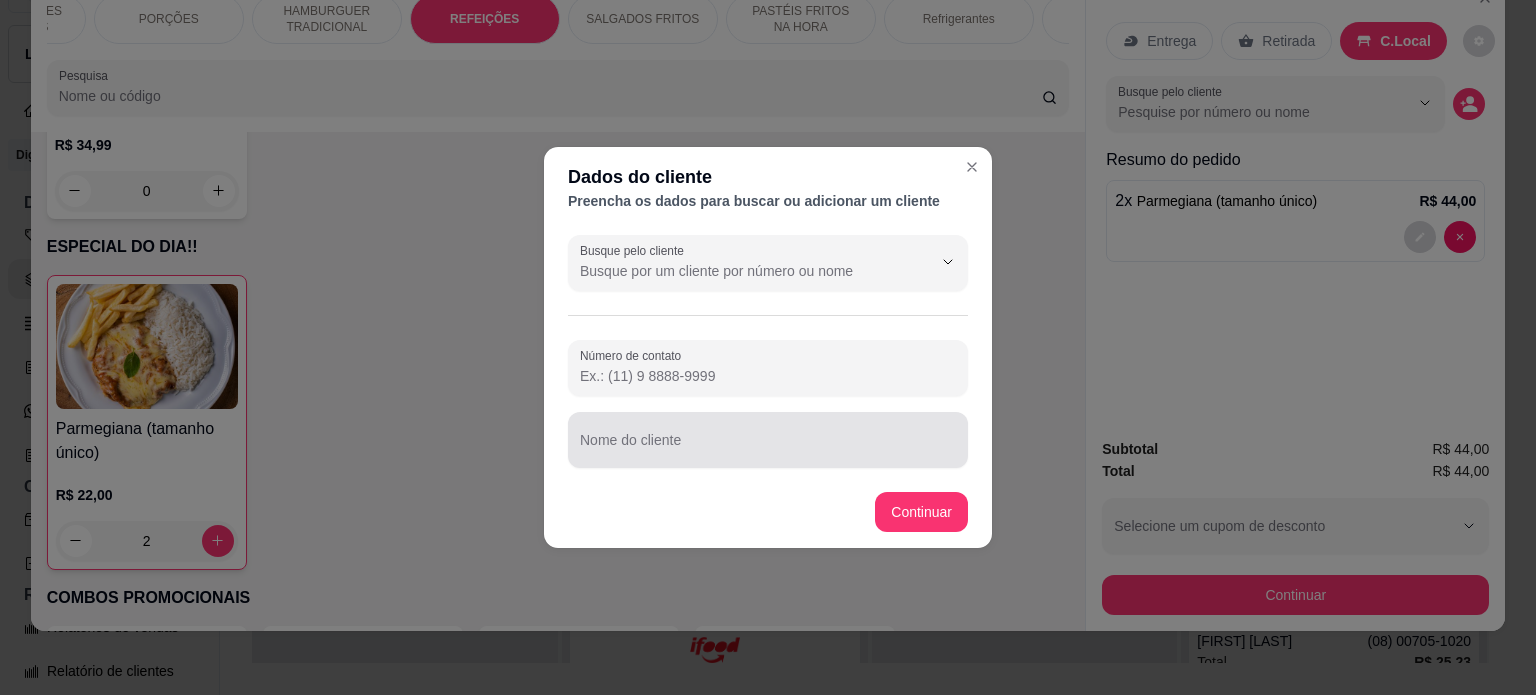 click on "Nome do cliente" at bounding box center [768, 448] 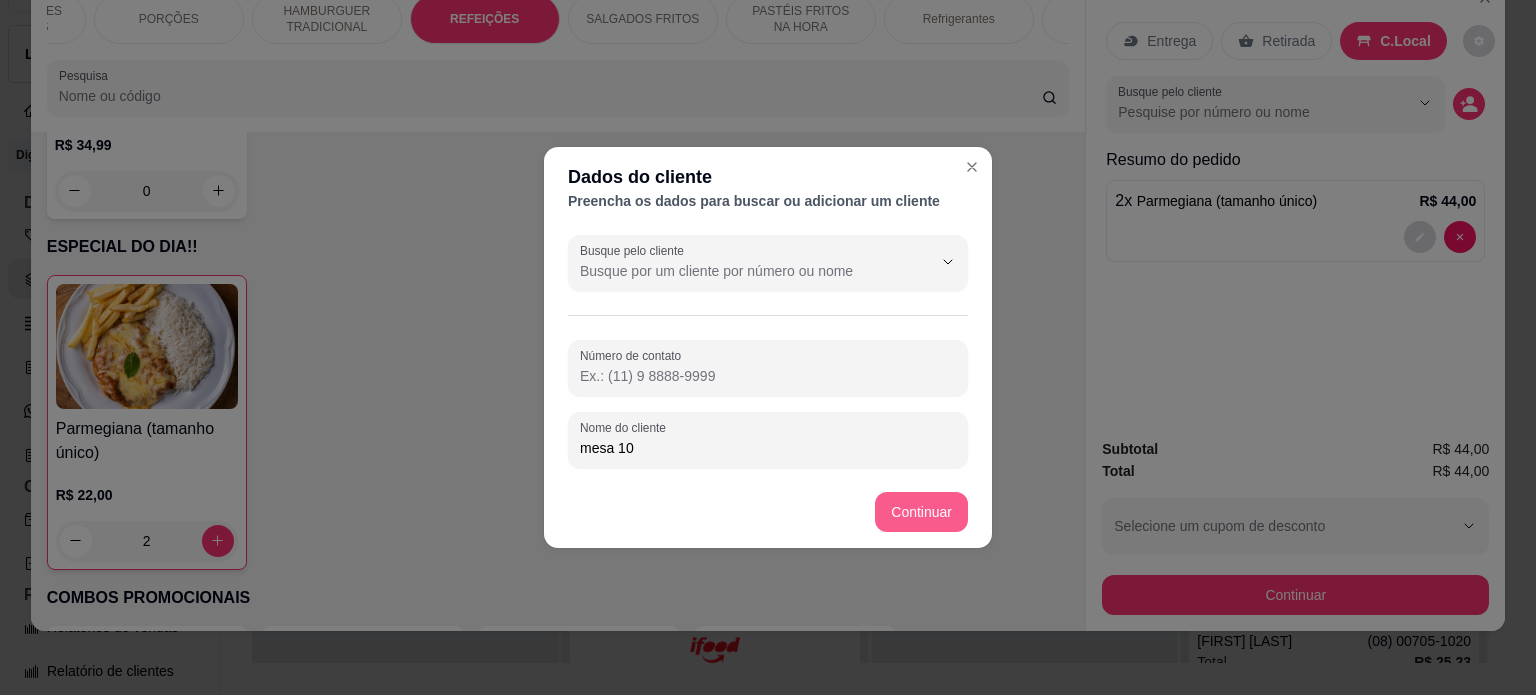 type on "mesa 10" 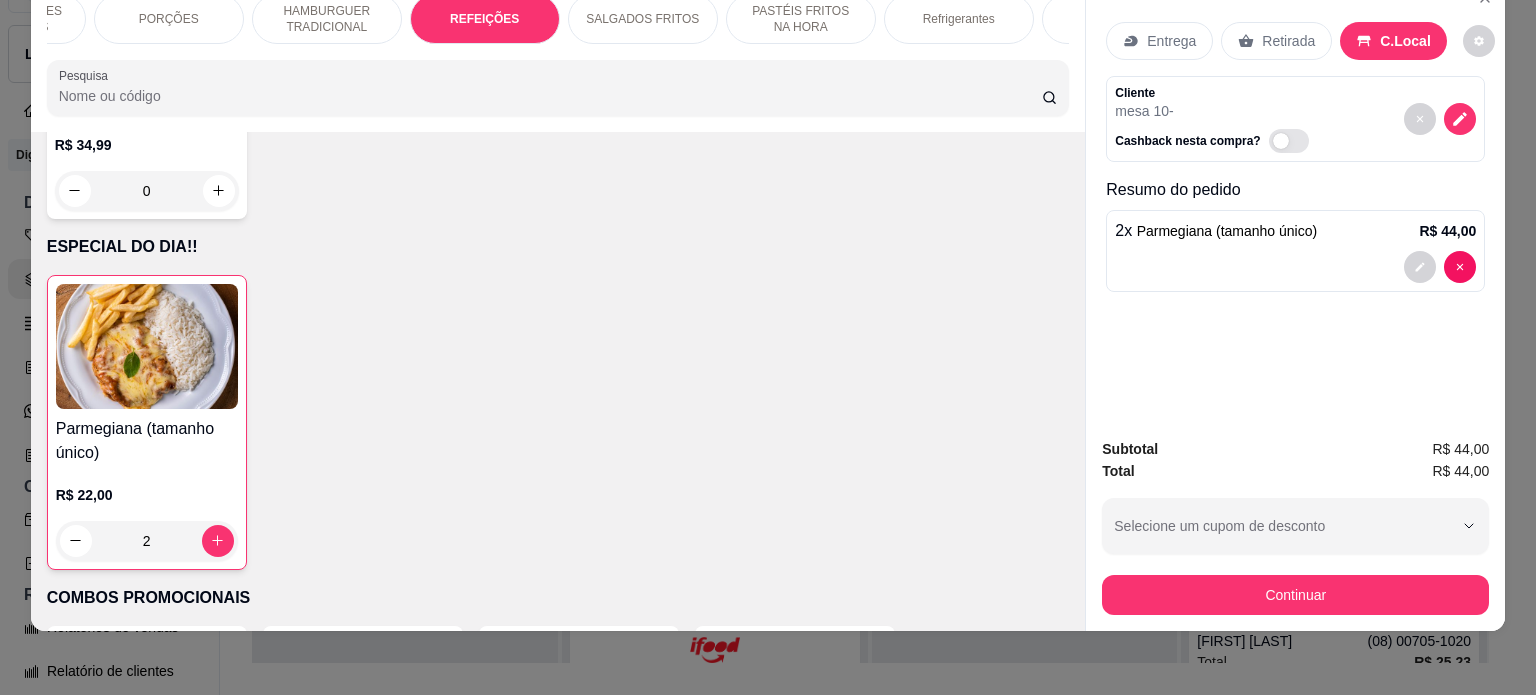 click on "Continuar" at bounding box center (1295, 595) 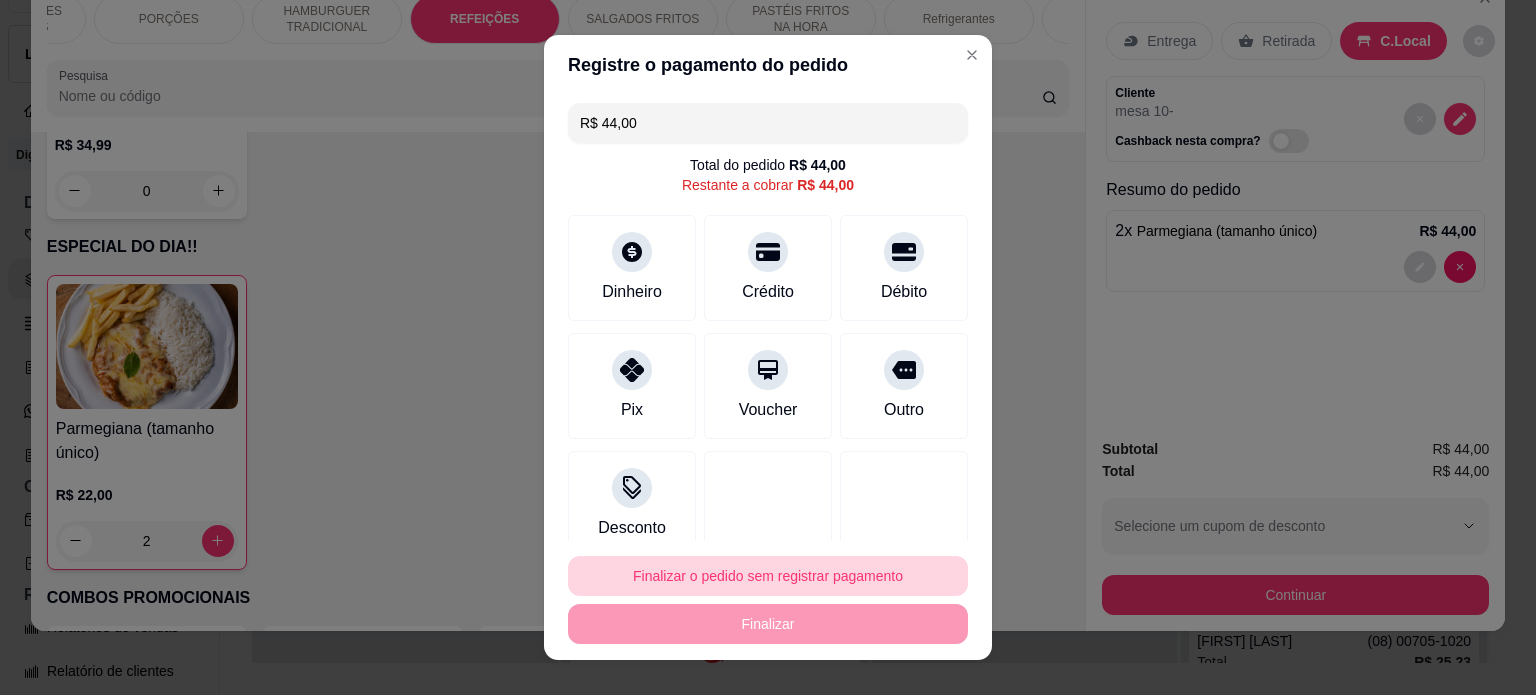 click on "Finalizar o pedido sem registrar pagamento" at bounding box center (768, 576) 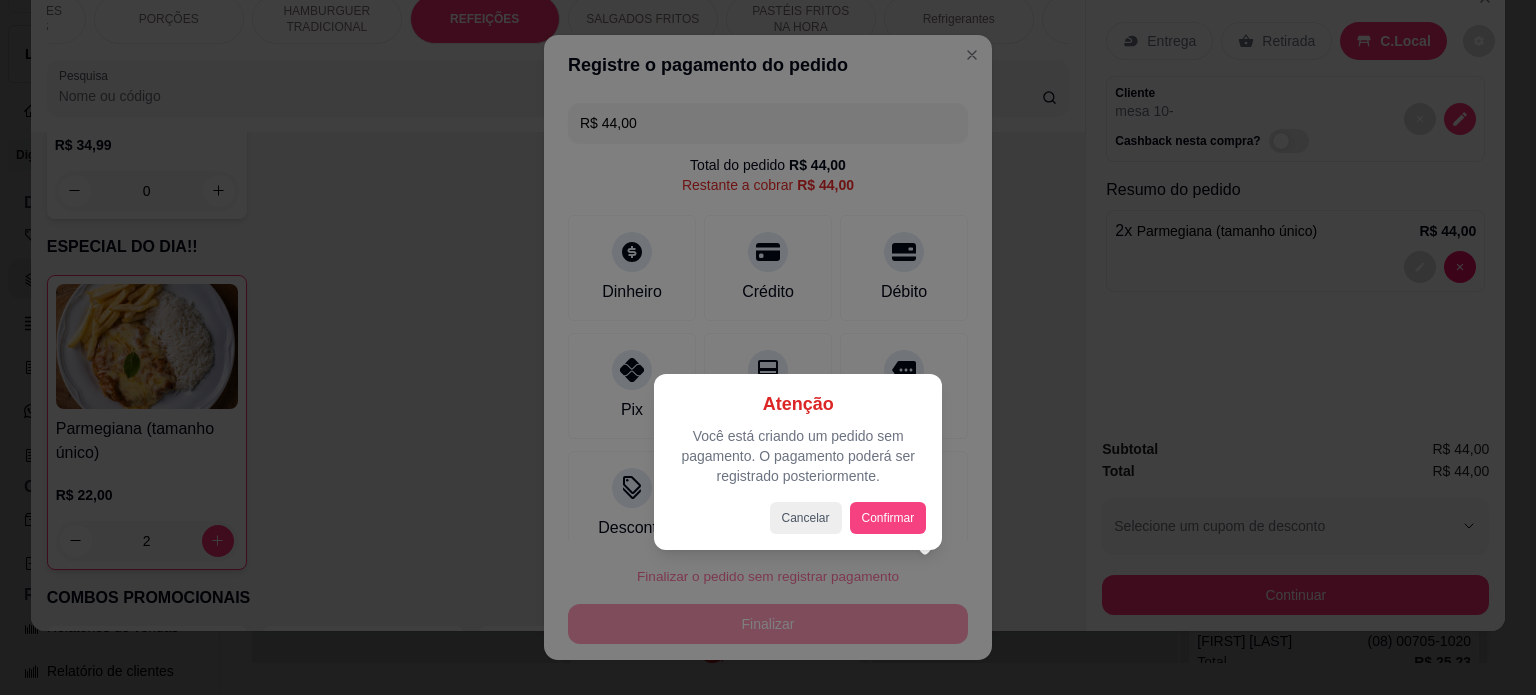 click on "Confirmar" at bounding box center [888, 518] 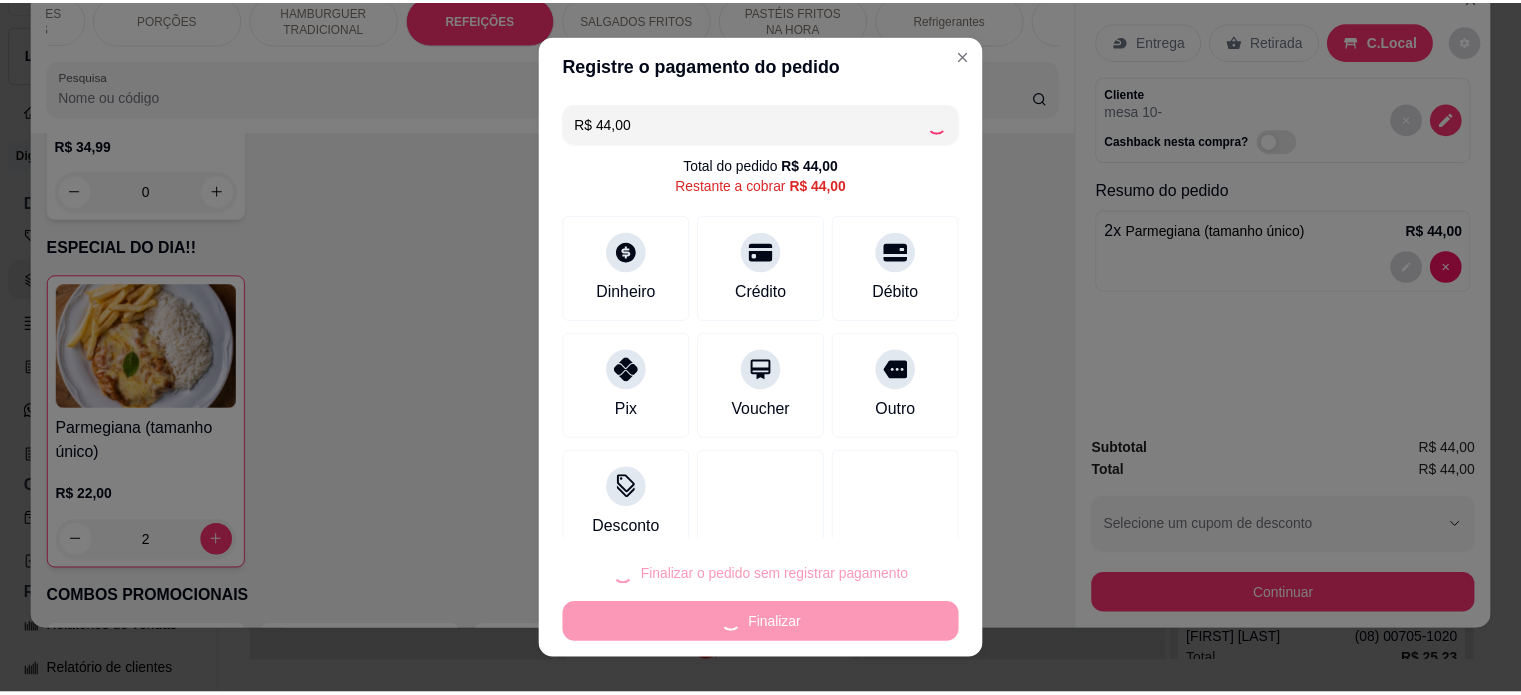 scroll, scrollTop: 1716, scrollLeft: 0, axis: vertical 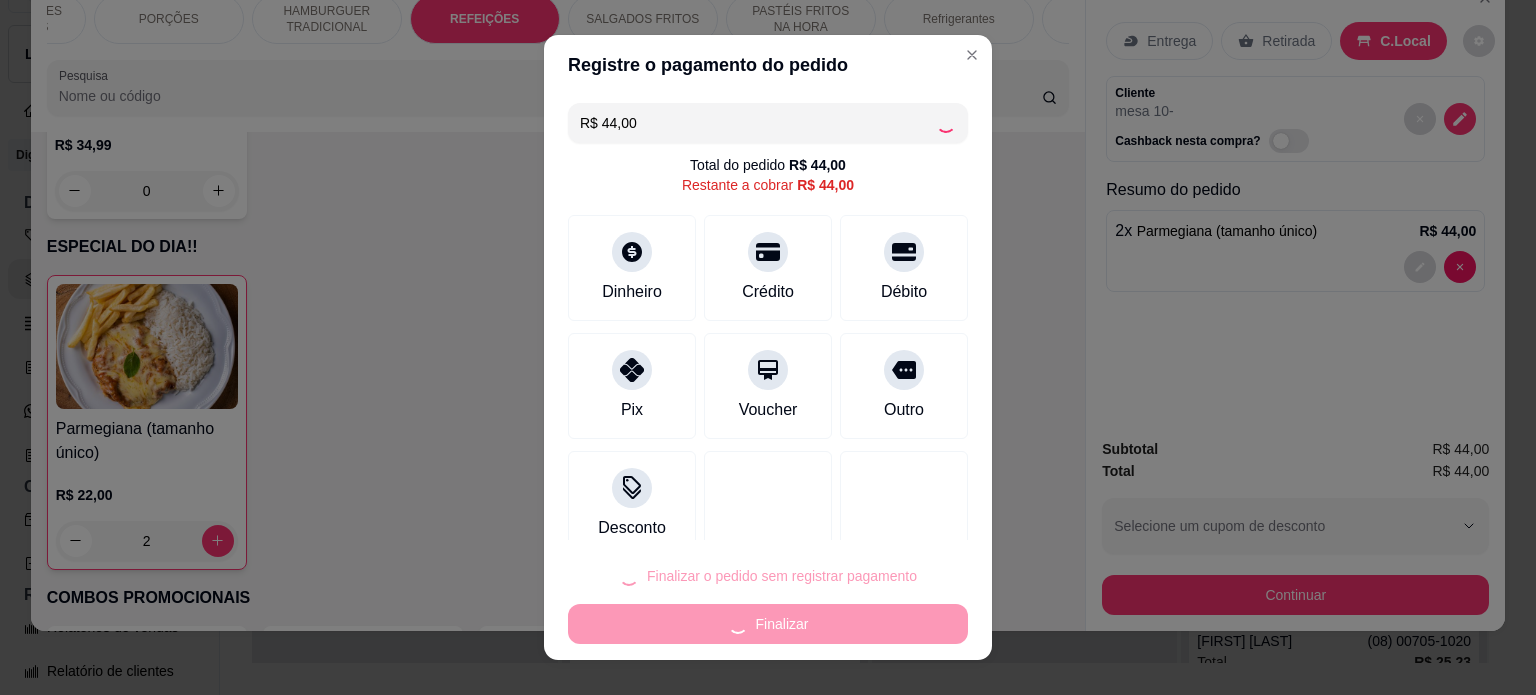 type on "0" 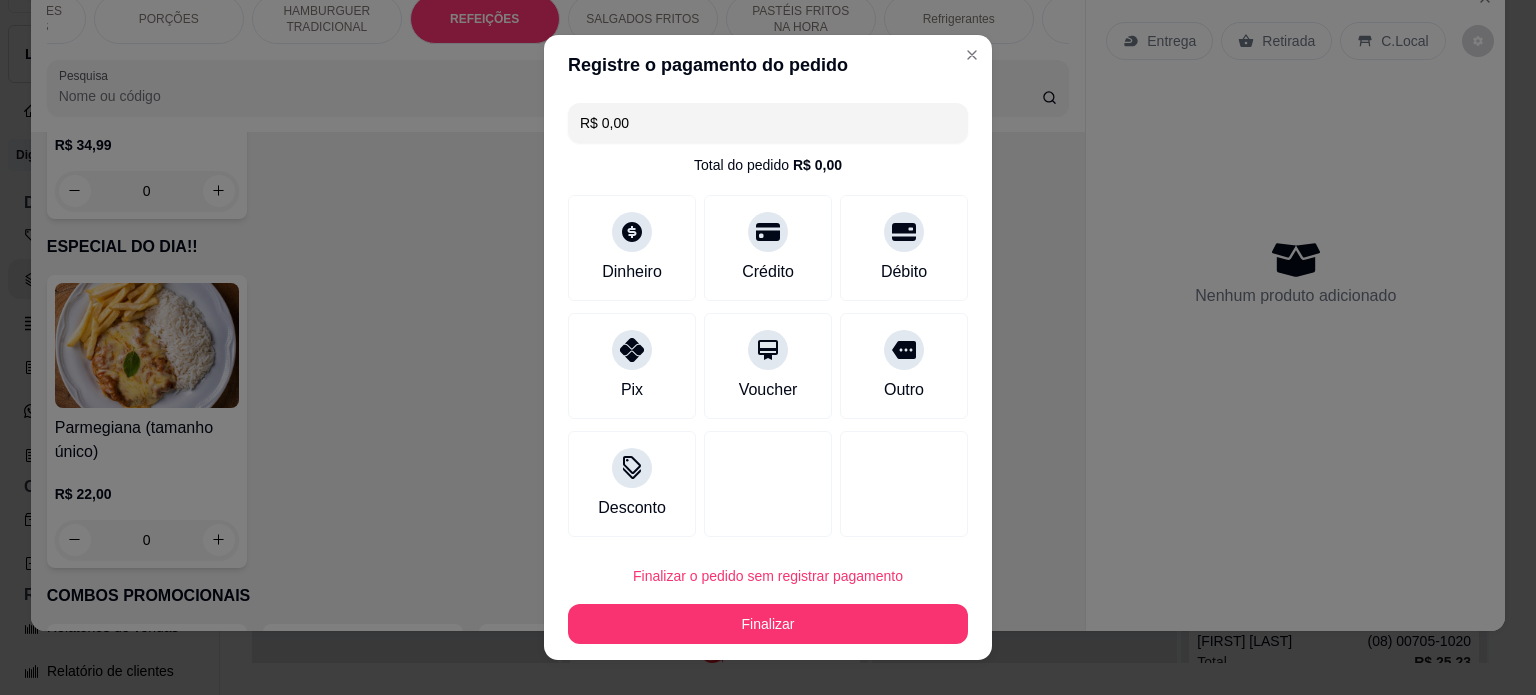 type on "R$ 0,00" 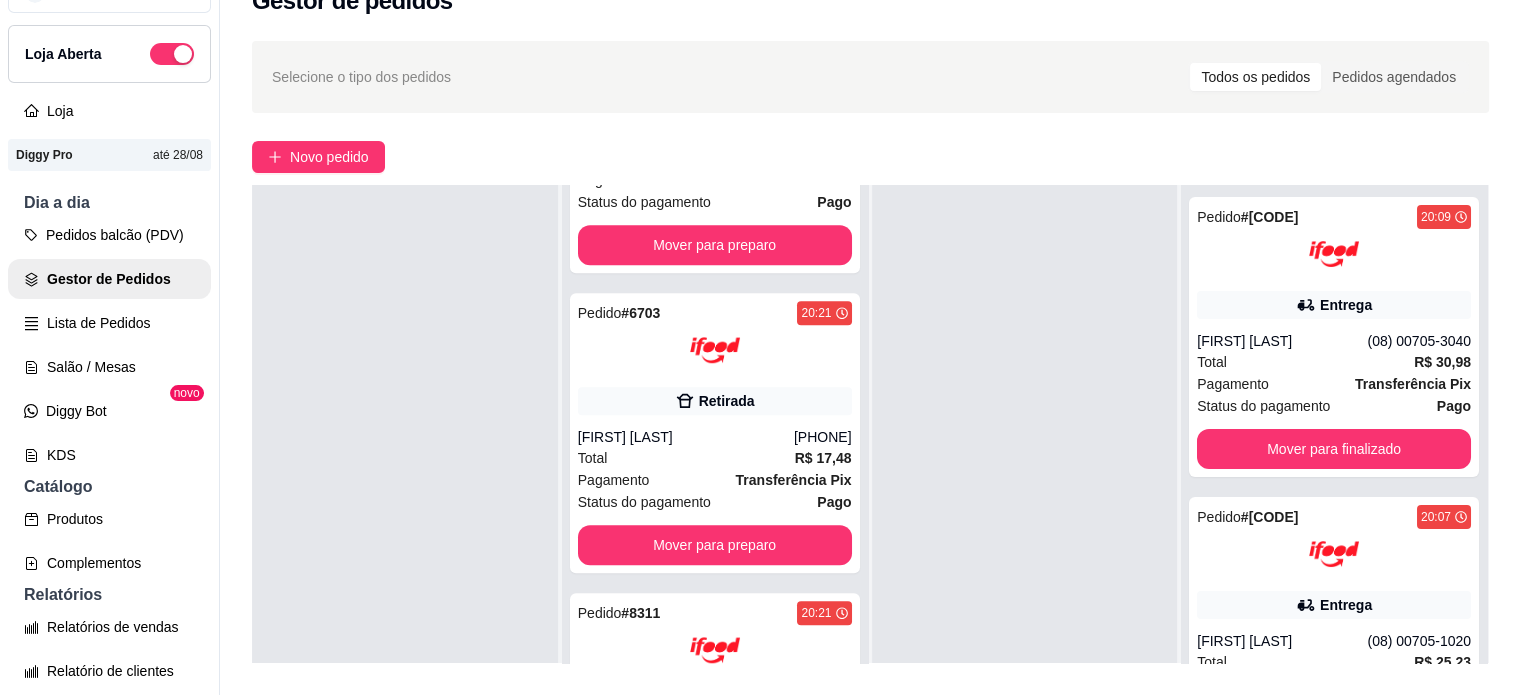 scroll, scrollTop: 1944, scrollLeft: 0, axis: vertical 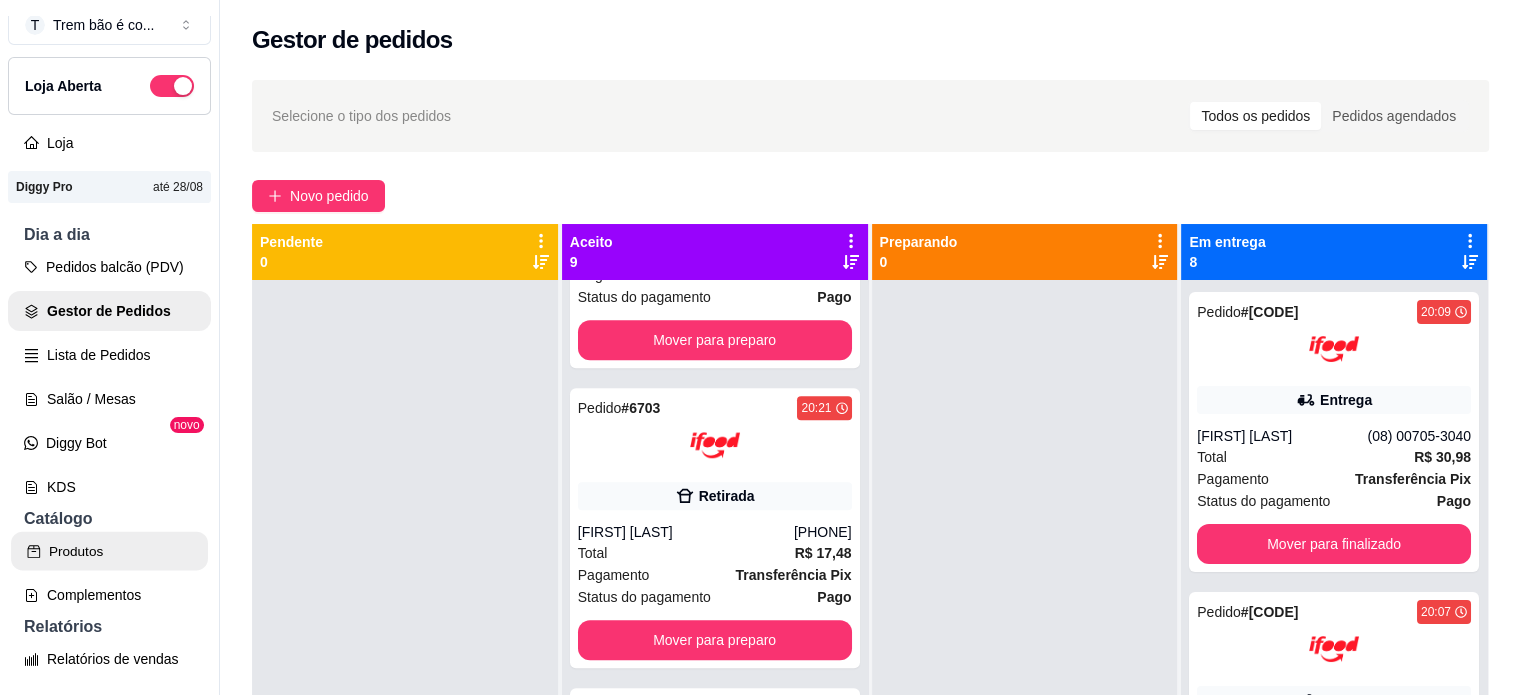 click on "Produtos" at bounding box center (109, 551) 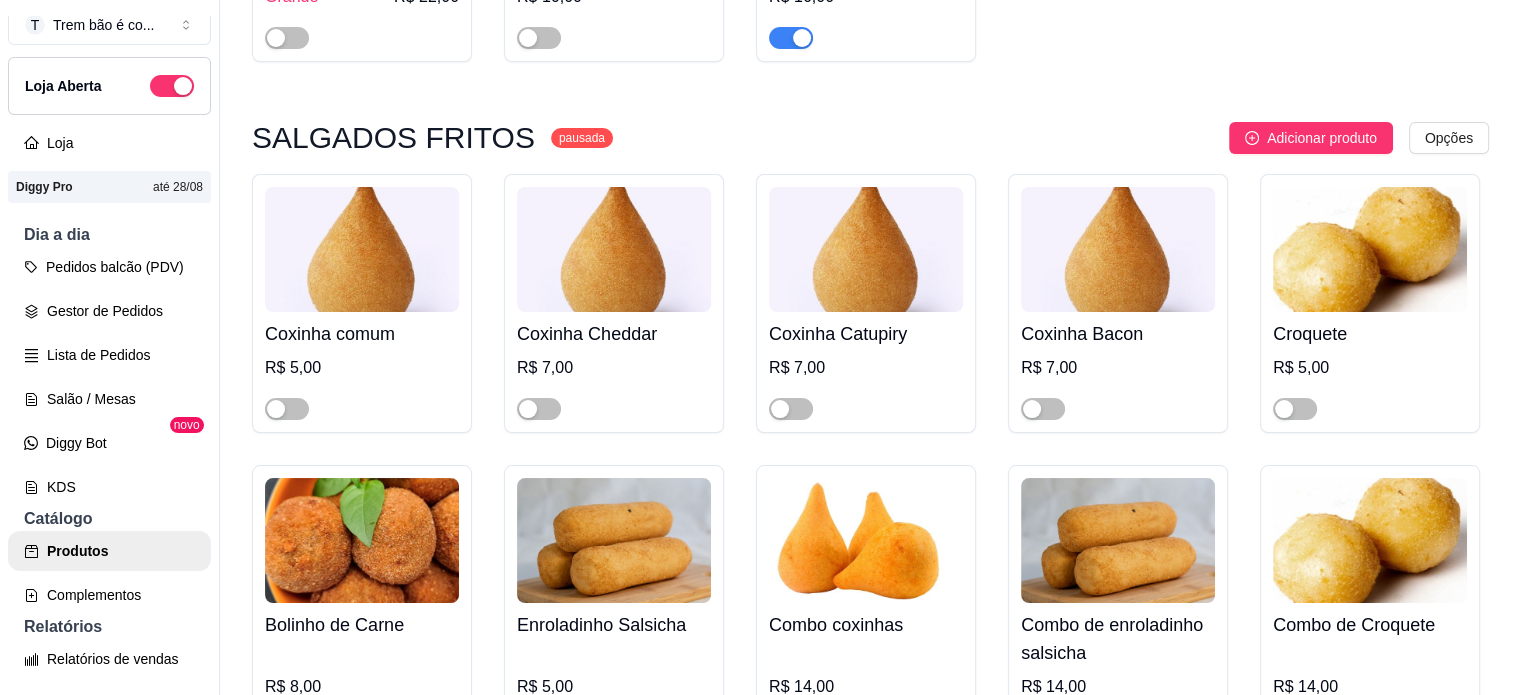 scroll, scrollTop: 5543, scrollLeft: 0, axis: vertical 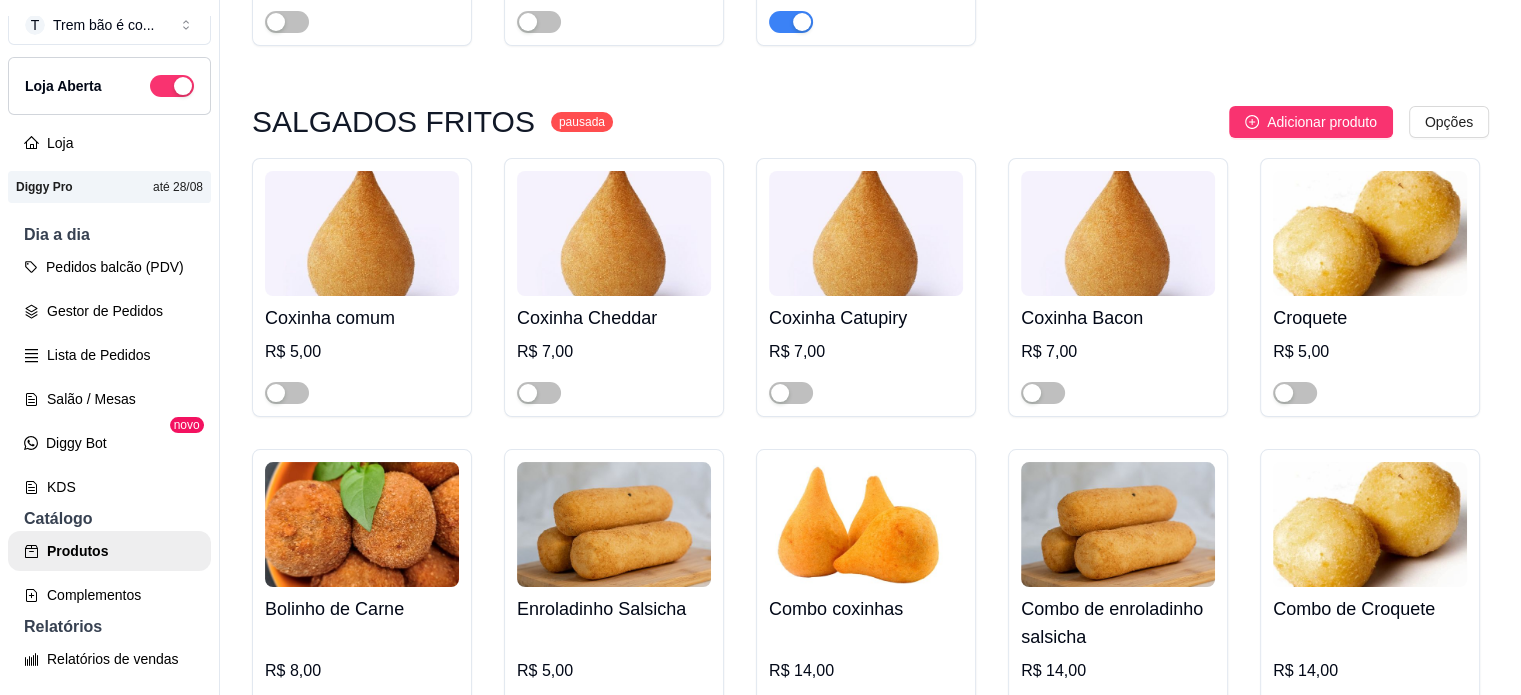 click at bounding box center (802, 22) 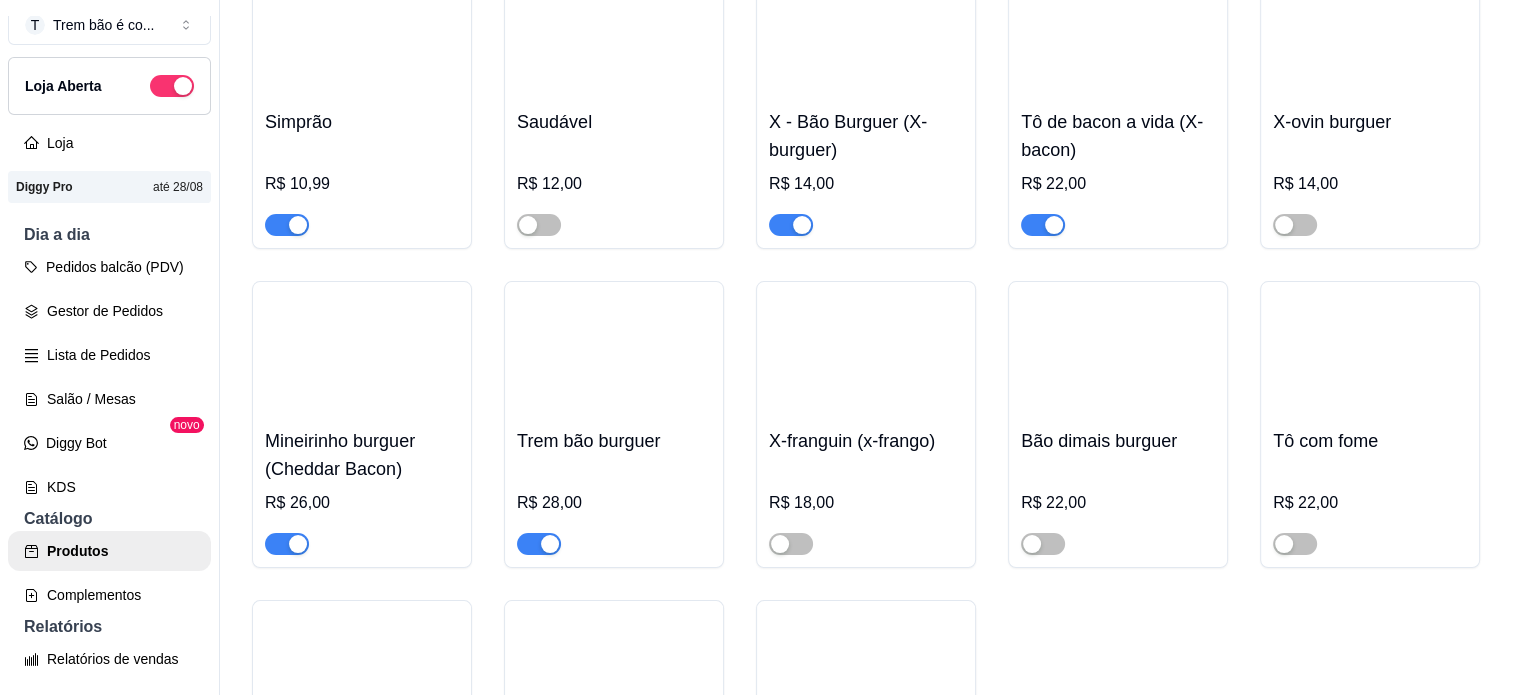 scroll, scrollTop: 3162, scrollLeft: 0, axis: vertical 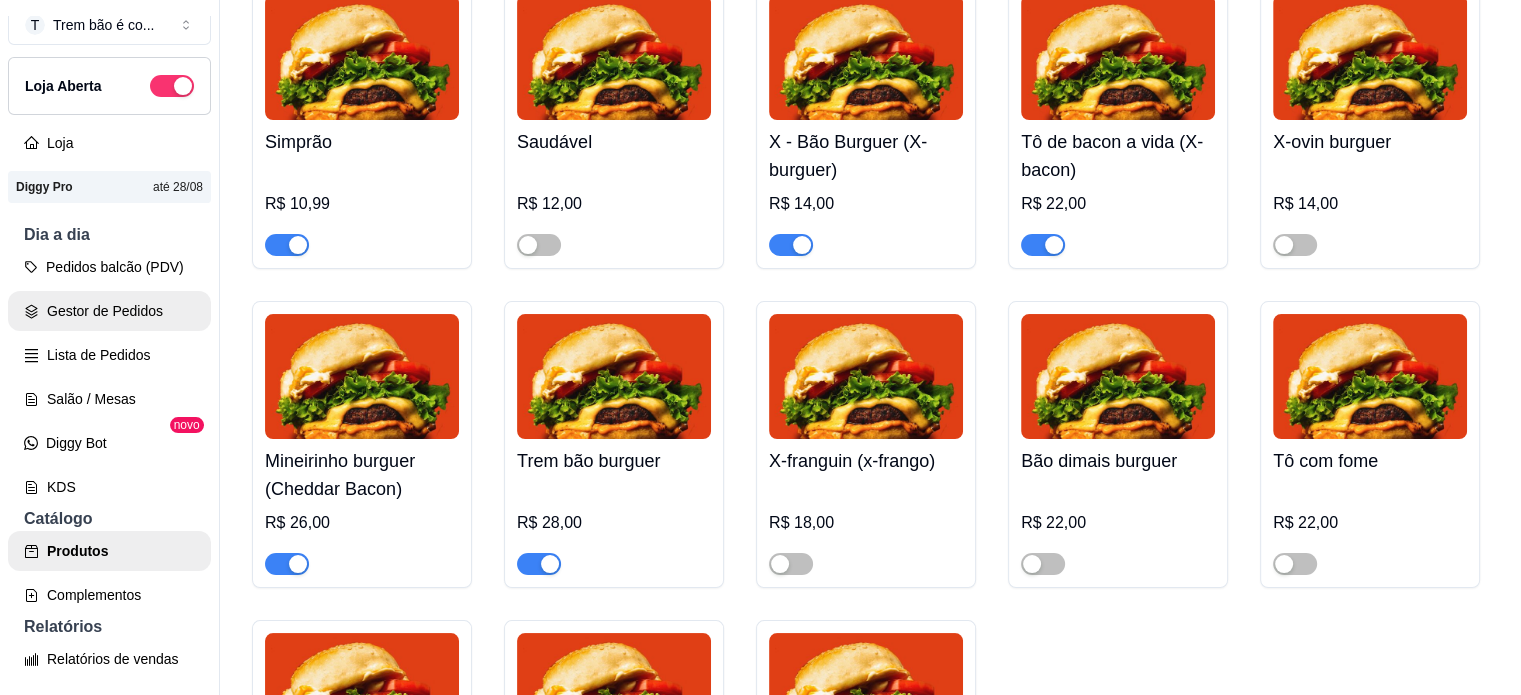 click on "Gestor de Pedidos" at bounding box center [109, 311] 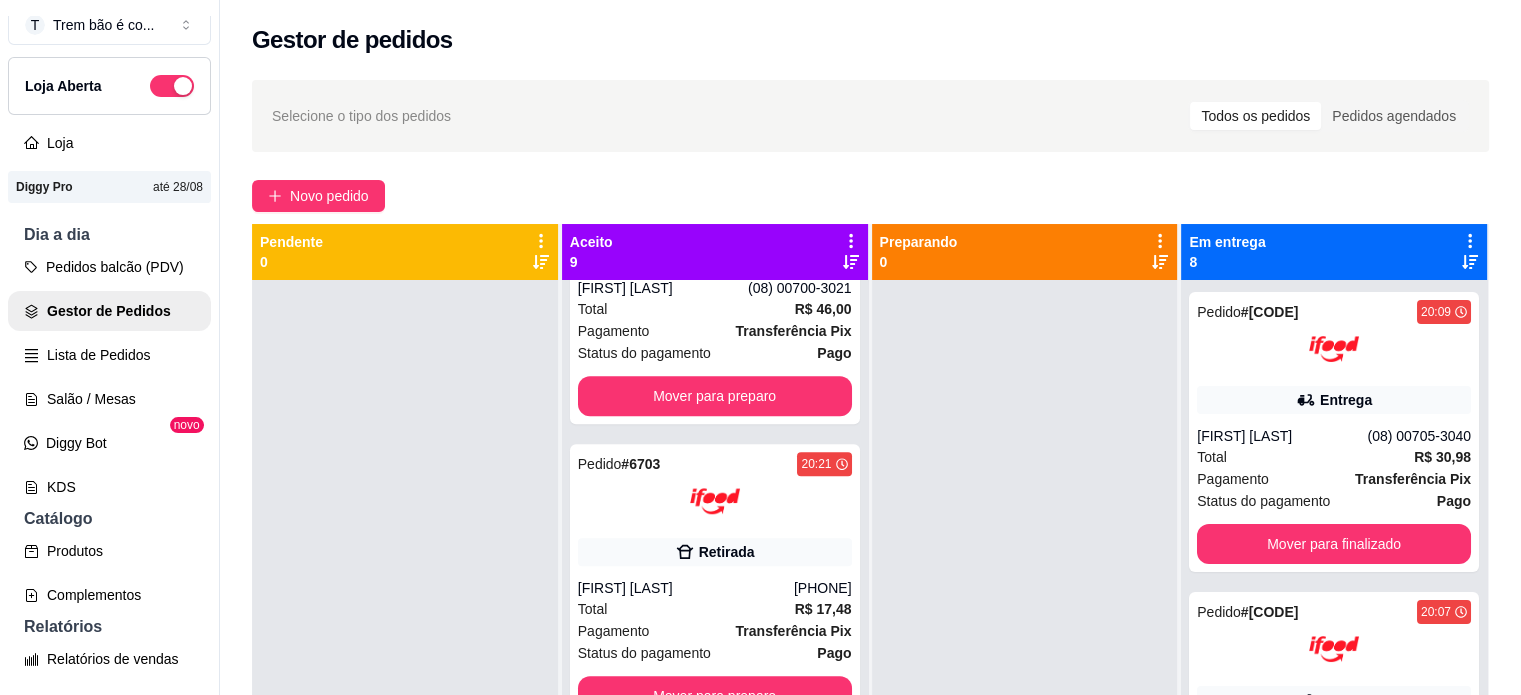 scroll, scrollTop: 1944, scrollLeft: 0, axis: vertical 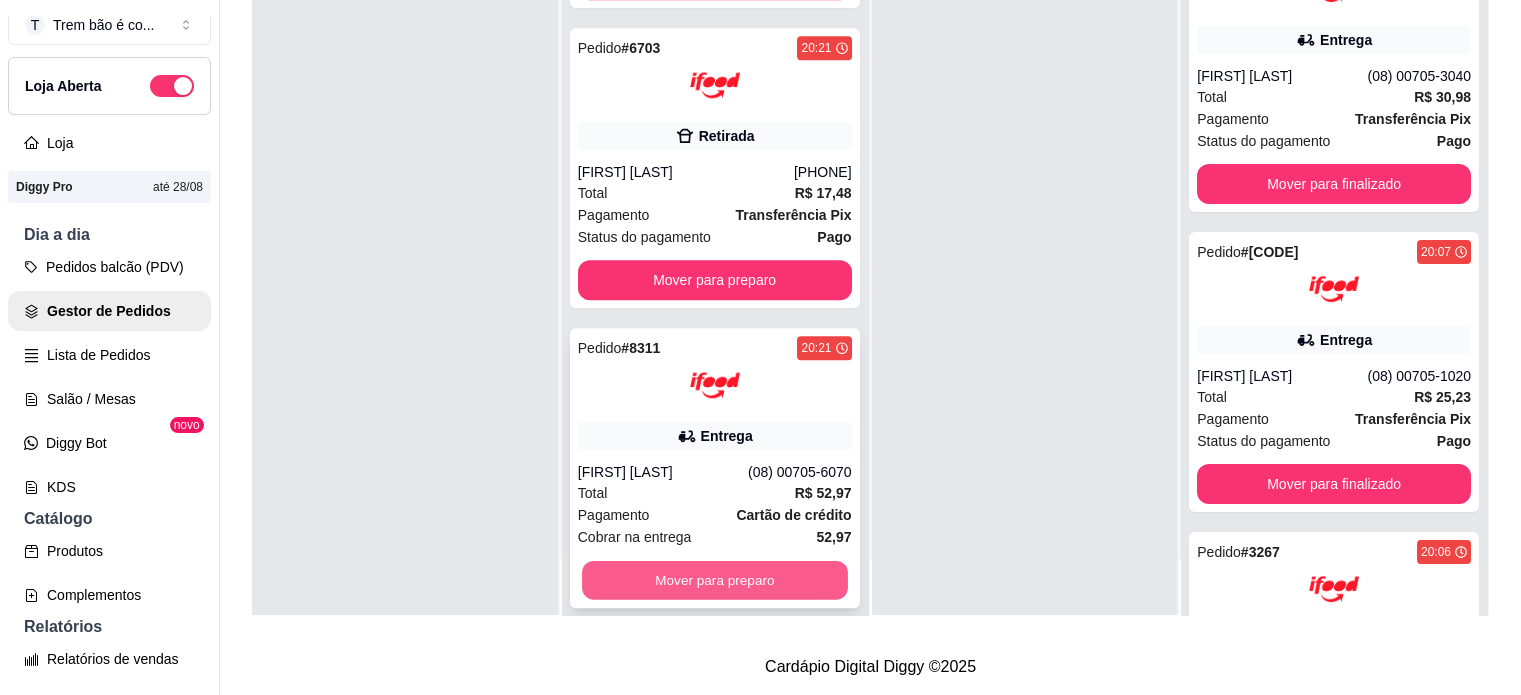 click on "Mover para preparo" at bounding box center [715, 580] 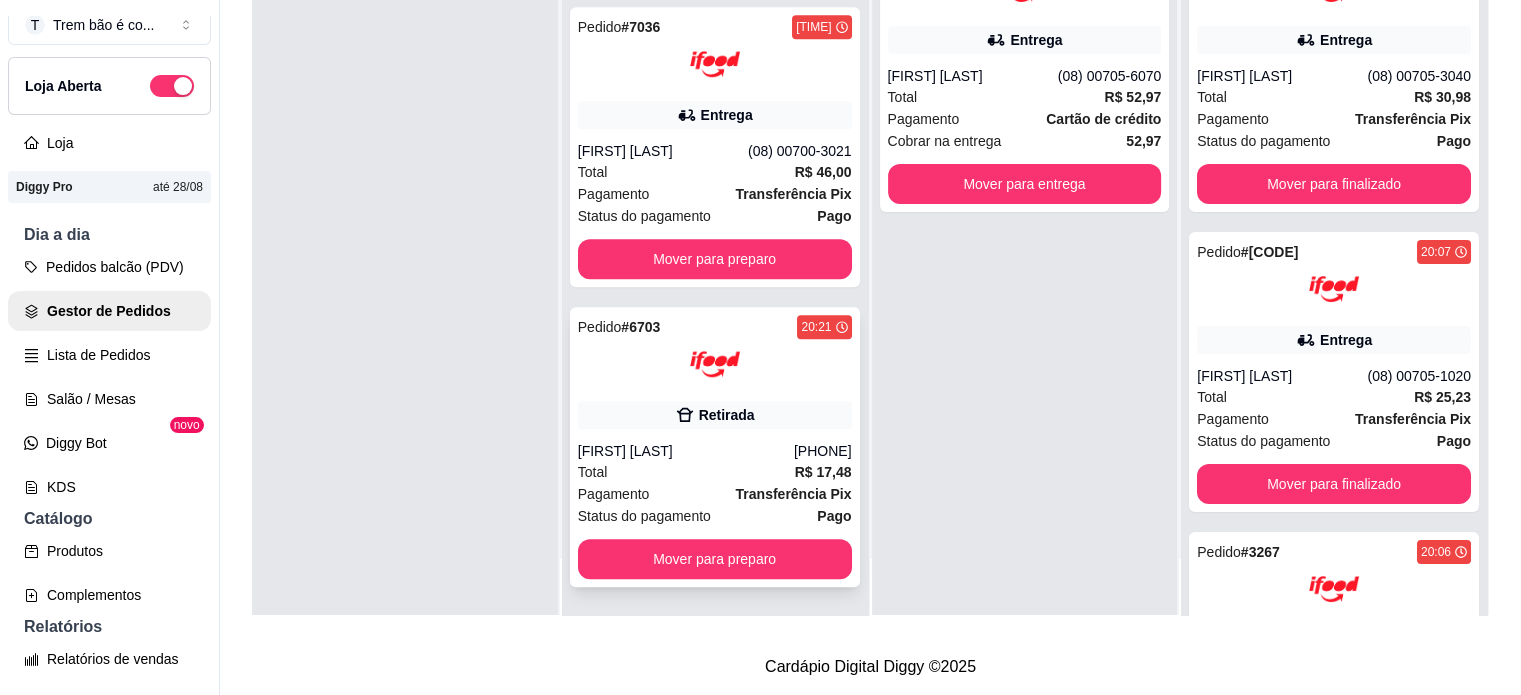 scroll, scrollTop: 1644, scrollLeft: 0, axis: vertical 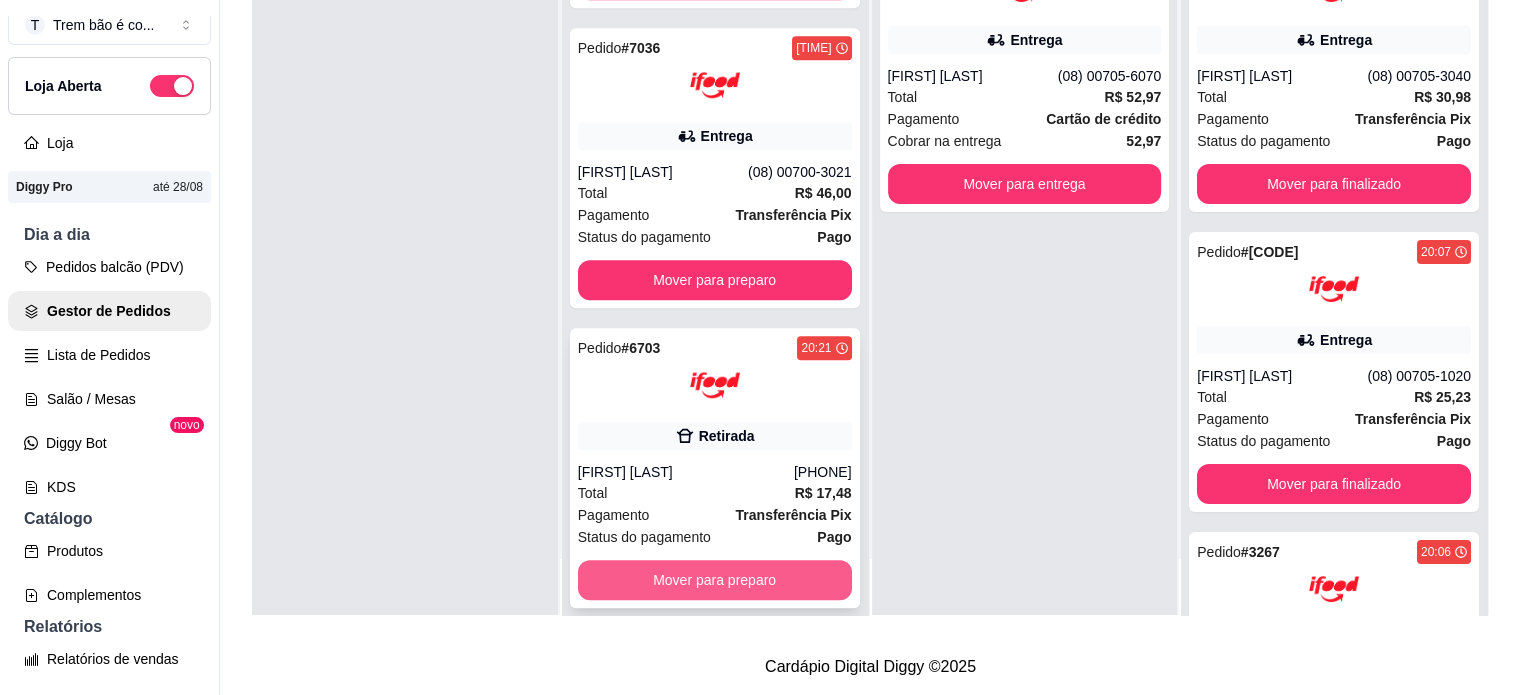 click on "Mover para preparo" at bounding box center [715, 580] 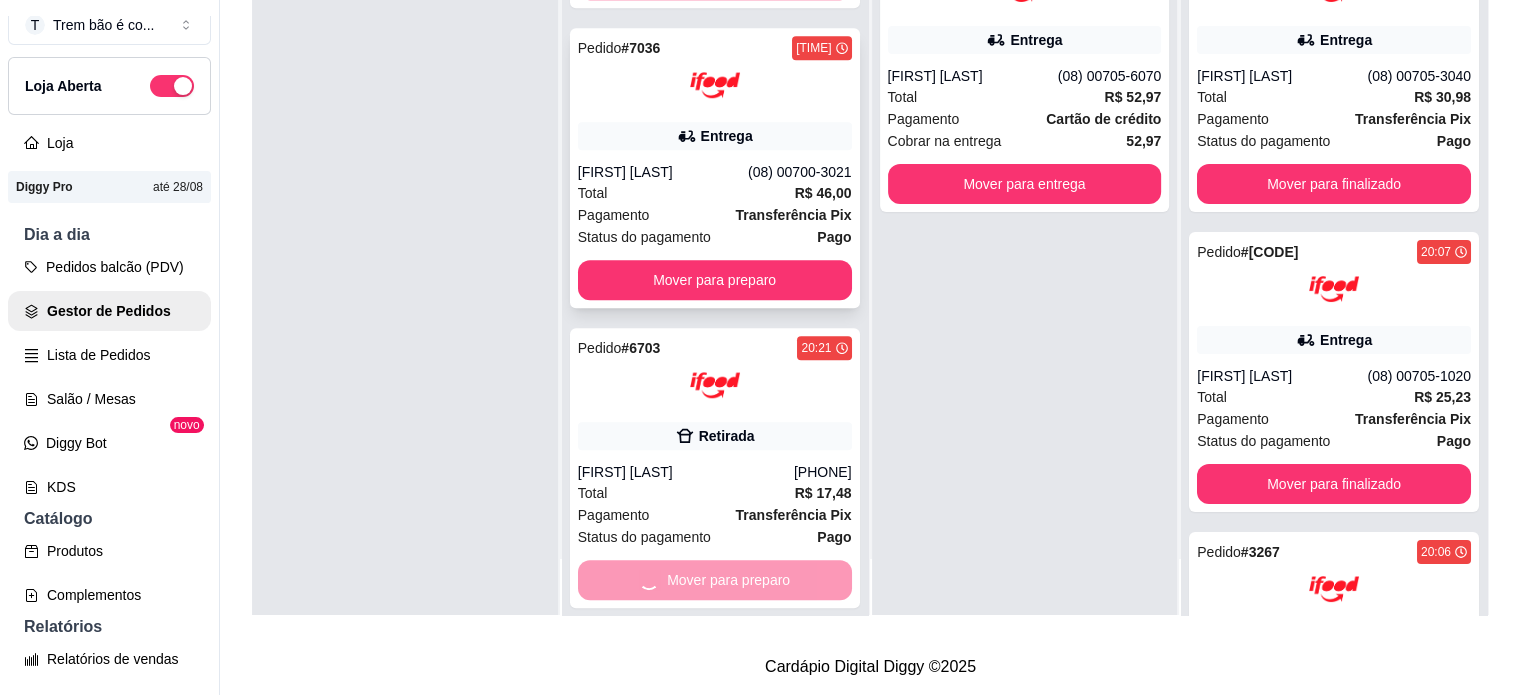 scroll, scrollTop: 1344, scrollLeft: 0, axis: vertical 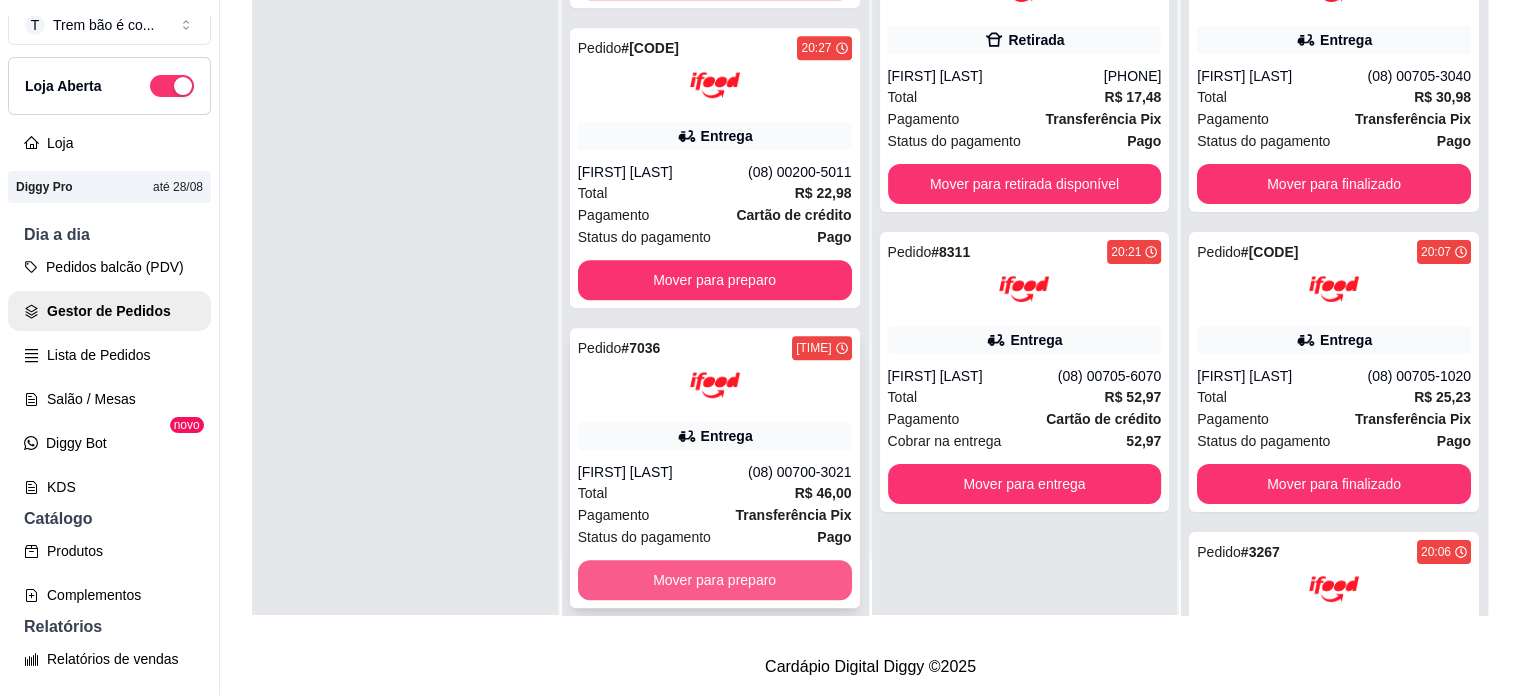 click on "Mover para preparo" at bounding box center [715, 580] 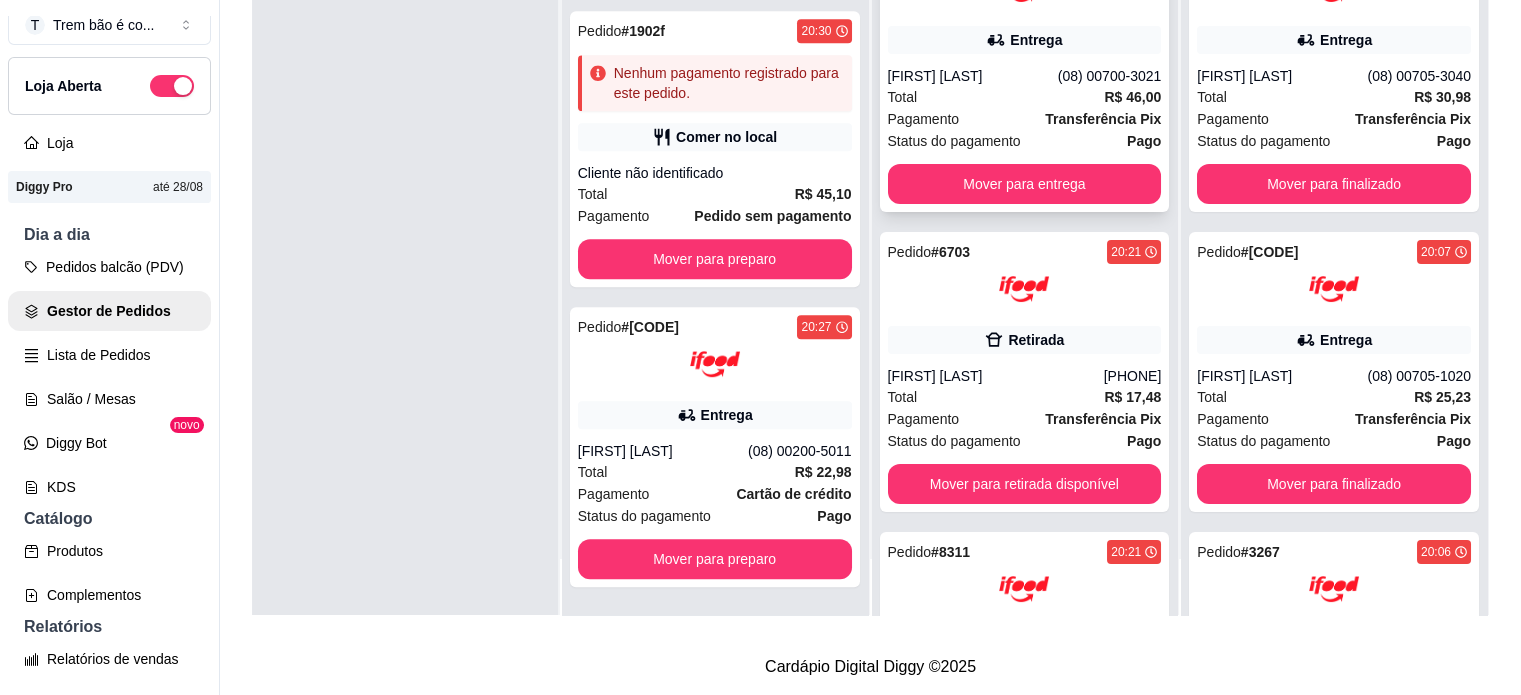 scroll, scrollTop: 1044, scrollLeft: 0, axis: vertical 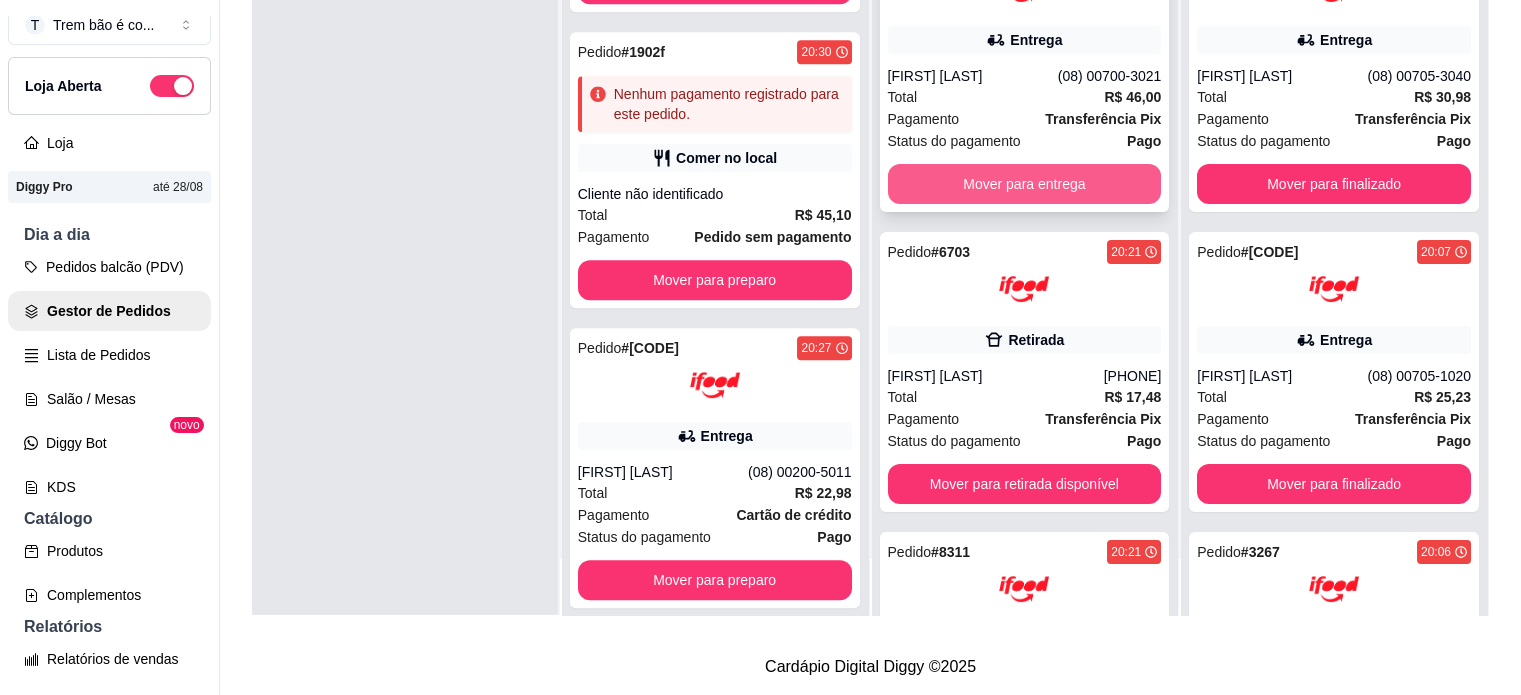 click on "Mover para entrega" at bounding box center (1025, 184) 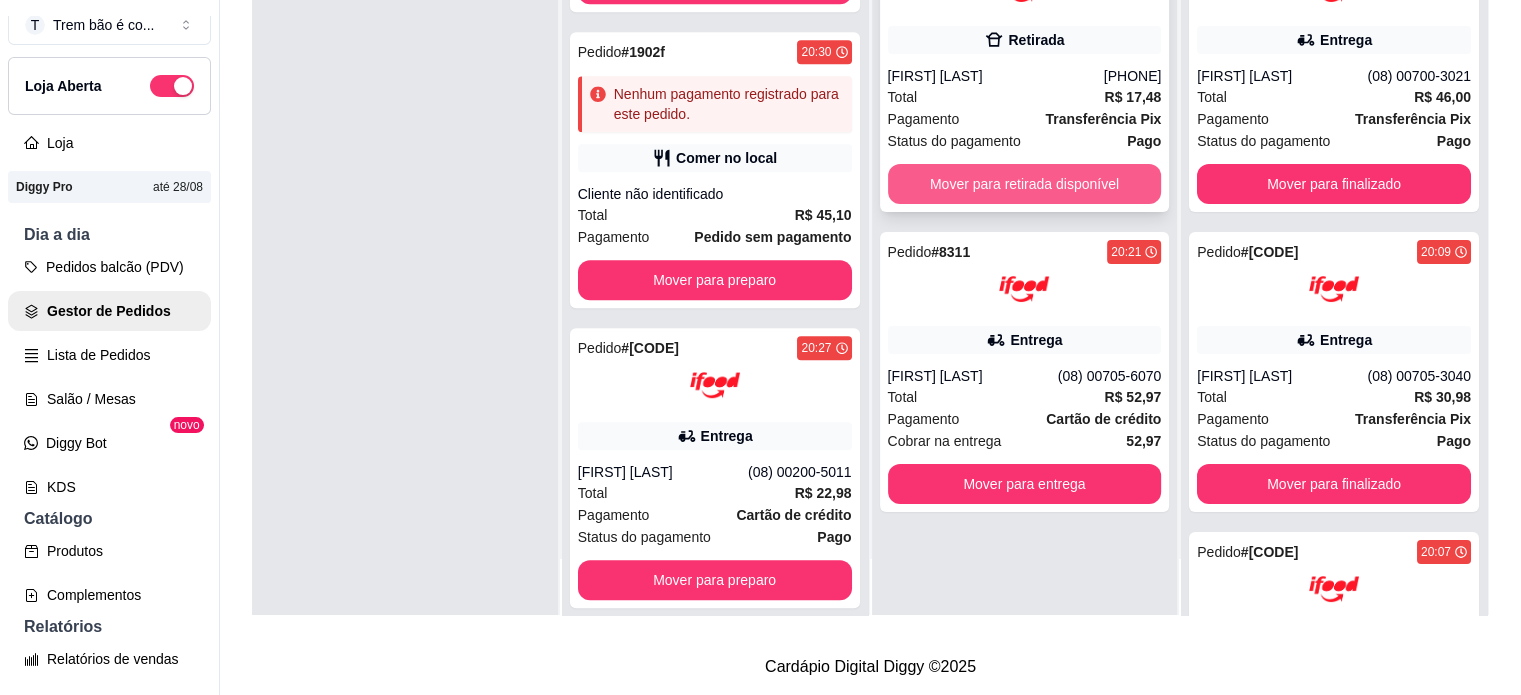 click on "Mover para retirada disponível" at bounding box center (1025, 184) 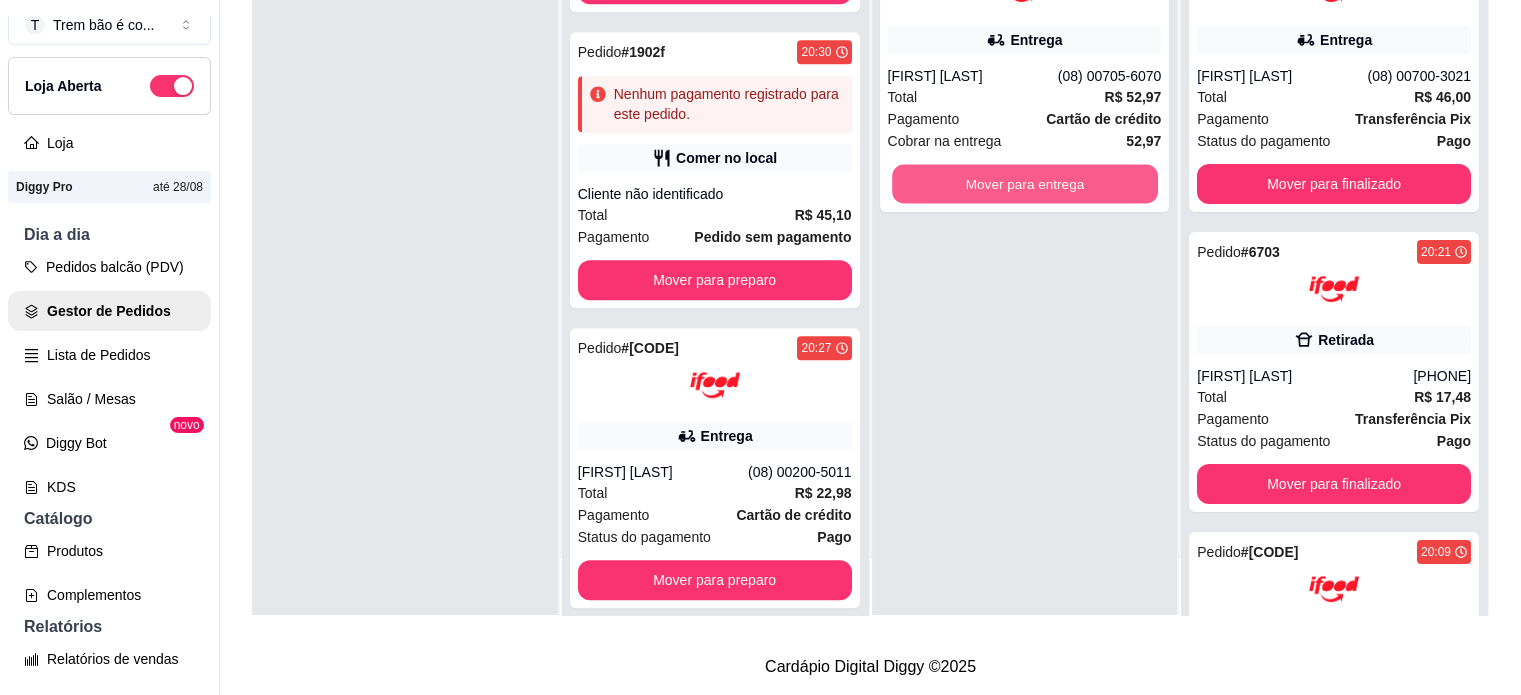 click on "Mover para entrega" at bounding box center [1025, 184] 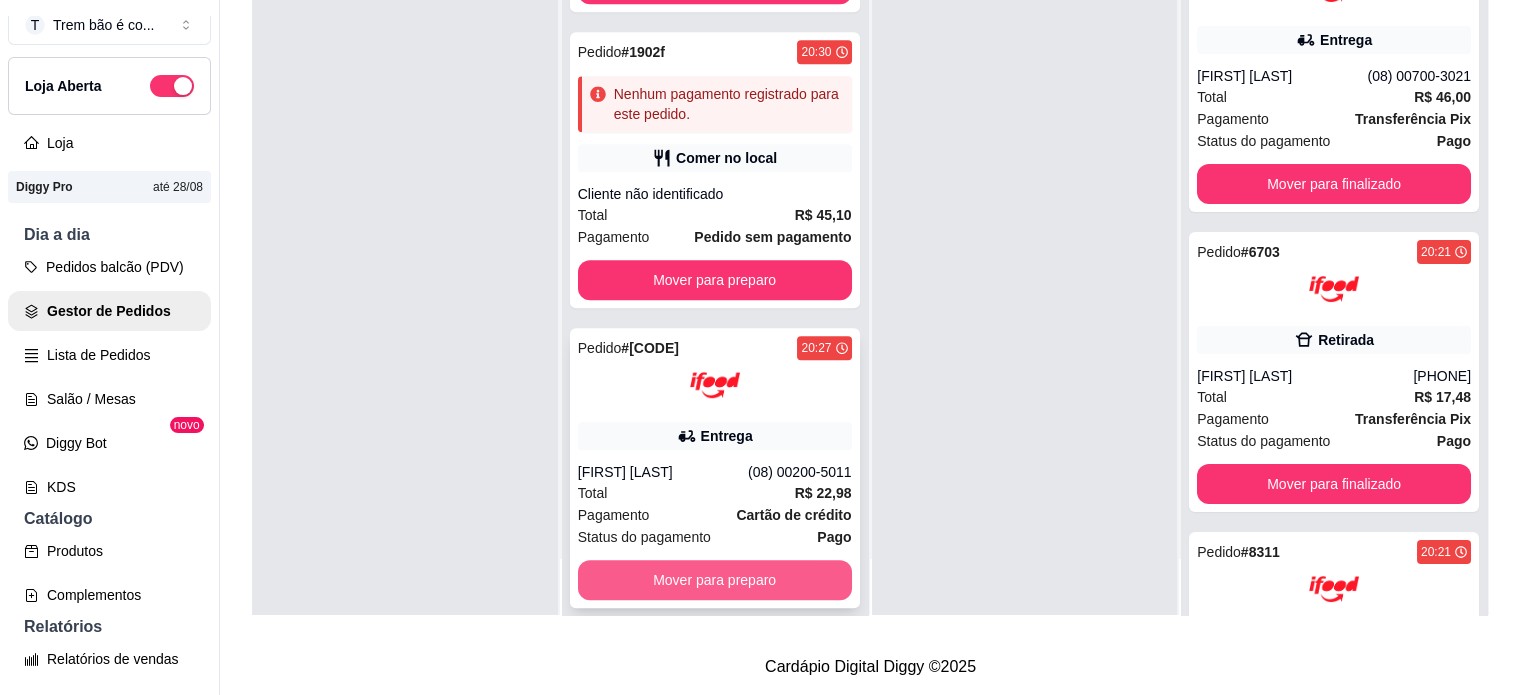 click on "Mover para preparo" at bounding box center (715, 580) 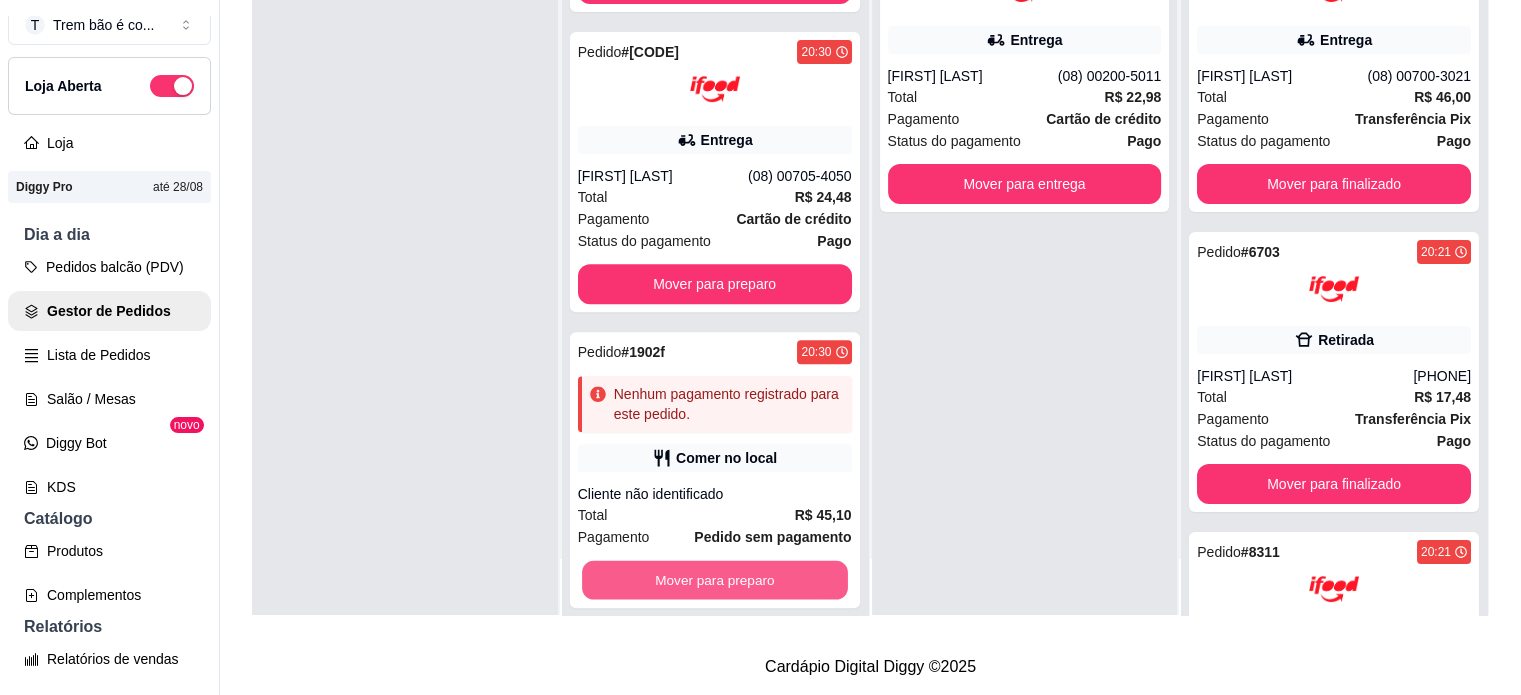 click on "Mover para preparo" at bounding box center (715, 580) 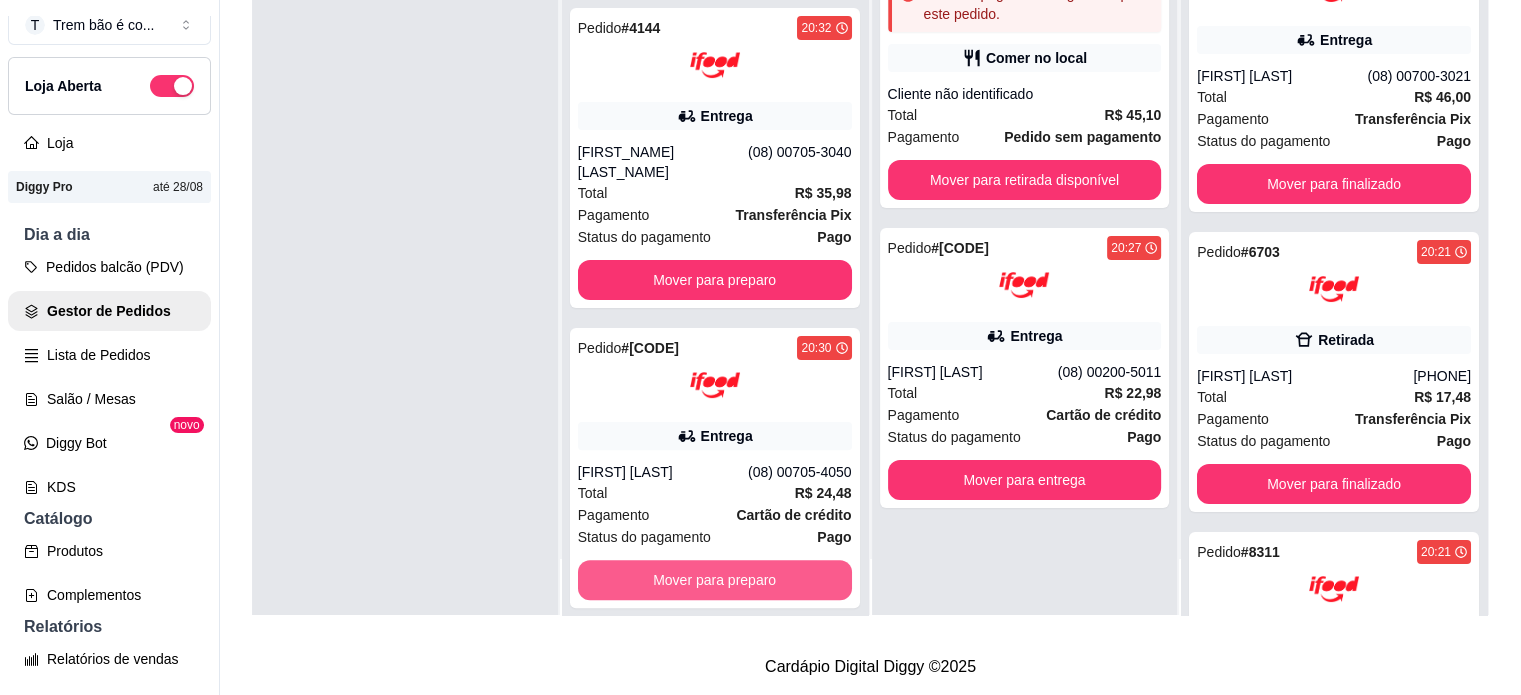 click on "Mover para preparo" at bounding box center [715, 580] 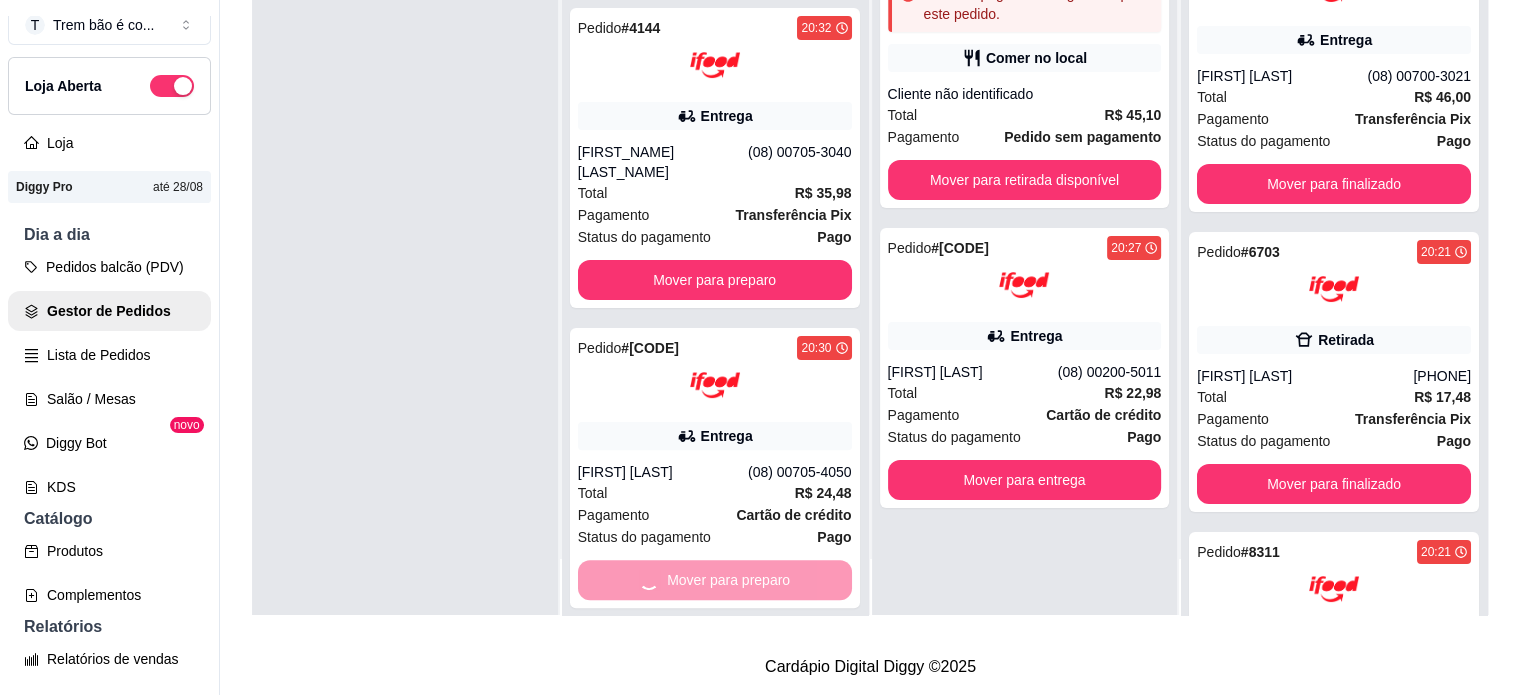 scroll, scrollTop: 148, scrollLeft: 0, axis: vertical 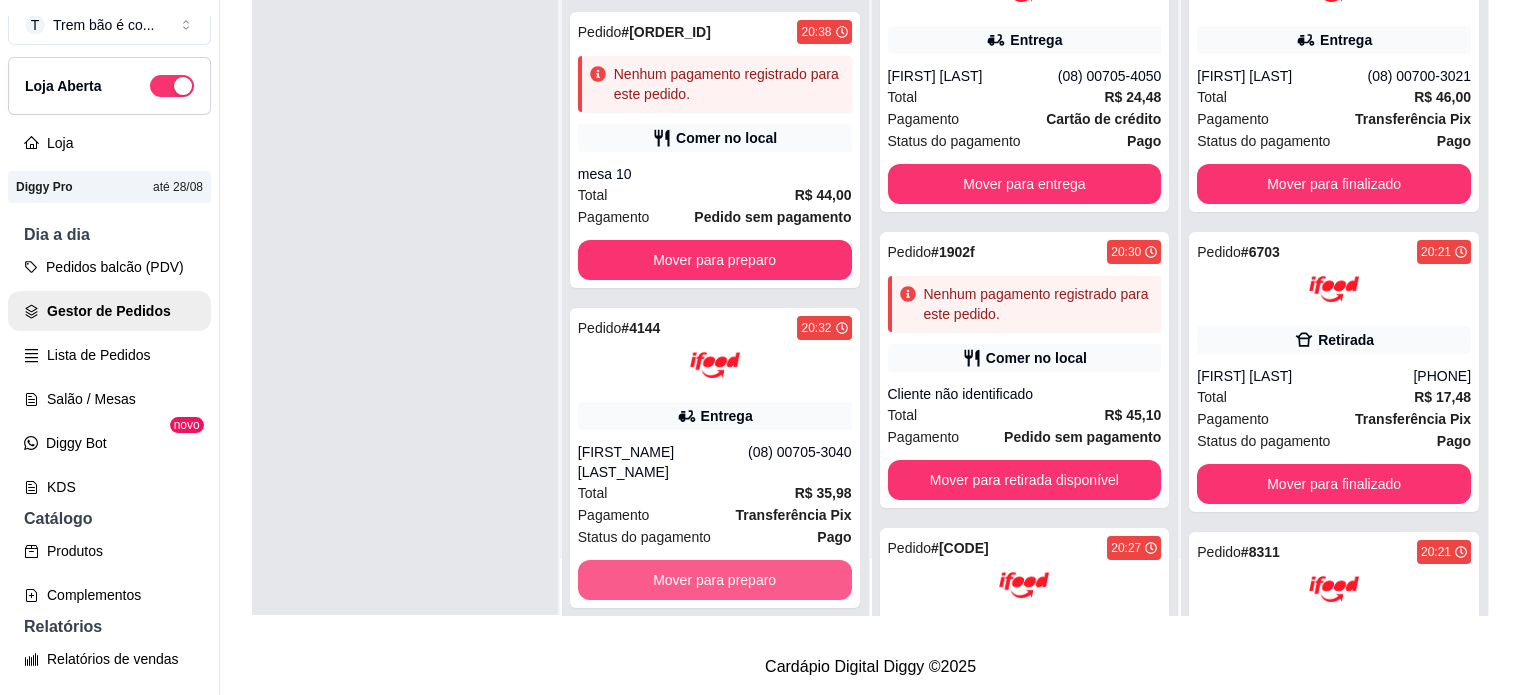 click on "Mover para preparo" at bounding box center [715, 580] 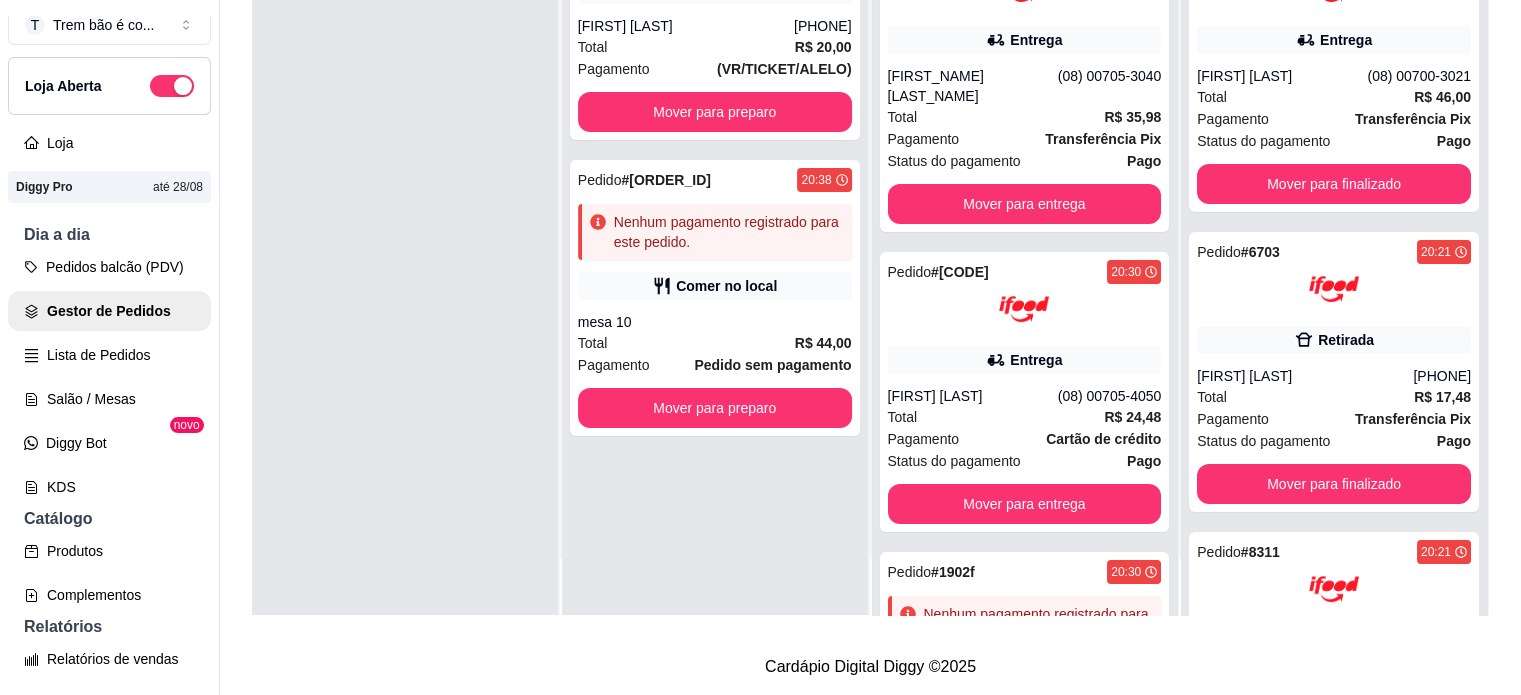 scroll, scrollTop: 0, scrollLeft: 0, axis: both 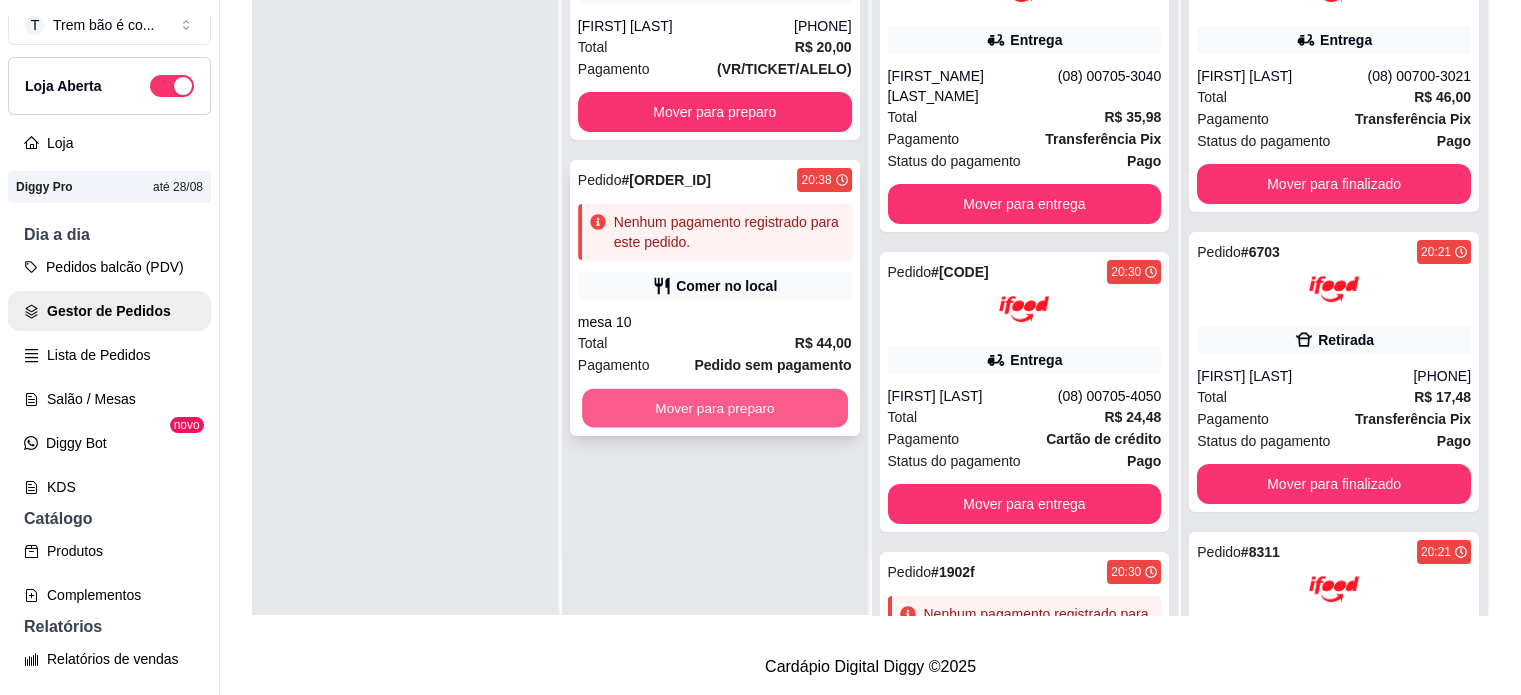 click on "Mover para preparo" at bounding box center [715, 408] 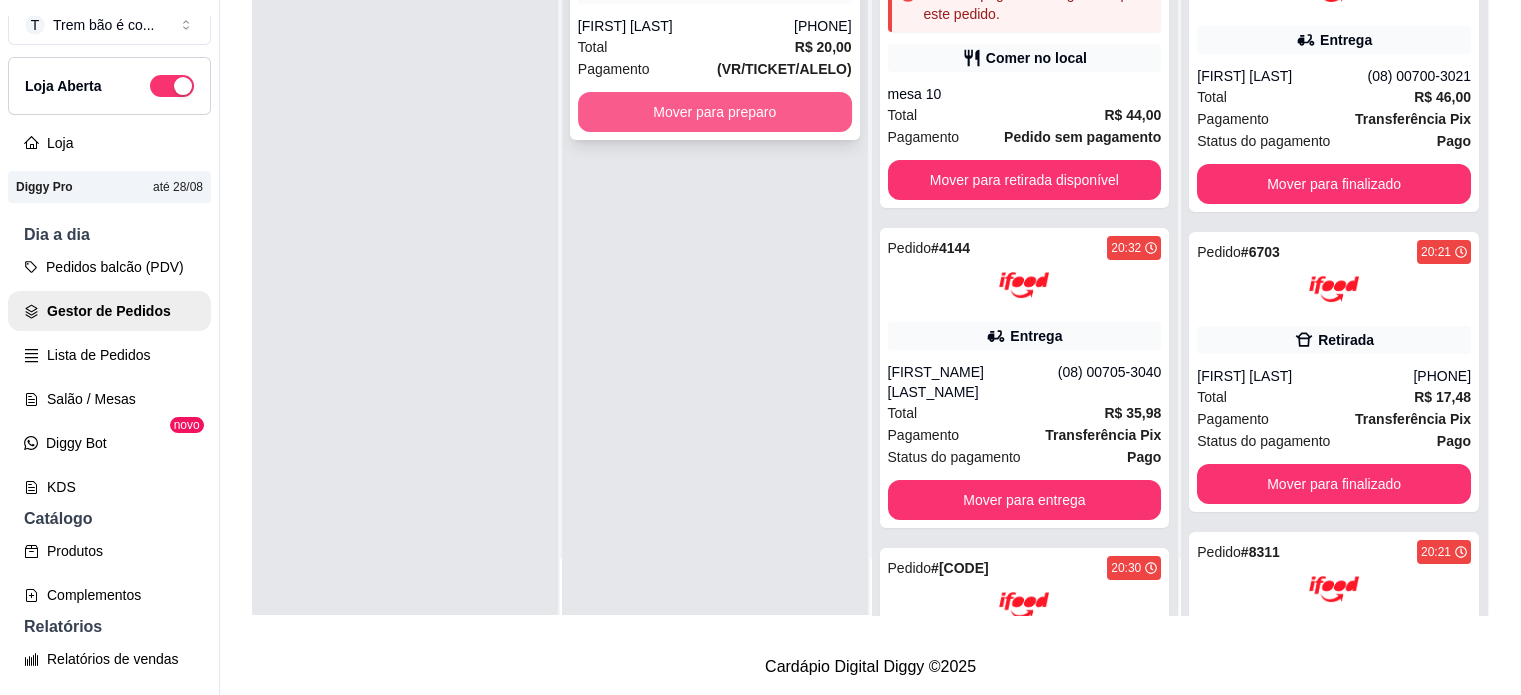 click on "Mover para preparo" at bounding box center [715, 112] 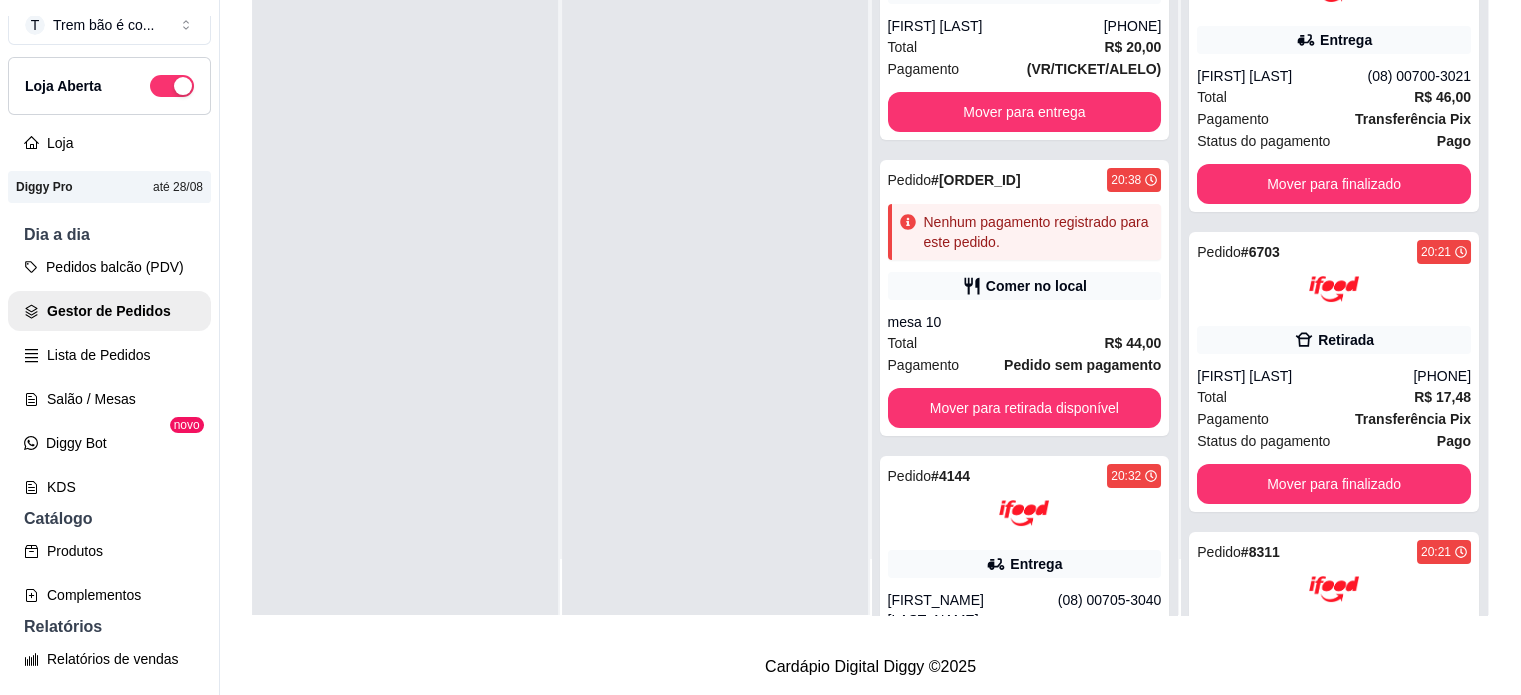 scroll, scrollTop: 0, scrollLeft: 0, axis: both 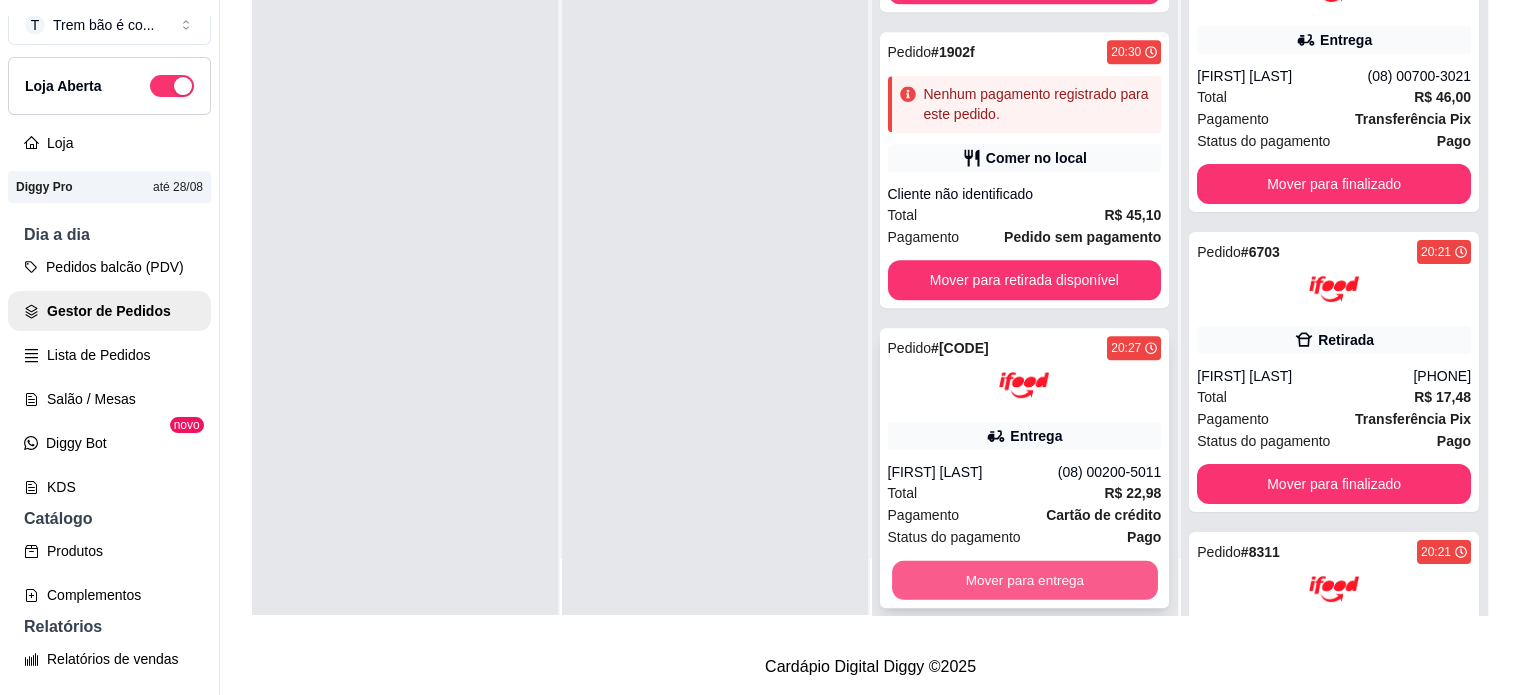 click on "Mover para entrega" at bounding box center (1025, 580) 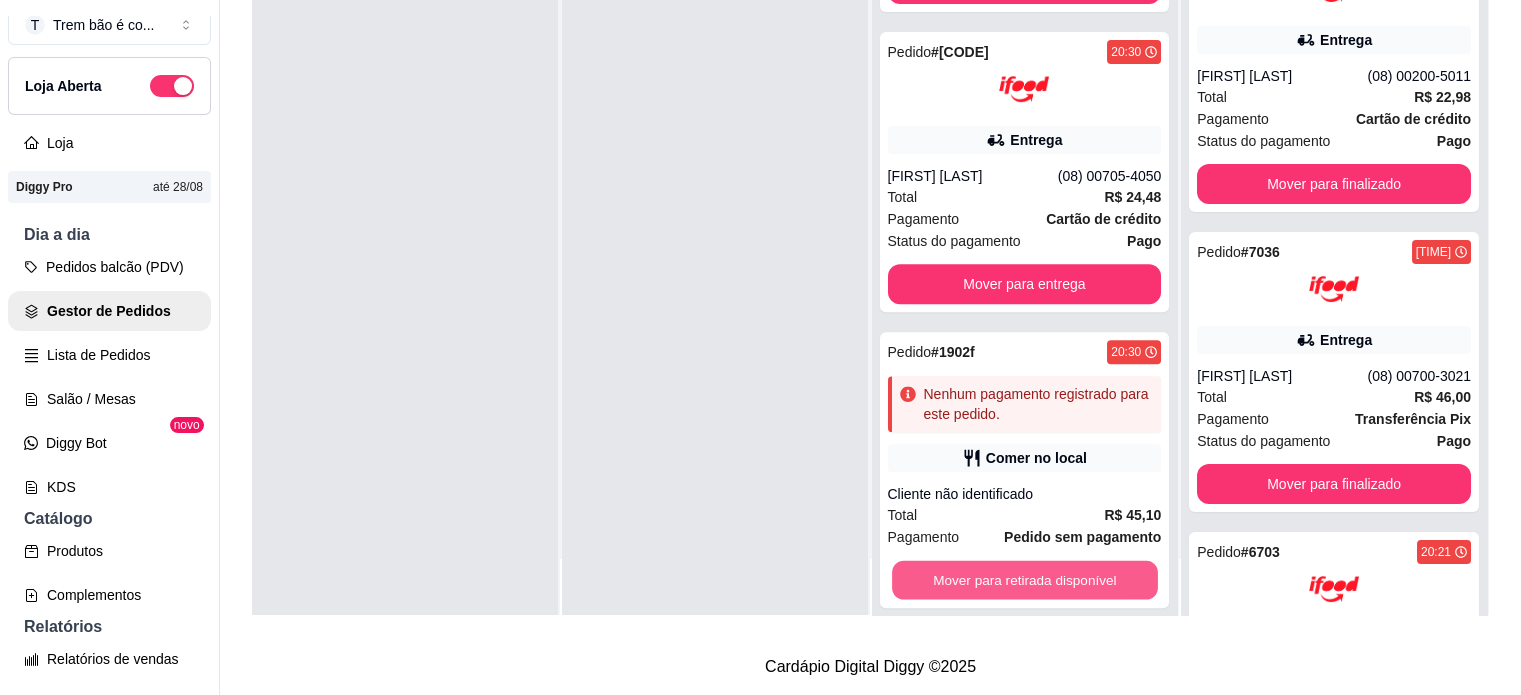 click on "Mover para retirada disponível" at bounding box center [1025, 580] 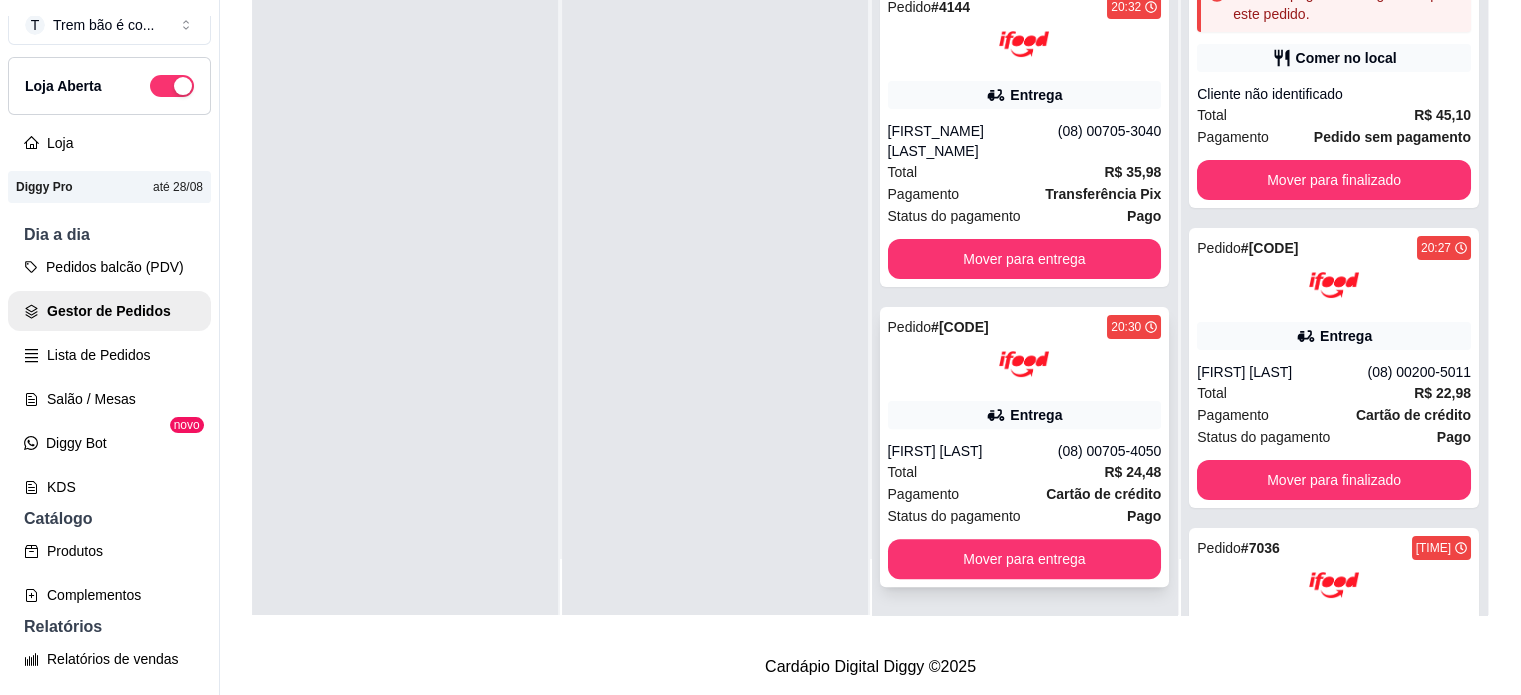 scroll, scrollTop: 448, scrollLeft: 0, axis: vertical 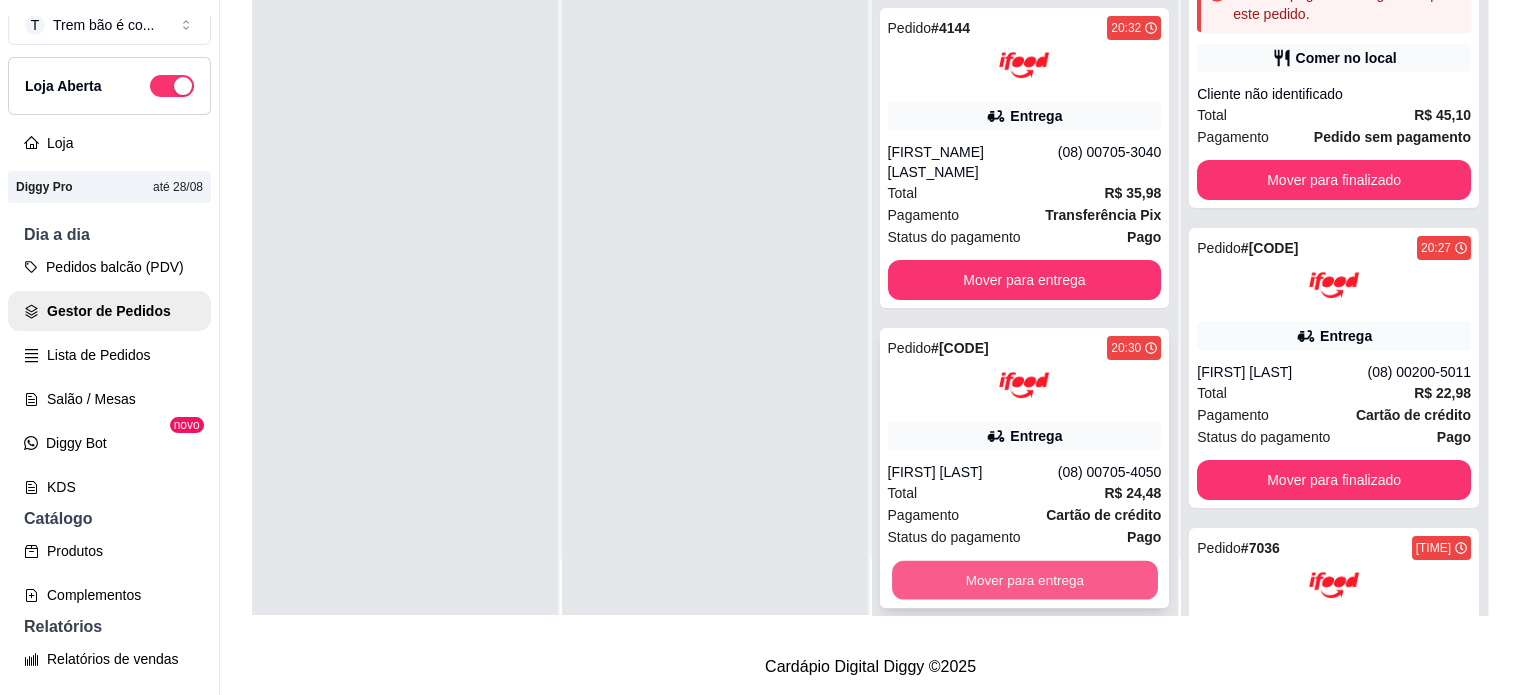click on "Mover para entrega" at bounding box center (1025, 580) 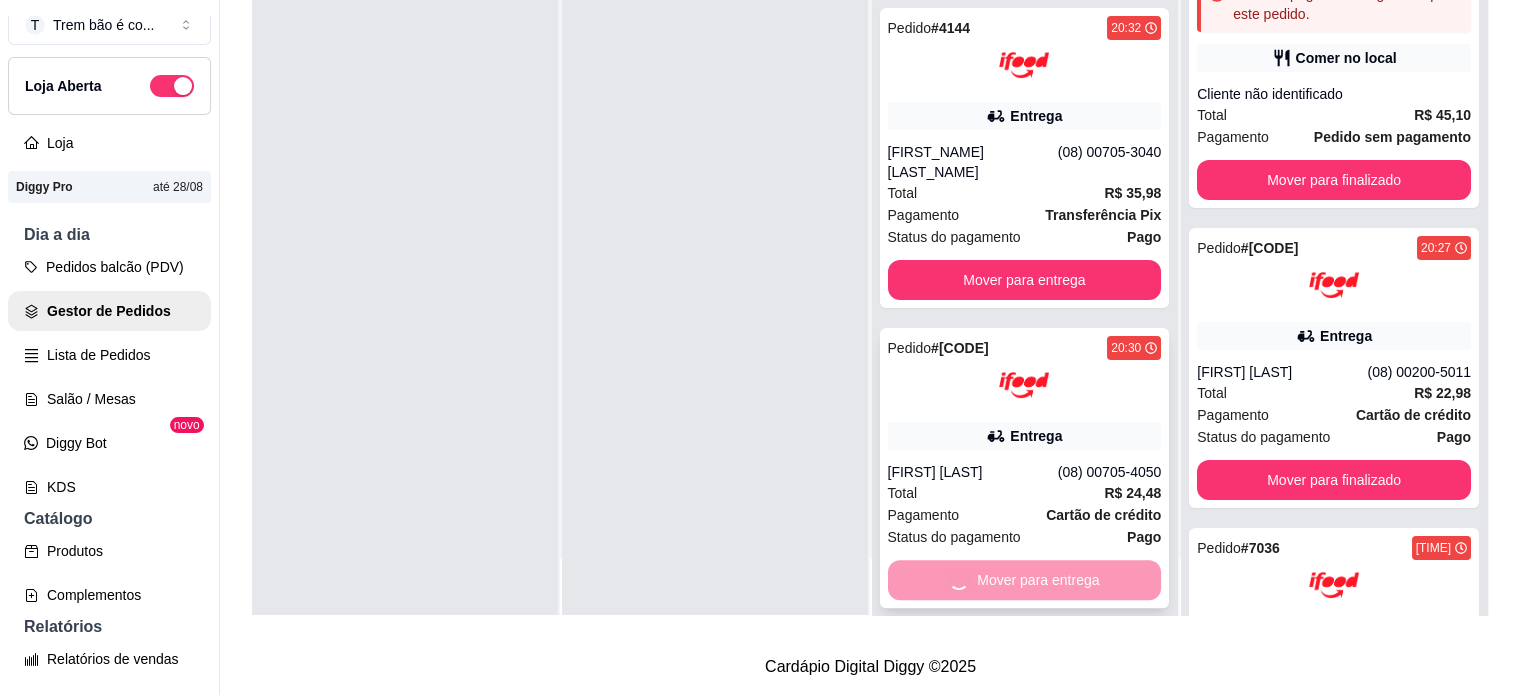 scroll, scrollTop: 148, scrollLeft: 0, axis: vertical 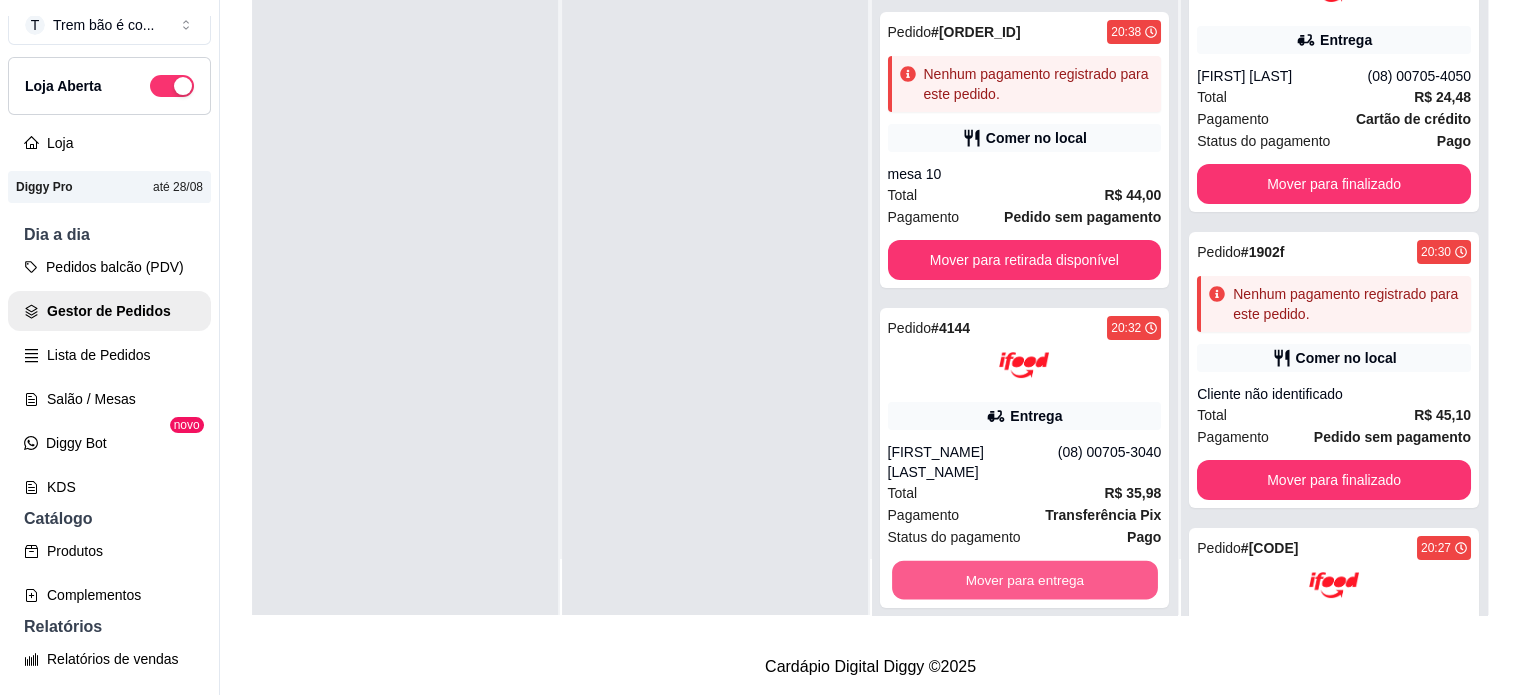 click on "Mover para entrega" at bounding box center (1025, 580) 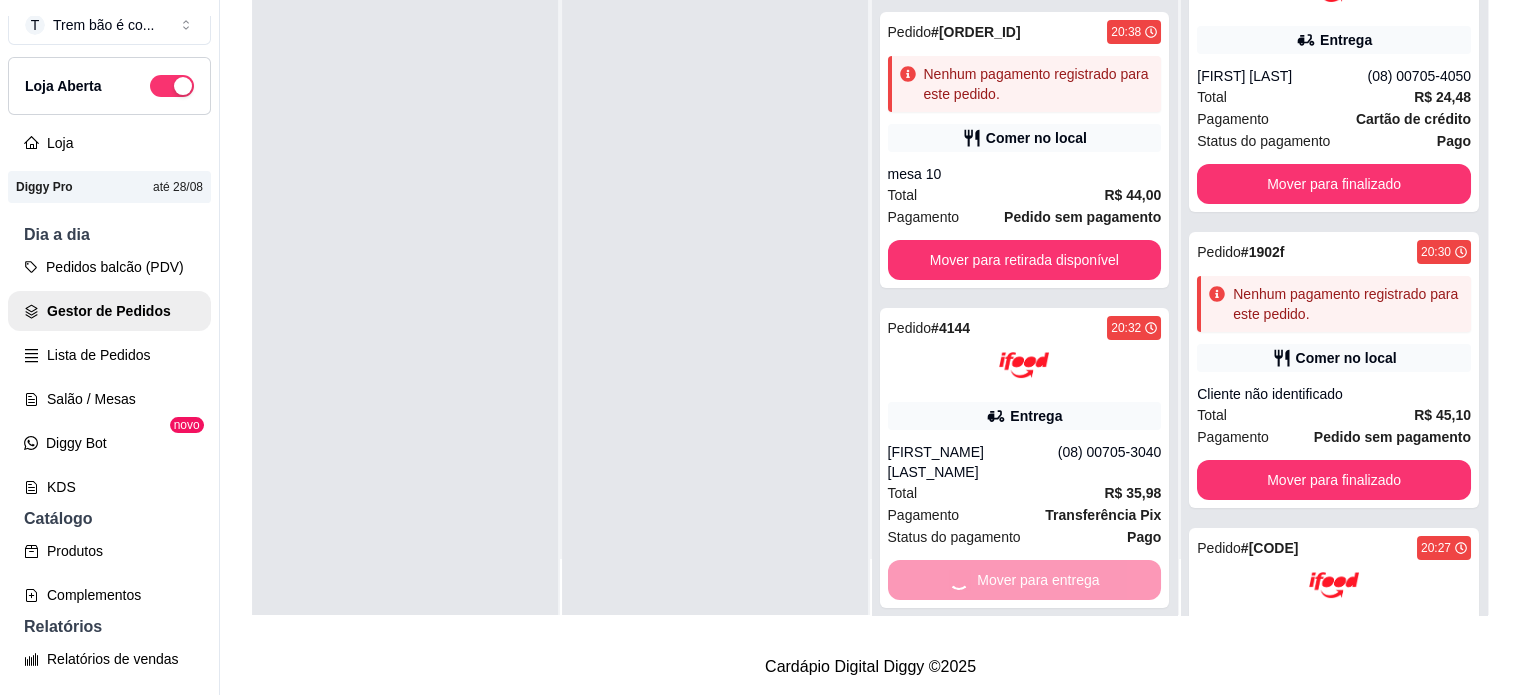scroll, scrollTop: 0, scrollLeft: 0, axis: both 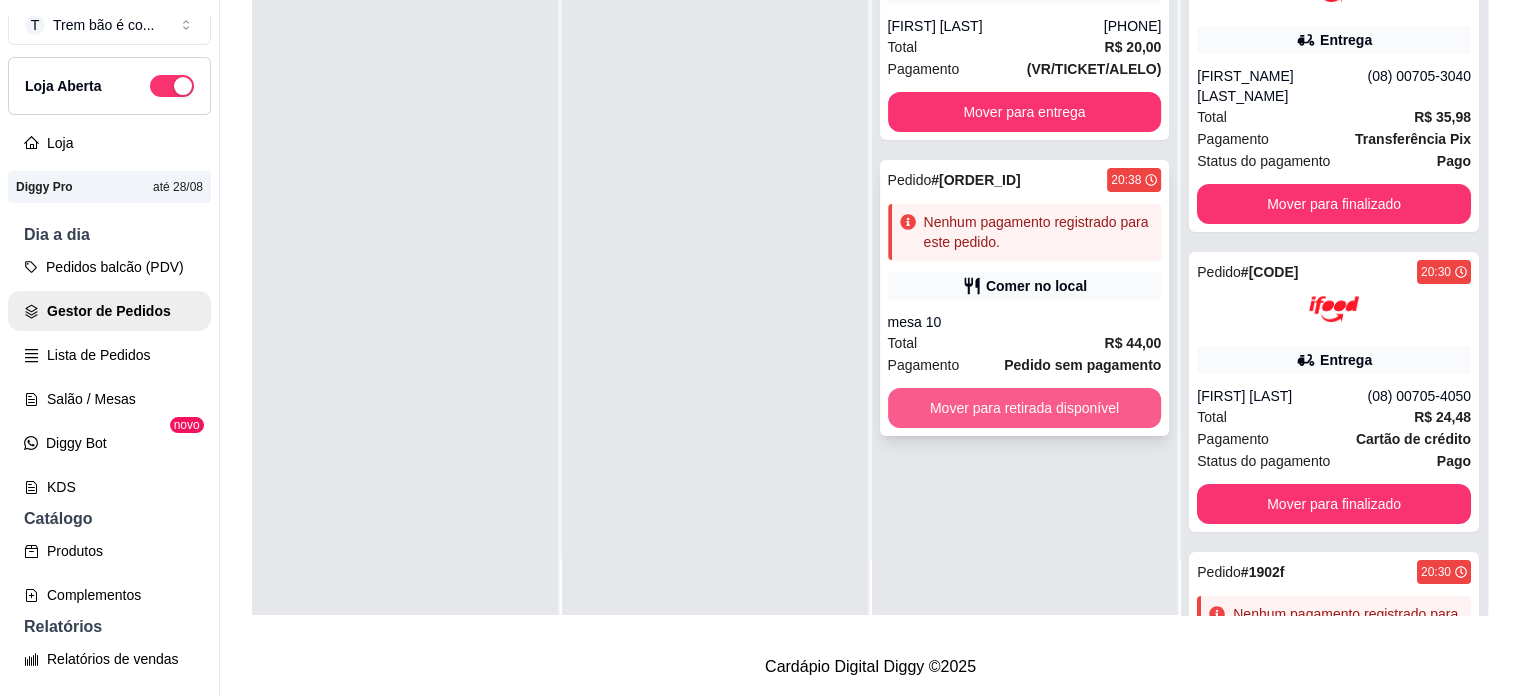 click on "Mover para retirada disponível" at bounding box center (1025, 408) 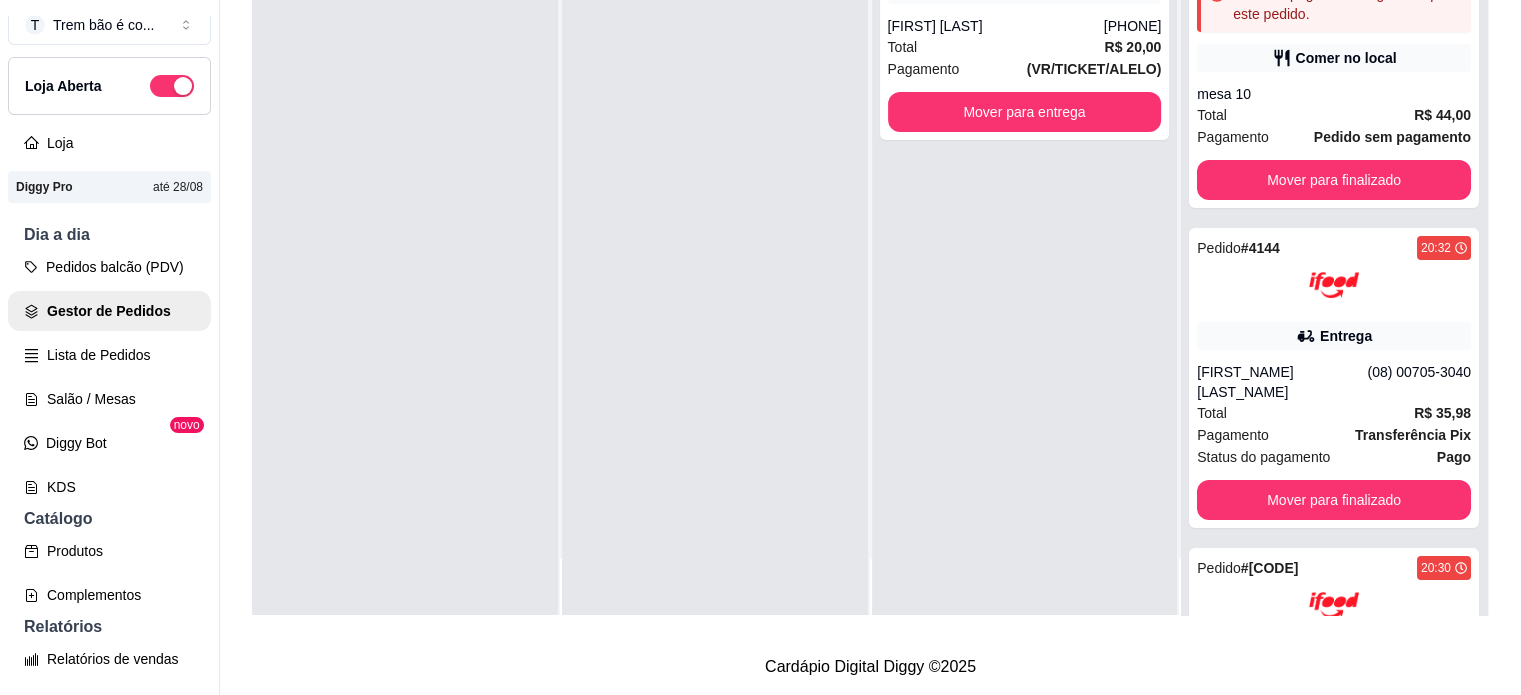 scroll, scrollTop: 0, scrollLeft: 0, axis: both 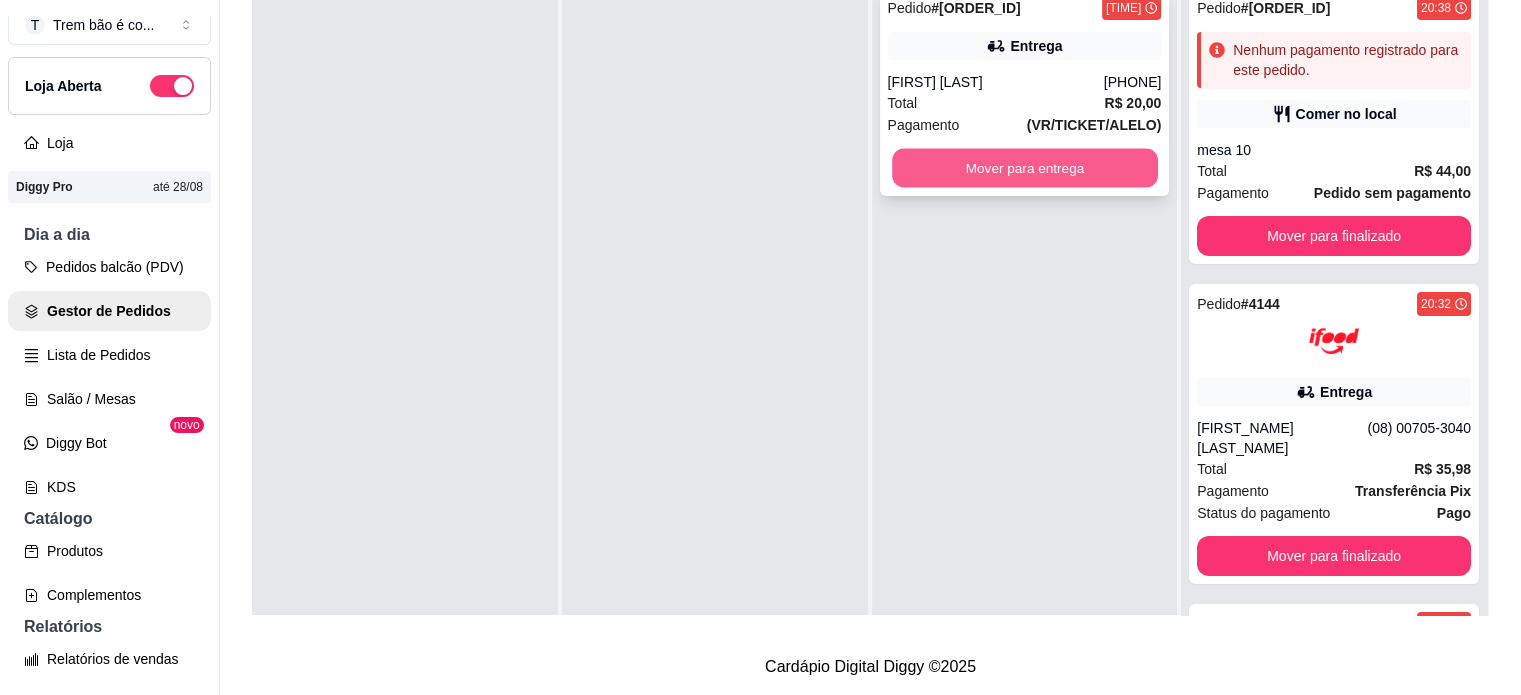 click on "Mover para entrega" at bounding box center [1025, 168] 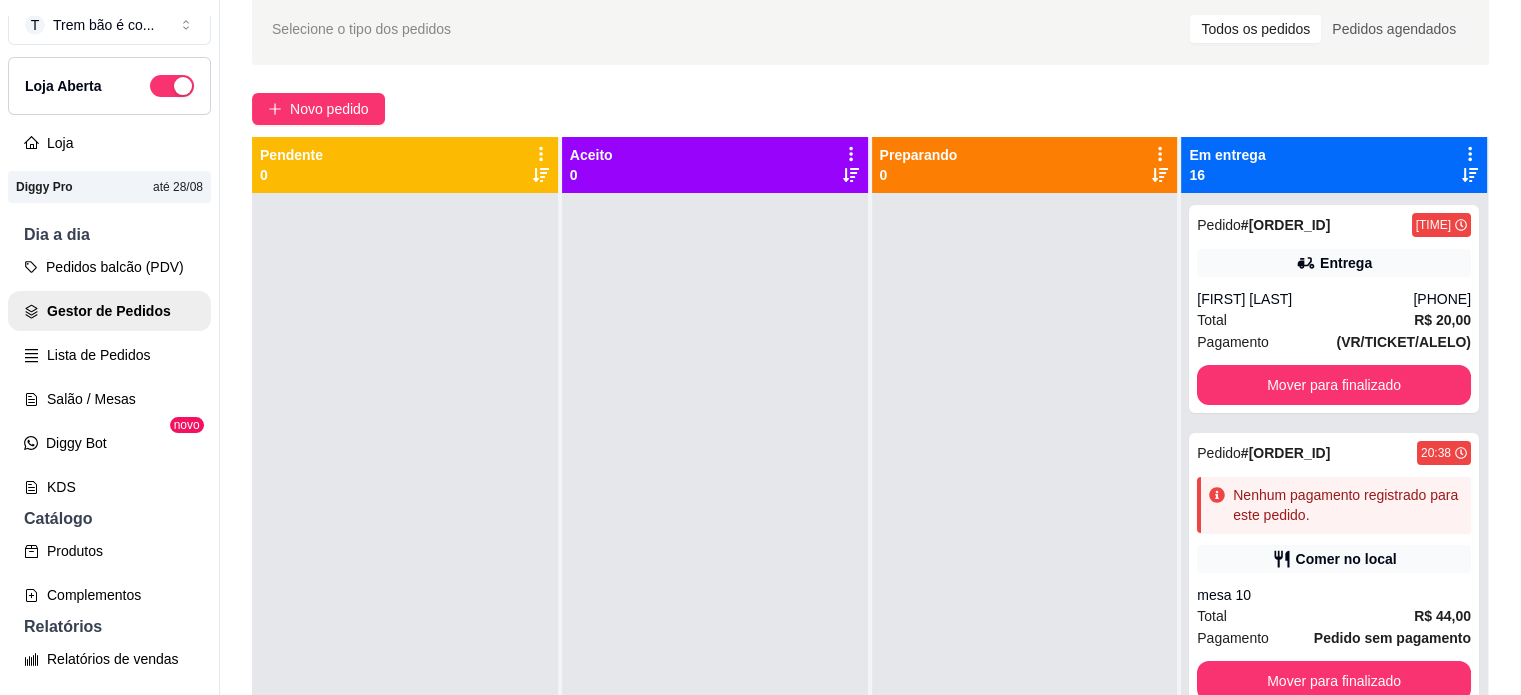 scroll, scrollTop: 83, scrollLeft: 0, axis: vertical 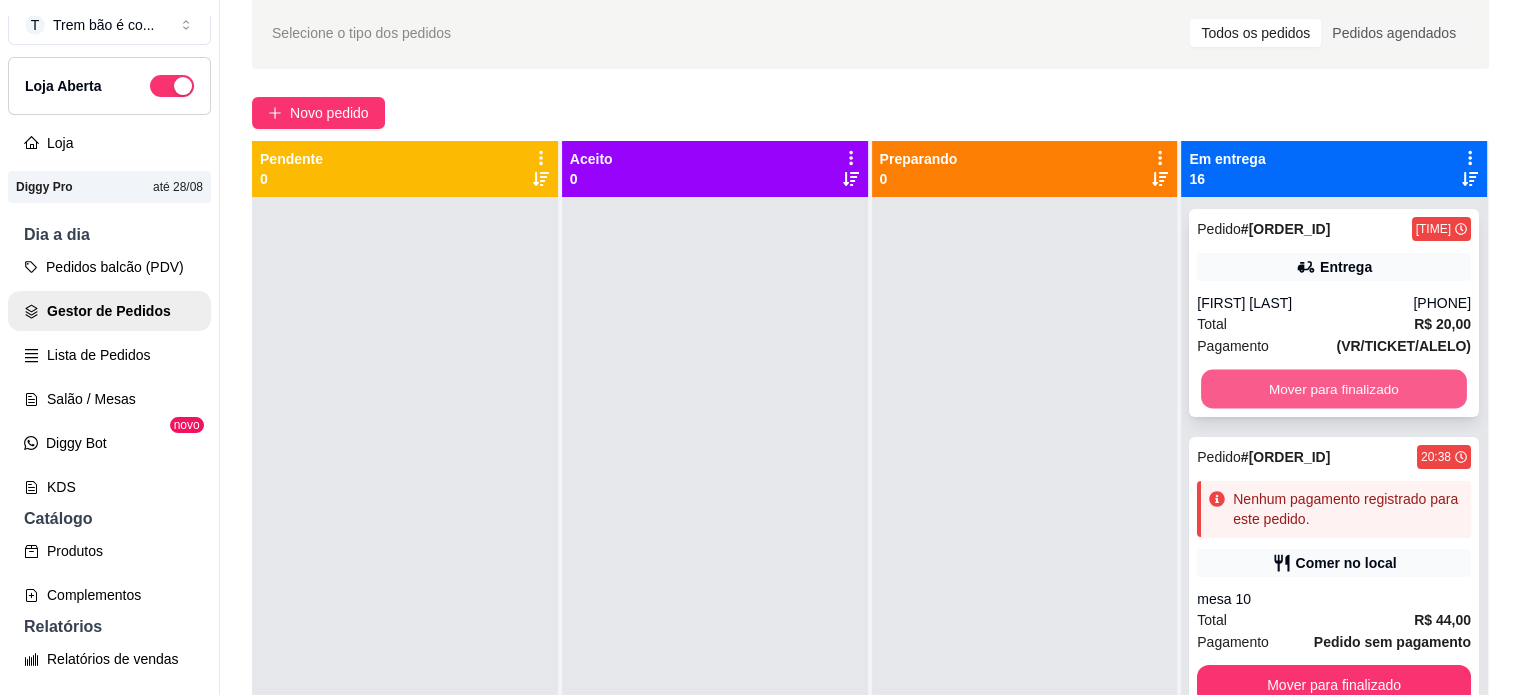 click on "Mover para finalizado" at bounding box center [1334, 389] 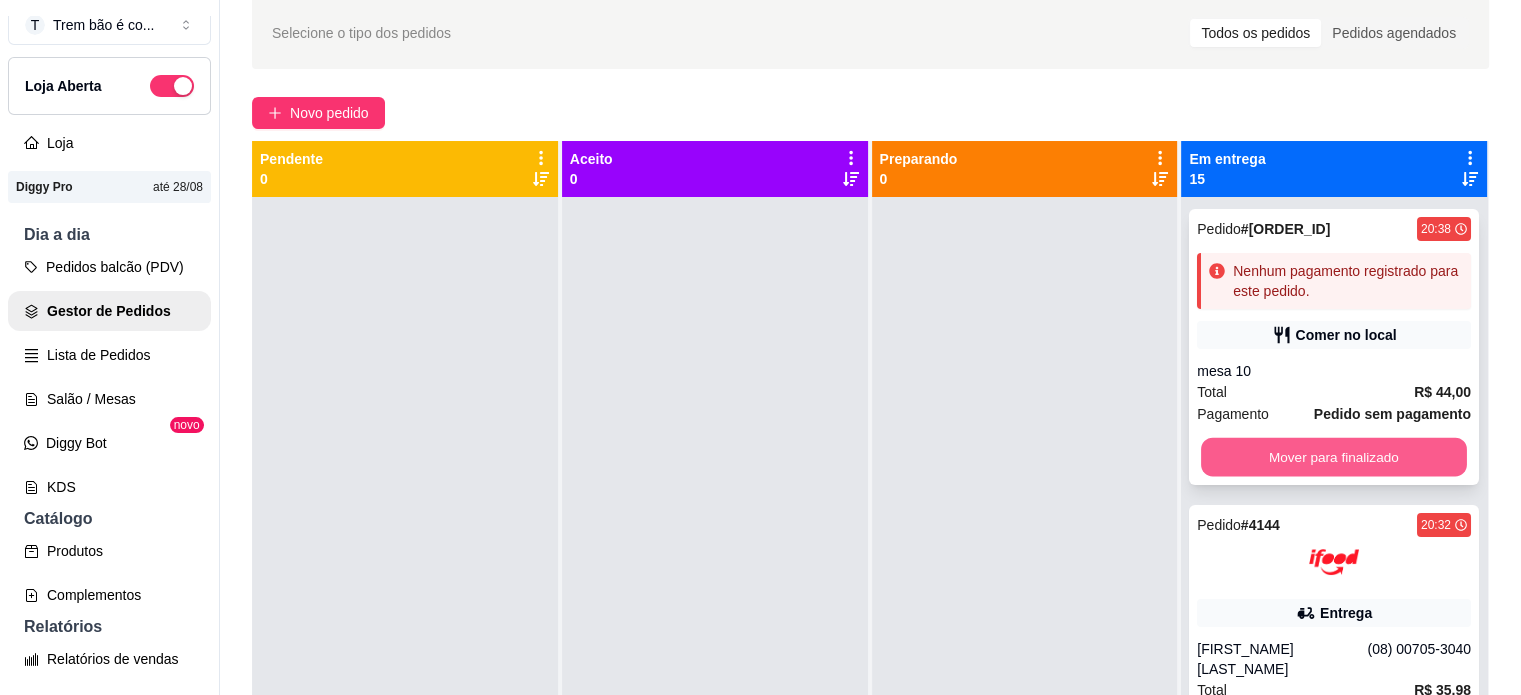 click on "Mover para finalizado" at bounding box center (1334, 457) 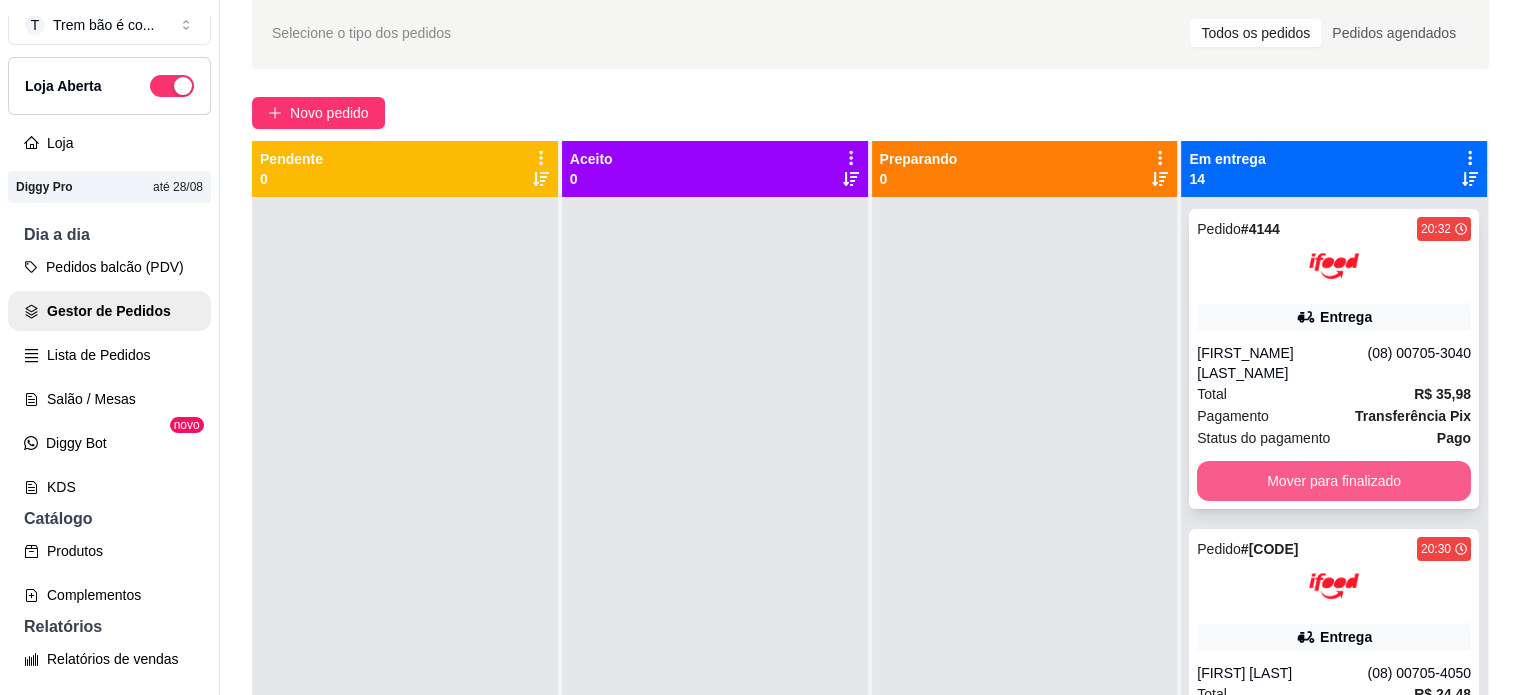 click on "Mover para finalizado" at bounding box center (1334, 481) 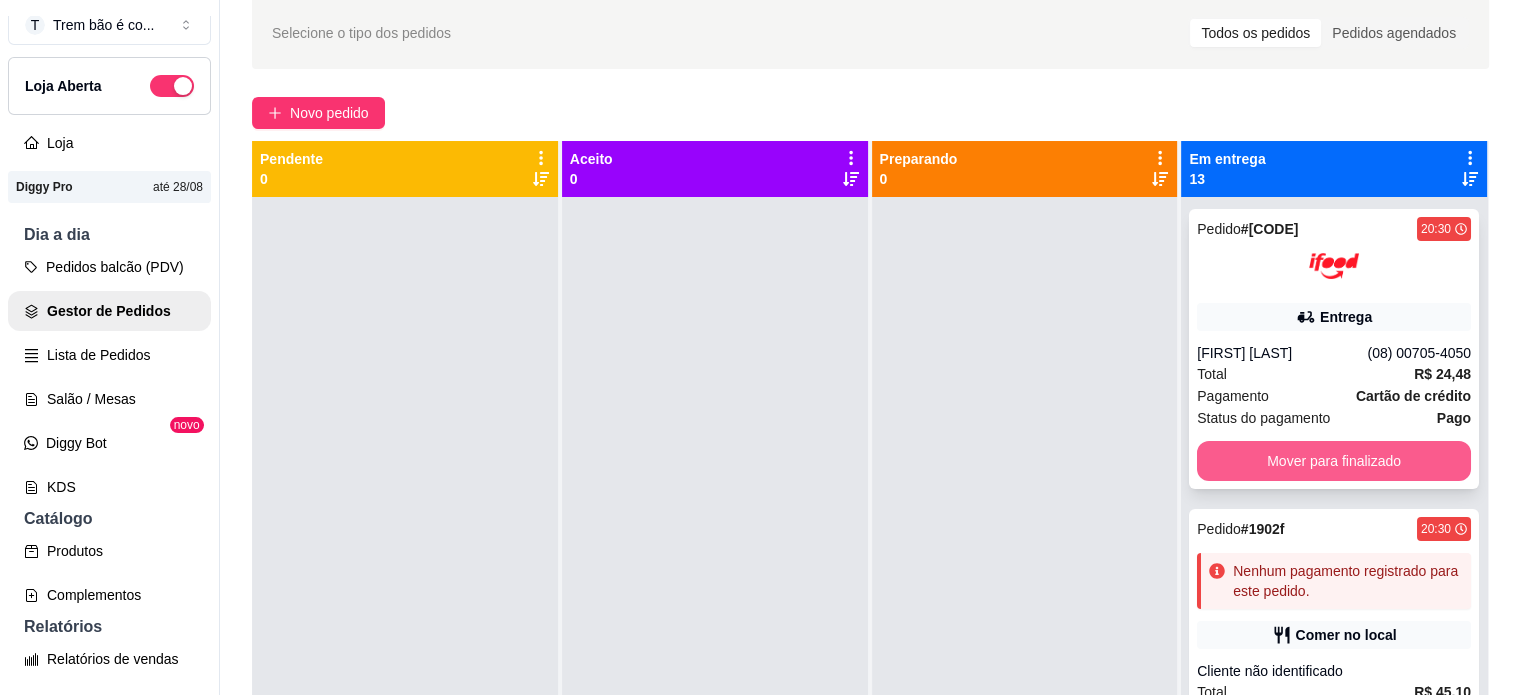click on "Mover para finalizado" at bounding box center (1334, 461) 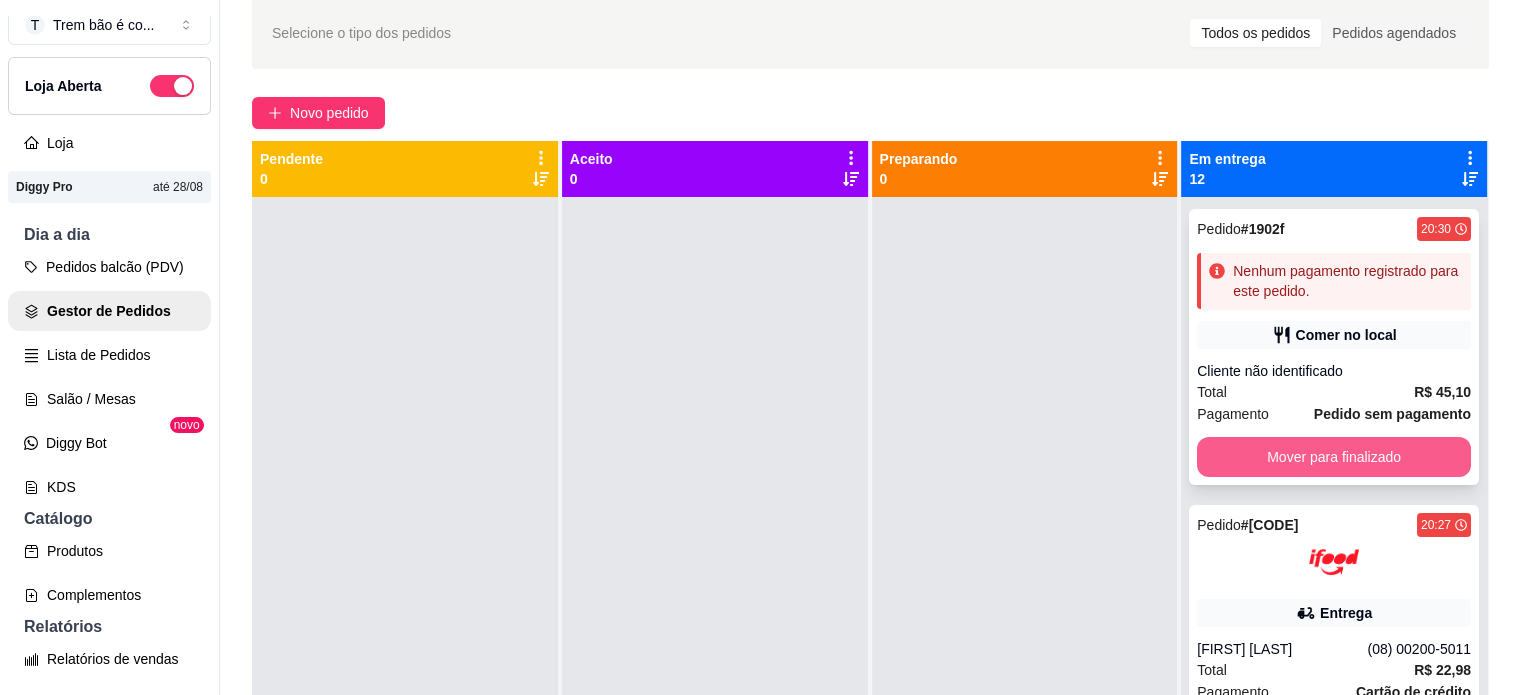 click on "Mover para finalizado" at bounding box center (1334, 457) 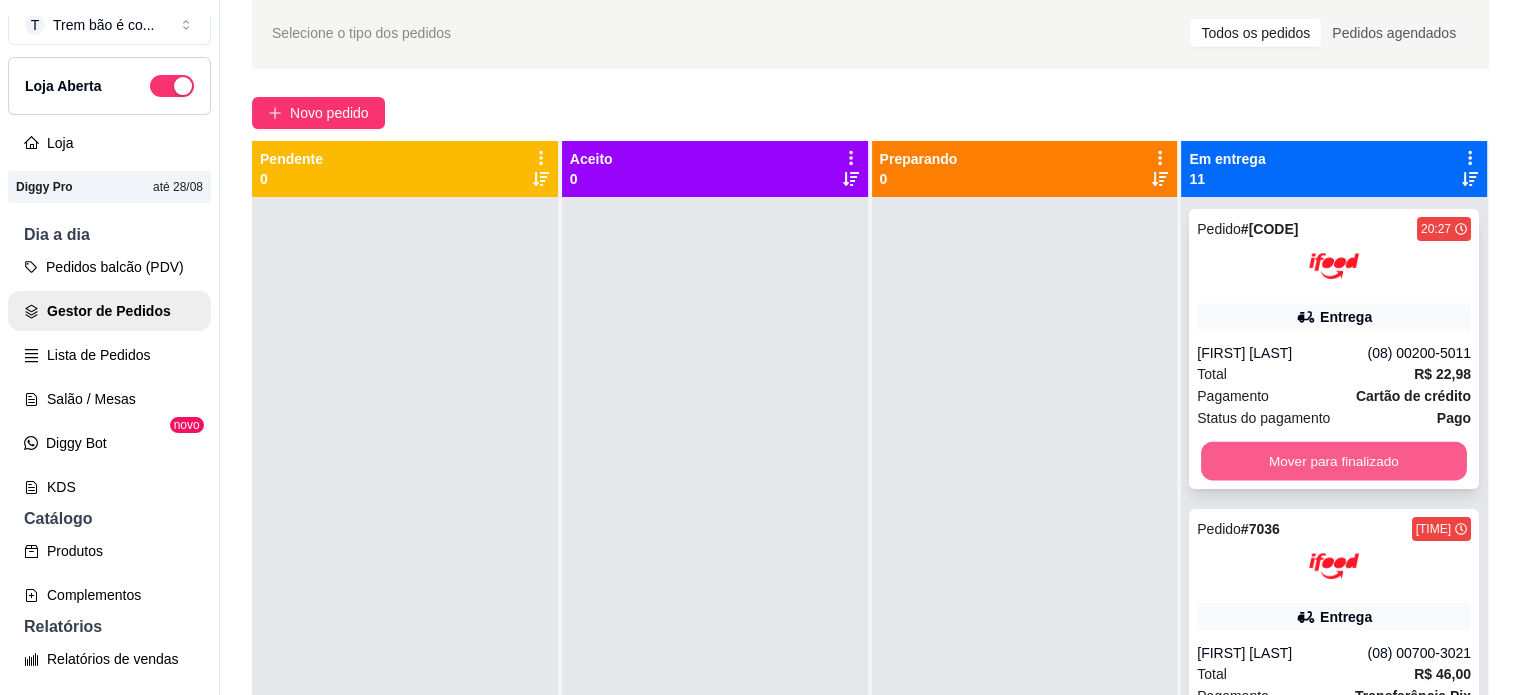 click on "Mover para finalizado" at bounding box center (1334, 461) 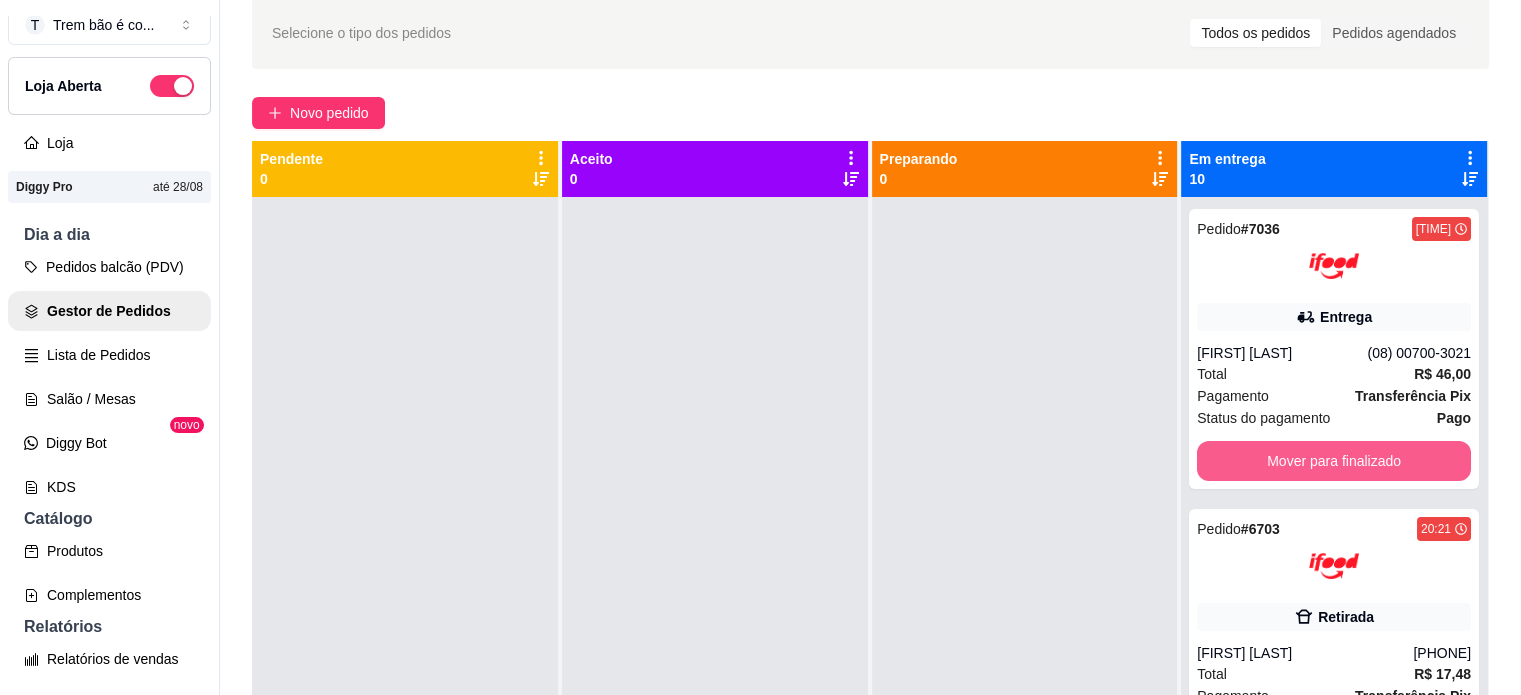 click on "Mover para finalizado" at bounding box center (1334, 461) 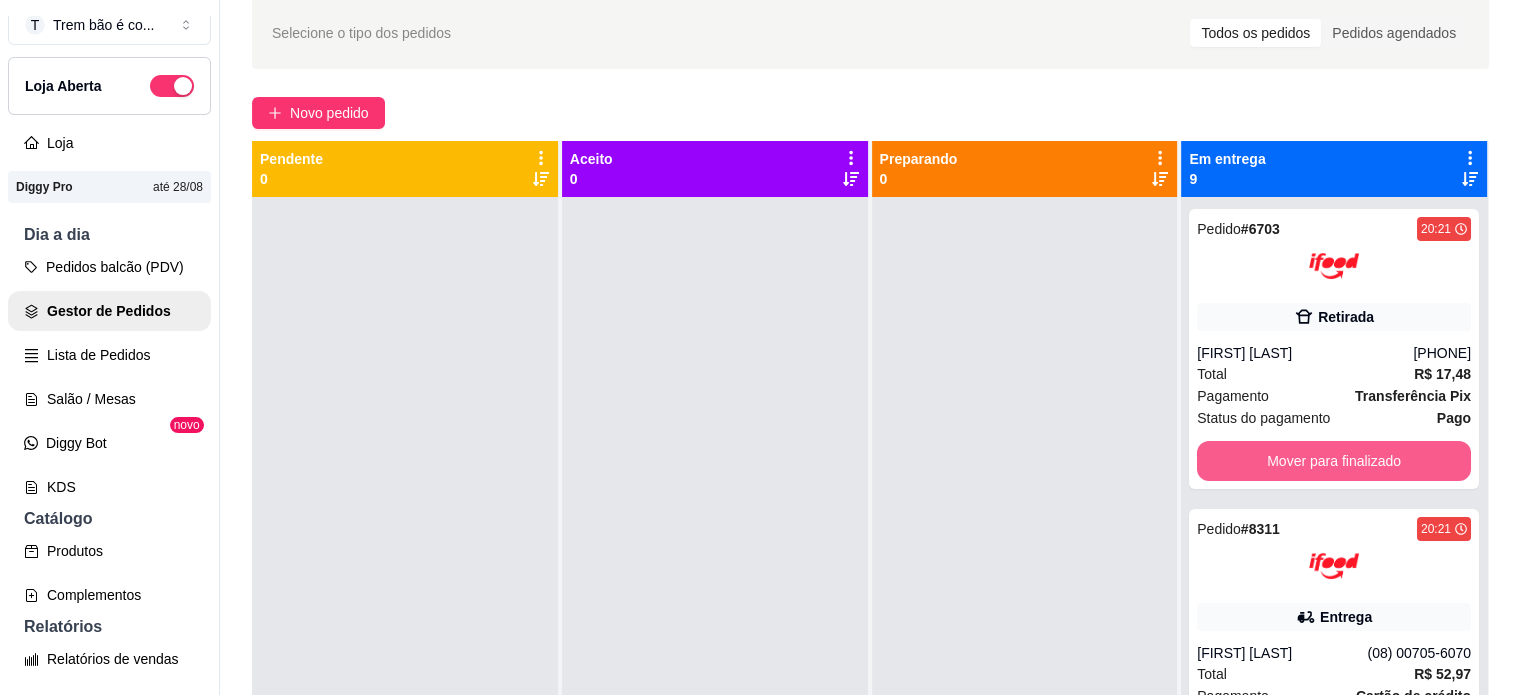 click on "Mover para finalizado" at bounding box center (1334, 461) 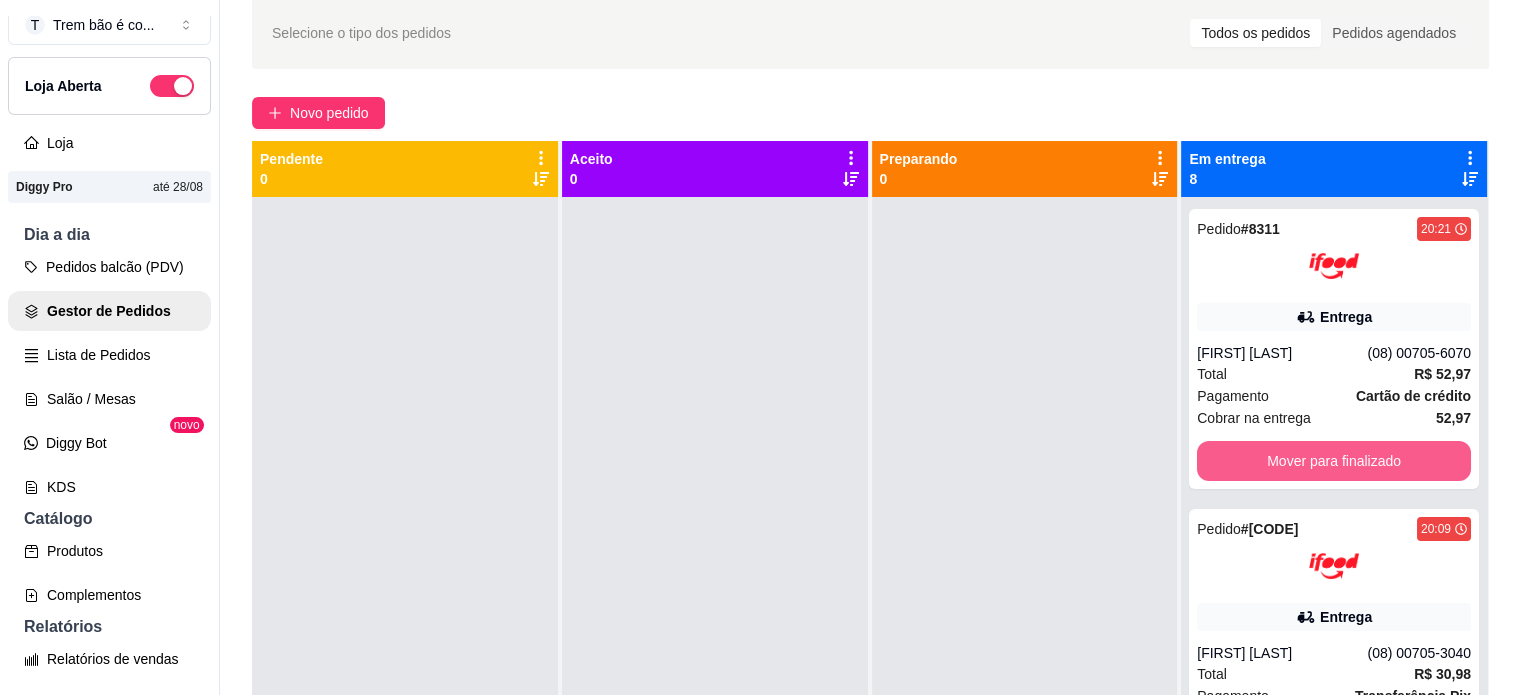 click on "Mover para finalizado" at bounding box center [1334, 461] 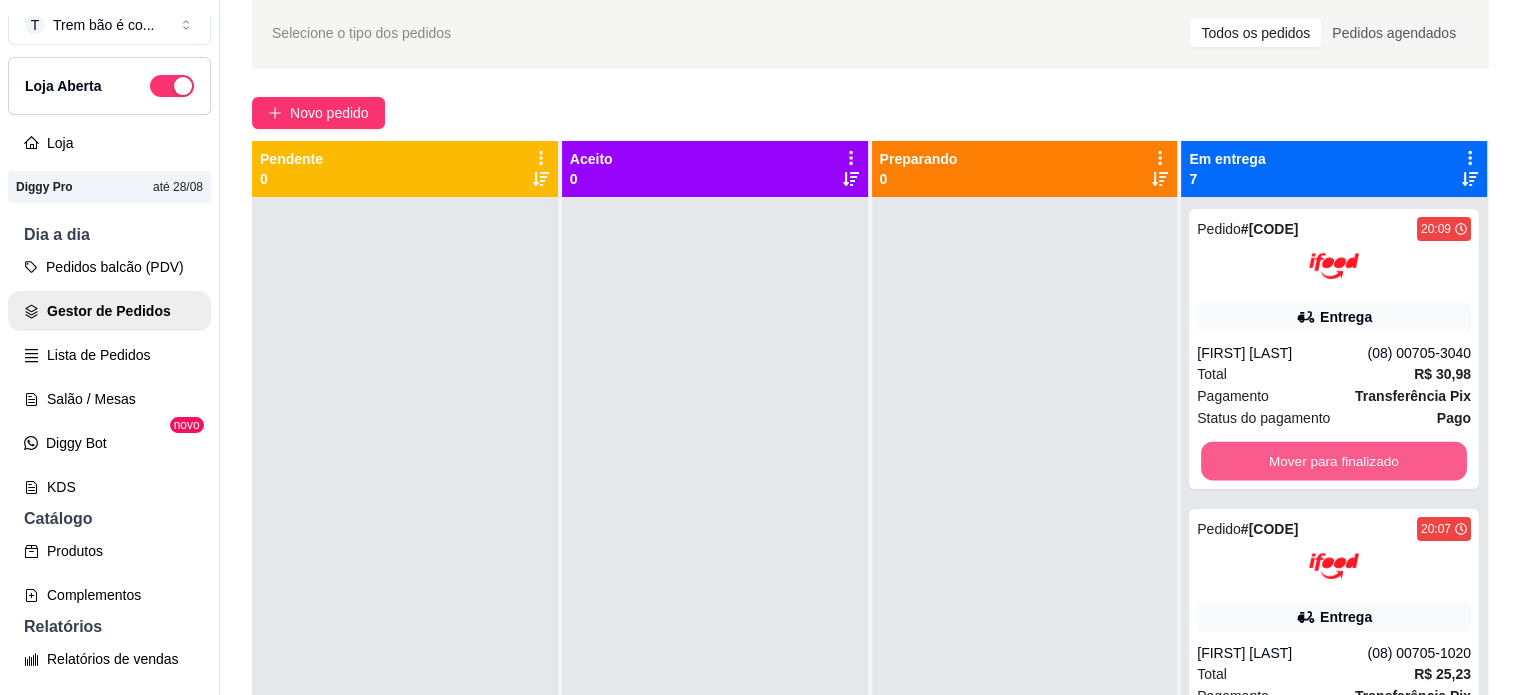 click on "Mover para finalizado" at bounding box center [1334, 461] 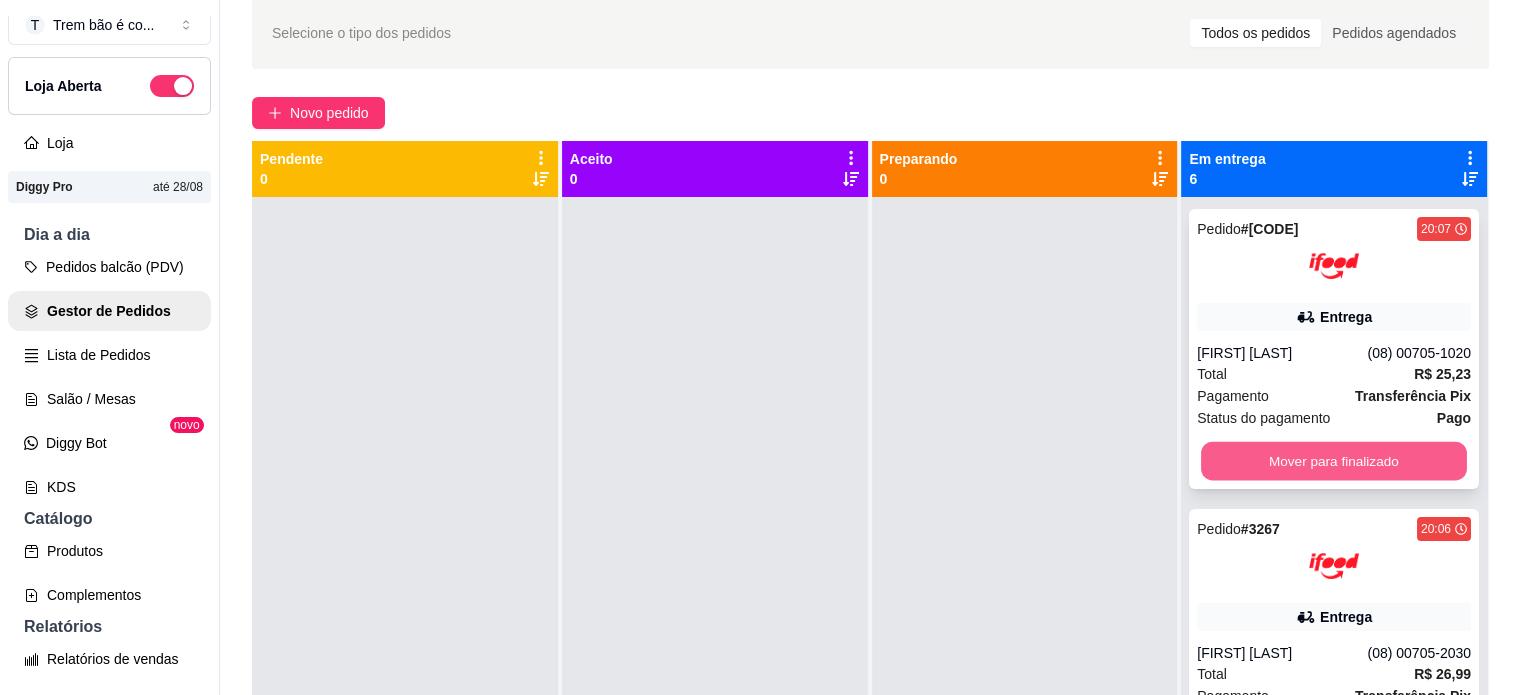 click on "Mover para finalizado" at bounding box center [1334, 461] 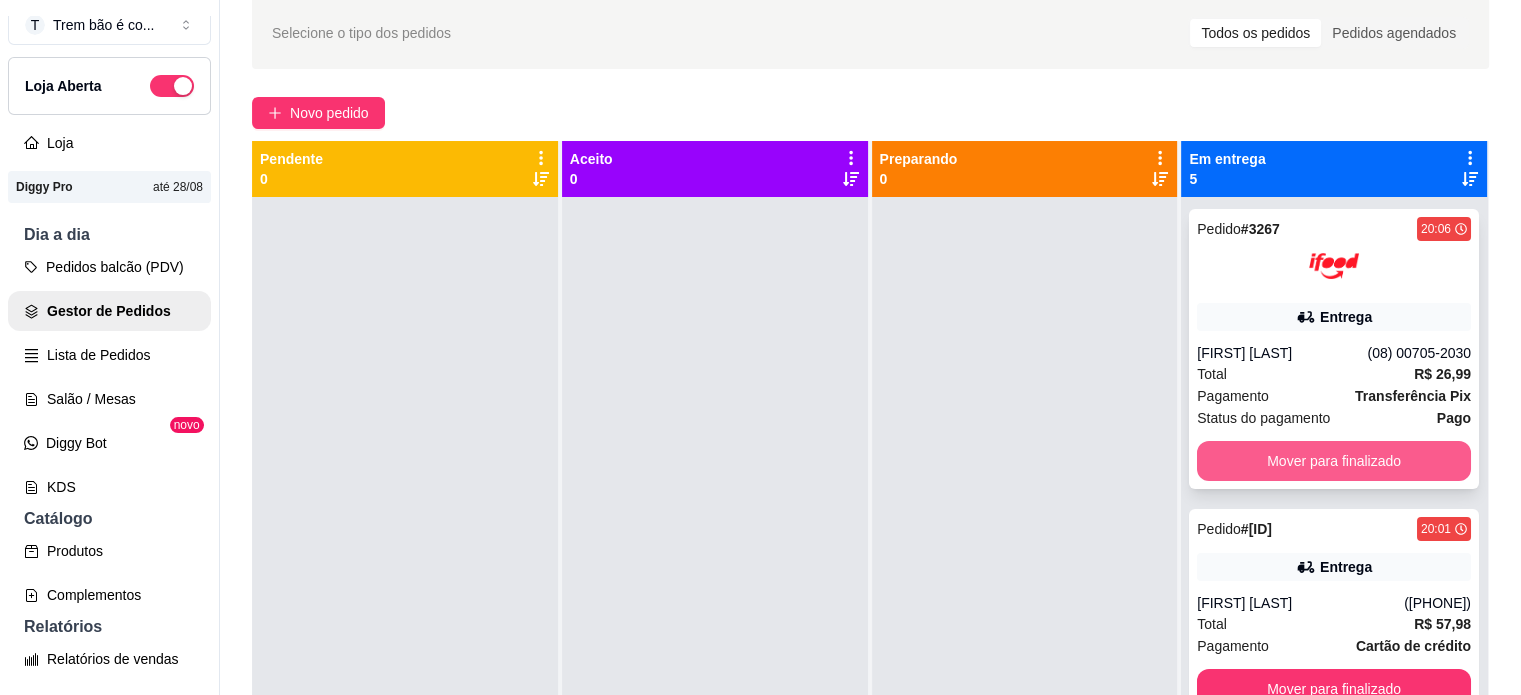 click on "Mover para finalizado" at bounding box center (1334, 461) 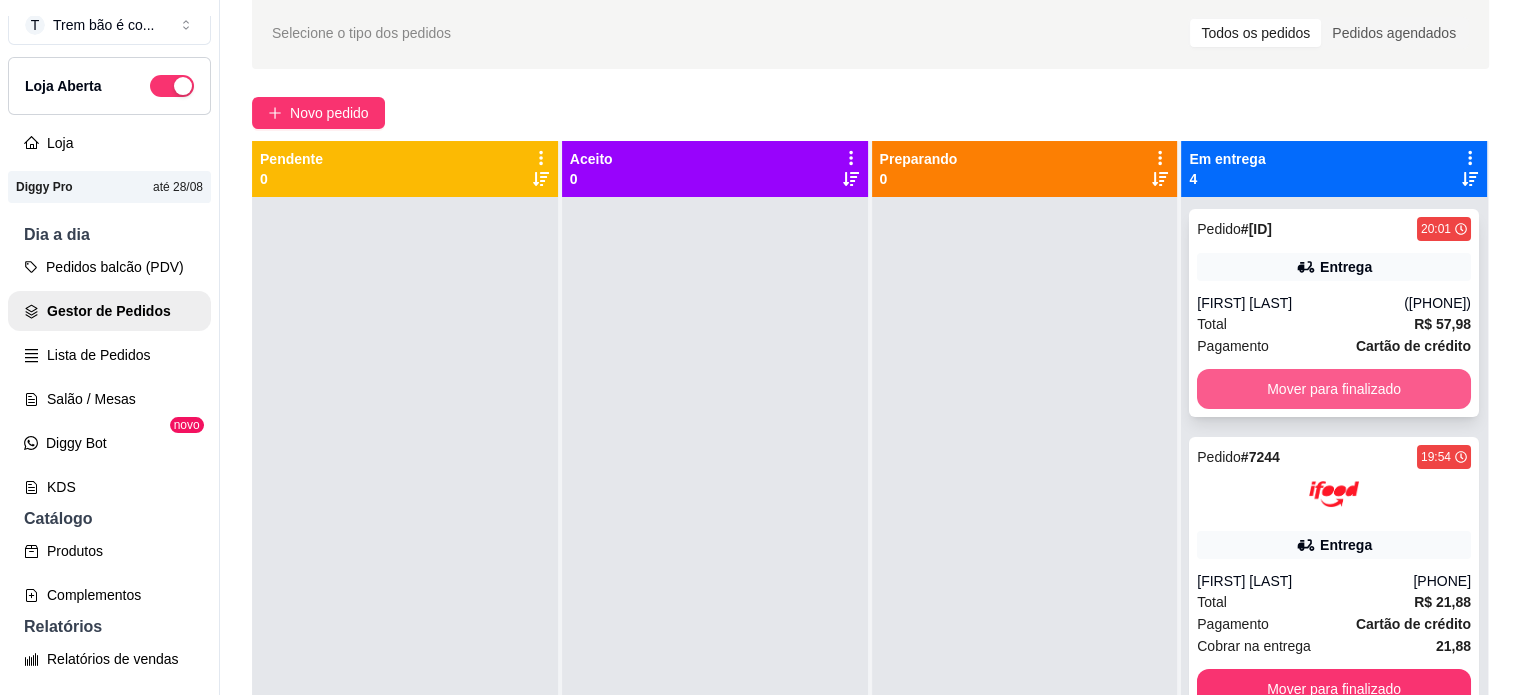 click on "Mover para finalizado" at bounding box center [1334, 389] 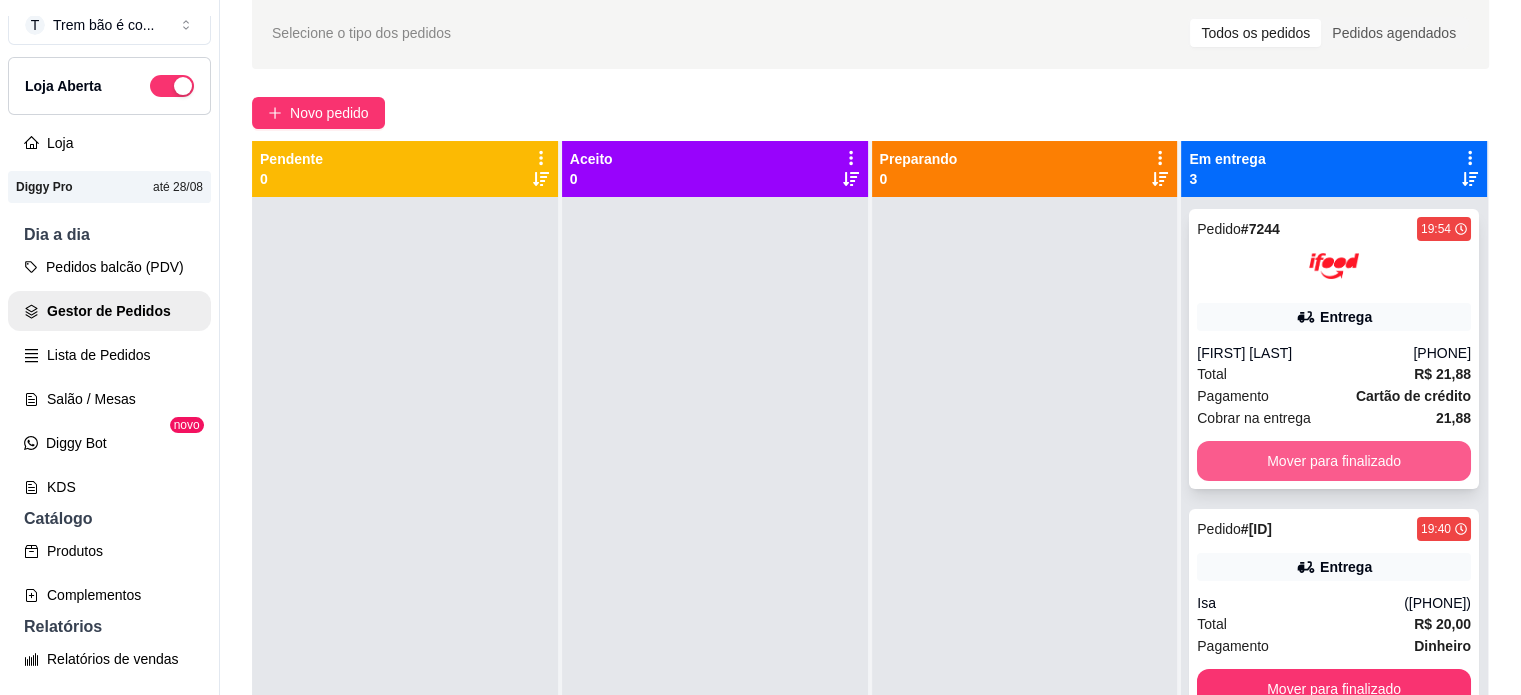click on "Mover para finalizado" at bounding box center (1334, 461) 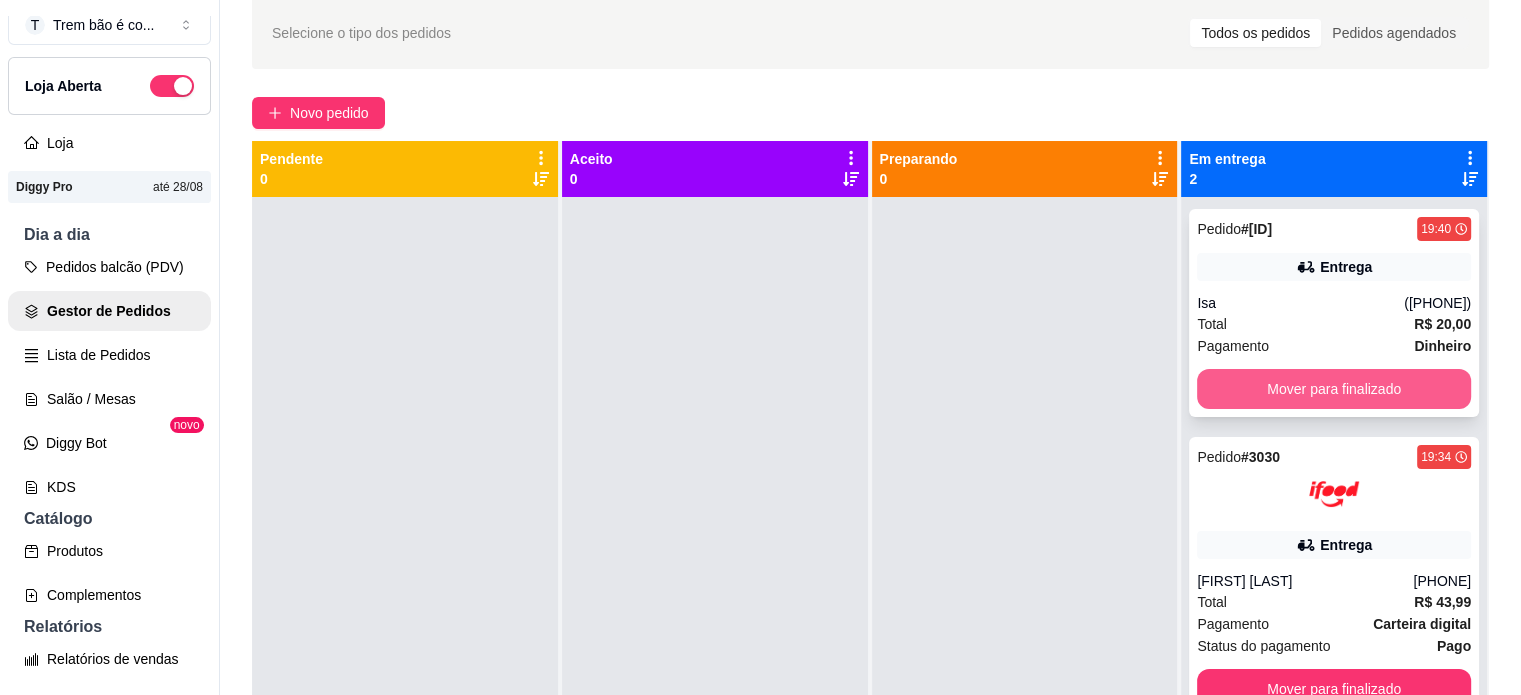 click on "Mover para finalizado" at bounding box center (1334, 389) 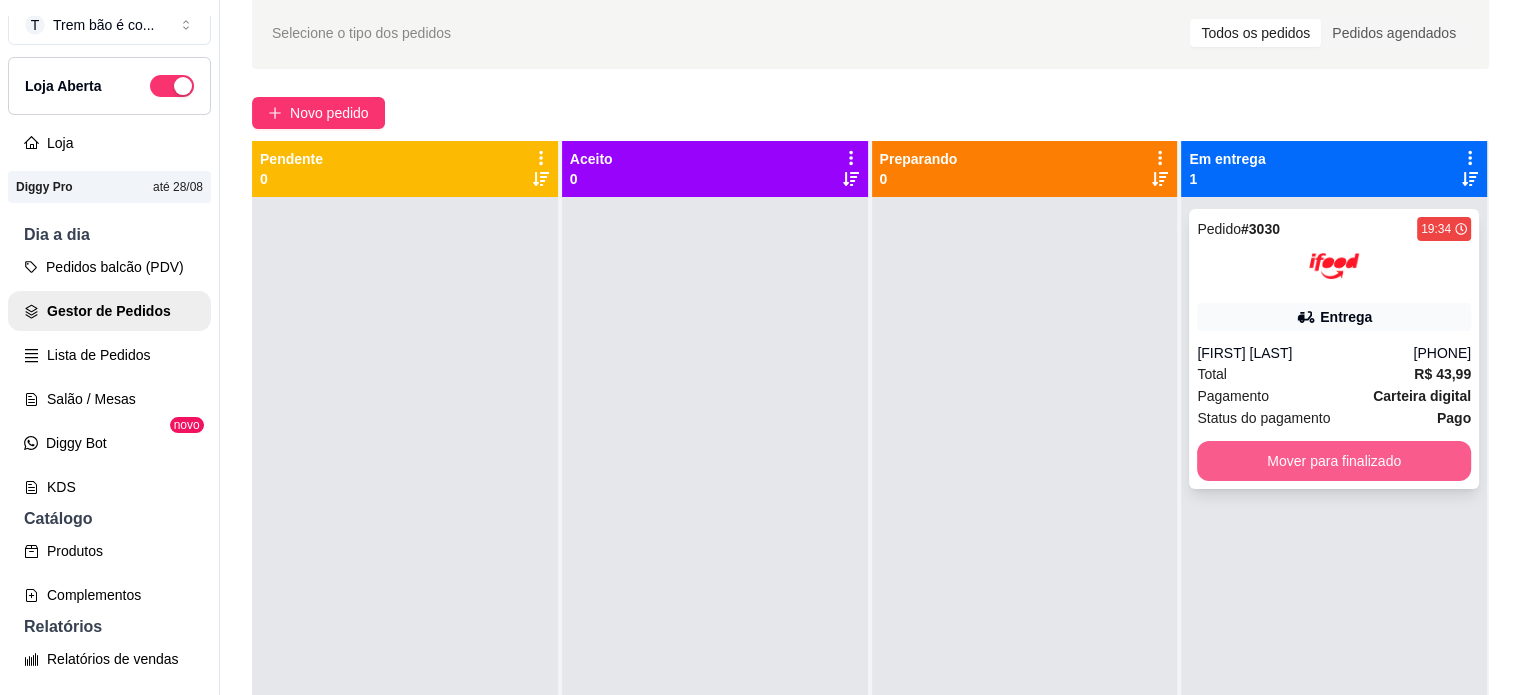 click on "Mover para finalizado" at bounding box center [1334, 461] 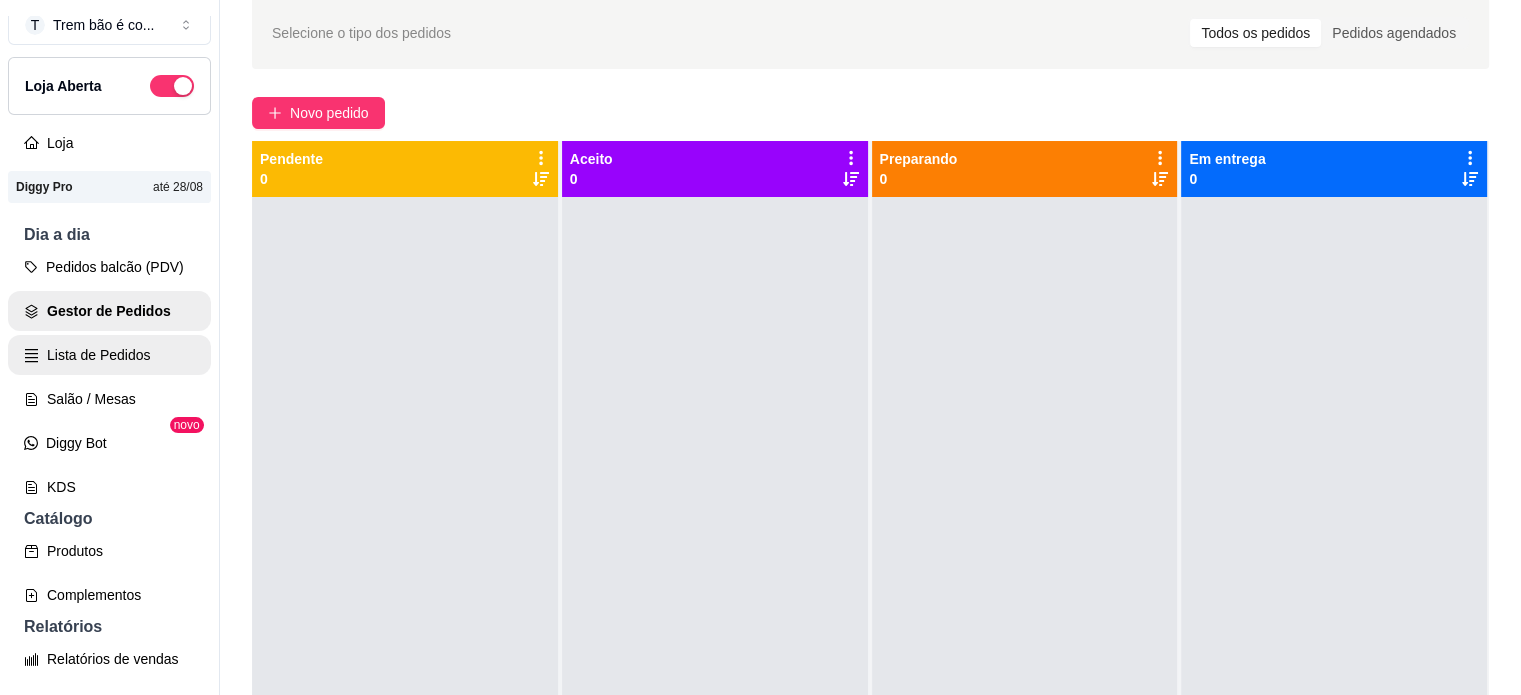 scroll, scrollTop: 0, scrollLeft: 0, axis: both 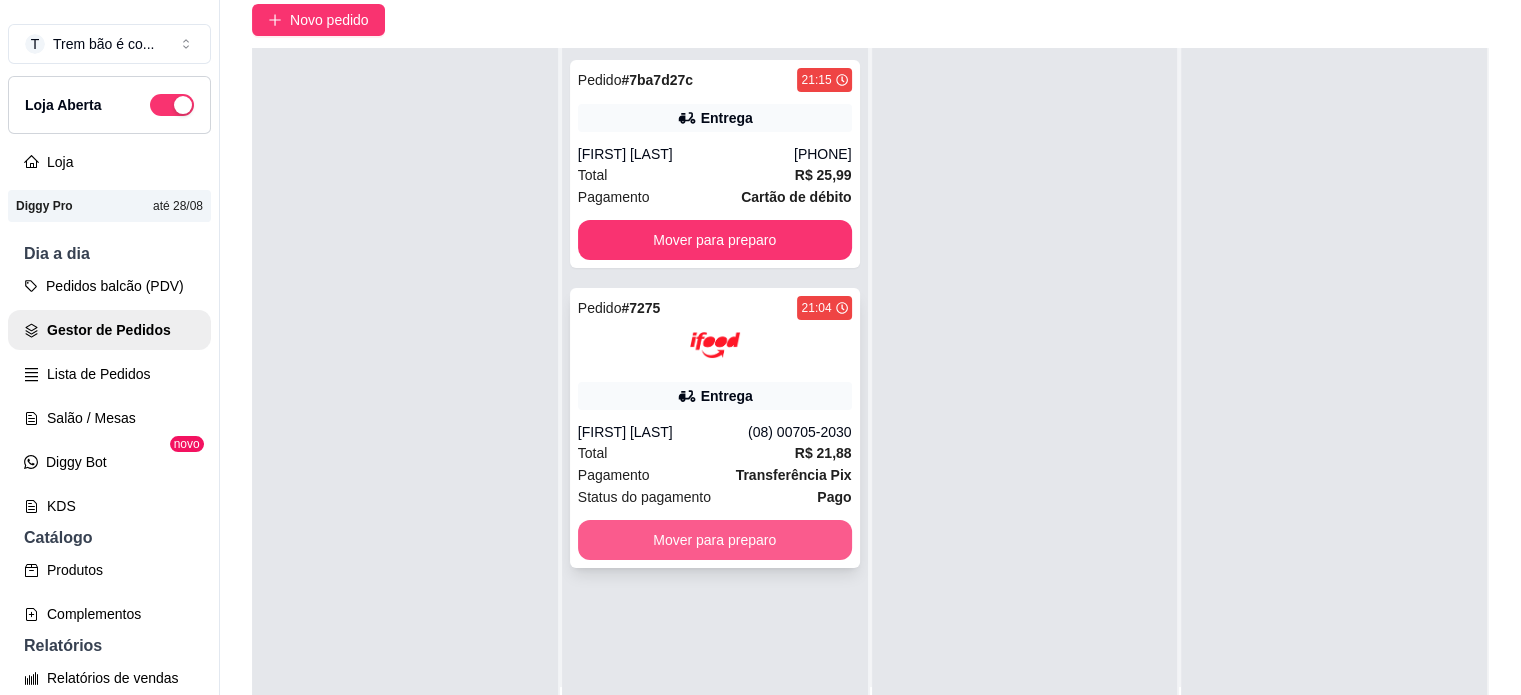 click on "Mover para preparo" at bounding box center [715, 540] 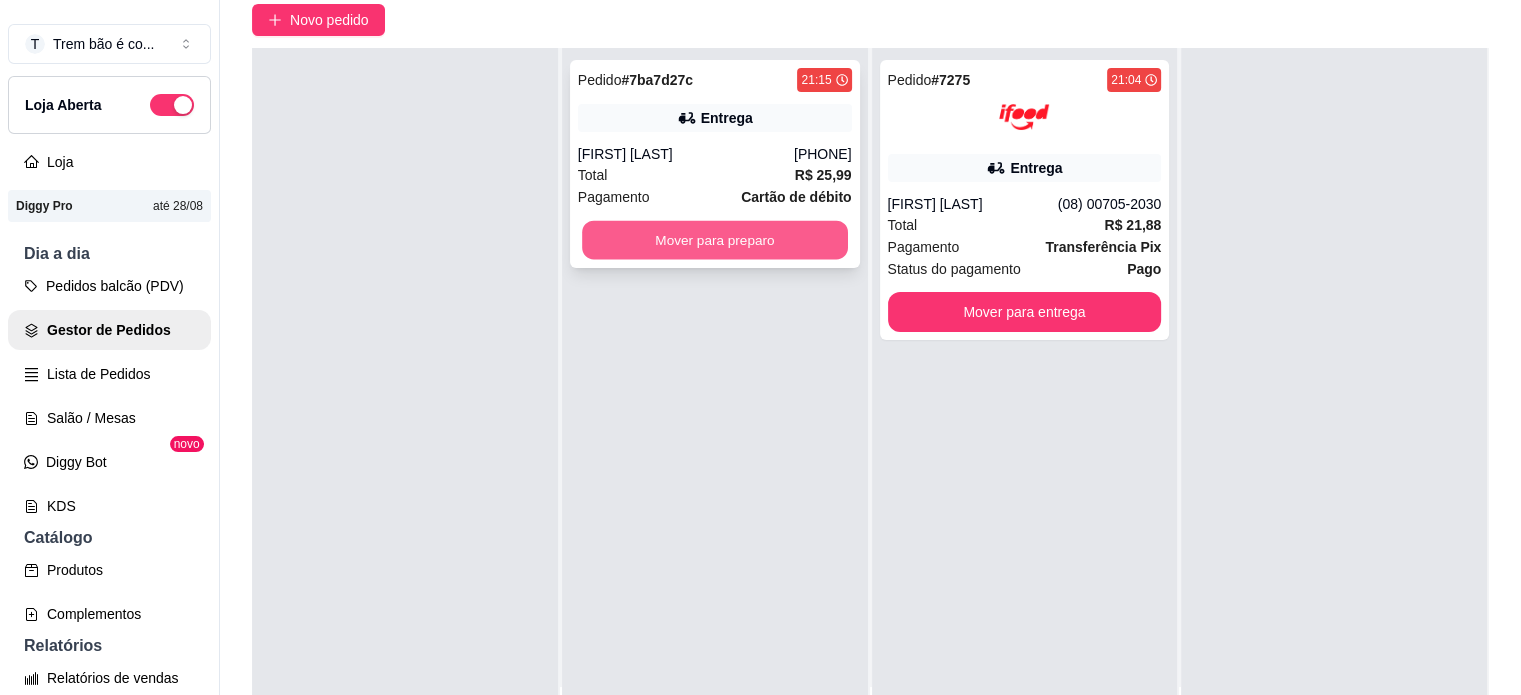 click on "Mover para preparo" at bounding box center [715, 240] 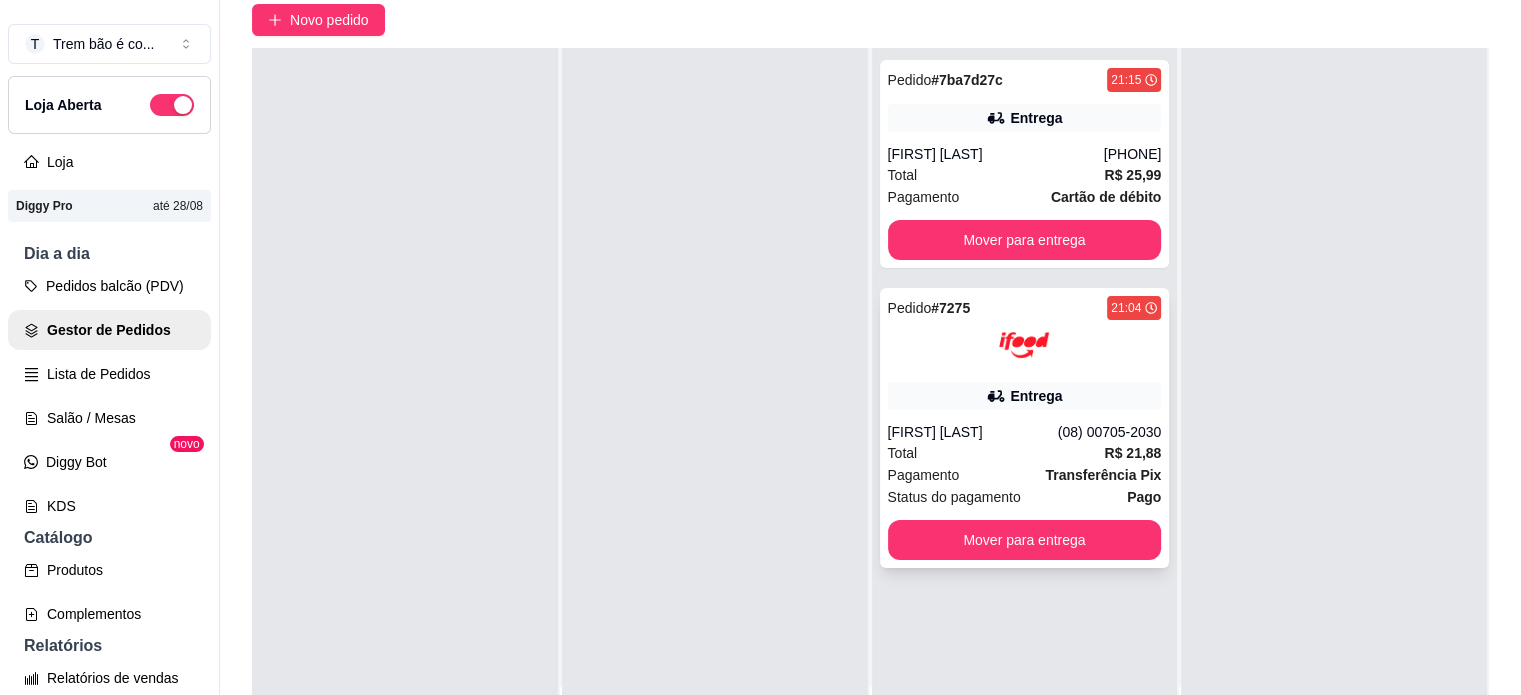 scroll, scrollTop: 0, scrollLeft: 0, axis: both 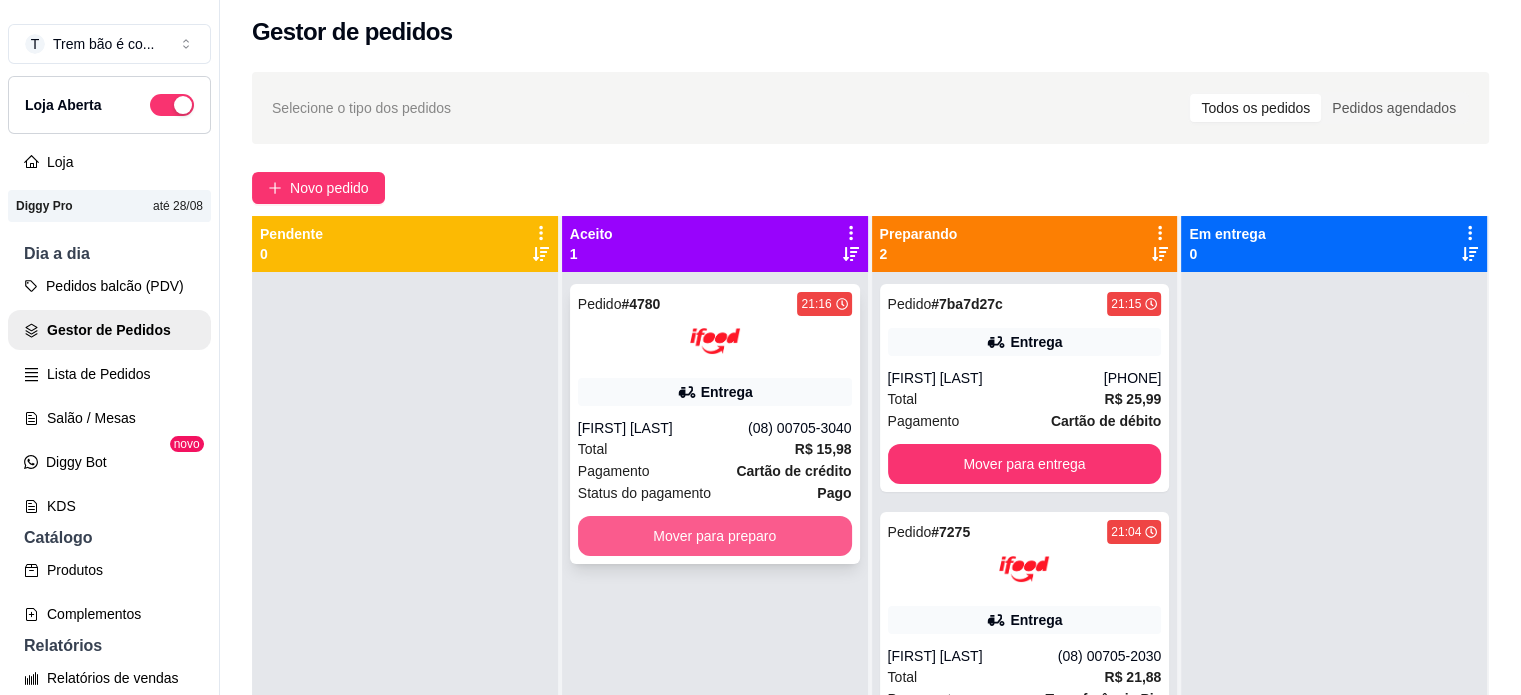 click on "Mover para preparo" at bounding box center (715, 536) 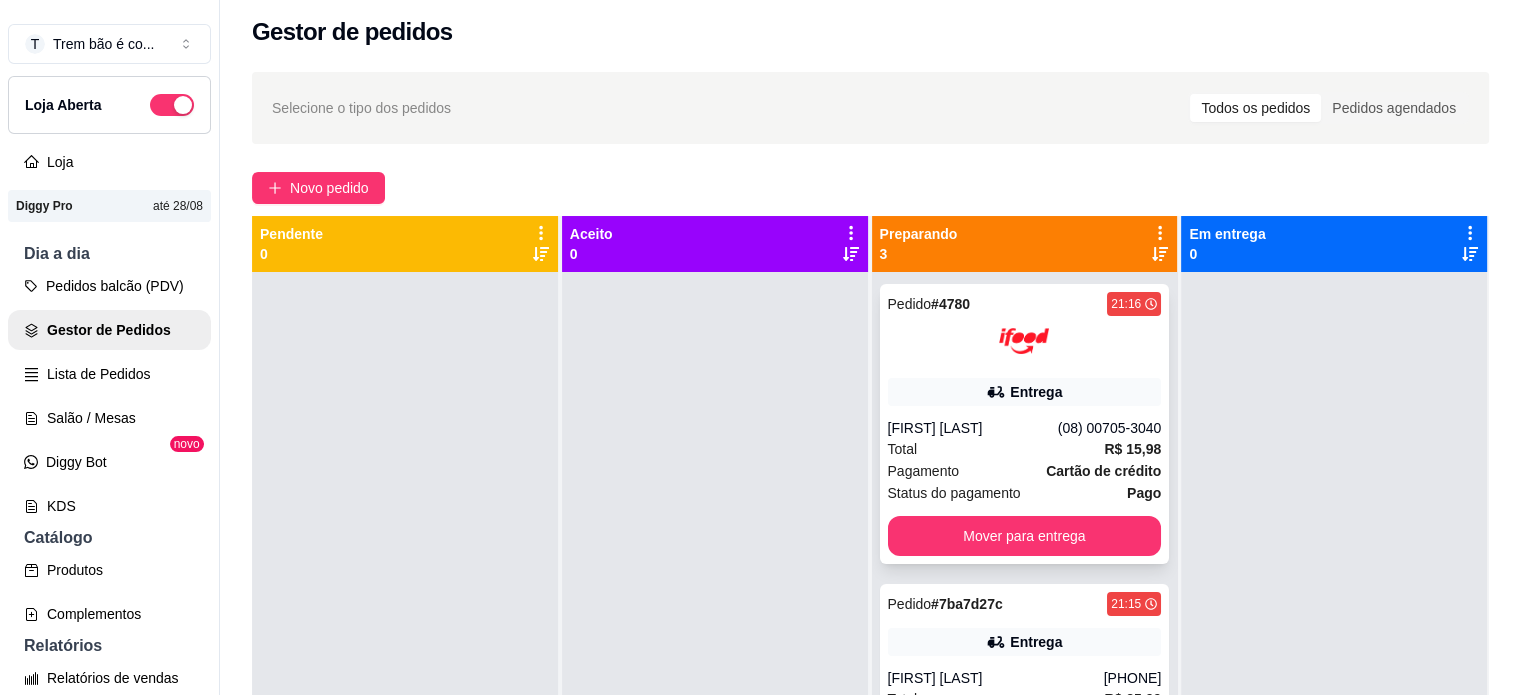 scroll, scrollTop: 152, scrollLeft: 0, axis: vertical 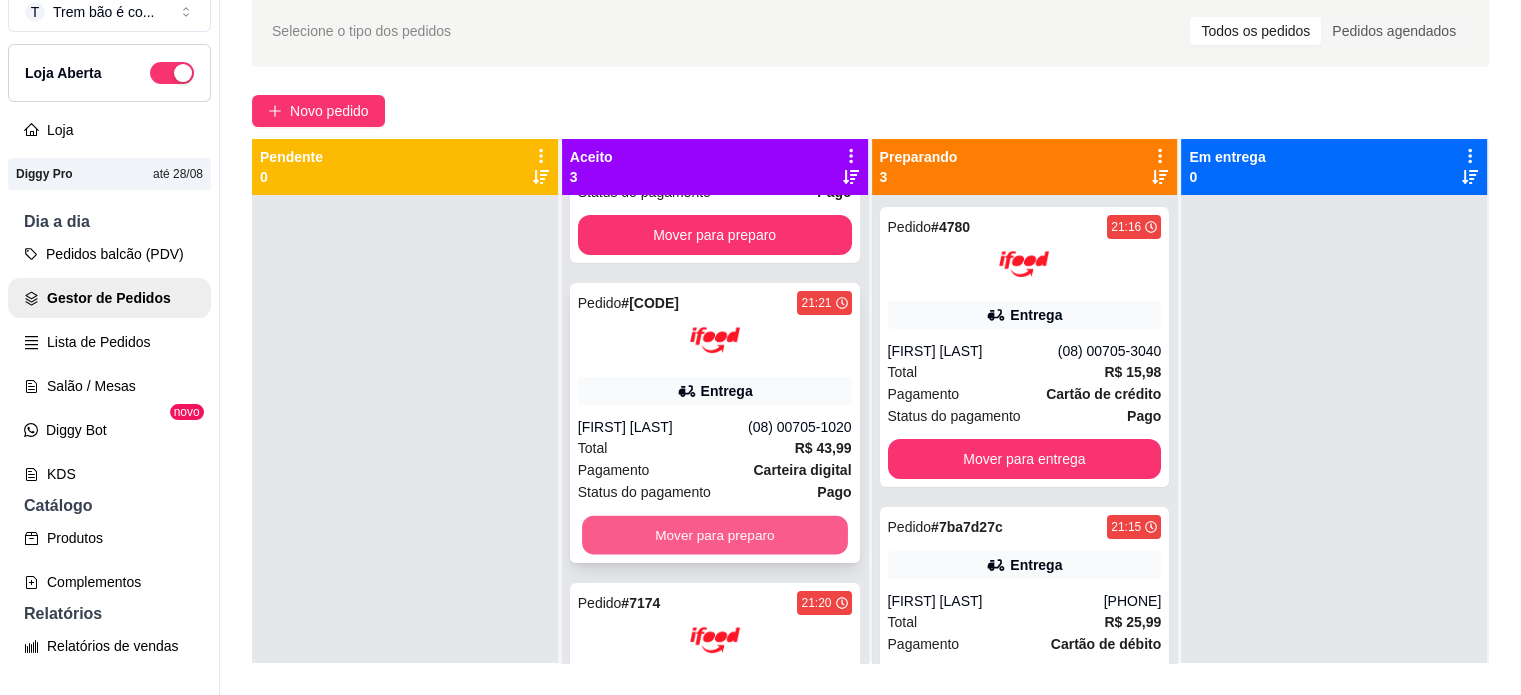 click on "Mover para preparo" at bounding box center (715, 535) 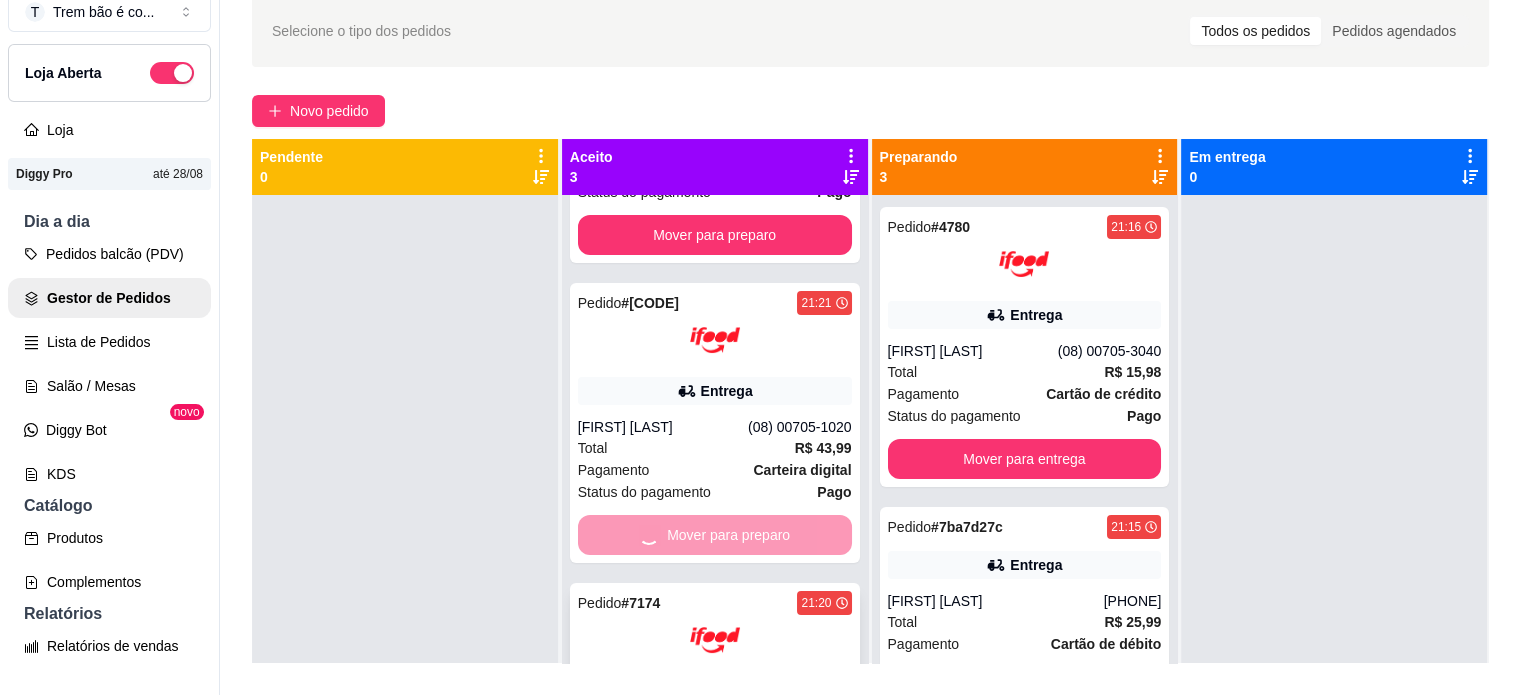 scroll, scrollTop: 0, scrollLeft: 0, axis: both 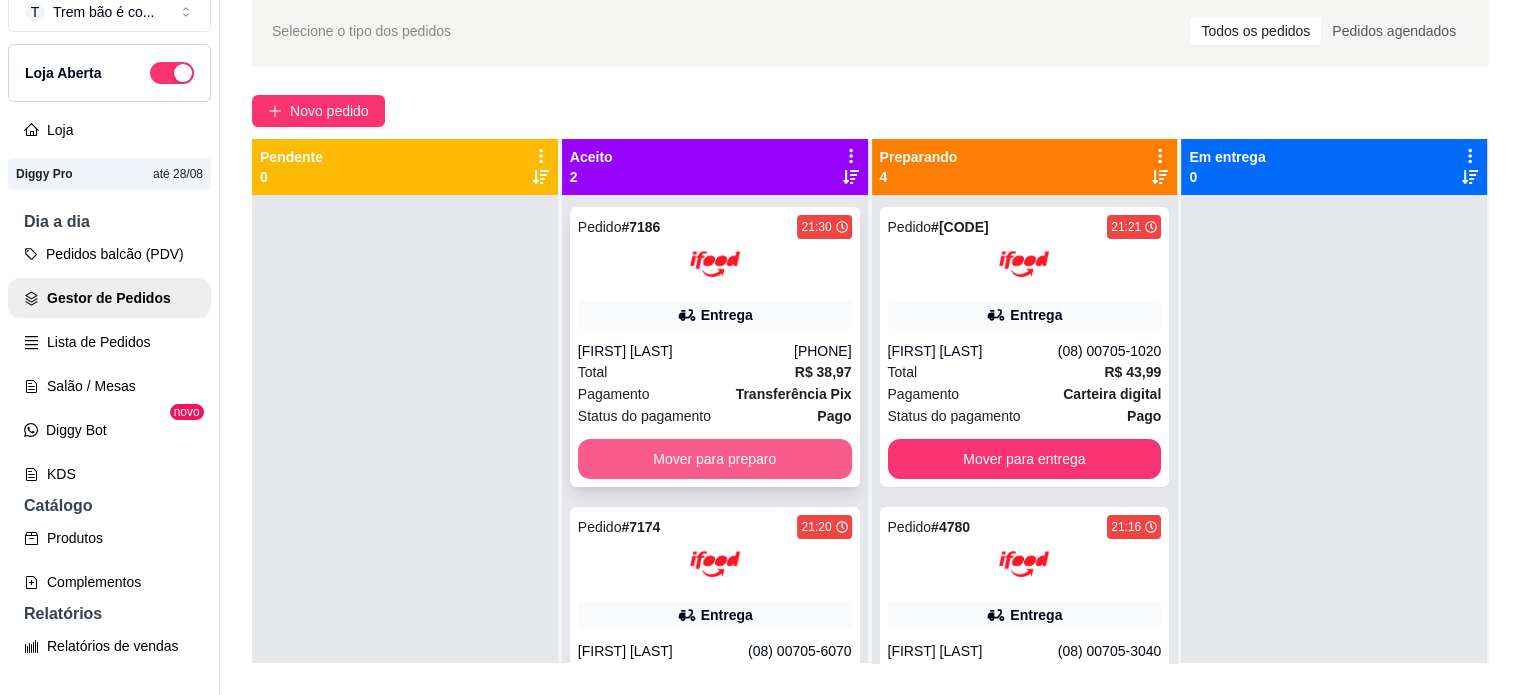 click on "Mover para preparo" at bounding box center [715, 459] 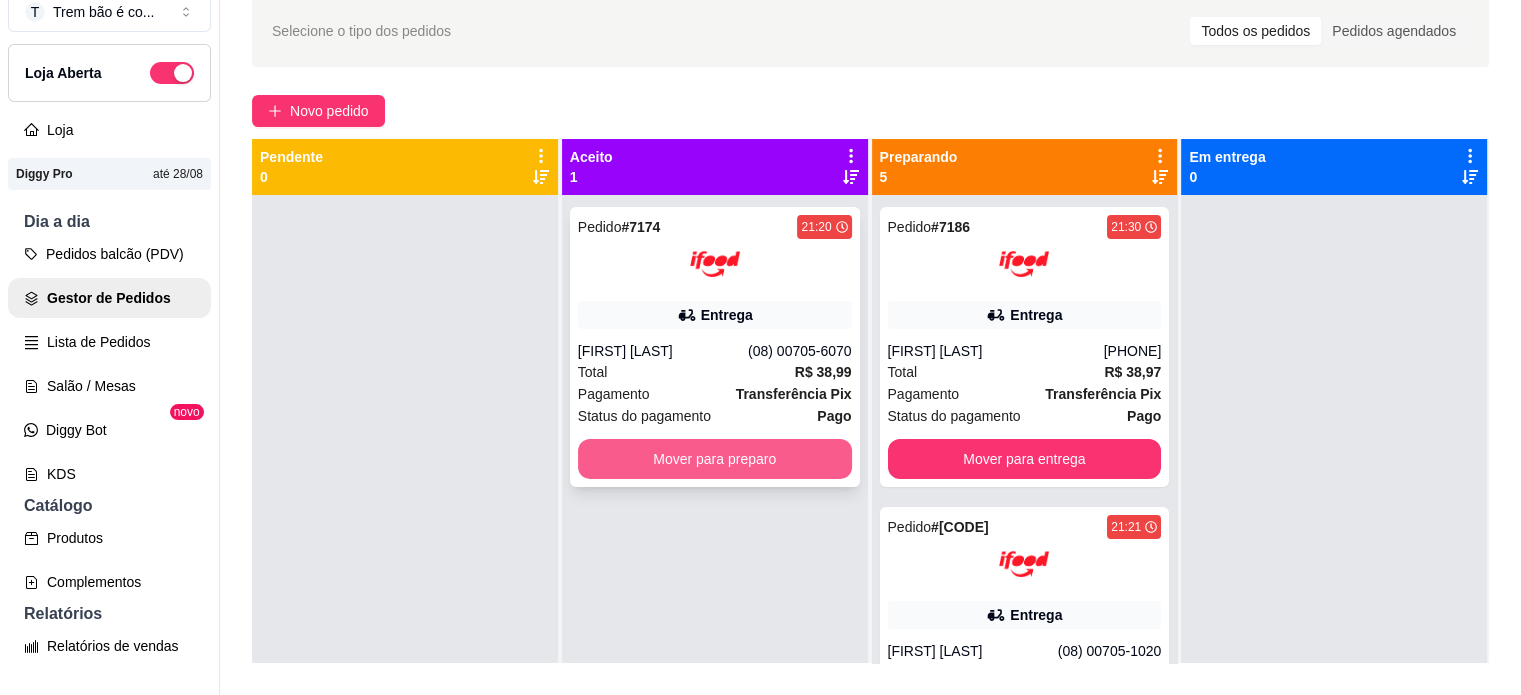 click on "Mover para preparo" at bounding box center (715, 459) 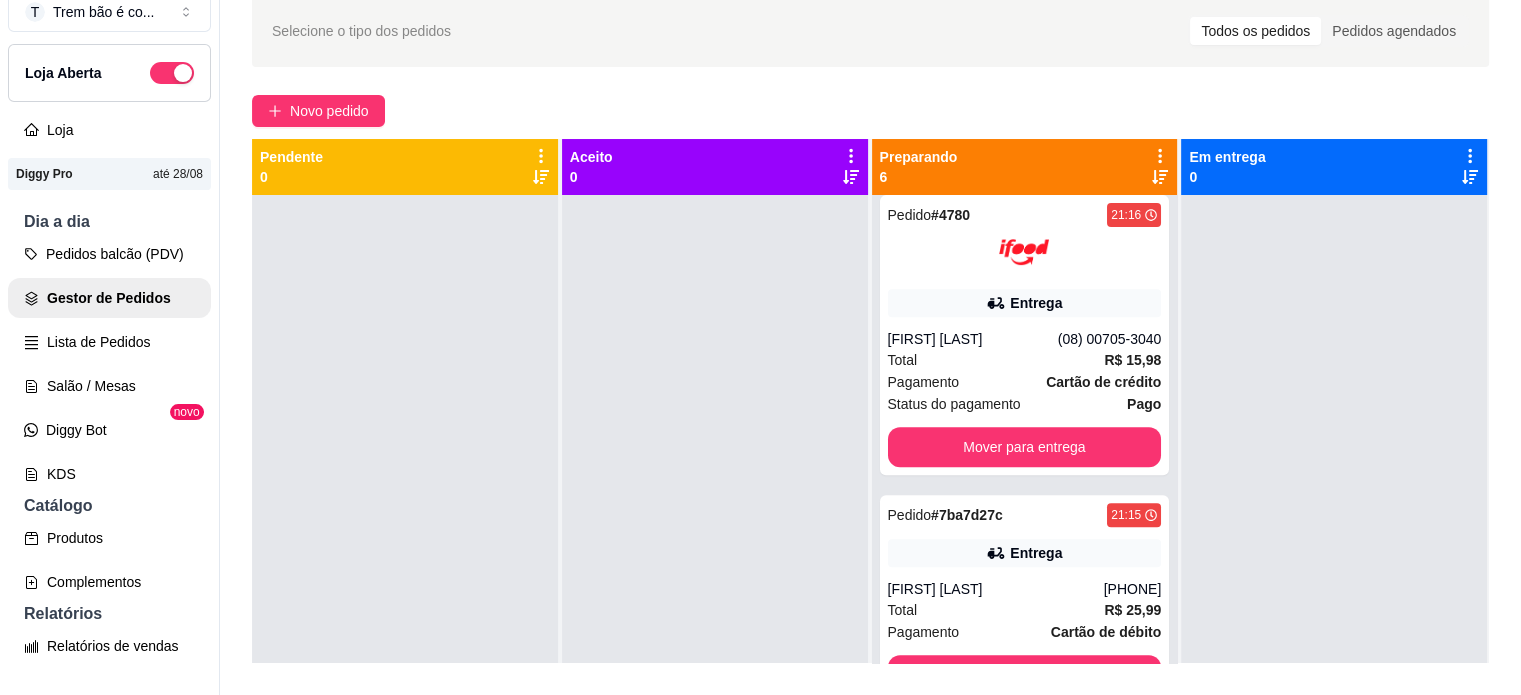 scroll, scrollTop: 1052, scrollLeft: 0, axis: vertical 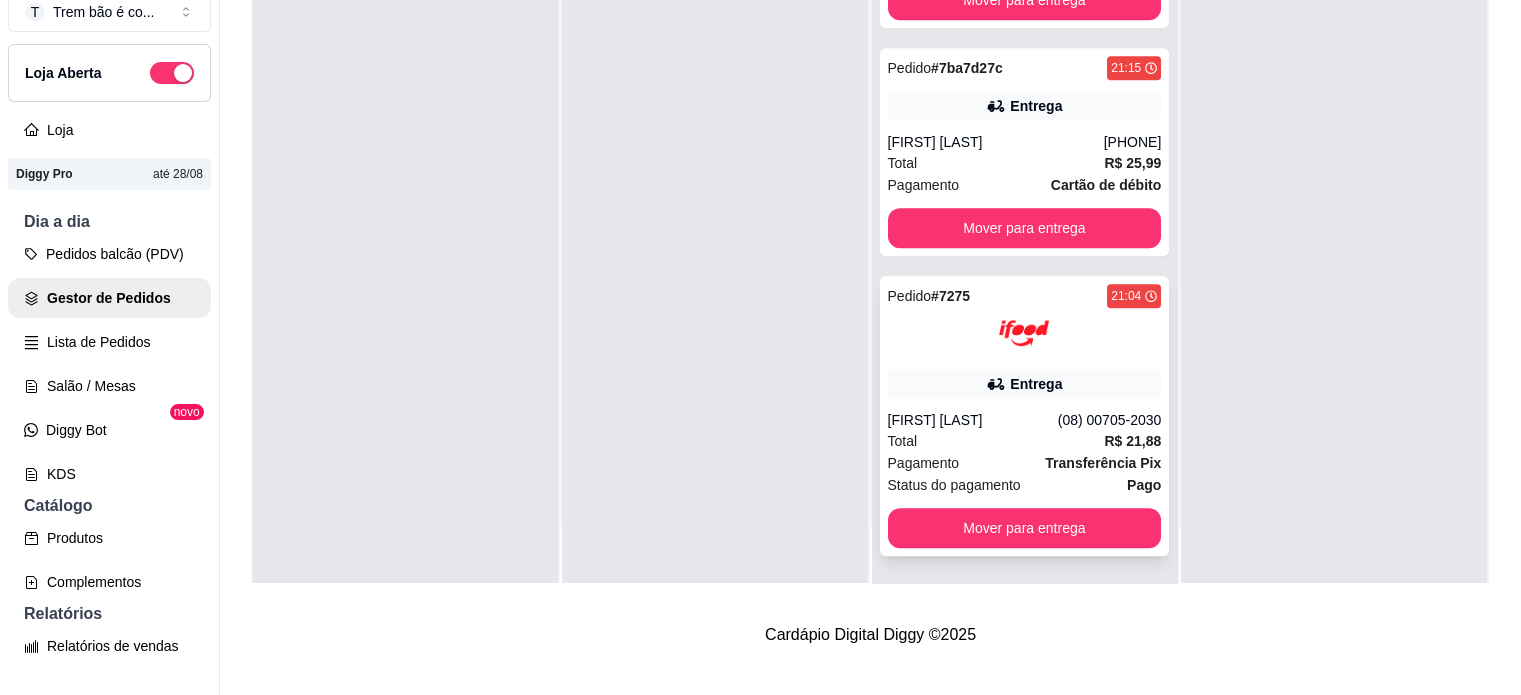 click on "Total R$ 21,88" at bounding box center (1025, 441) 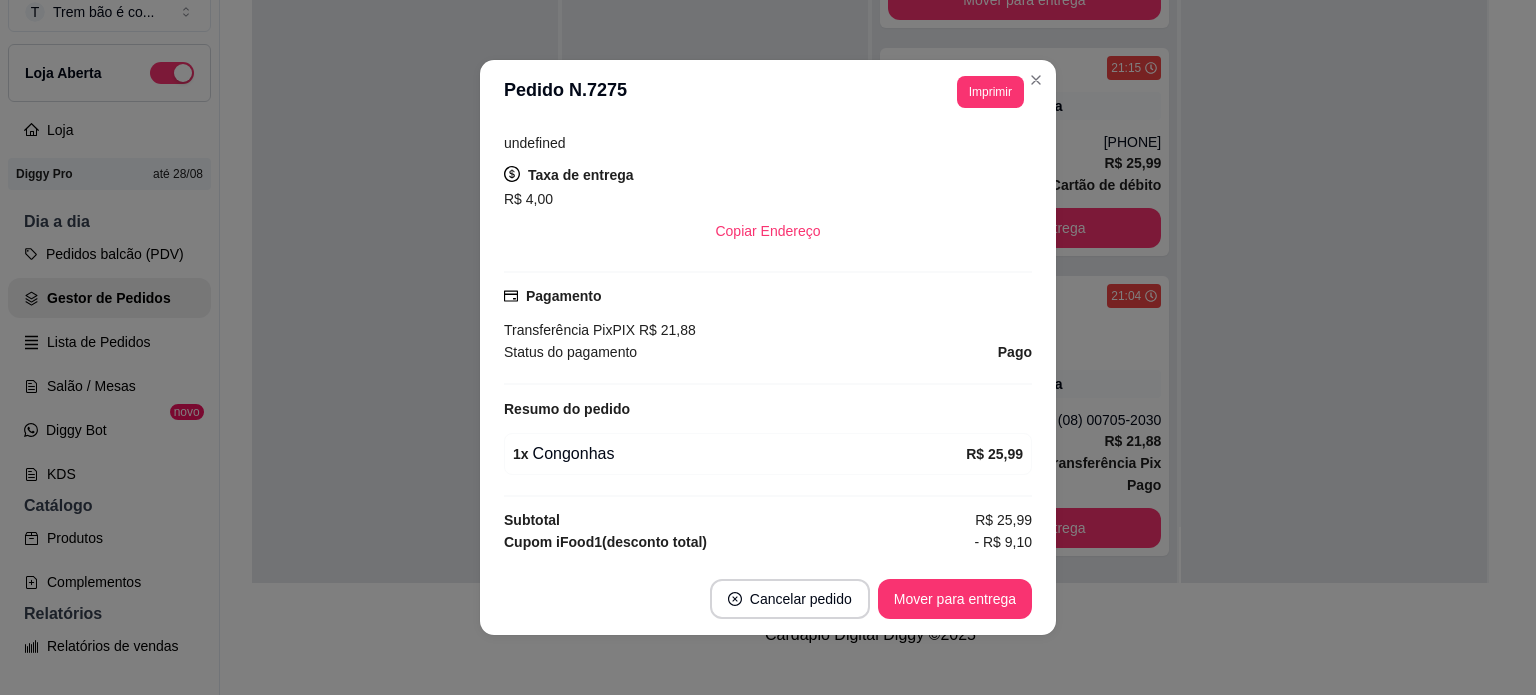 scroll, scrollTop: 557, scrollLeft: 0, axis: vertical 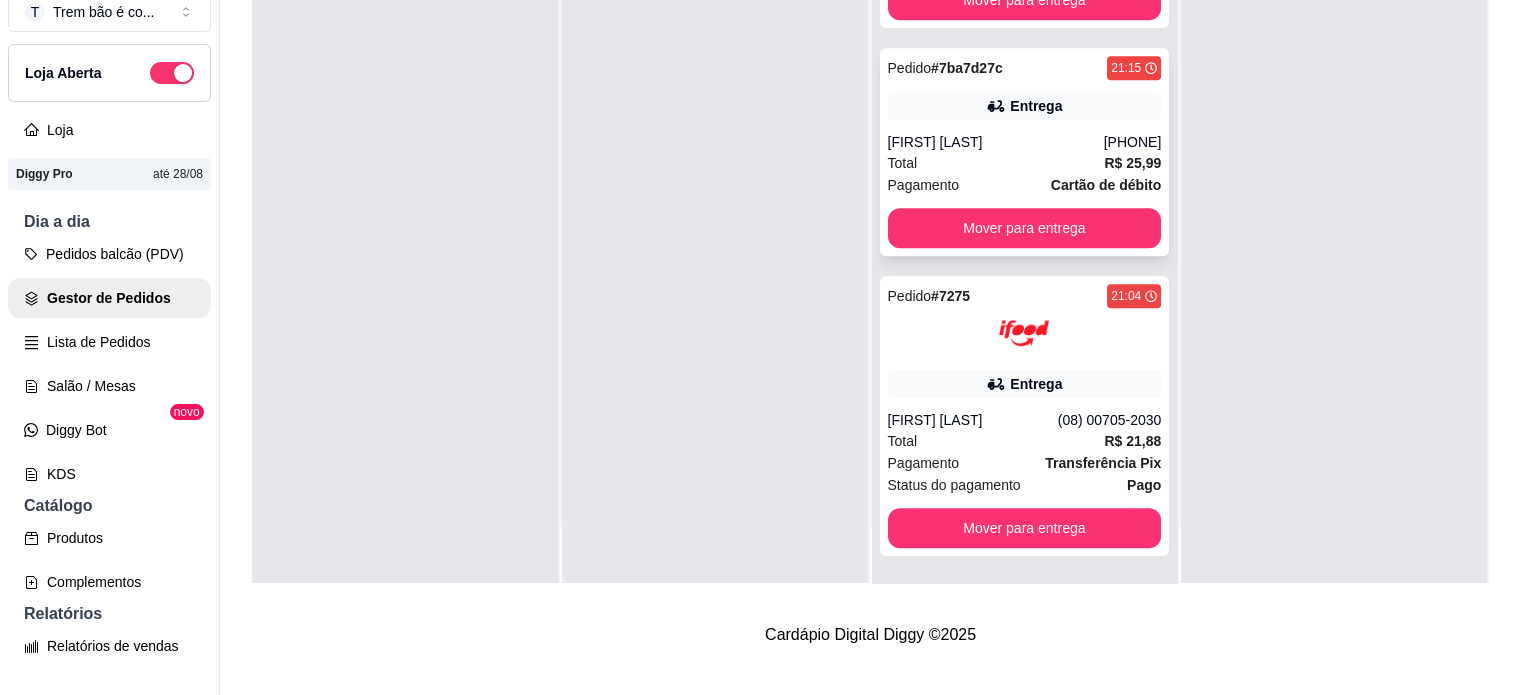 click on "Entrega" at bounding box center (1025, 106) 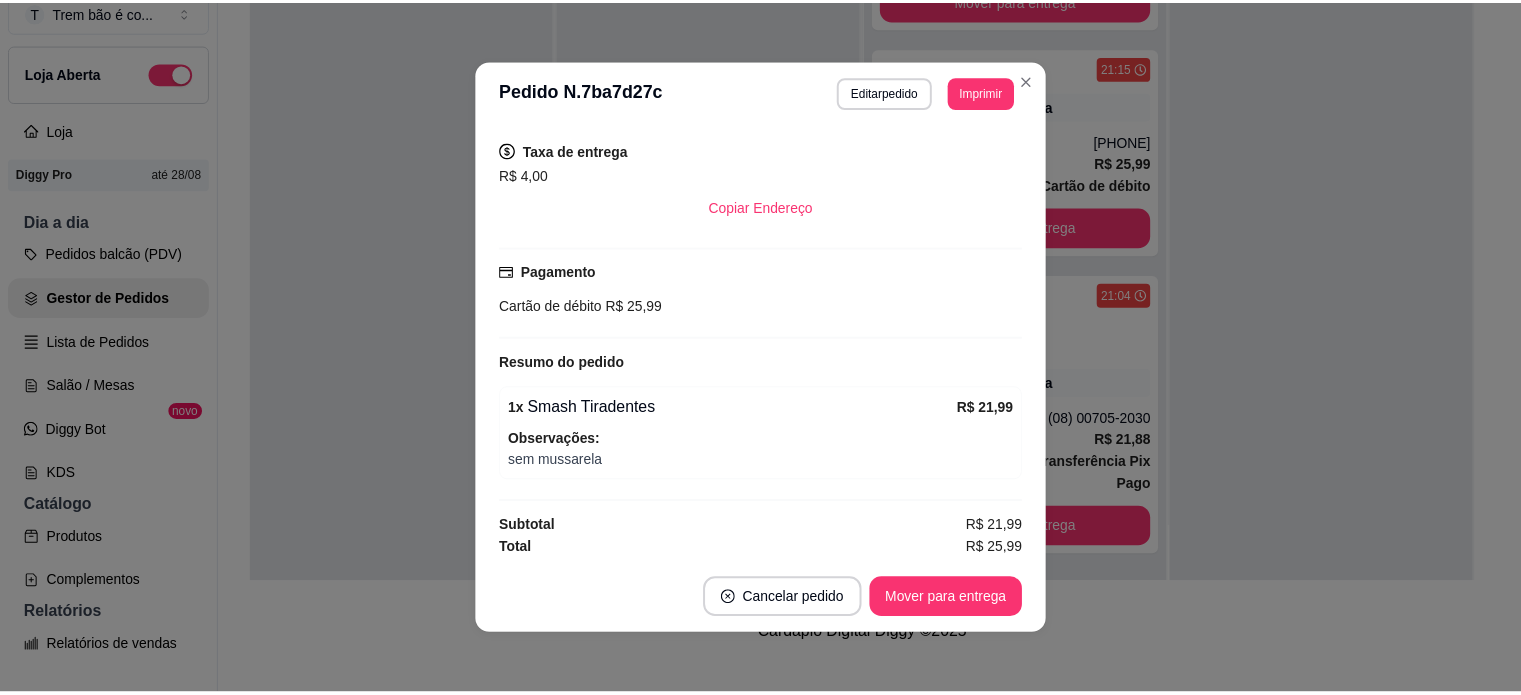 scroll, scrollTop: 403, scrollLeft: 0, axis: vertical 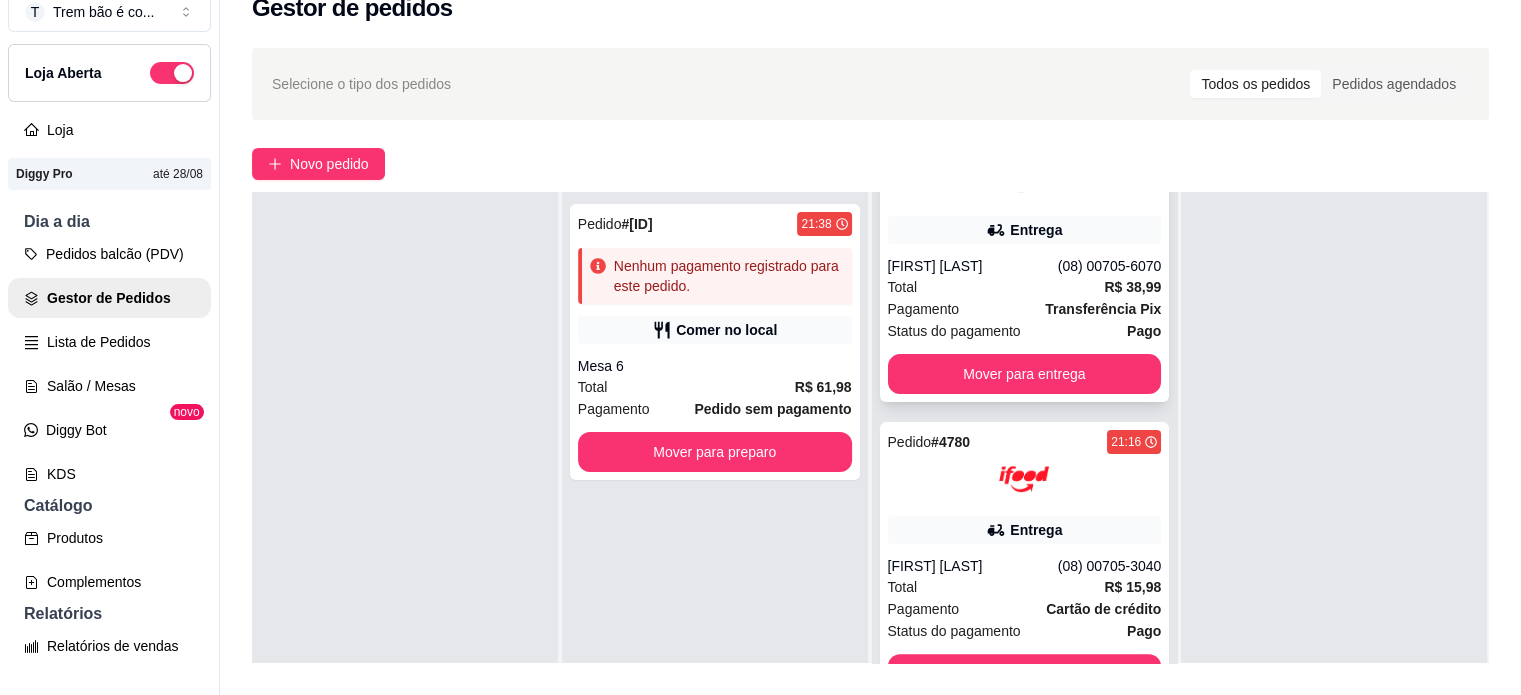 click on "Total [CURRENCY] [PRICE]" at bounding box center [1025, 287] 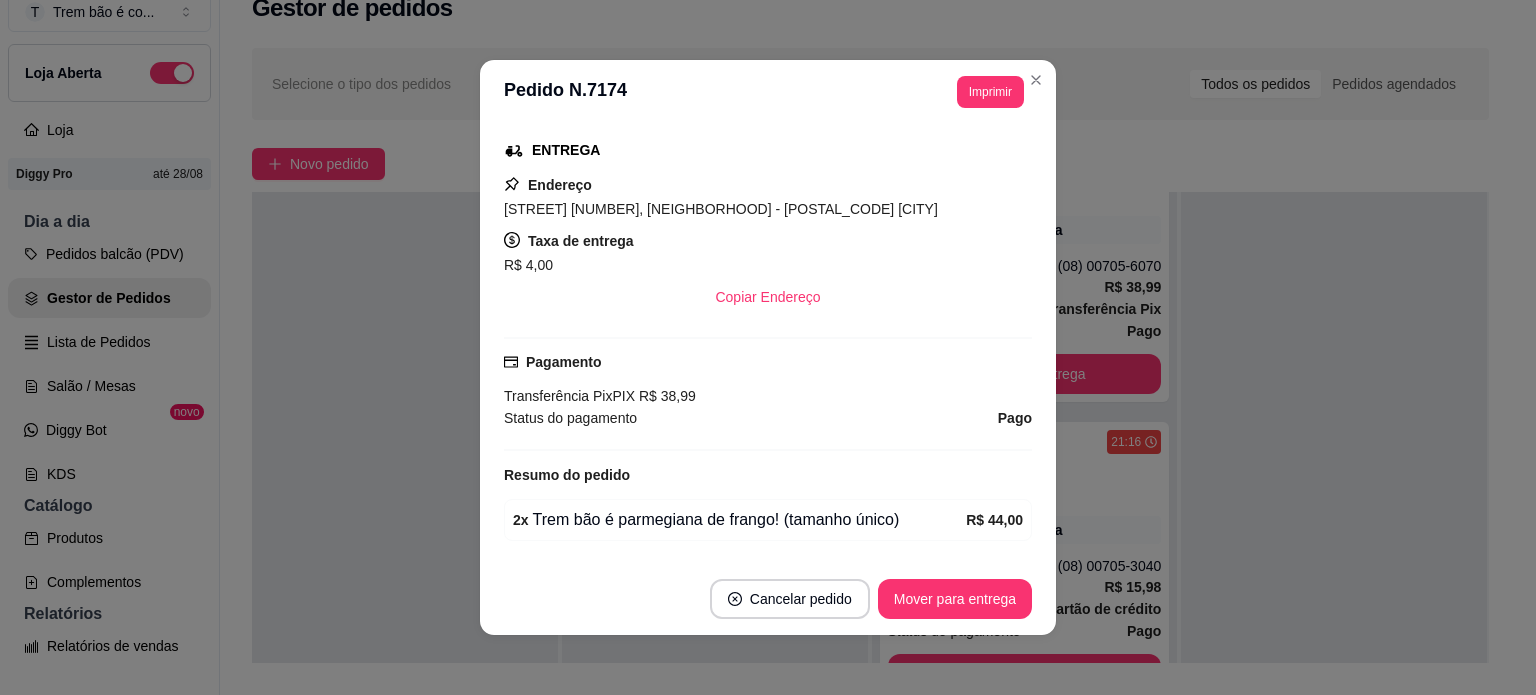 scroll, scrollTop: 557, scrollLeft: 0, axis: vertical 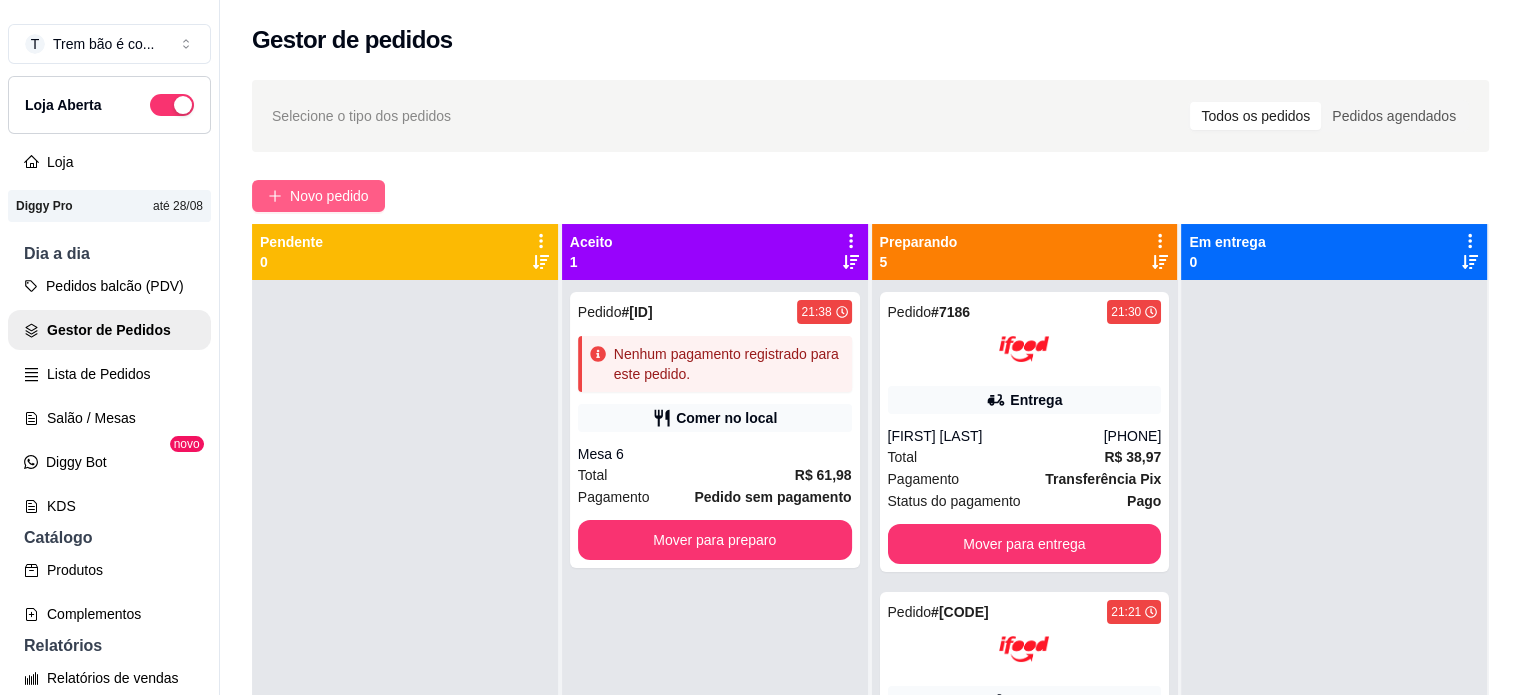 click on "Novo pedido" at bounding box center [329, 196] 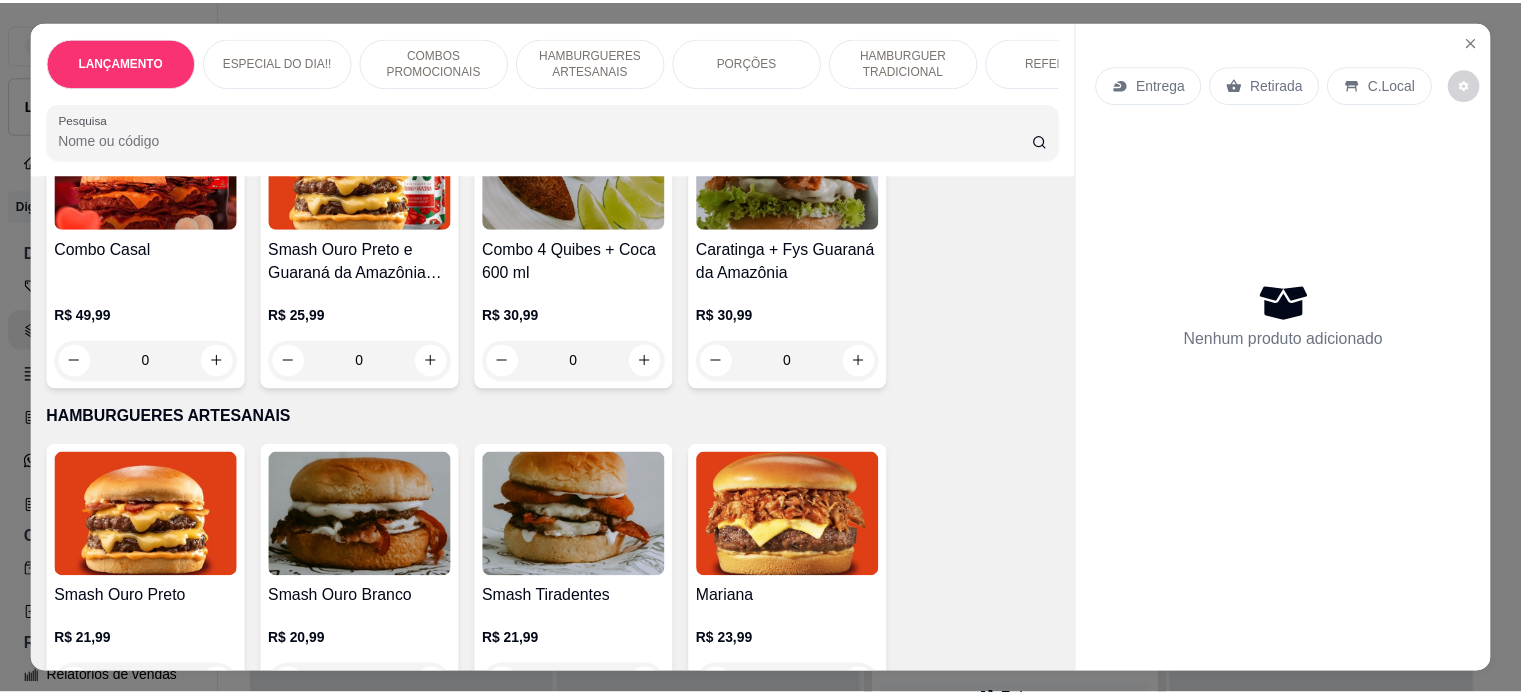 scroll, scrollTop: 948, scrollLeft: 0, axis: vertical 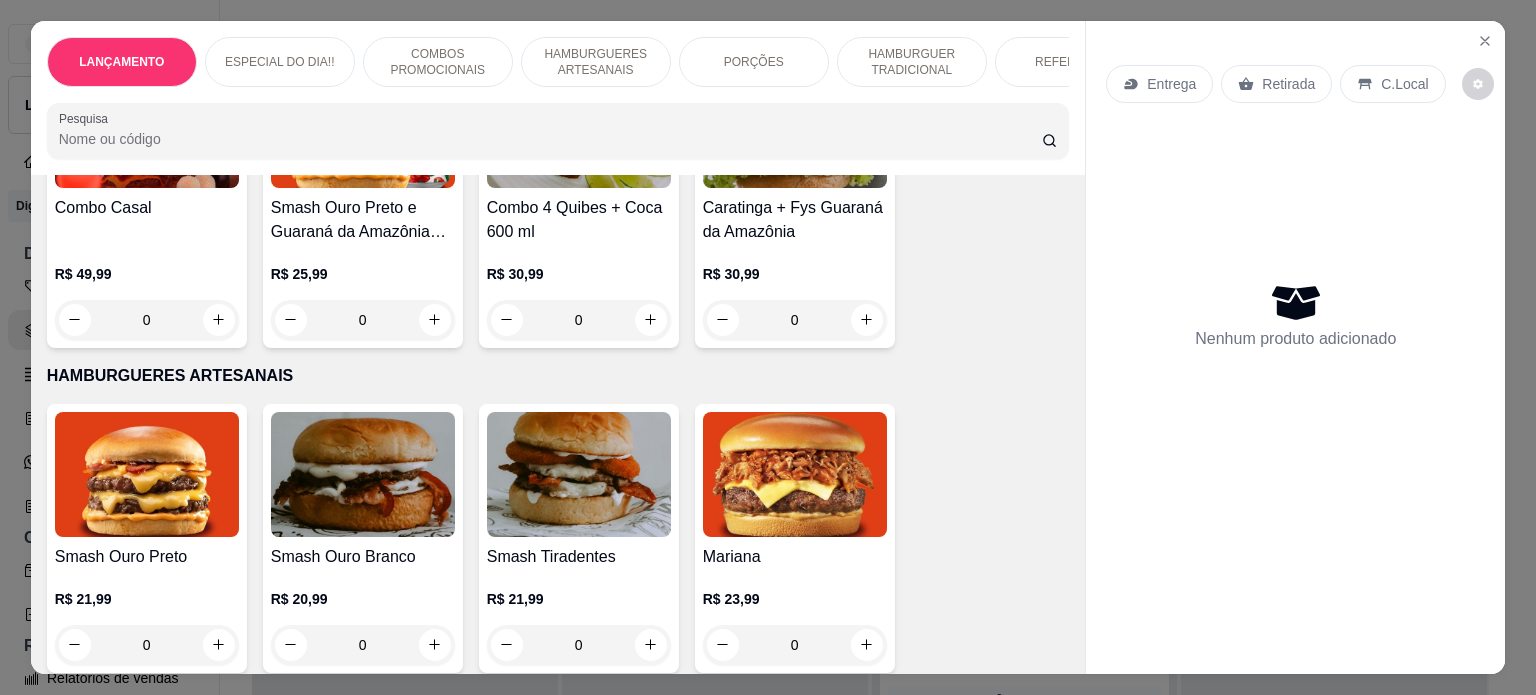 click on "LANÇAMENTO  ESPECIAL DO DIA!! COMBOS PROMOCIONAIS HAMBURGUERES ARTESANAIS PORÇÕES  HAMBURGUER TRADICIONAL REFEIÇÕES SALGADOS FRITOS PASTÉIS FRITOS NA HORA Refrigerantes Bebidas Doces SALGADOS ASSADOS Molhos Pesquisa Item avulso LANÇAMENTO  Cheddar das Gerais (Somente para comer no local)   [CURRENCY] [PRICE] 0 ESPECIAL DO DIA!! Parmegiana (tamanho único)   [CURRENCY] [PRICE] 0 COMBOS PROMOCIONAIS Combo Casal   [CURRENCY] [PRICE] 0 Smash Ouro Preto e Guaraná da Amazônia Fys   [CURRENCY] [PRICE] 0 Combo 4 Quibes + Coca 600 ml   [CURRENCY] [PRICE] 0 Caratinga + Fys Guaraná da Amazônia   [CURRENCY] [PRICE] 0 HAMBURGUERES ARTESANAIS Smash Ouro Preto   [CURRENCY] [PRICE] 0 Smash Ouro Branco   [CURRENCY] [PRICE] 0 Smash Tiradentes    [CURRENCY] [PRICE] 0 Mariana   [CURRENCY] [PRICE] 0 Congonhas   [CURRENCY] [PRICE] 0 Barão de Cocais   [CURRENCY] [PRICE] 0 Diamantina   [CURRENCY] [PRICE] 0 Caratinga   [CURRENCY] [PRICE] 0 PORÇÕES  Porção de Fritas   [CURRENCY] [PRICE] 0 PORÇÃO MINI RISOLES   [CURRENCY] [PRICE] 0 HAMBURGUER TRADICIONAL Simprão   [CURRENCY] [PRICE] 0 X - Bão Burguer (X-burguer)   [CURRENCY] [PRICE] 0 Tô de bacon a vida (X-bacon)   0   0" at bounding box center (768, 347) 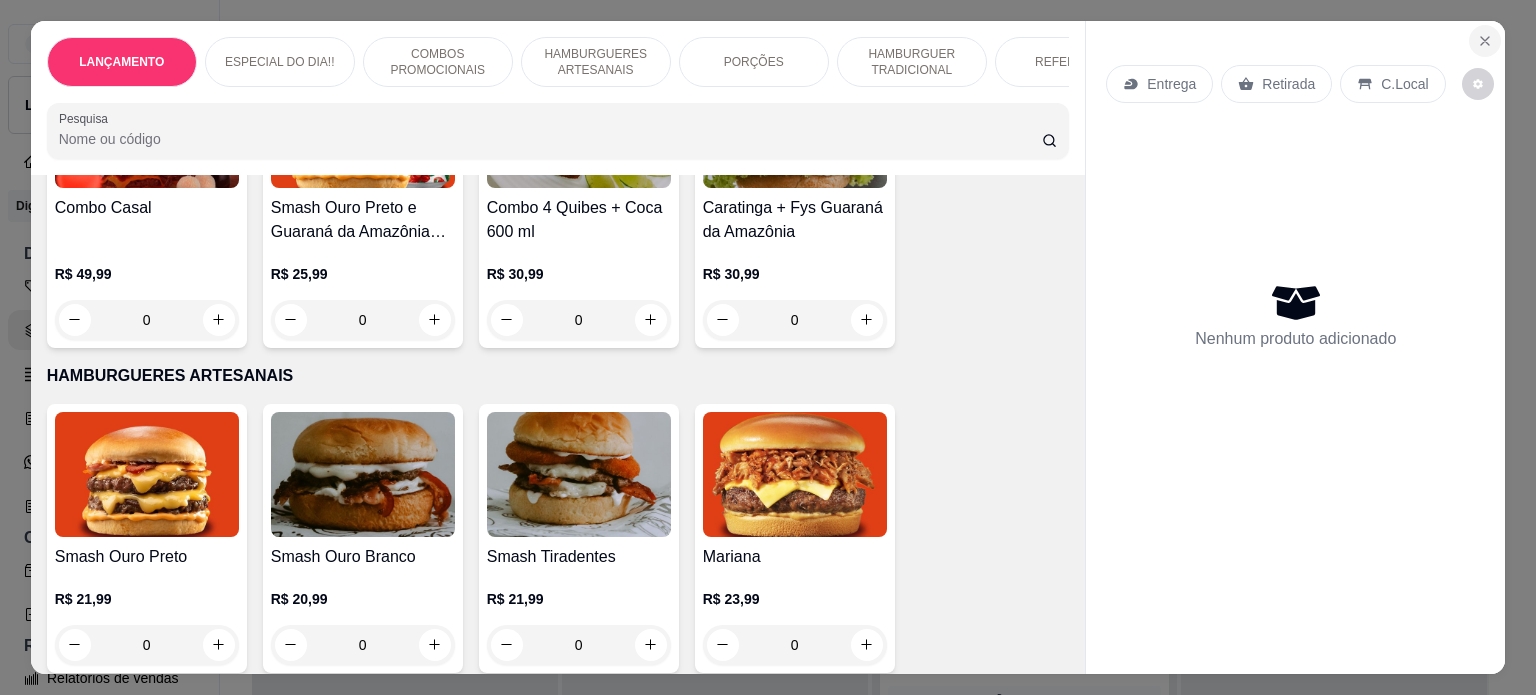 click 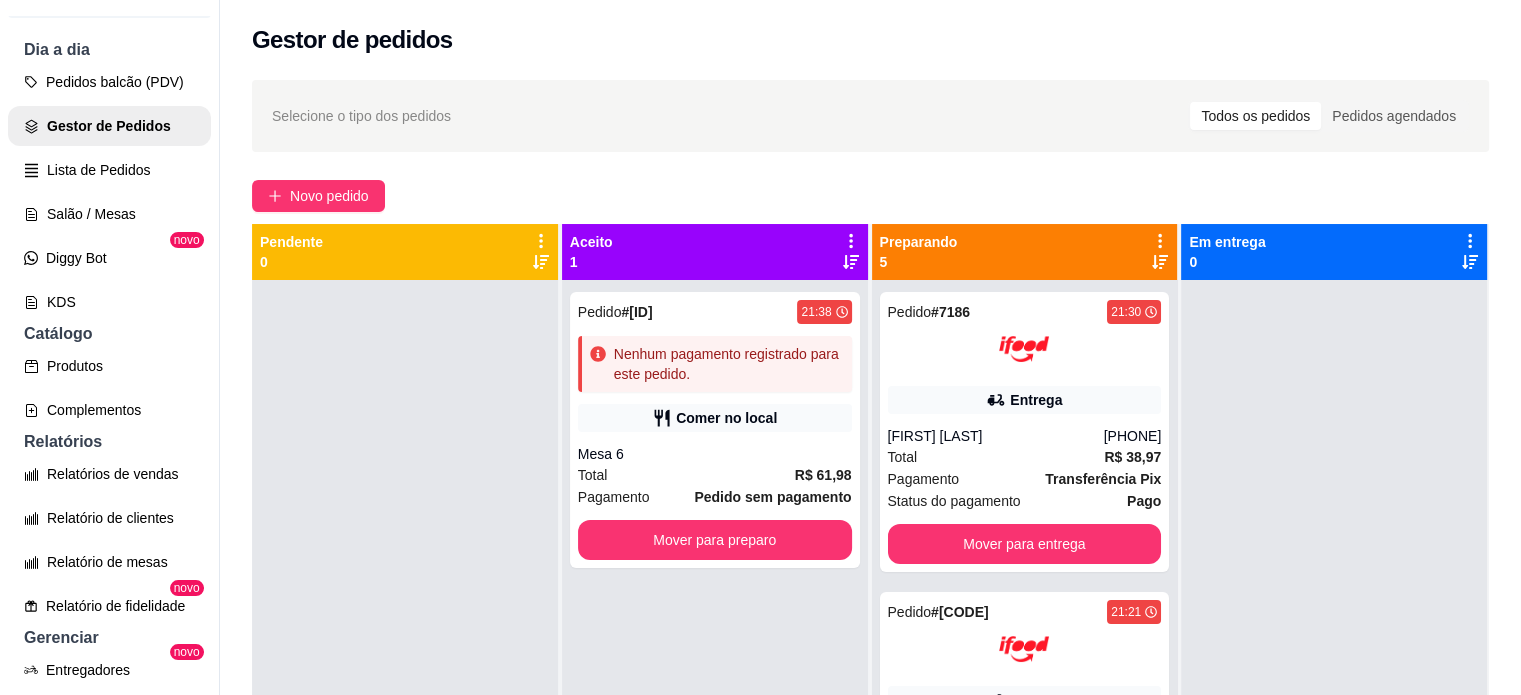 scroll, scrollTop: 208, scrollLeft: 0, axis: vertical 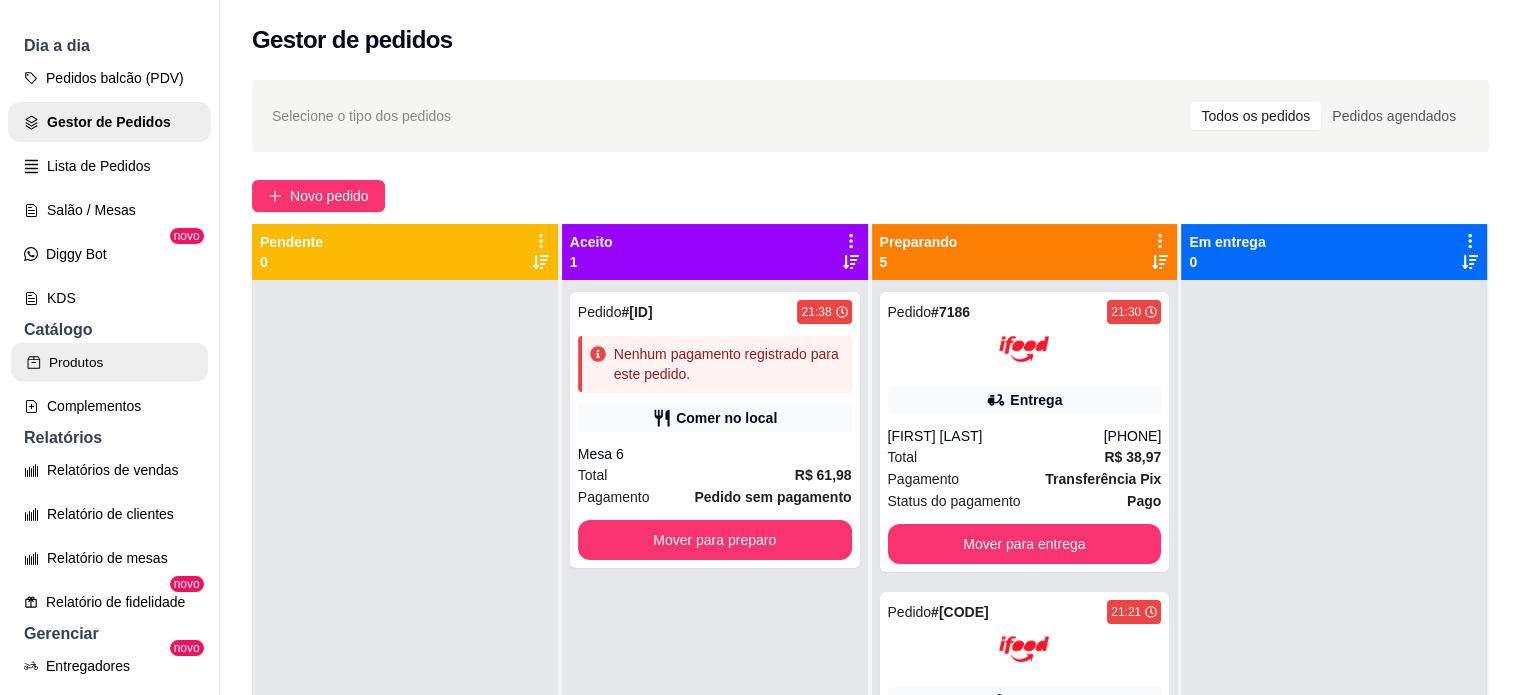 click on "Produtos" at bounding box center [109, 362] 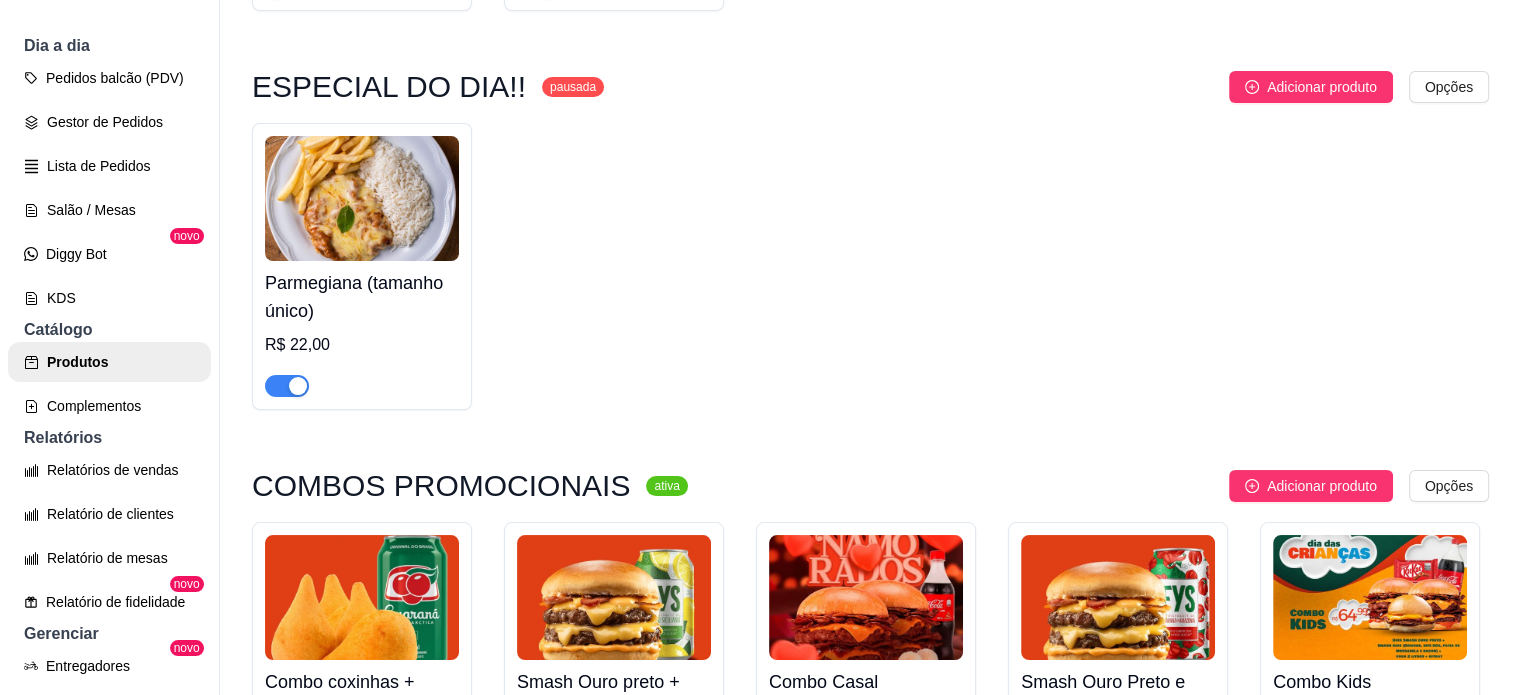 scroll, scrollTop: 596, scrollLeft: 0, axis: vertical 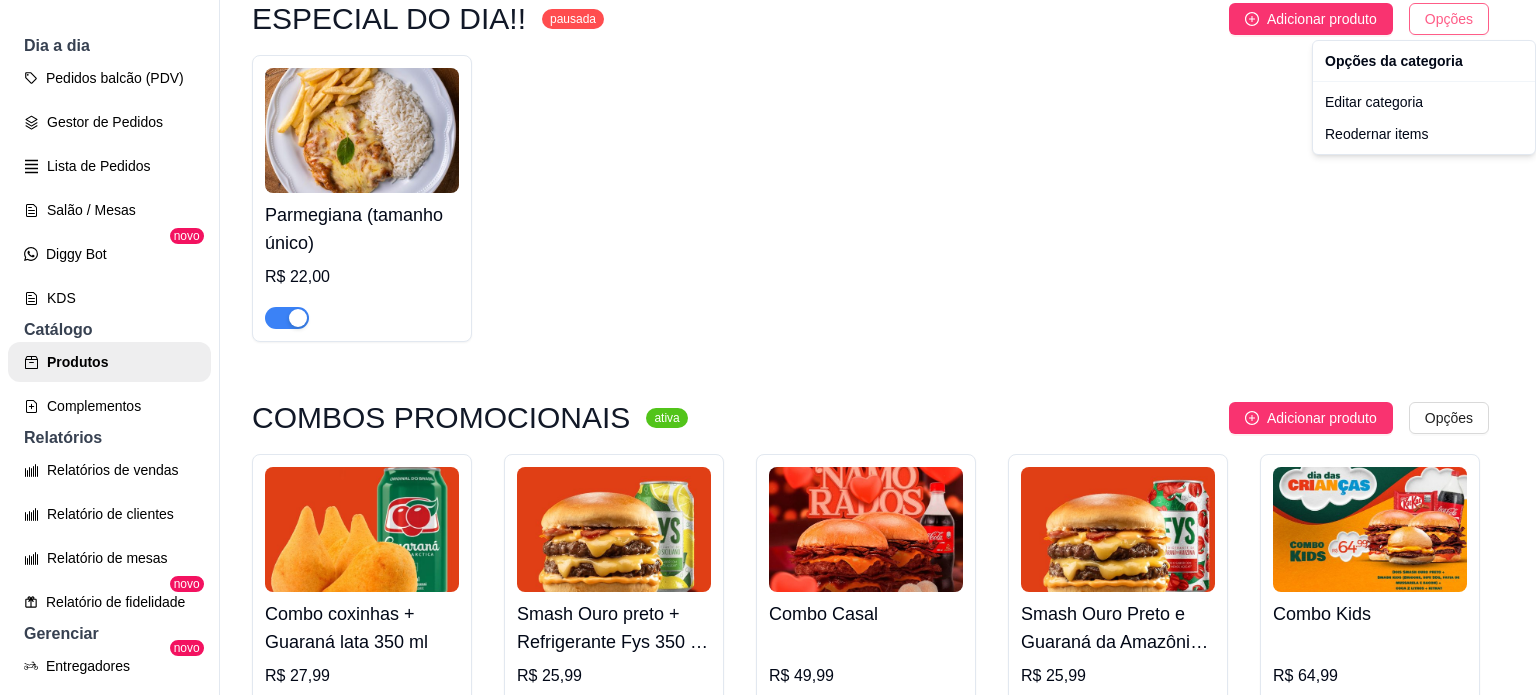 click on "T Trem bão é co ... Loja Aberta Loja Diggy Pro até 28/08 Dia a dia Pedidos balcão (PDV) Gestor de Pedidos Lista de Pedidos Salão / Mesas Diggy Bot novo KDS Catálogo Produtos Complementos Relatórios Relatórios de vendas Relatório de clientes Relatório de mesas Relatório de fidelidade novo Gerenciar Entregadores novo Nota Fiscal (NFC-e) Controle de caixa Controle de fiado Cupons Clientes Estoque Configurações Diggy Planos Precisa de ajuda? Sair Produtos Adicionar categoria Reodernar categorias Aqui você cadastra e gerencia seu produtos e categorias LANÇAMENTO ativa Adicionar produto Opções Caratinga R$ 23,99 Cheddar das Gerais (Somente para comer no local) R$ 34,99 ESPECIAL DO DIA!! pausada Adicionar produto Opções Parmegiana (tamanho único) R$ 22,00 COMBOS PROMOCIONAIS ativa Adicionar produto Opções Combo coxinhas + Guaraná lata 350 ml R$ 27,99 Smash Ouro preto + Refrigerante Fys 350 ml Limão Siciliano R$ 25,99 Combo Casal R$ 49,99 R$ 25,99 Combo Kids" at bounding box center [768, 347] 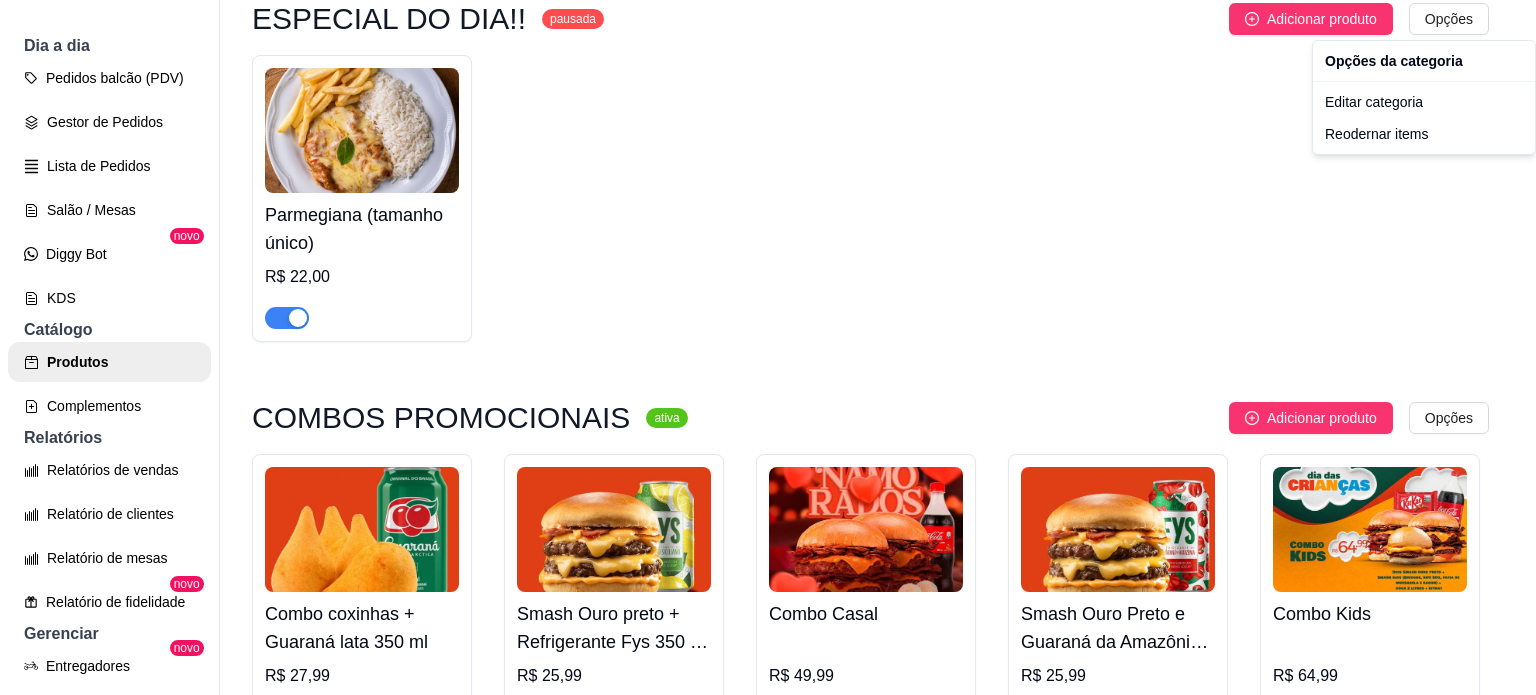 click on "T Trem bão é co ... Loja Aberta Loja Diggy Pro até 28/08 Dia a dia Pedidos balcão (PDV) Gestor de Pedidos Lista de Pedidos Salão / Mesas Diggy Bot novo KDS Catálogo Produtos Complementos Relatórios Relatórios de vendas Relatório de clientes Relatório de mesas Relatório de fidelidade novo Gerenciar Entregadores novo Nota Fiscal (NFC-e) Controle de caixa Controle de fiado Cupons Clientes Estoque Configurações Diggy Planos Precisa de ajuda? Sair Produtos Adicionar categoria Reodernar categorias Aqui você cadastra e gerencia seu produtos e categorias LANÇAMENTO ativa Adicionar produto Opções Caratinga R$ 23,99 Cheddar das Gerais (Somente para comer no local) R$ 34,99 ESPECIAL DO DIA!! pausada Adicionar produto Opções Parmegiana (tamanho único) R$ 22,00 COMBOS PROMOCIONAIS ativa Adicionar produto Opções Combo coxinhas + Guaraná lata 350 ml R$ 27,99 Smash Ouro preto + Refrigerante Fys 350 ml Limão Siciliano R$ 25,99 Combo Casal R$ 49,99 R$ 25,99 Combo Kids" at bounding box center [768, 347] 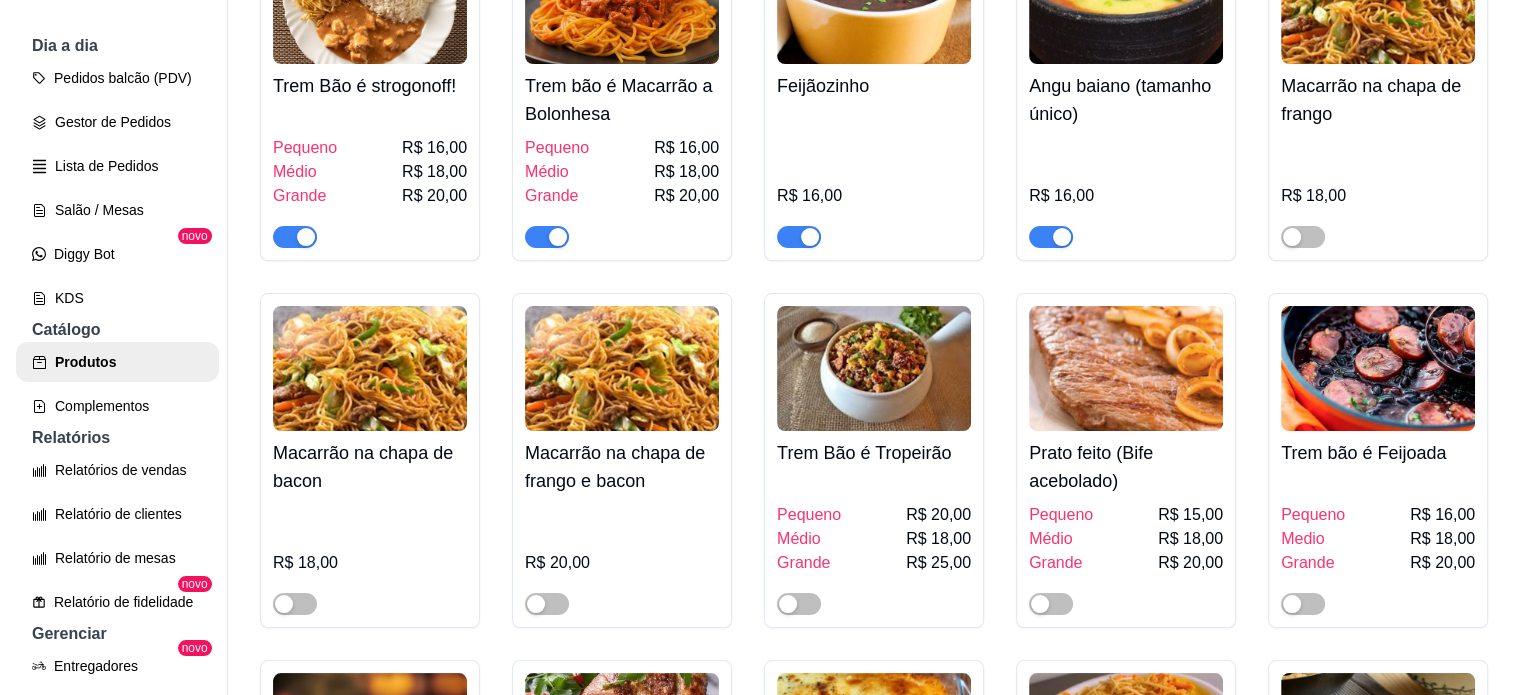 scroll, scrollTop: 4240, scrollLeft: 0, axis: vertical 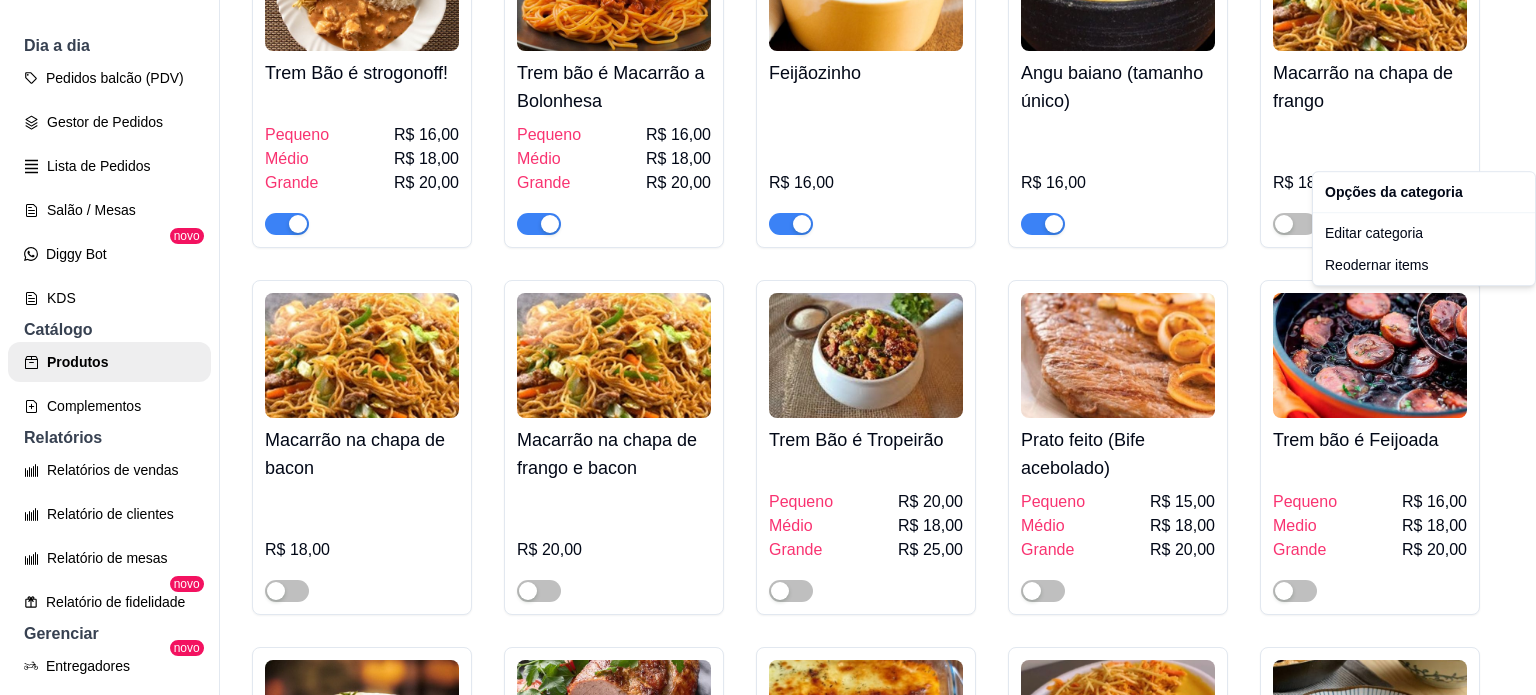 click on "T Trem bão é co ... Loja Aberta Loja Diggy Pro até 28/08 Dia a dia Pedidos balcão (PDV) Gestor de Pedidos Lista de Pedidos Salão / Mesas Diggy Bot novo KDS Catálogo Produtos Complementos Relatórios Relatórios de vendas Relatório de clientes Relatório de mesas Relatório de fidelidade novo Gerenciar Entregadores novo Nota Fiscal (NFC-e) Controle de caixa Controle de fiado Cupons Clientes Estoque Configurações Diggy Planos Precisa de ajuda? Sair Produtos Adicionar categoria Reodernar categorias Aqui você cadastra e gerencia seu produtos e categorias LANÇAMENTO ativa Adicionar produto Opções Caratinga R$ 23,99 Cheddar das Gerais (Somente para comer no local) R$ 34,99 ESPECIAL DO DIA!! pausada Adicionar produto Opções Parmegiana (tamanho único) R$ 22,00 COMBOS PROMOCIONAIS ativa Adicionar produto Opções Combo coxinhas + Guaraná lata 350 ml R$ 27,99 Smash Ouro preto + Refrigerante Fys 350 ml Limão Siciliano R$ 25,99 Combo Casal R$ 49,99 R$ 25,99 Combo Kids" at bounding box center (768, 347) 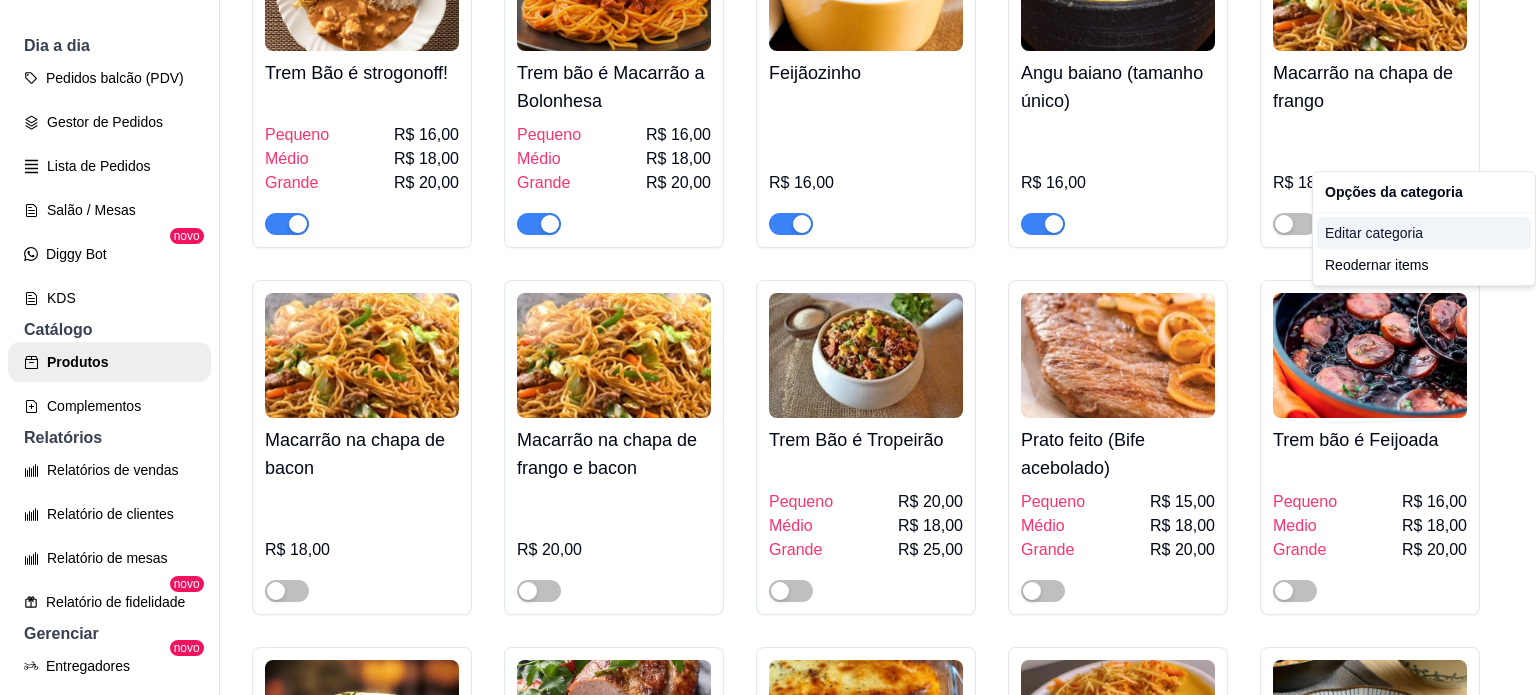 click on "Editar categoria" at bounding box center (1424, 233) 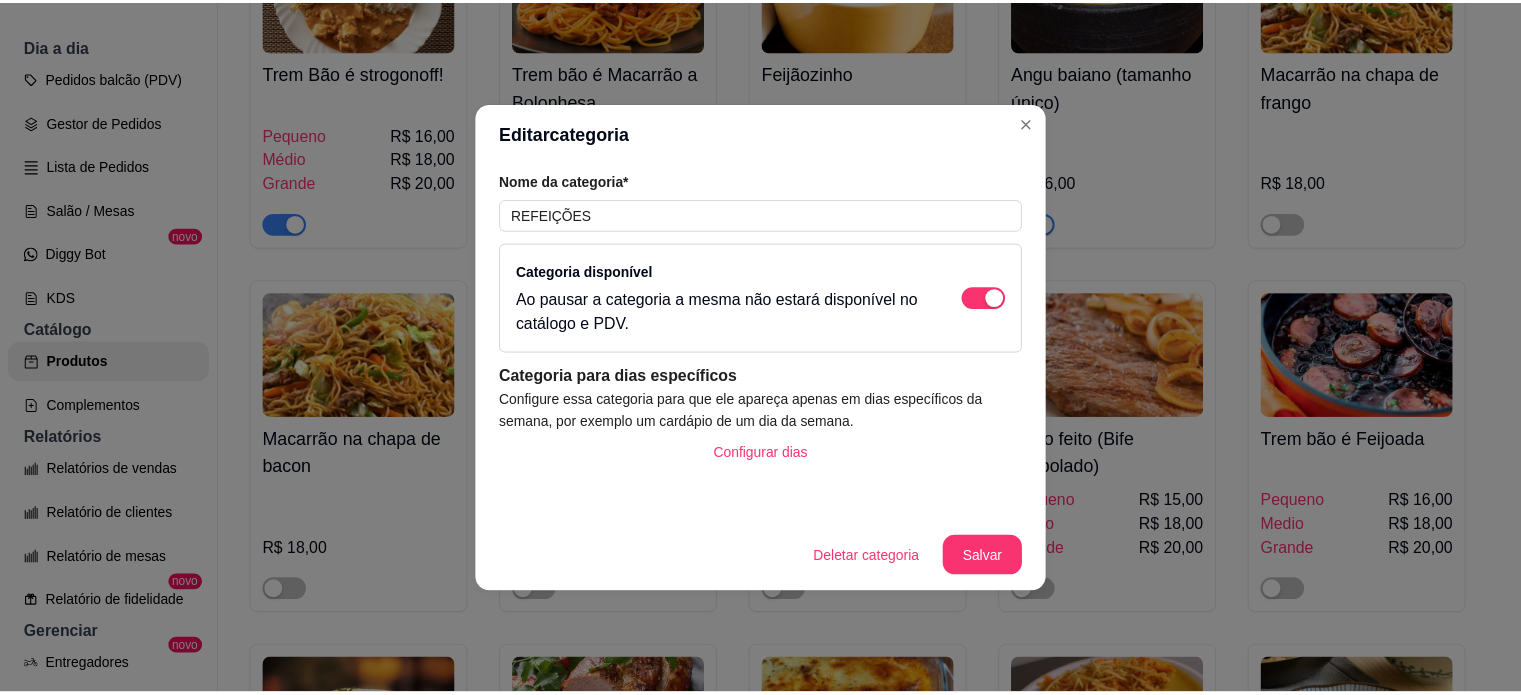 scroll, scrollTop: 3948, scrollLeft: 0, axis: vertical 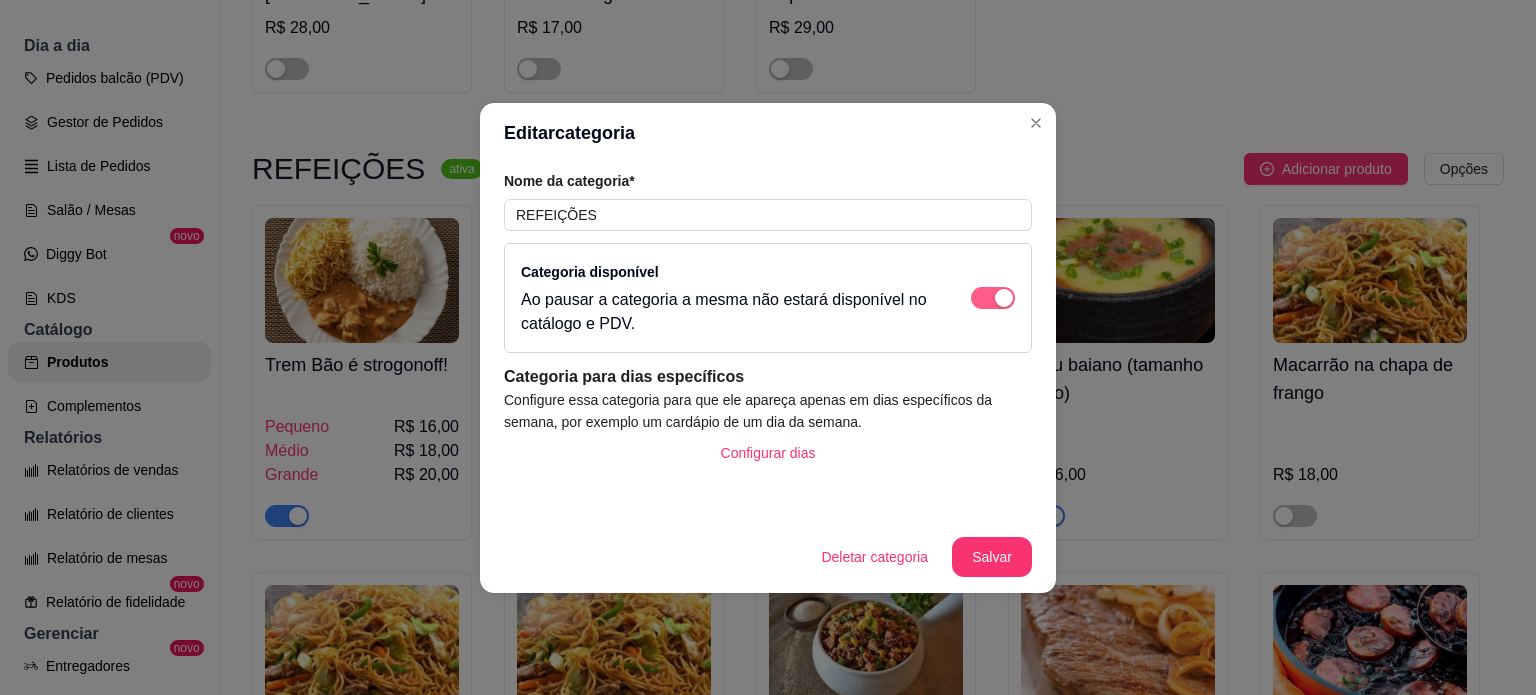click at bounding box center [1004, 298] 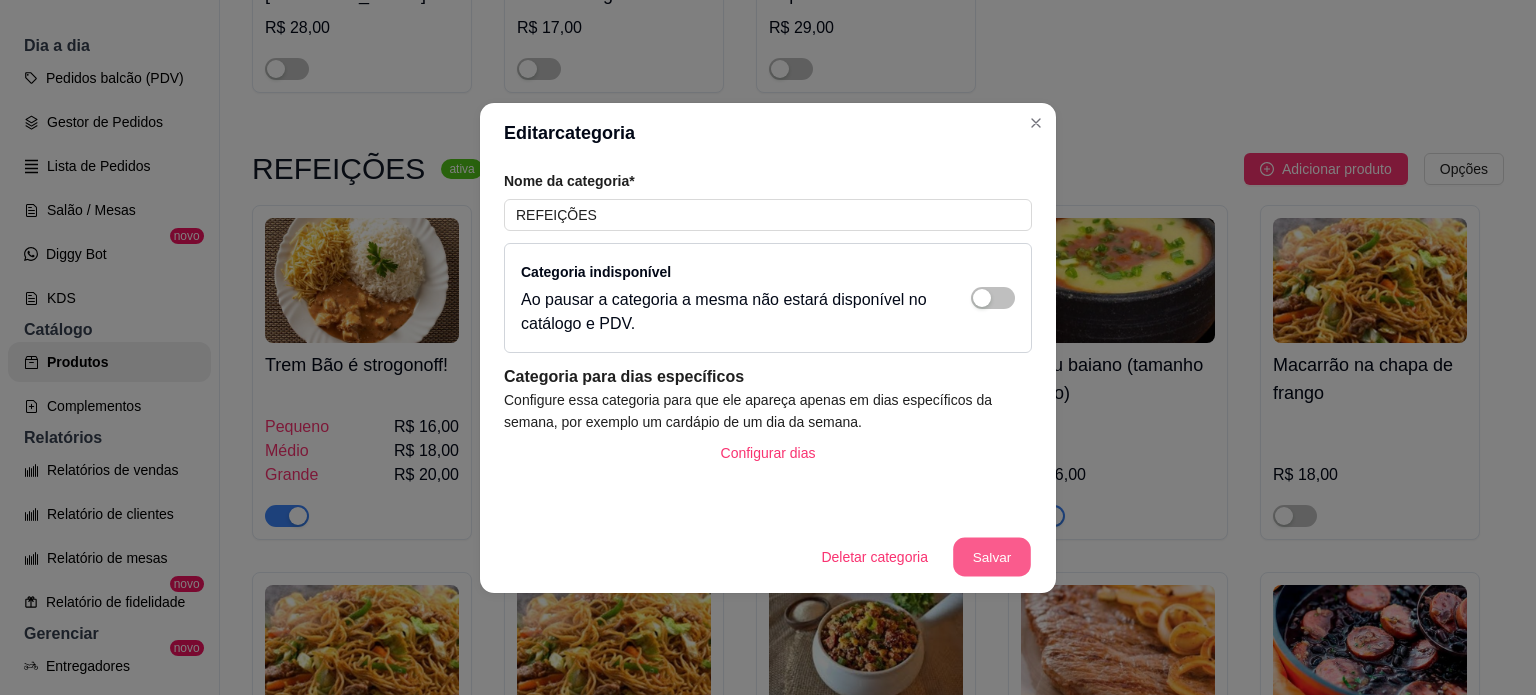 click on "Salvar" at bounding box center (992, 556) 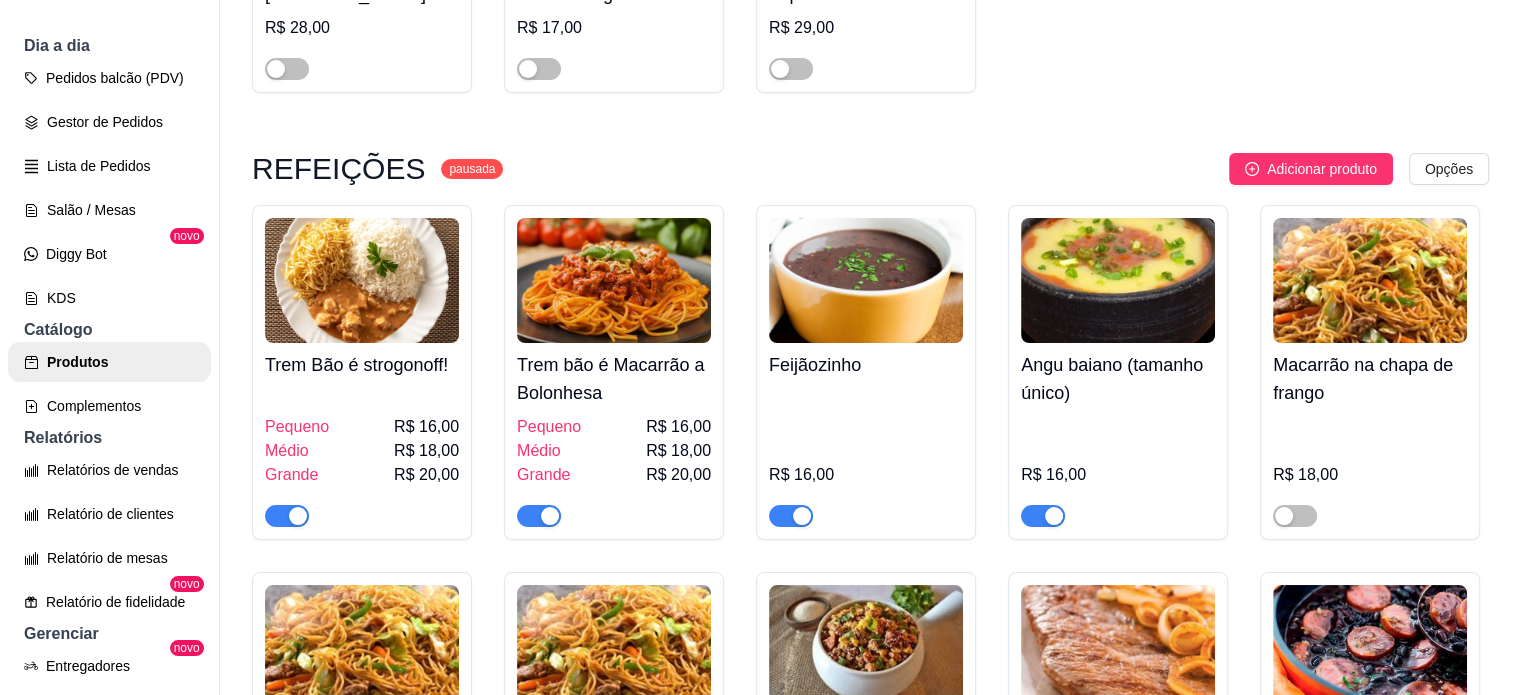 click on "Simprão   [CURRENCY] [PRICE] Saudável   [CURRENCY] [PRICE] X - Bão Burguer (X-burguer)   [CURRENCY] [PRICE] Tô de bacon a vida (X-bacon)   [CURRENCY] [PRICE] X-ovin burguer   [CURRENCY] [PRICE] Mineirinho burguer (Cheddar Bacon)   [CURRENCY] [PRICE] Trem bão burguer   [CURRENCY] [PRICE] X-franguin (x-frango)   [CURRENCY] [PRICE] Bão dimais burguer   [CURRENCY] [PRICE] Tô com fome   [CURRENCY] [PRICE] Bagaleta   [CURRENCY] [PRICE] Matuto burguer   [CURRENCY] [PRICE] Tiquin de tudo   [CURRENCY] [PRICE]" at bounding box center [870, -356] 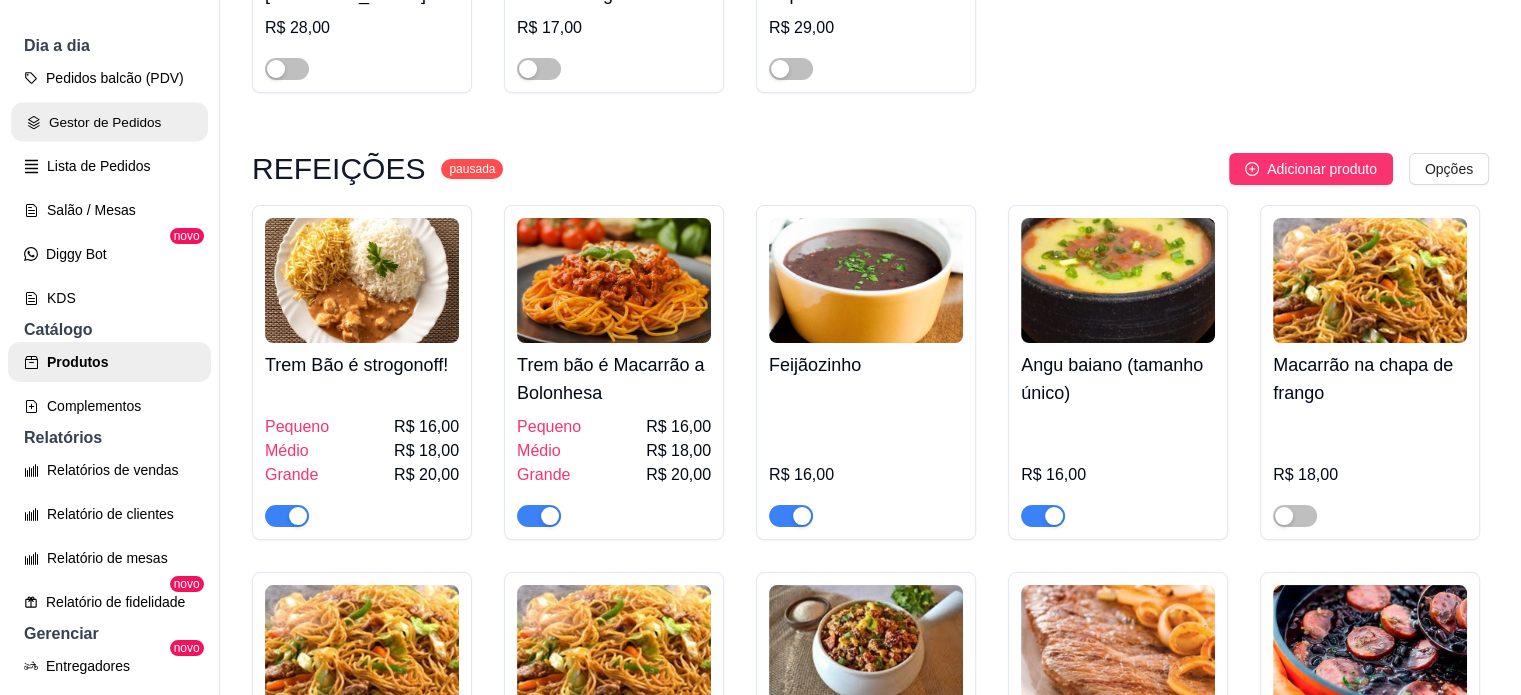 click on "Gestor de Pedidos" at bounding box center (109, 122) 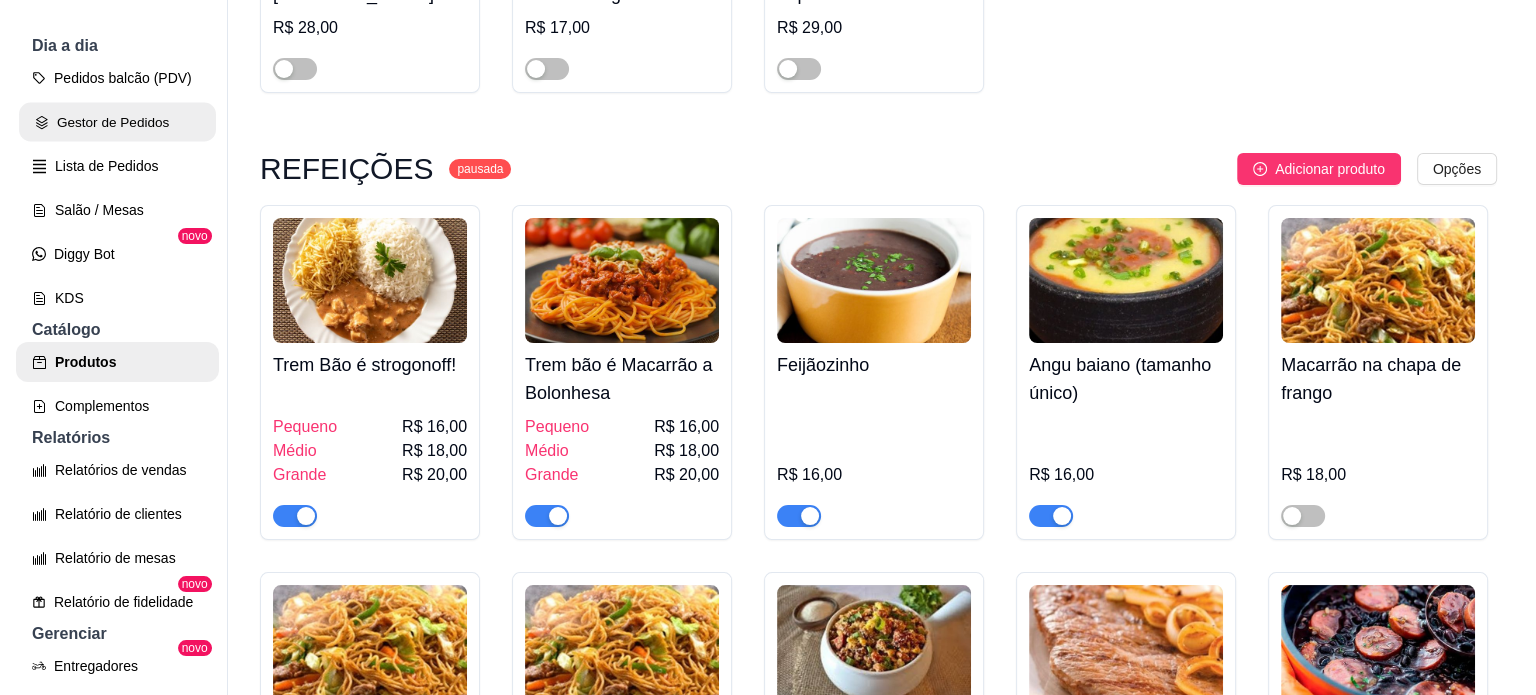 scroll, scrollTop: 0, scrollLeft: 0, axis: both 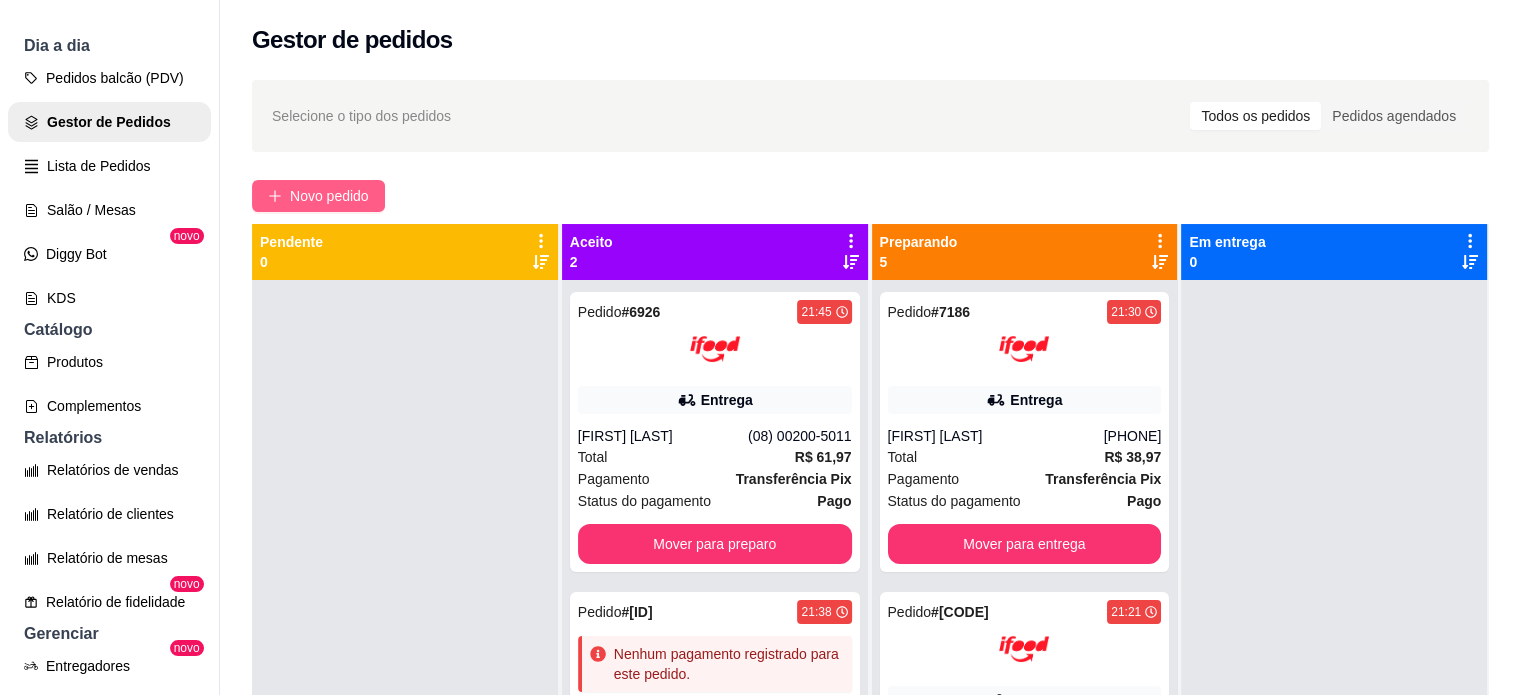 click on "Novo pedido" at bounding box center [329, 196] 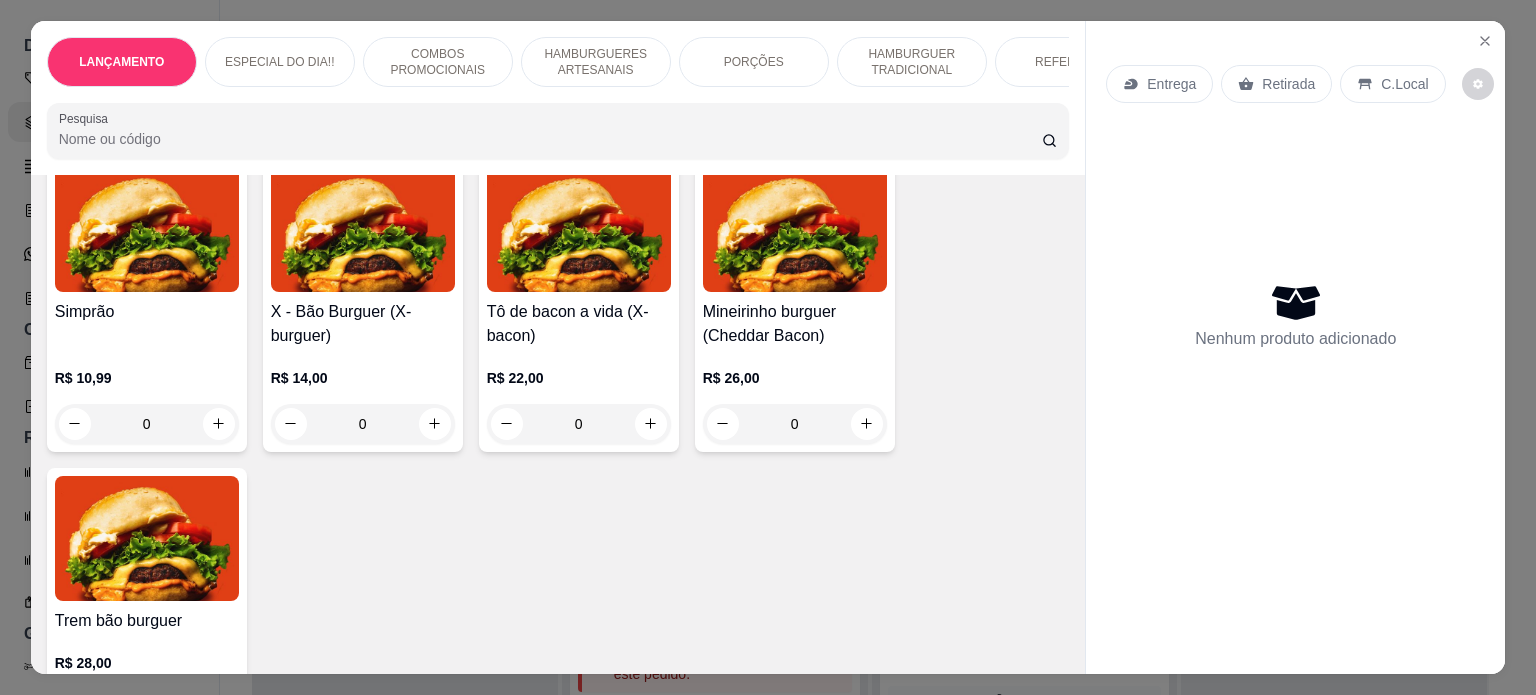 scroll, scrollTop: 2148, scrollLeft: 0, axis: vertical 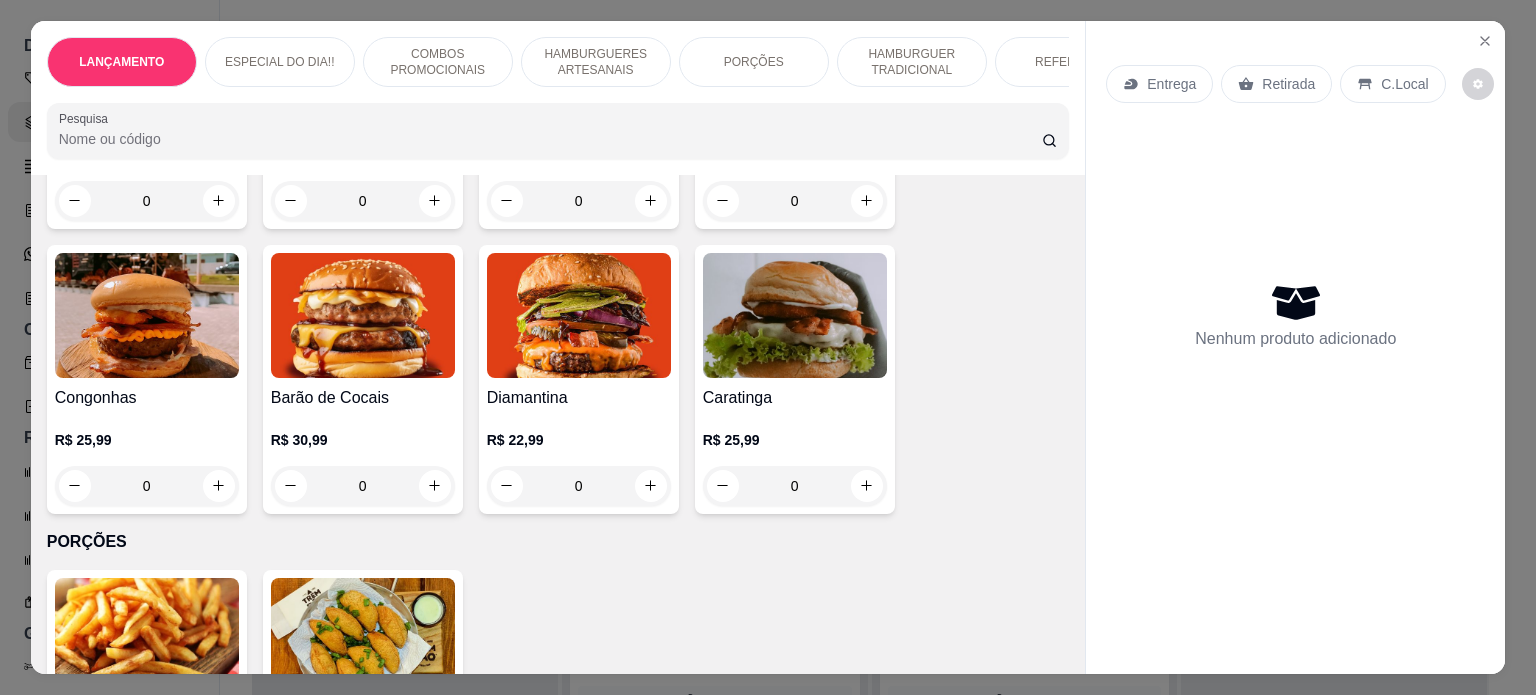 click on "0" at bounding box center [795, 486] 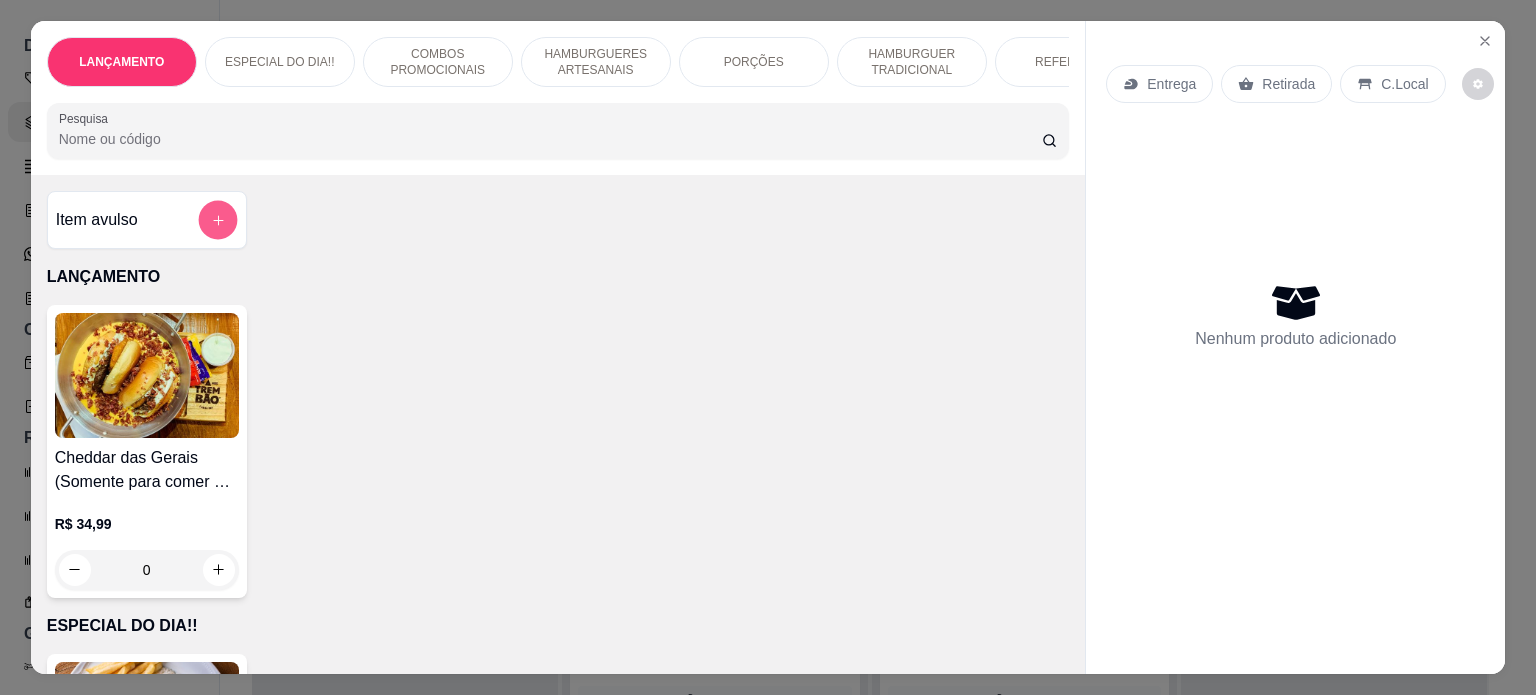 click 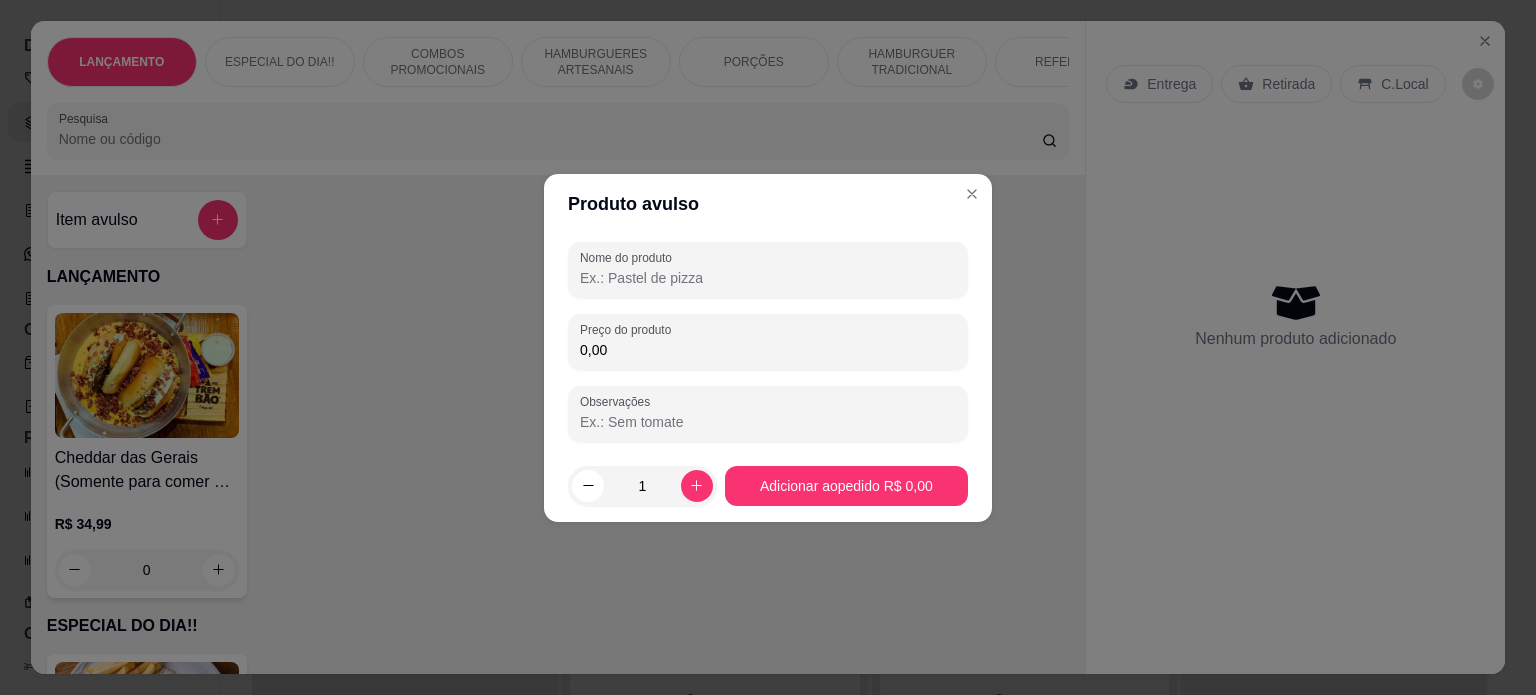 click on "Nome do produto" at bounding box center [768, 278] 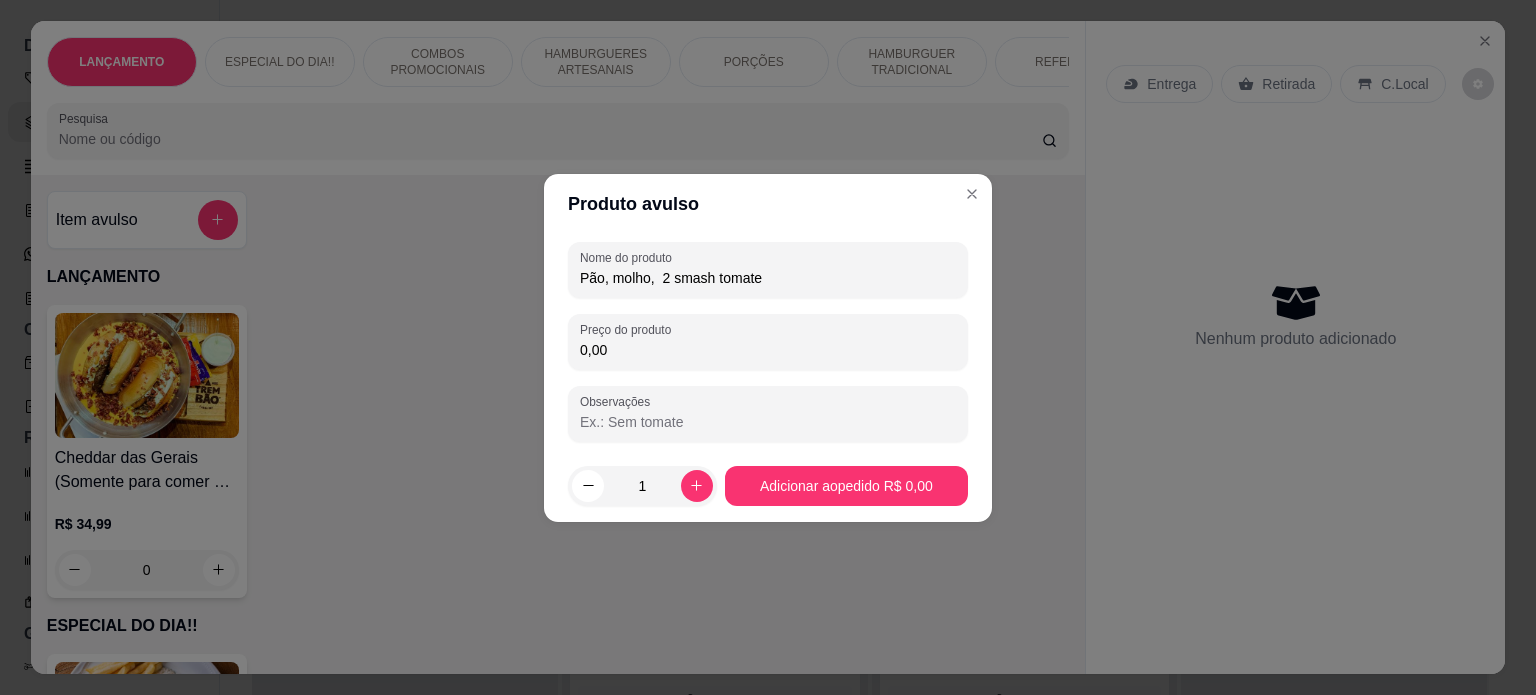 click on "Pão, molho,  2 smash tomate" at bounding box center [768, 278] 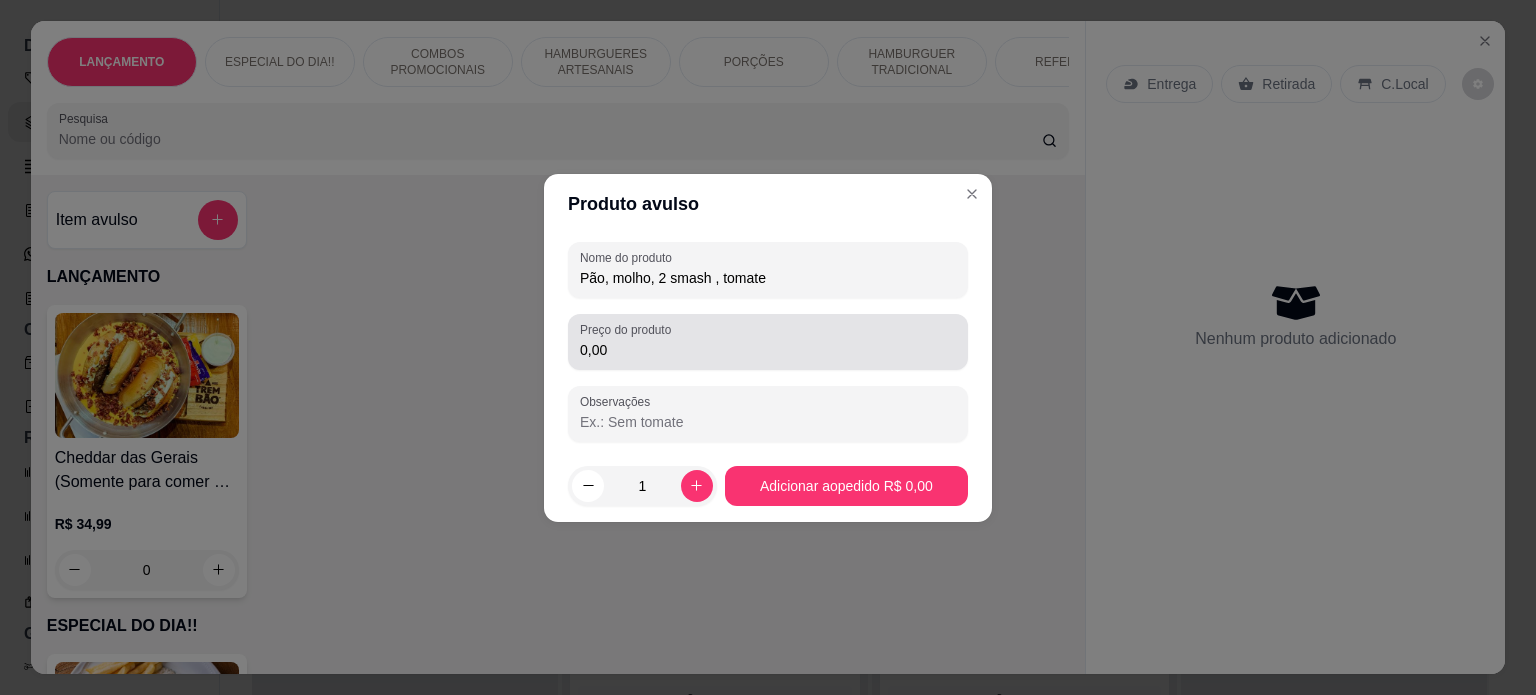 type on "Pão, molho, 2 smash , tomate" 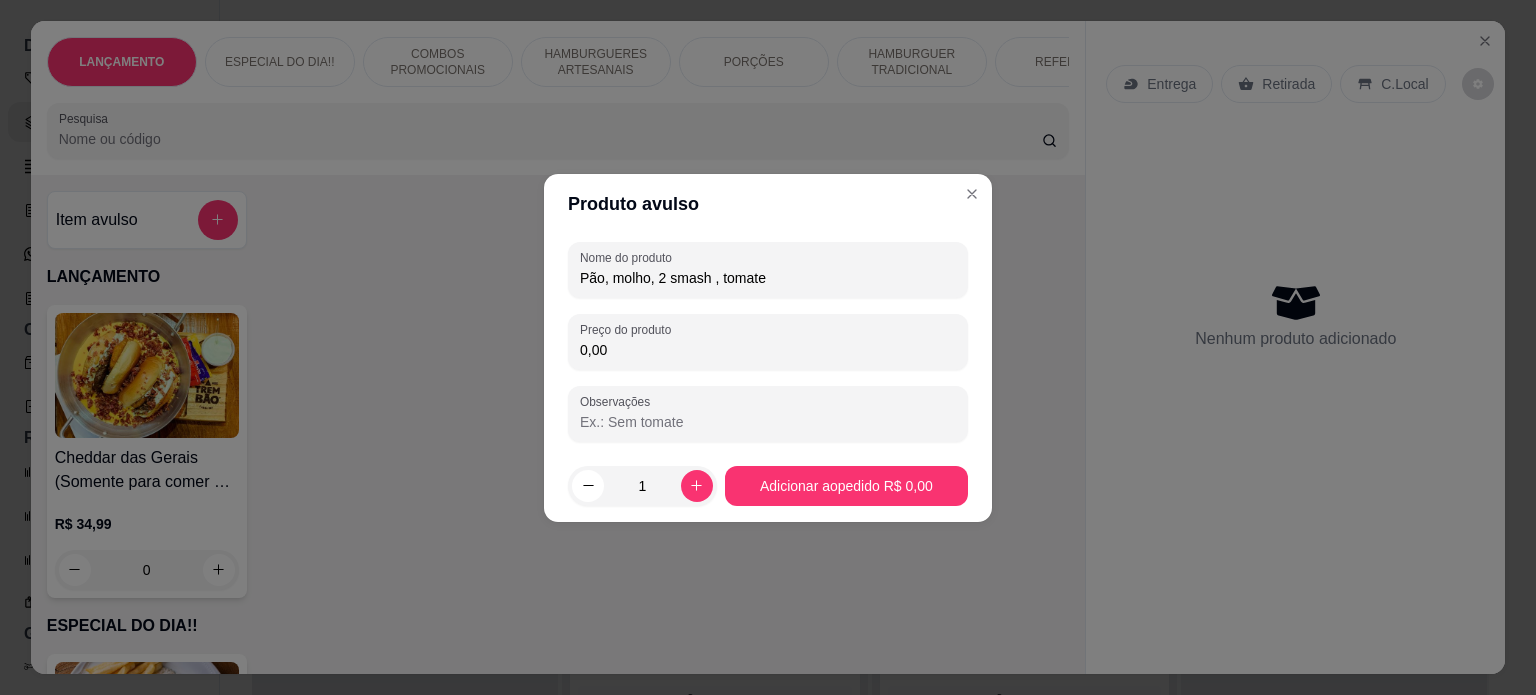 click on "0,00" at bounding box center (768, 350) 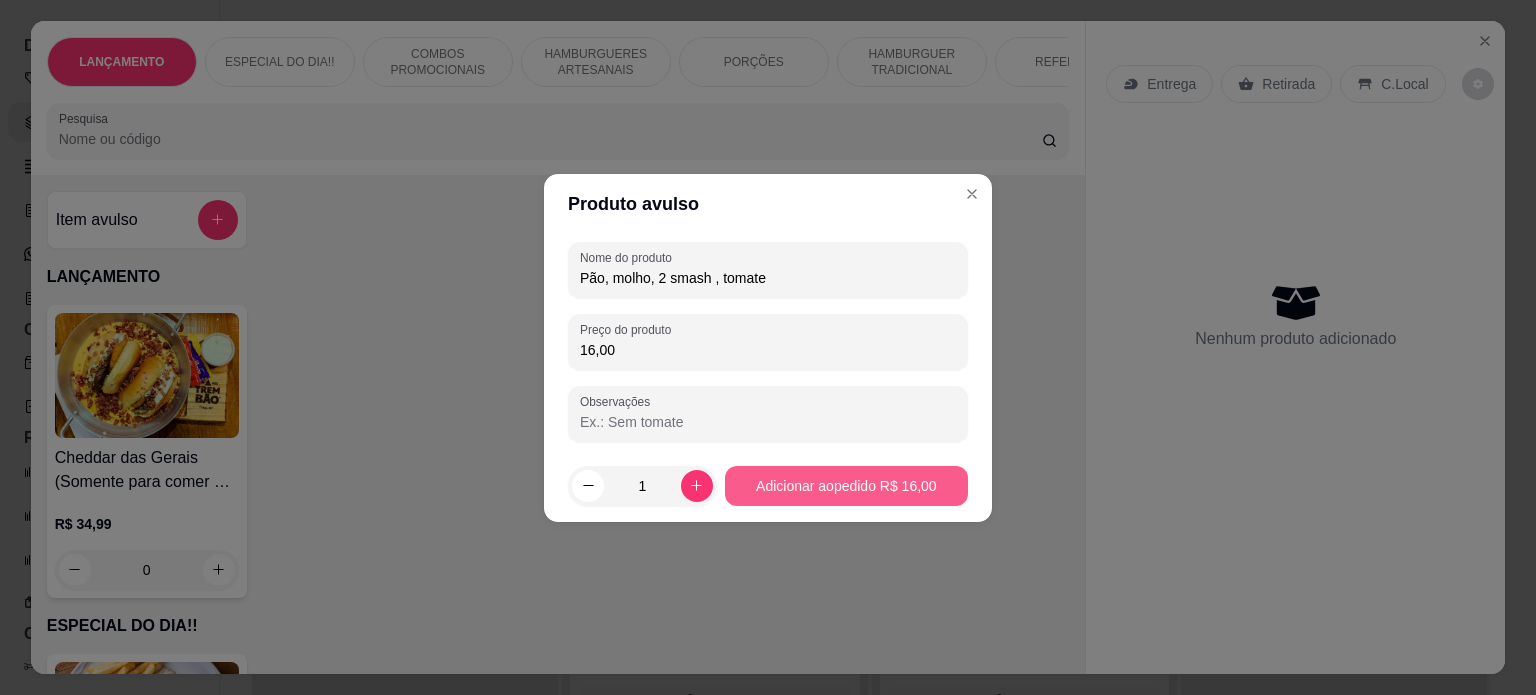 type on "16,00" 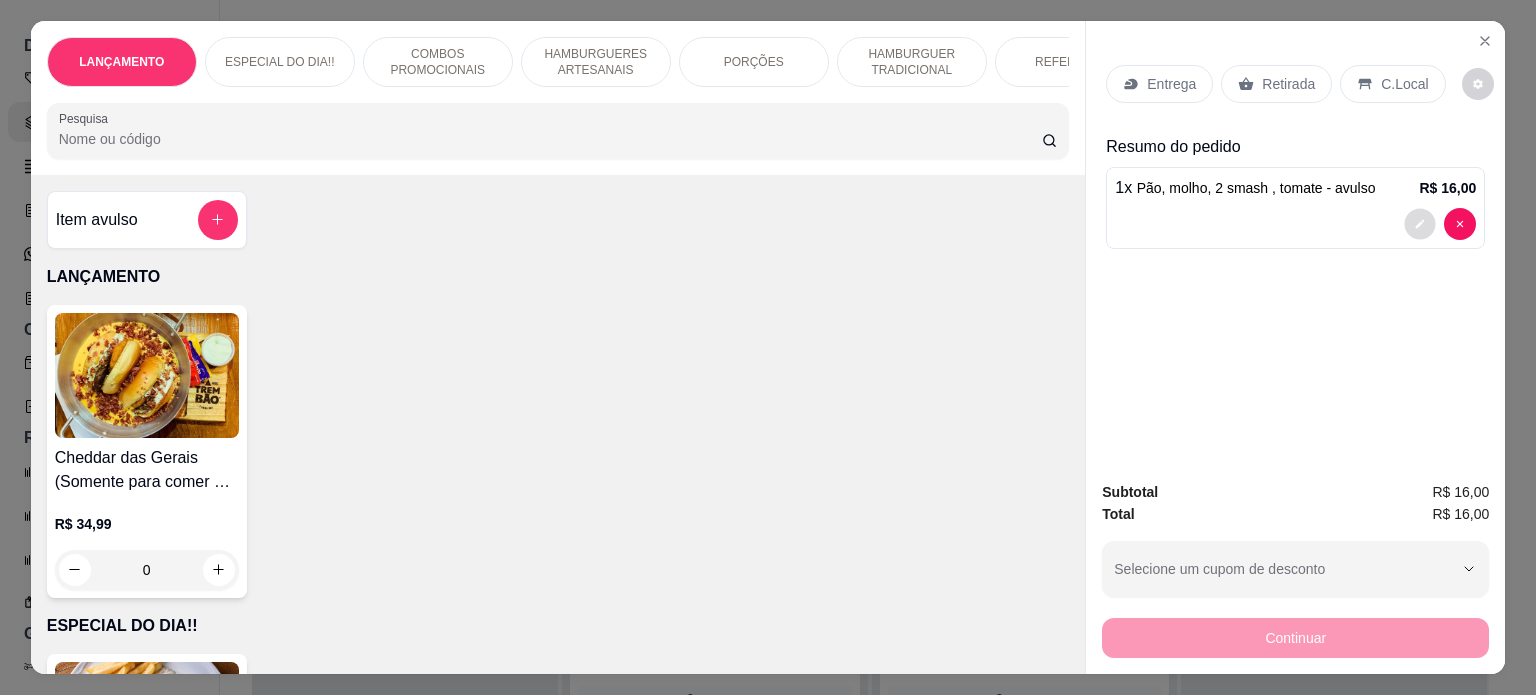 click at bounding box center [1420, 223] 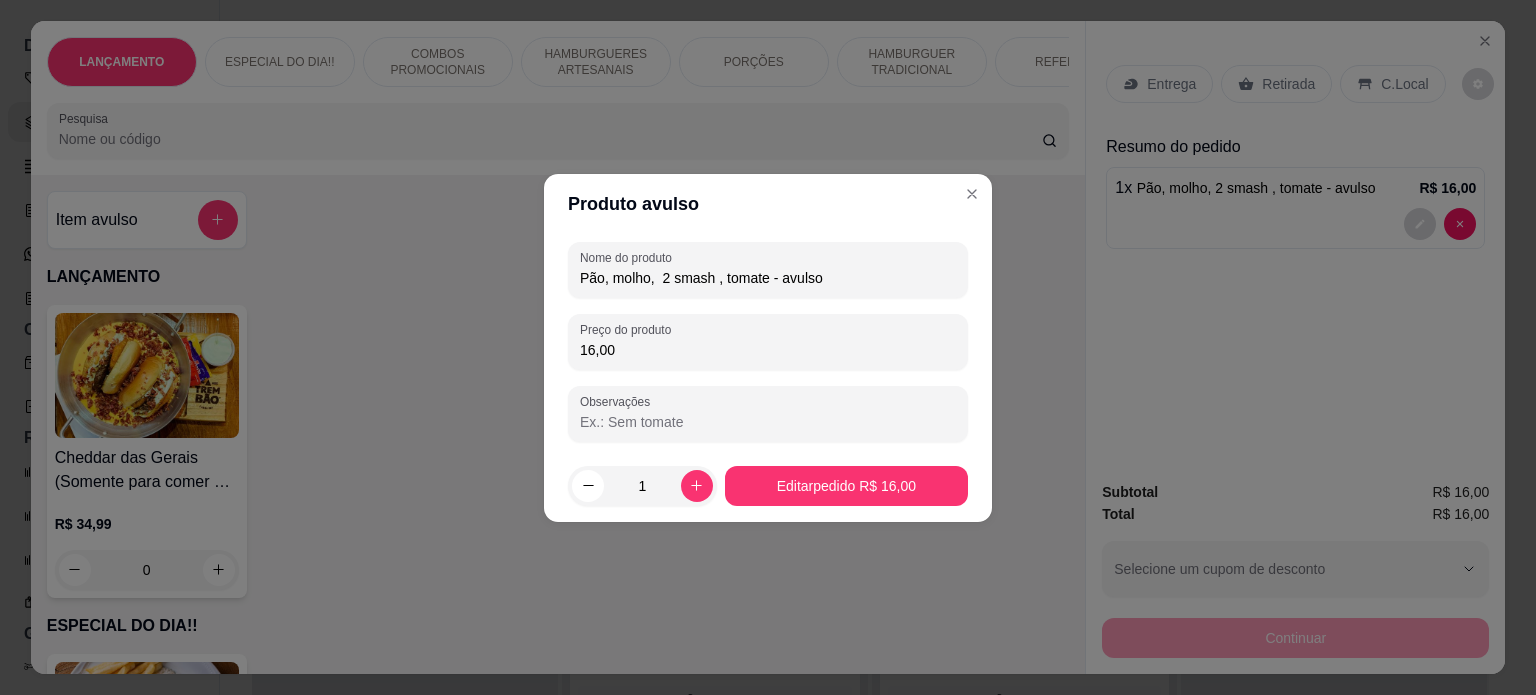 click on "Pão, molho,  2 smash , tomate - avulso" at bounding box center [768, 278] 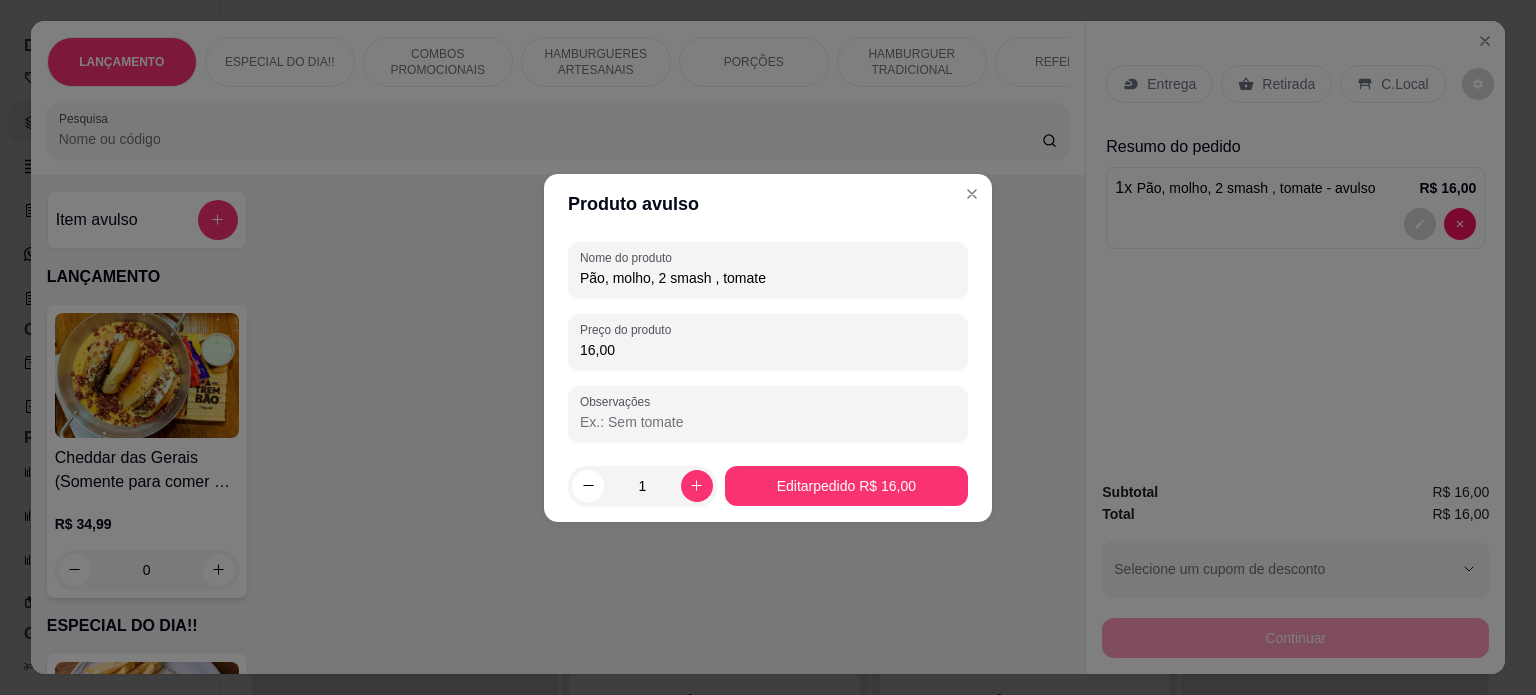drag, startPoint x: 832, startPoint y: 277, endPoint x: 569, endPoint y: 270, distance: 263.09314 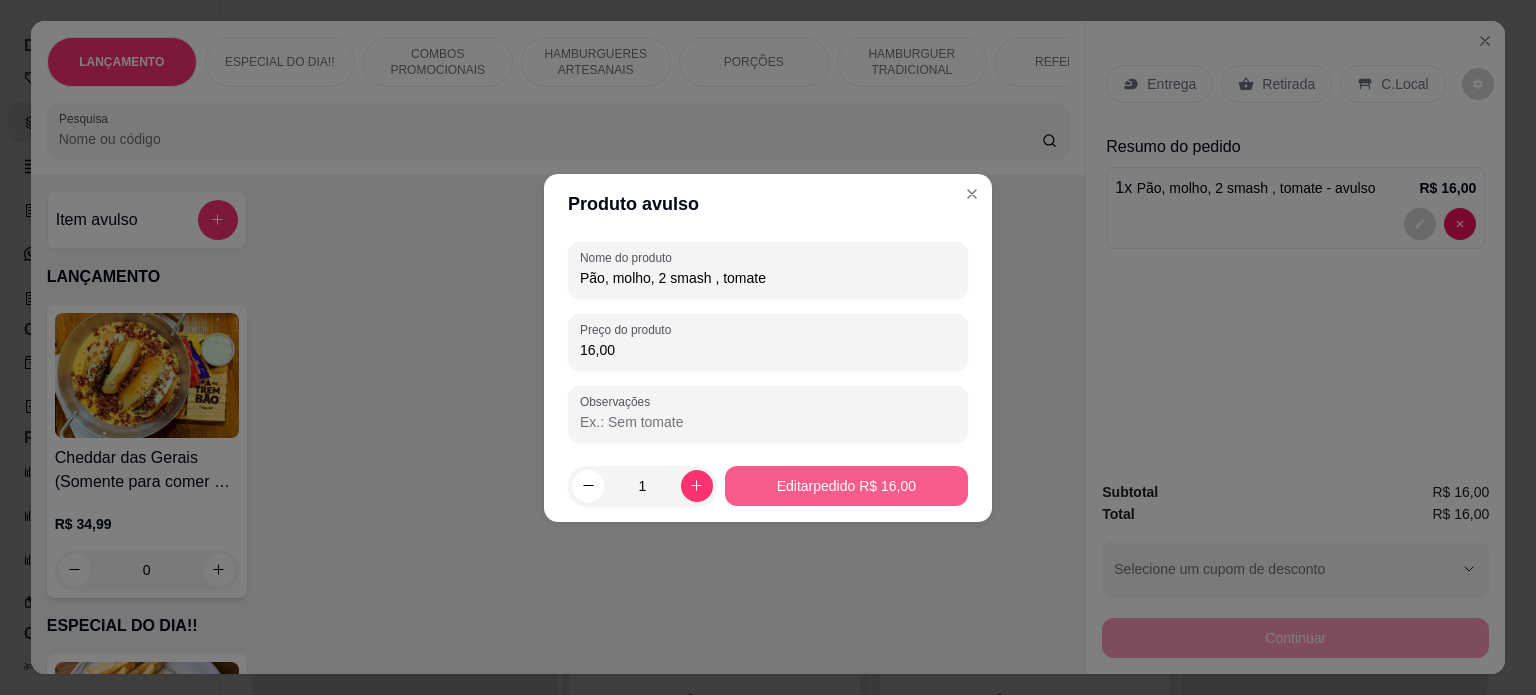 type on "Pão, molho, 2 smash , tomate" 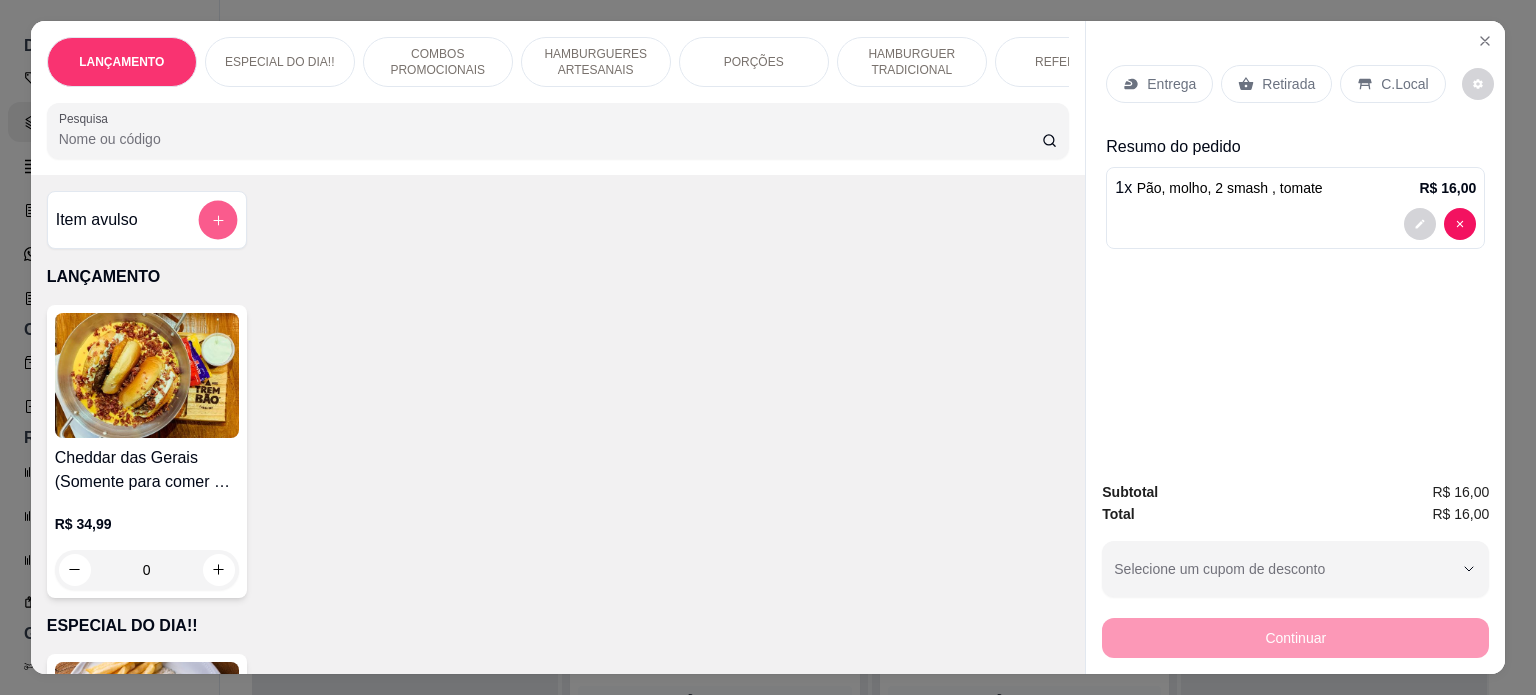 click 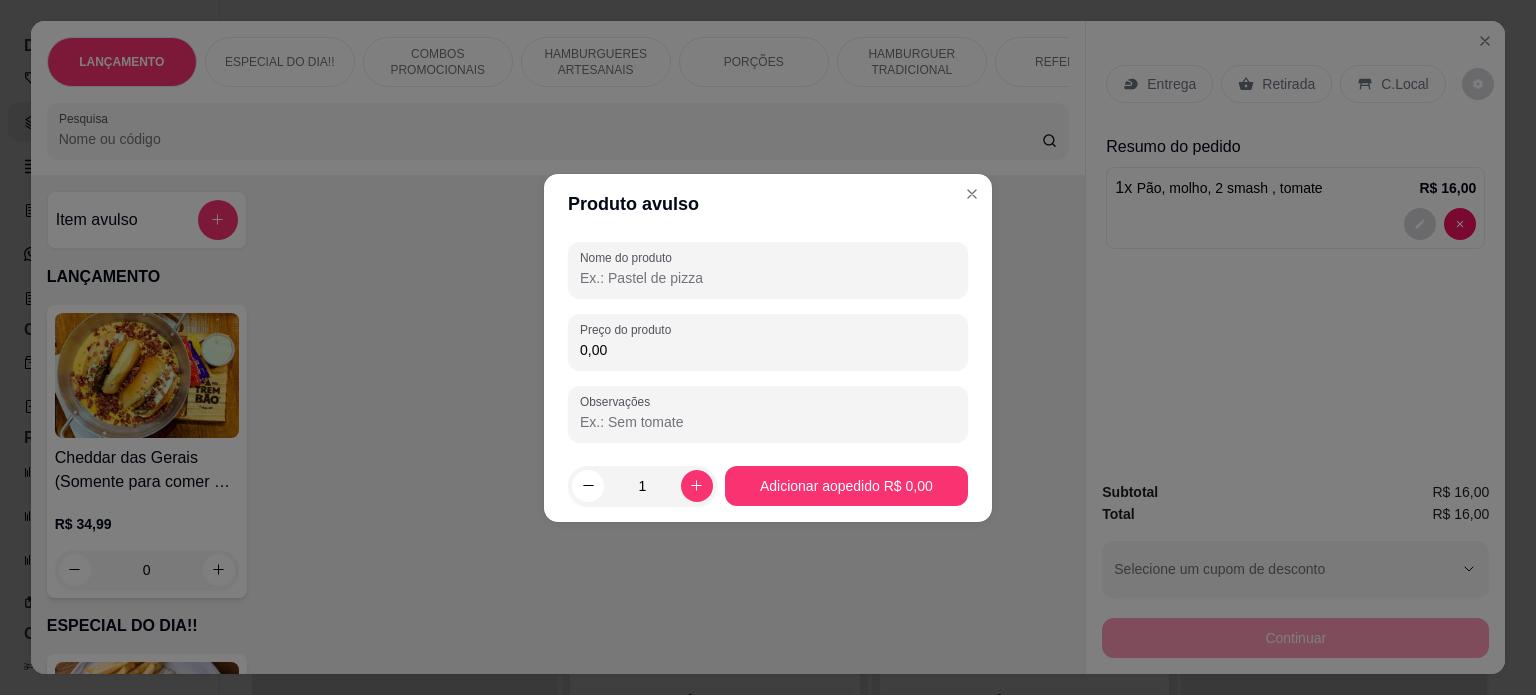 click on "Nome do produto" at bounding box center [768, 278] 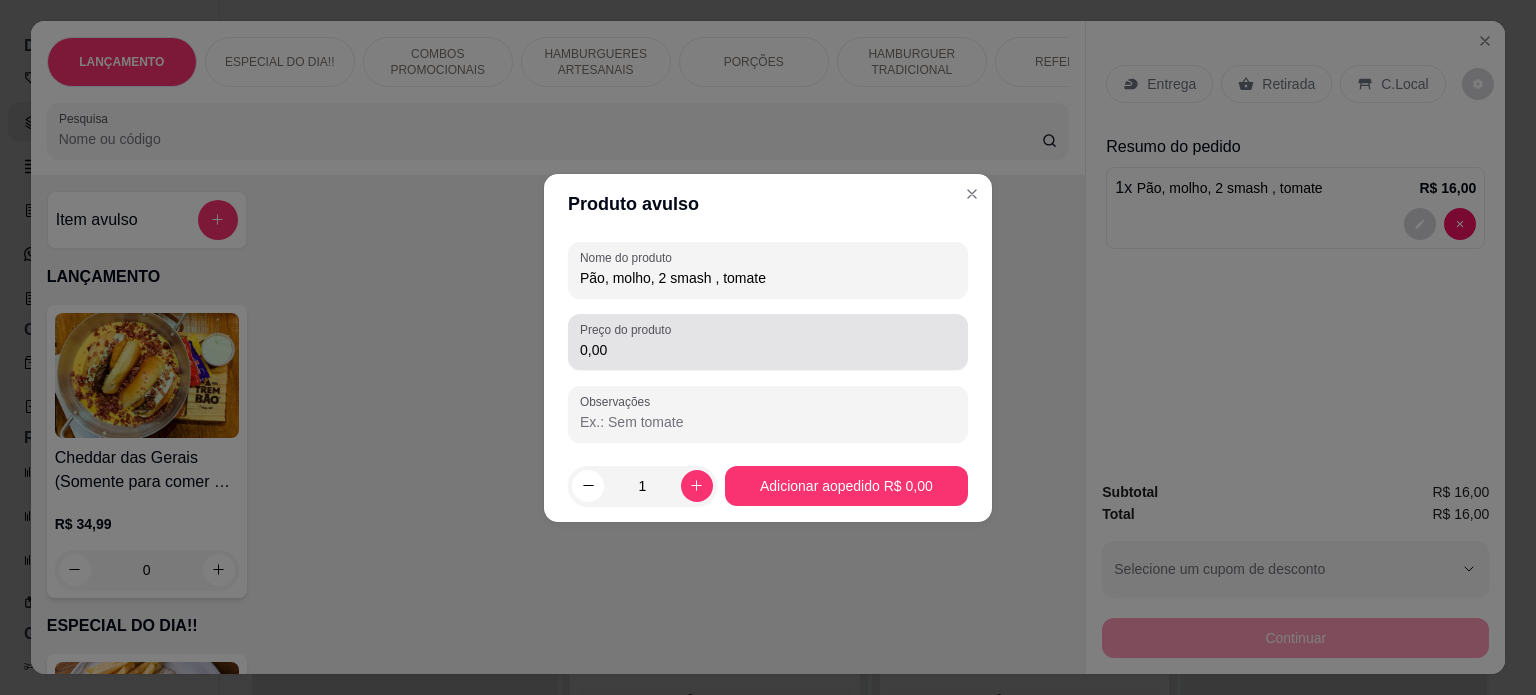 type on "Pão, molho, 2 smash , tomate" 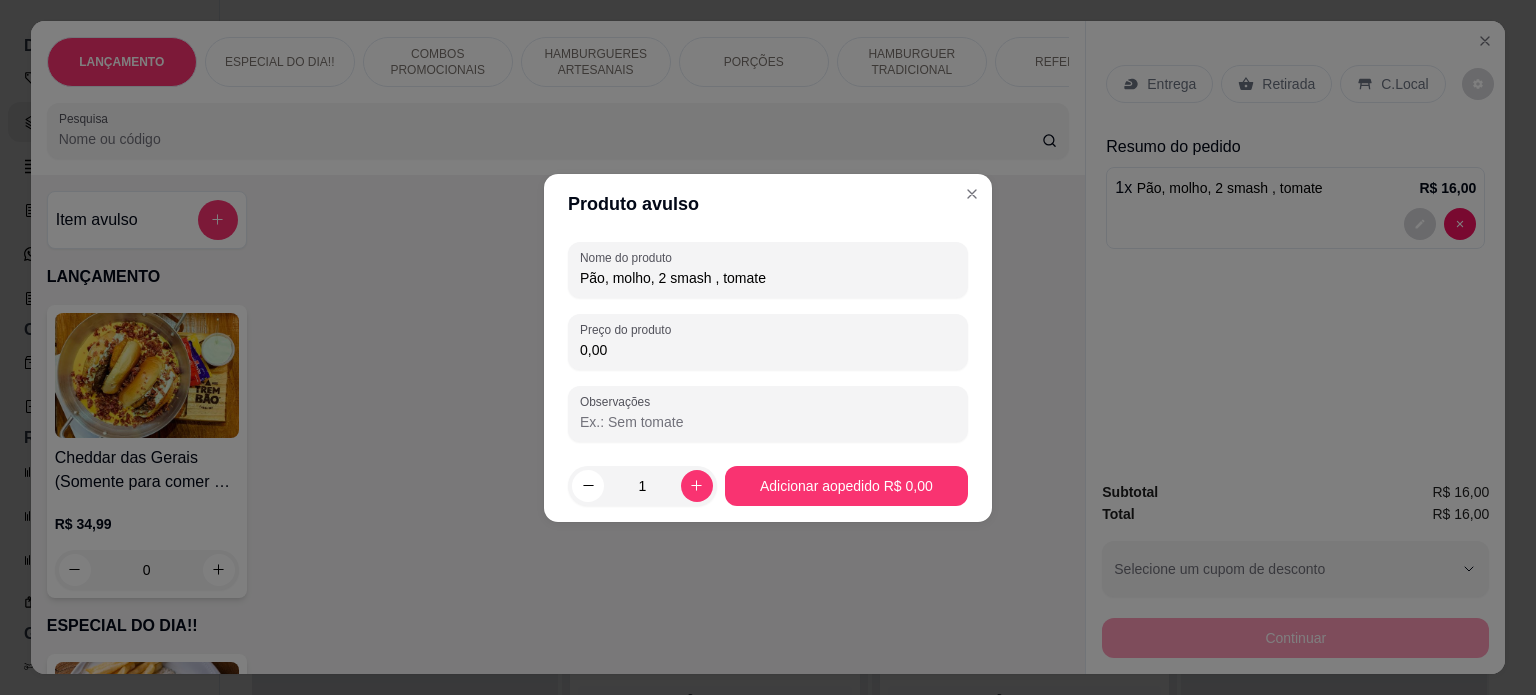 click on "0,00" at bounding box center (768, 350) 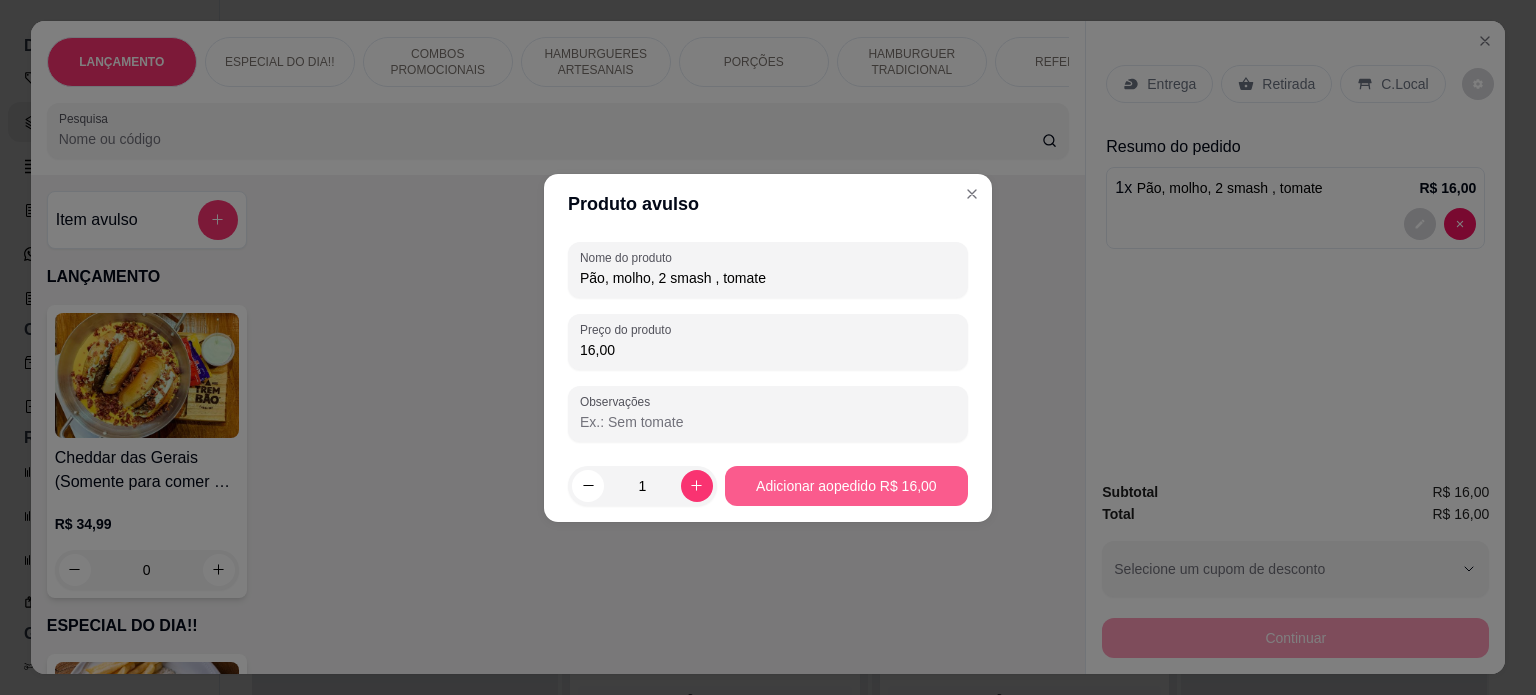 type on "16,00" 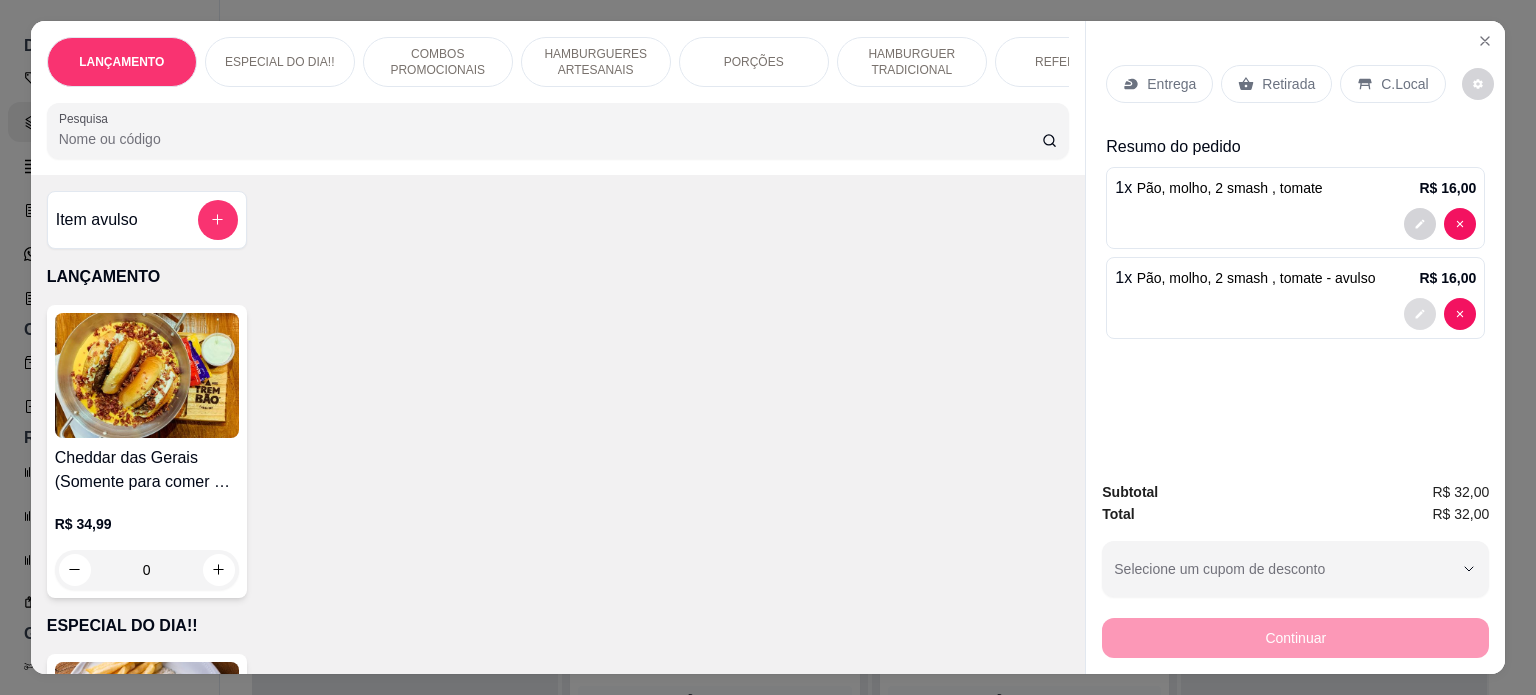 click at bounding box center [1420, 314] 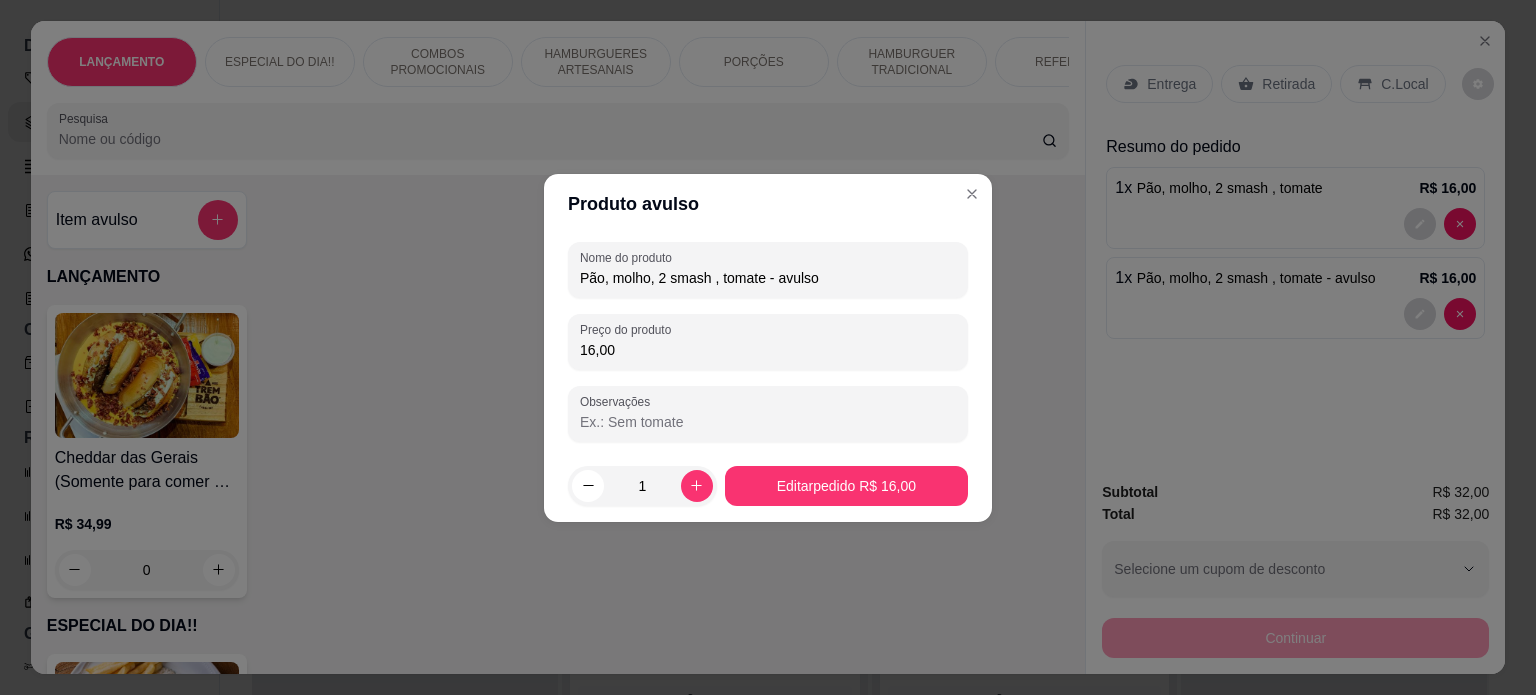 drag, startPoint x: 884, startPoint y: 277, endPoint x: 766, endPoint y: 274, distance: 118.03813 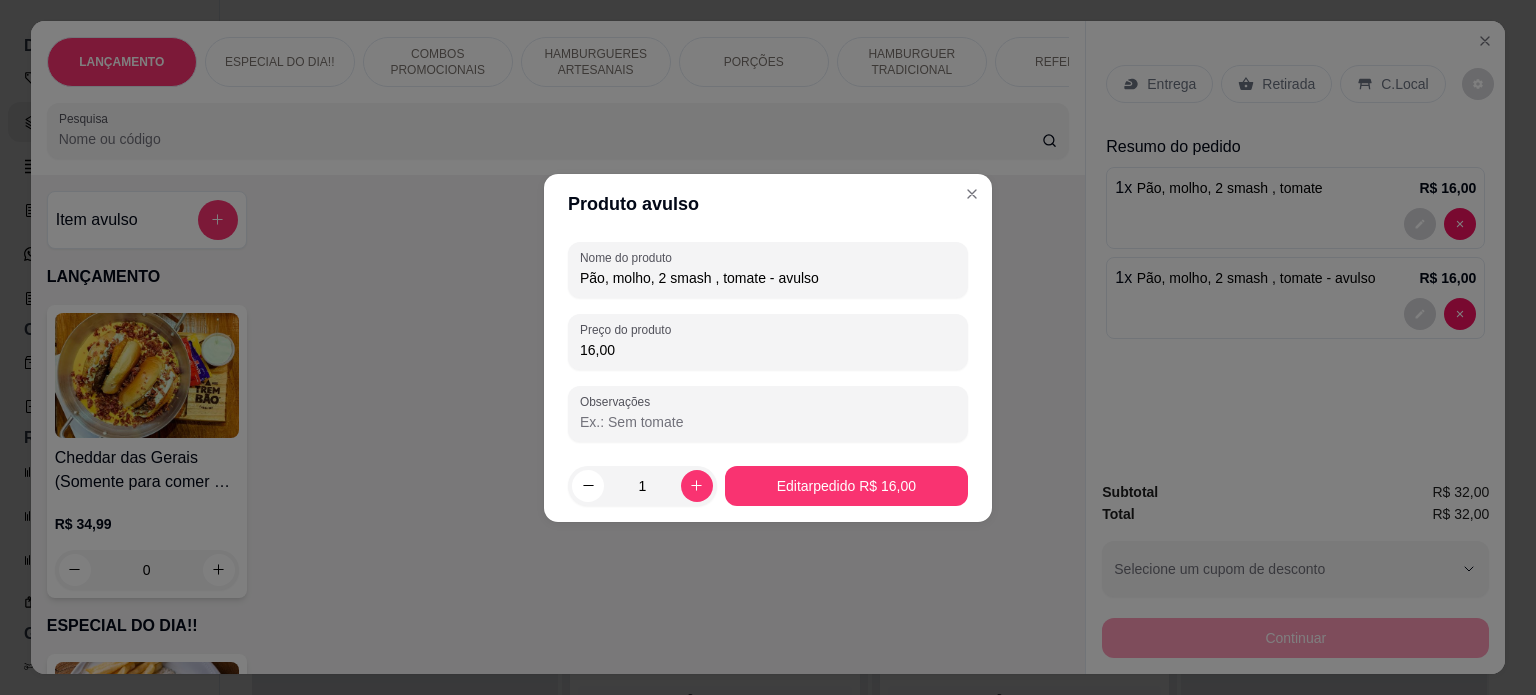 click on "Pão, molho, 2 smash , tomate - avulso" at bounding box center [768, 278] 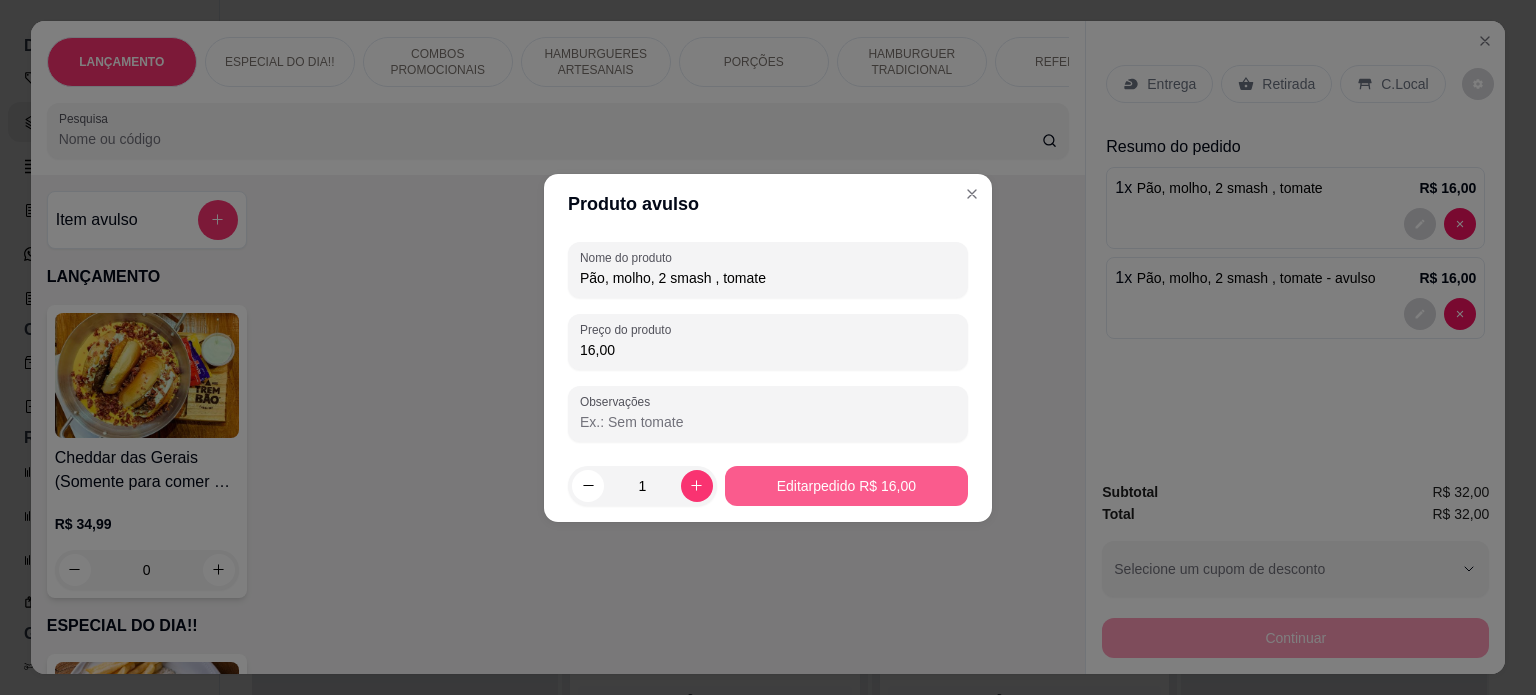 type on "Pão, molho, 2 smash , tomate" 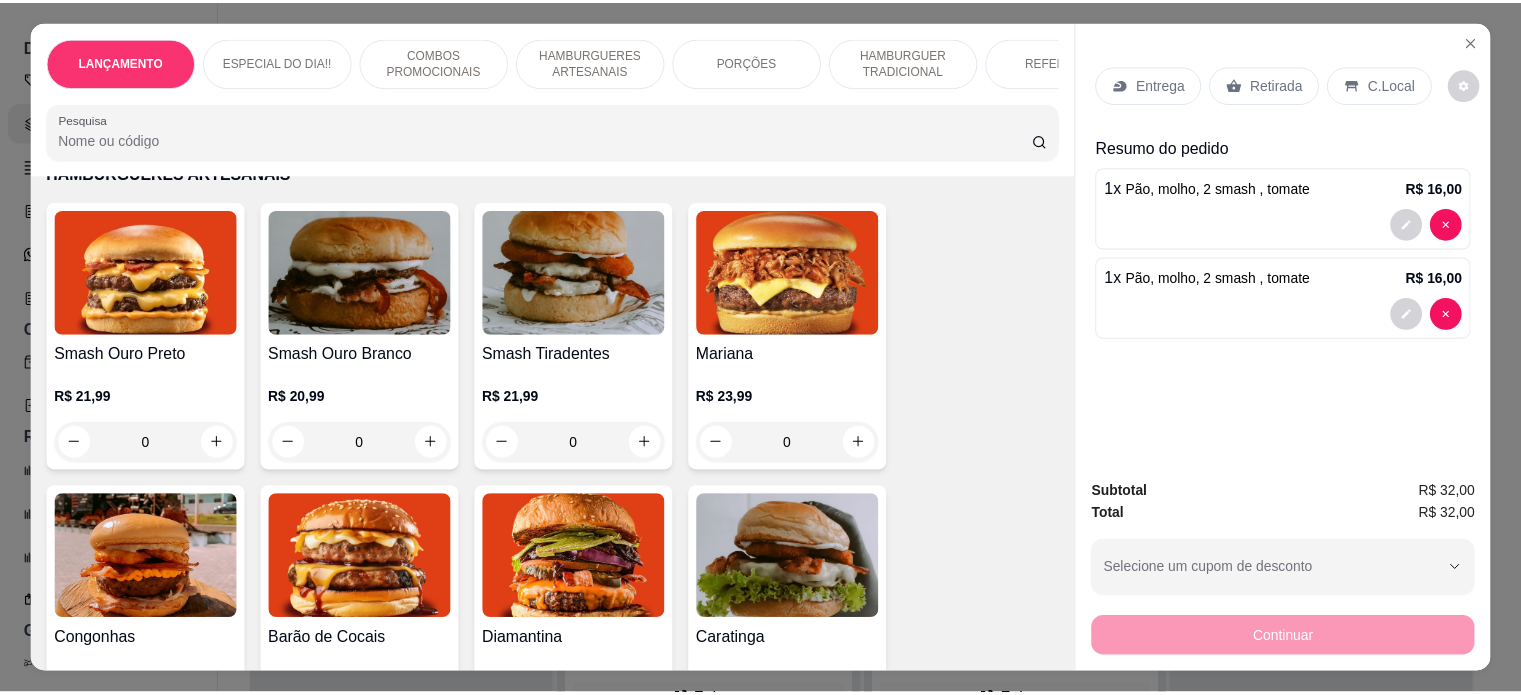 scroll, scrollTop: 1180, scrollLeft: 0, axis: vertical 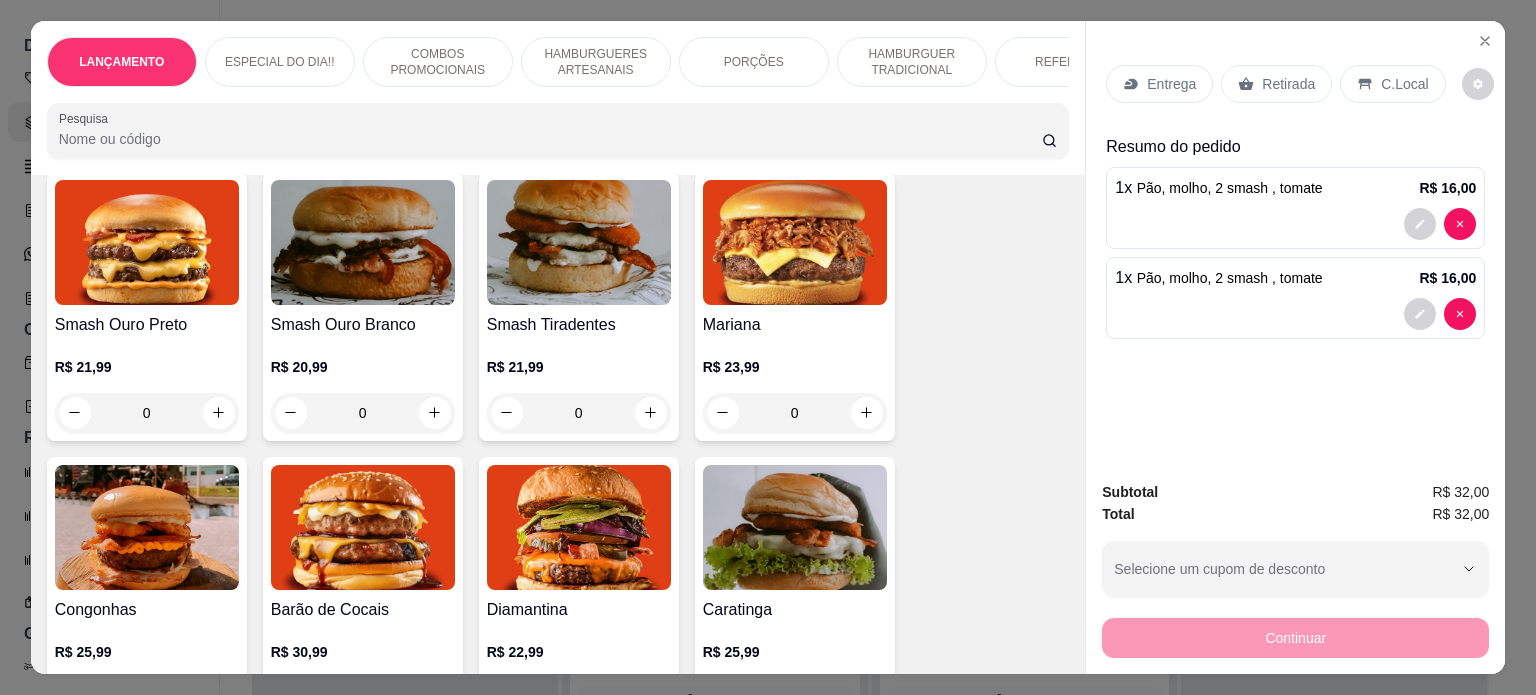 click on "0" at bounding box center (795, 413) 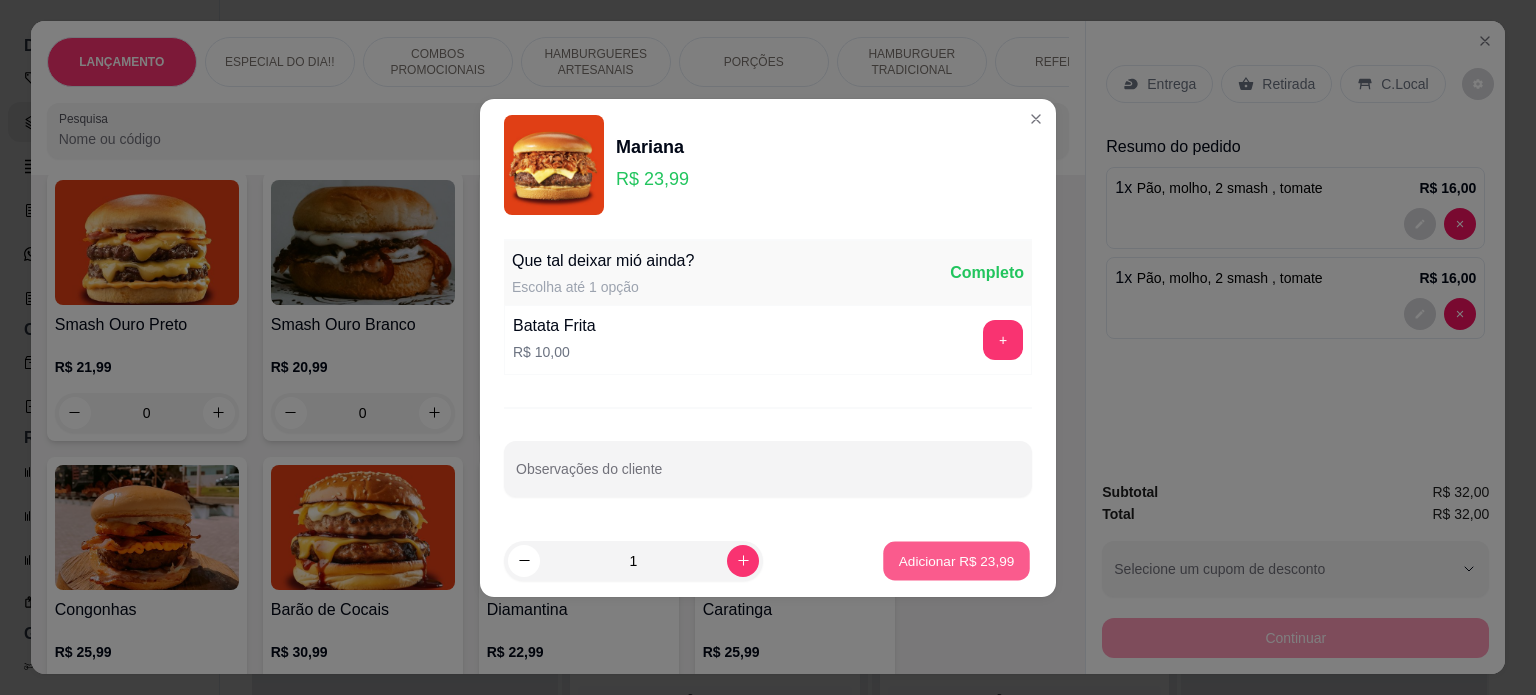 click on "Adicionar R$ 23,99" at bounding box center [957, 560] 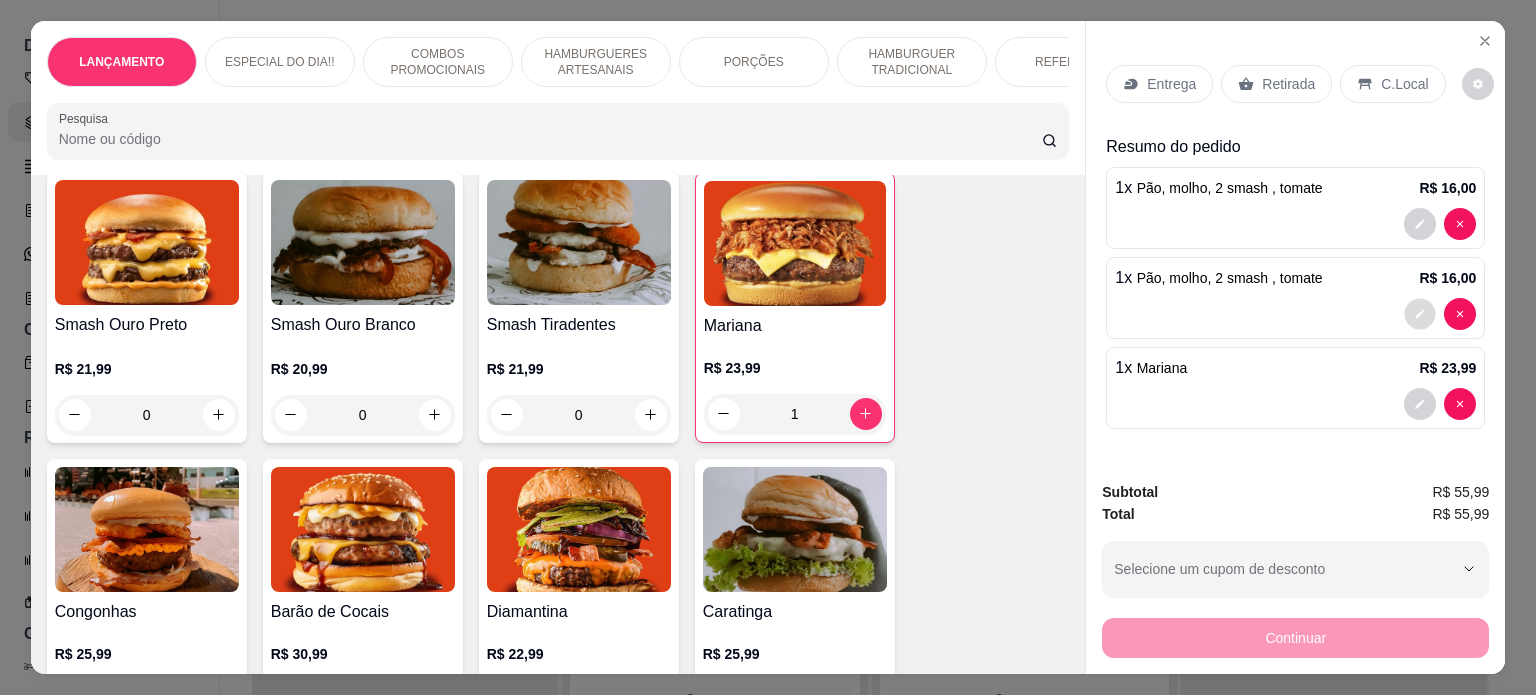 click 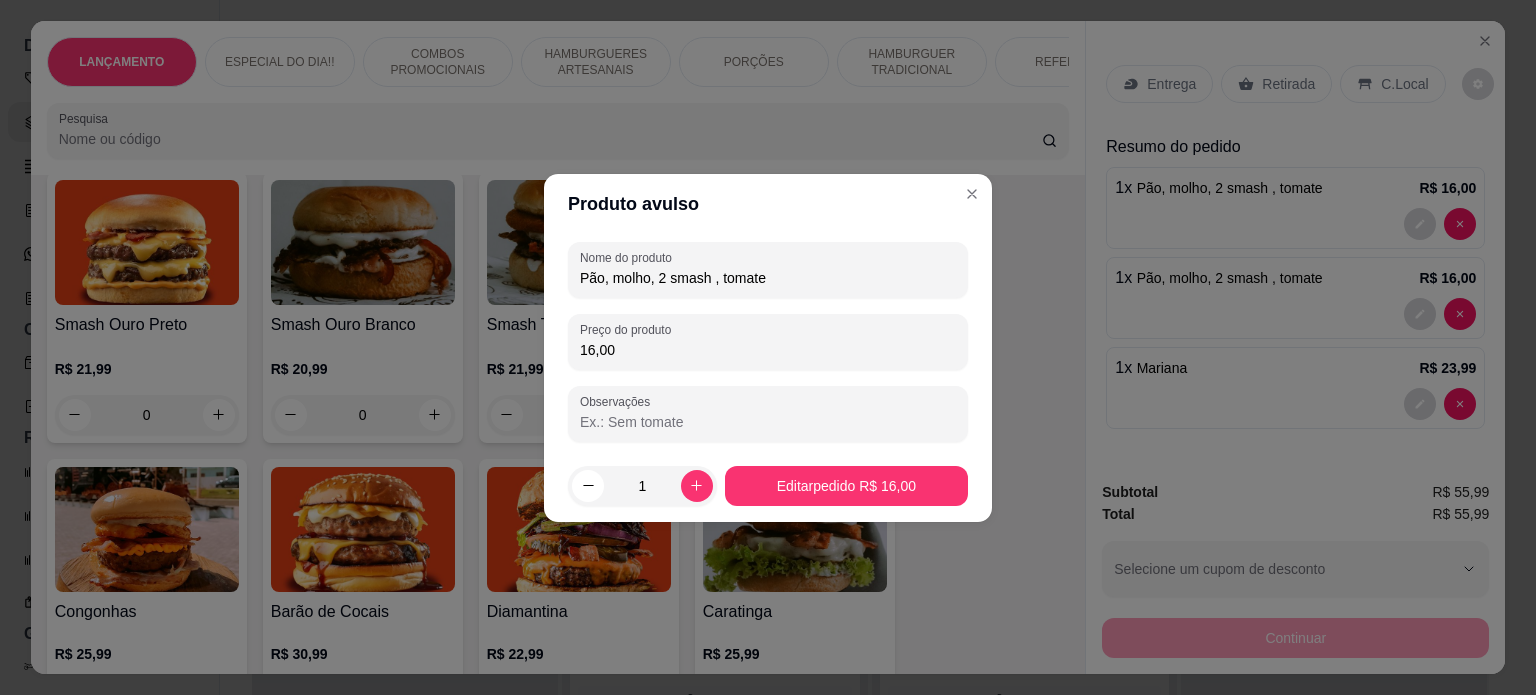 drag, startPoint x: 649, startPoint y: 284, endPoint x: 611, endPoint y: 278, distance: 38.470768 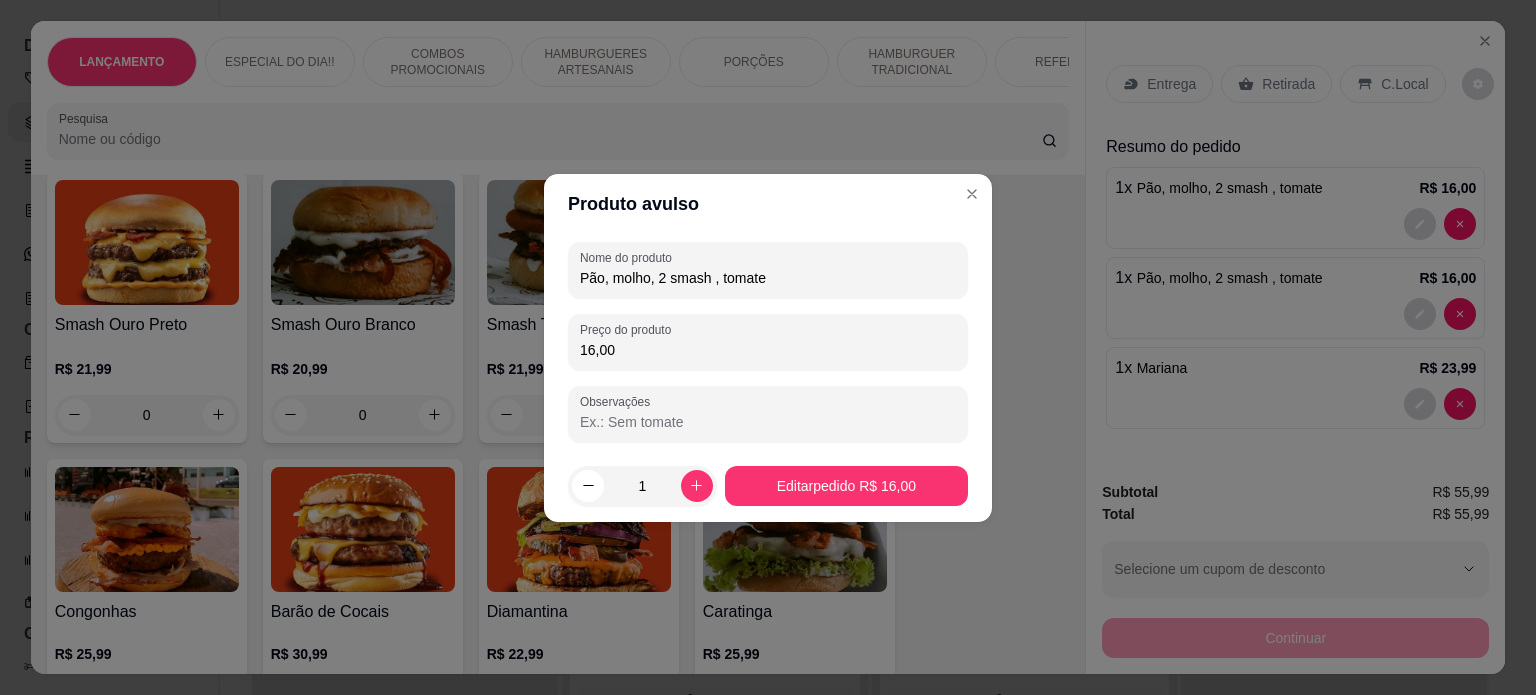 click on "Pão, molho, 2 smash , tomate" at bounding box center [768, 278] 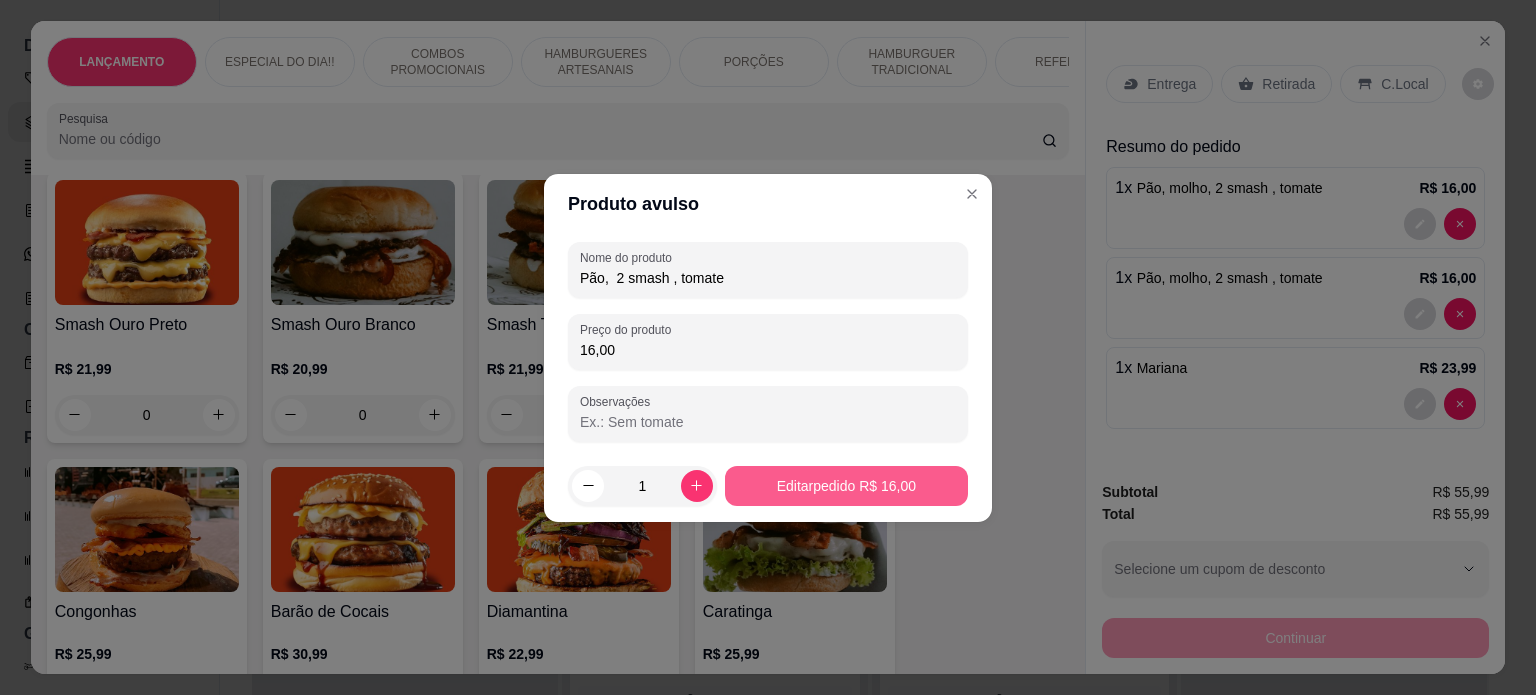 type on "Pão,  2 smash , tomate" 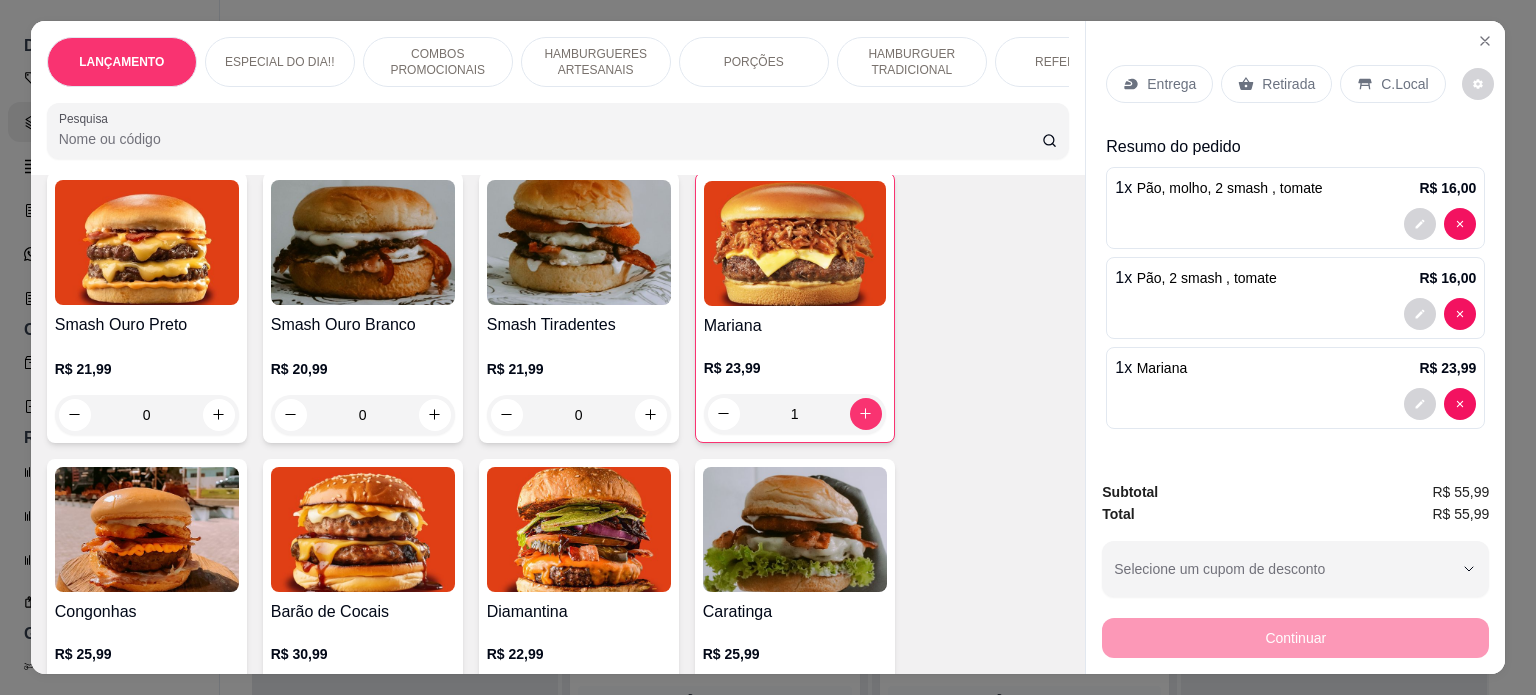 click on "0" at bounding box center [579, 415] 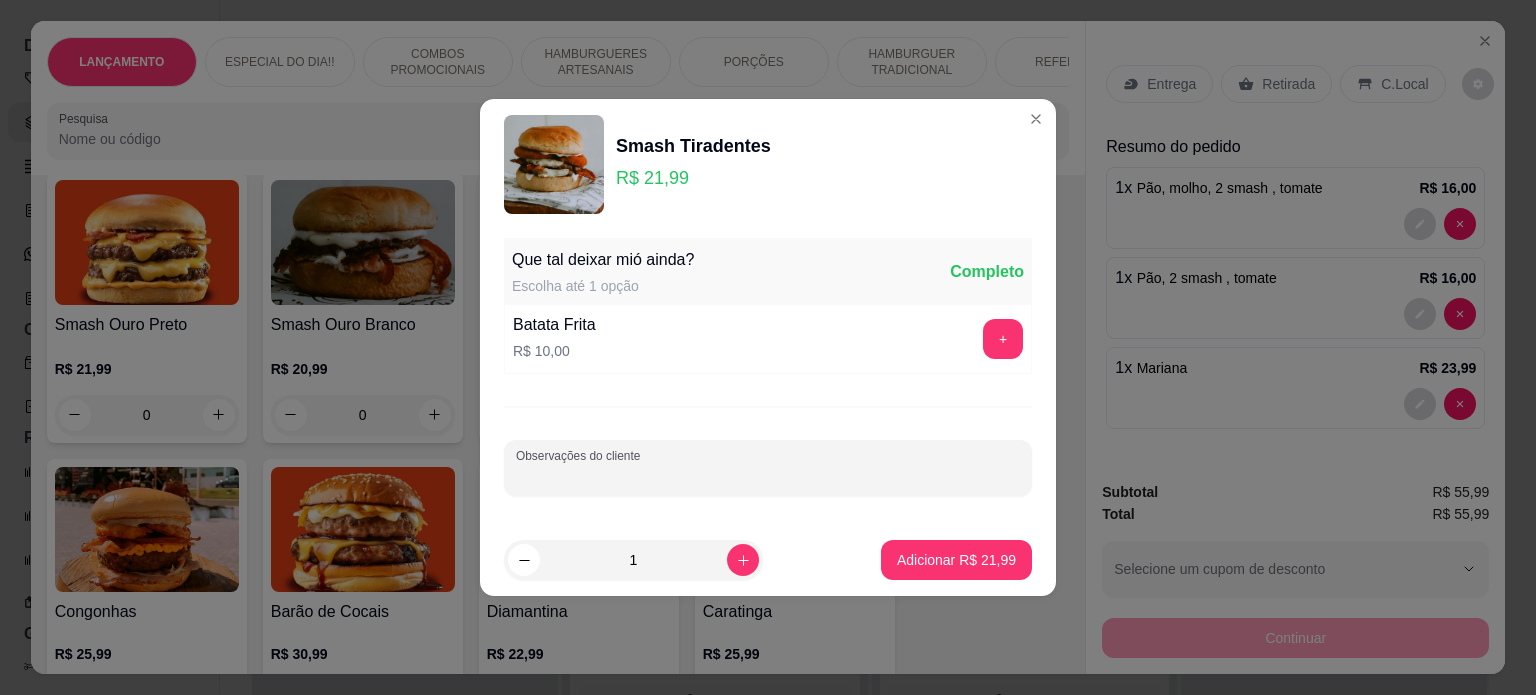 click on "Observações do cliente" at bounding box center (768, 476) 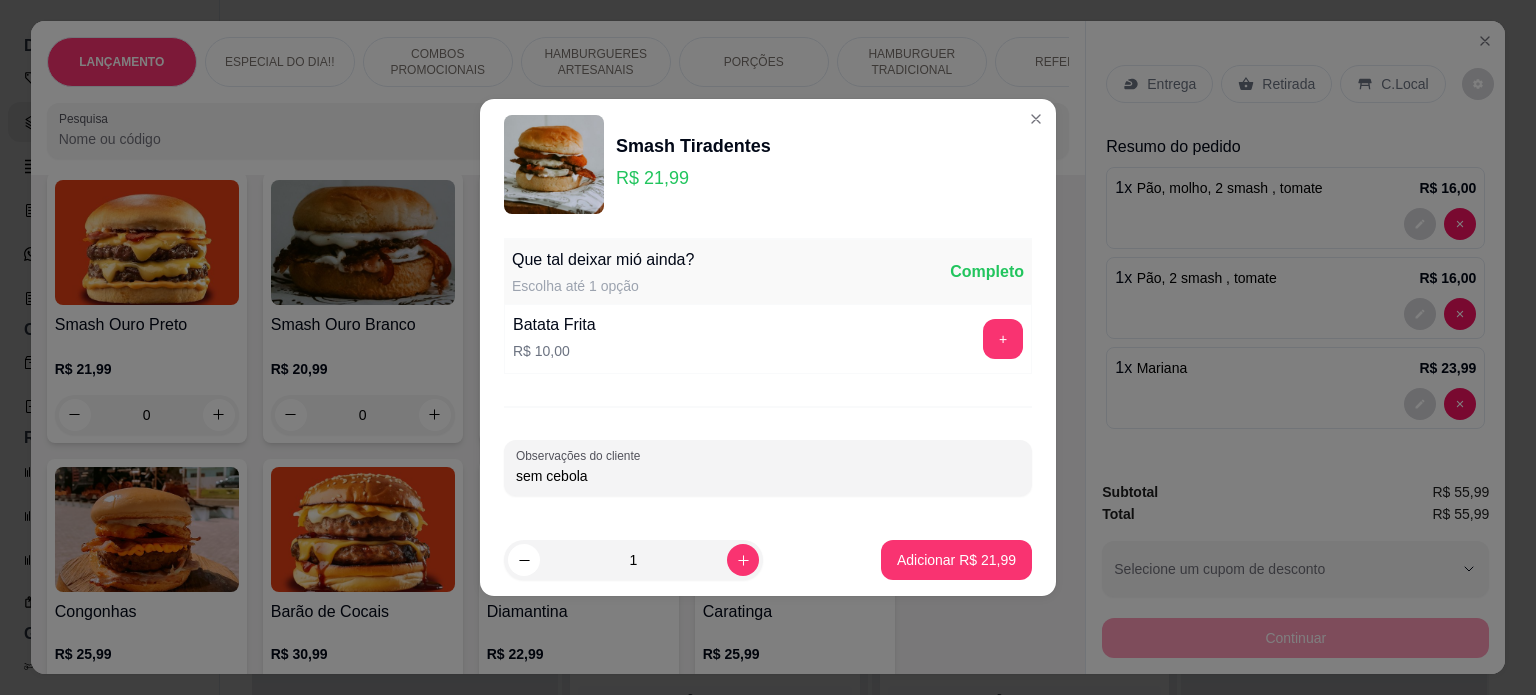 click on "sem cebola" at bounding box center (768, 476) 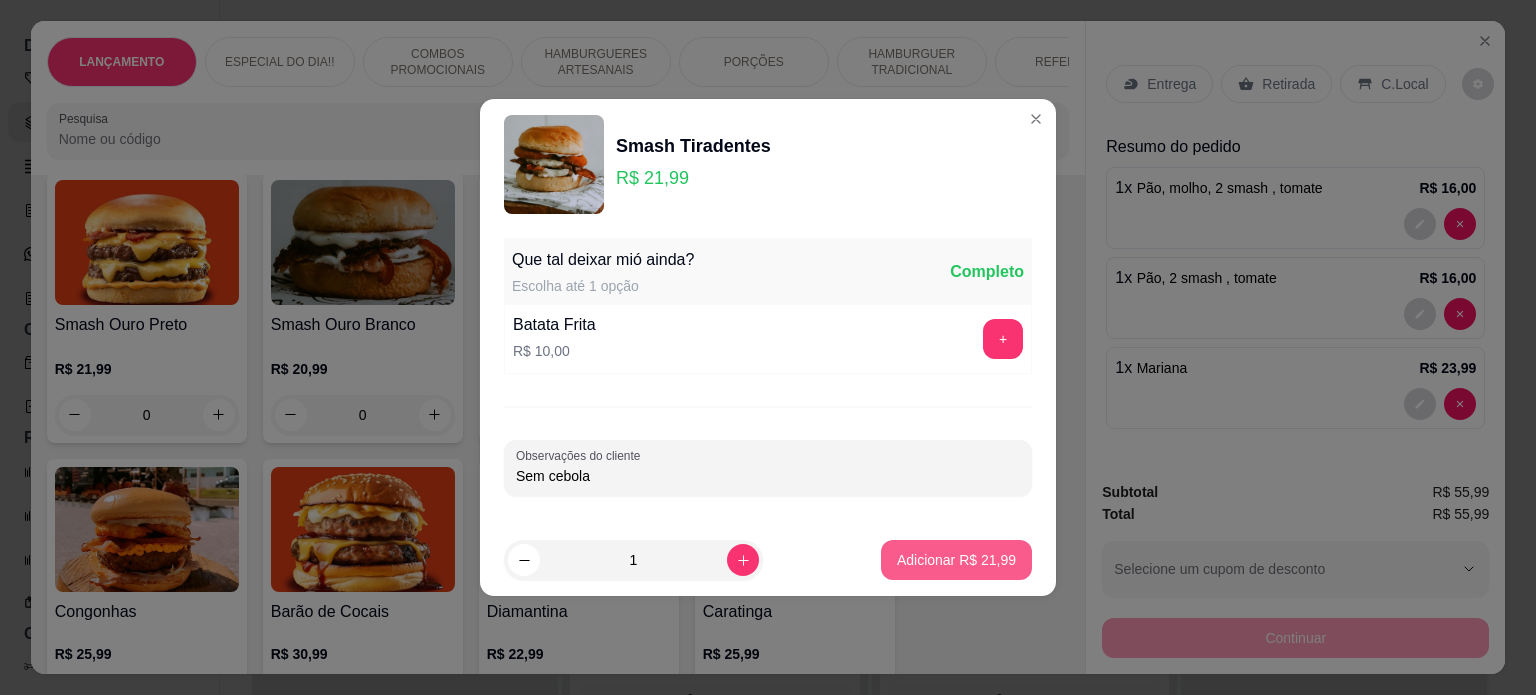 type on "Sem cebola" 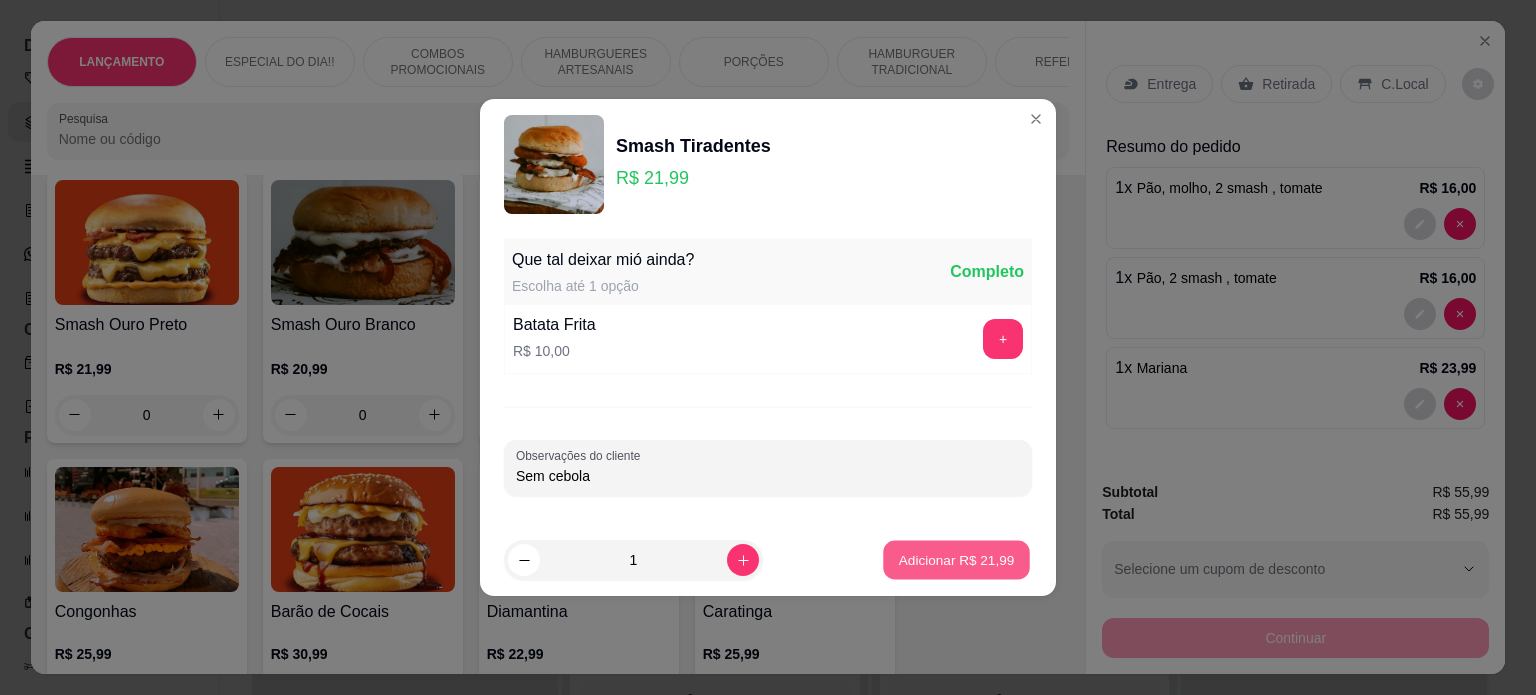 click on "Adicionar   R$ 21,99" at bounding box center (957, 560) 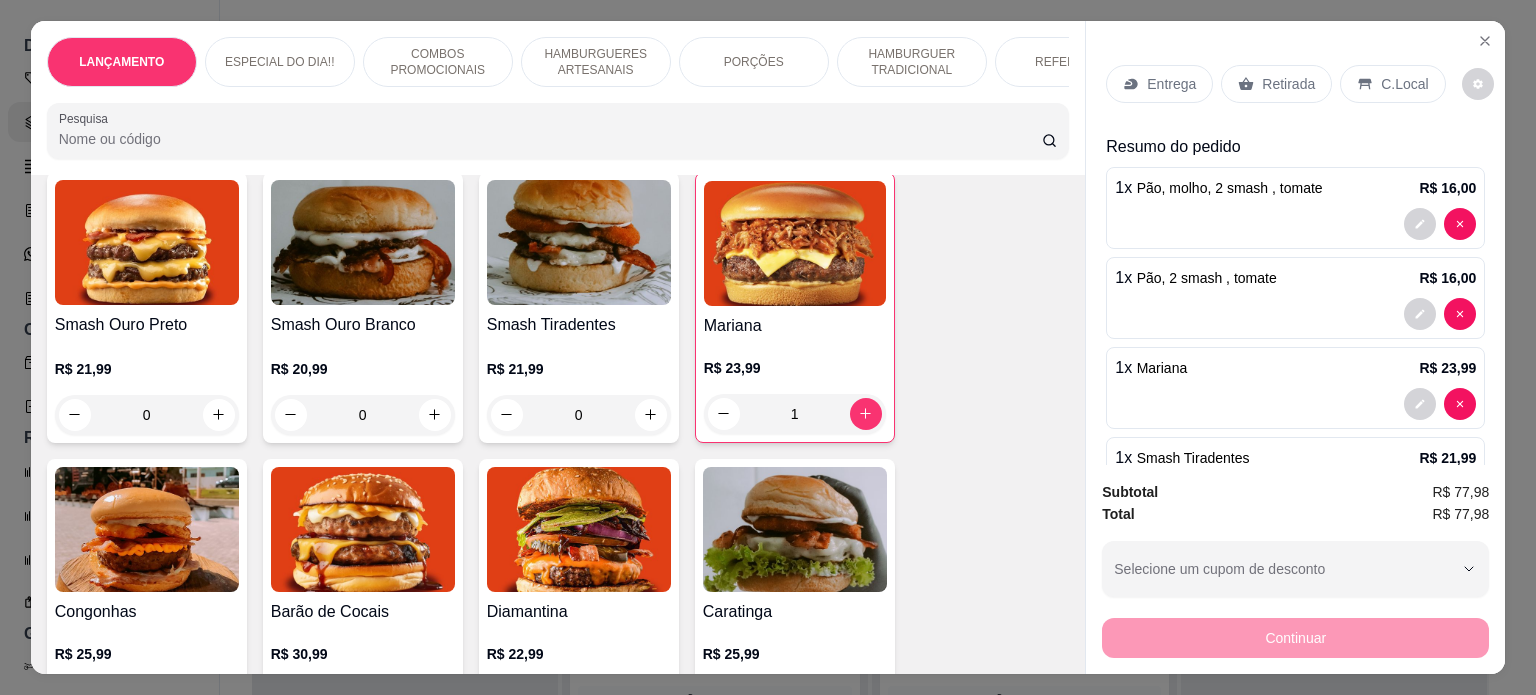 click on "Retirada" at bounding box center (1288, 84) 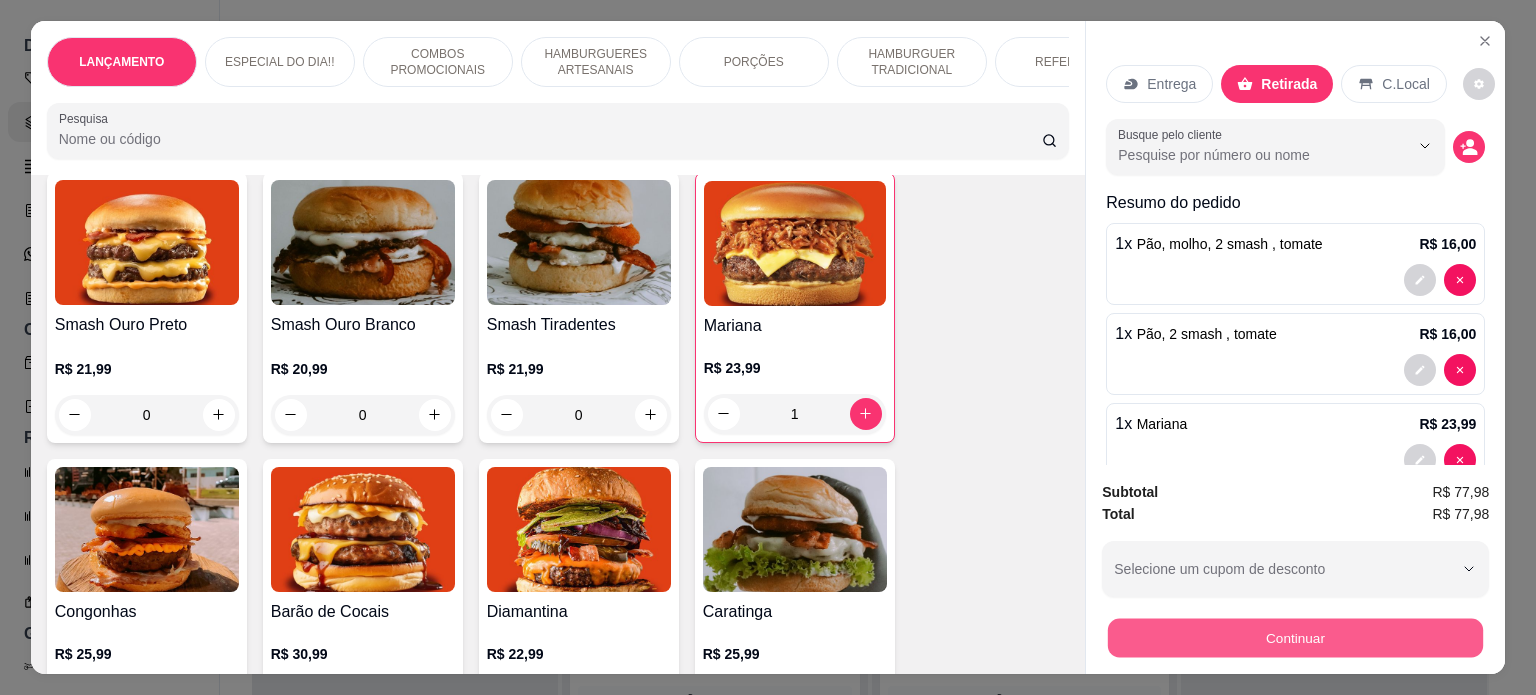 click on "Continuar" at bounding box center [1295, 638] 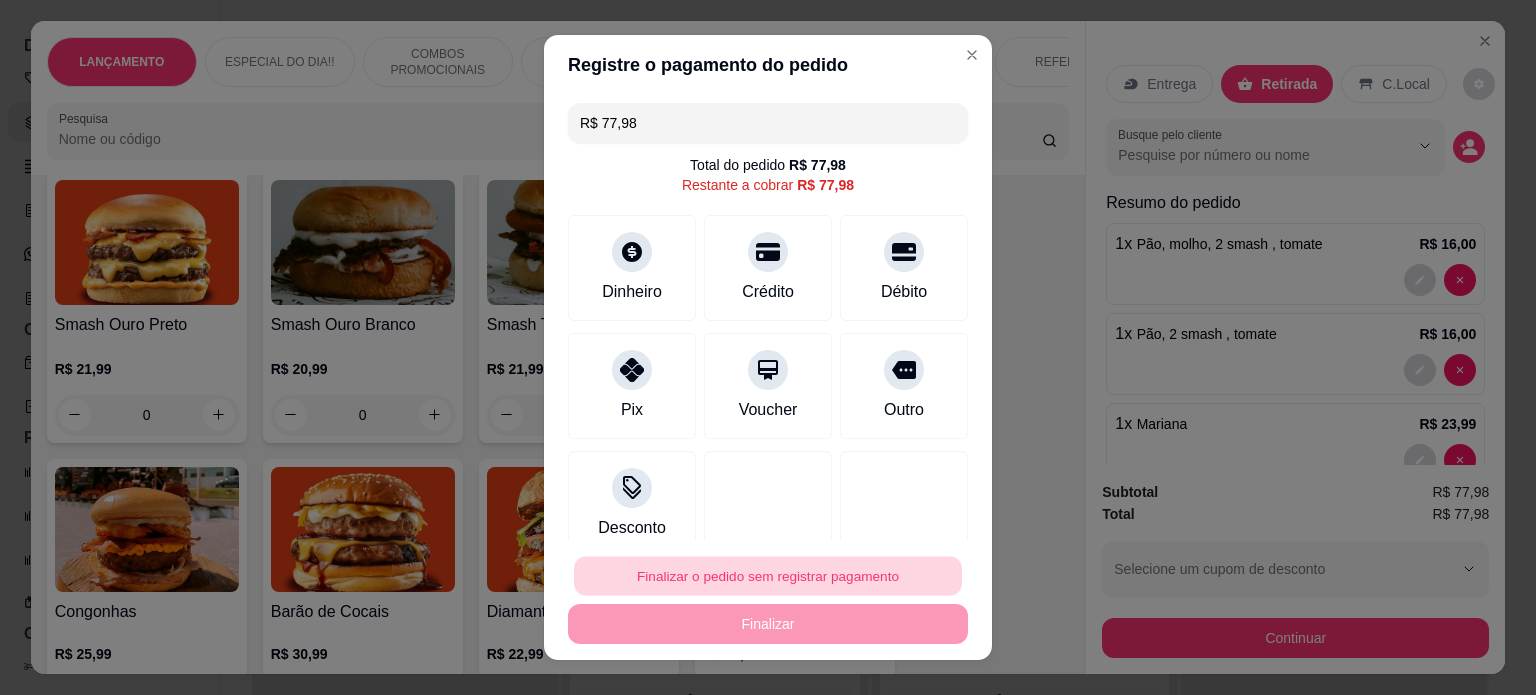 click on "Finalizar o pedido sem registrar pagamento" at bounding box center (768, 576) 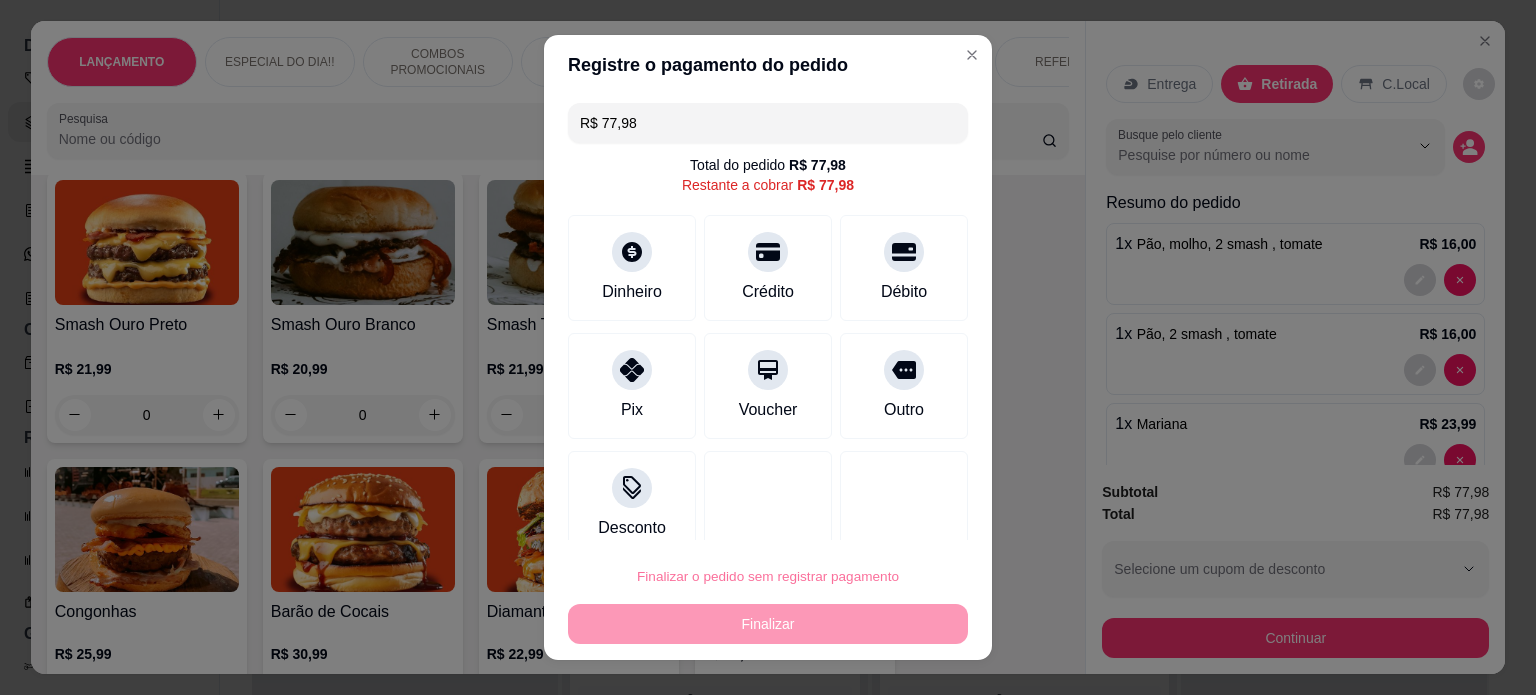 click on "Confirmar" at bounding box center [881, 520] 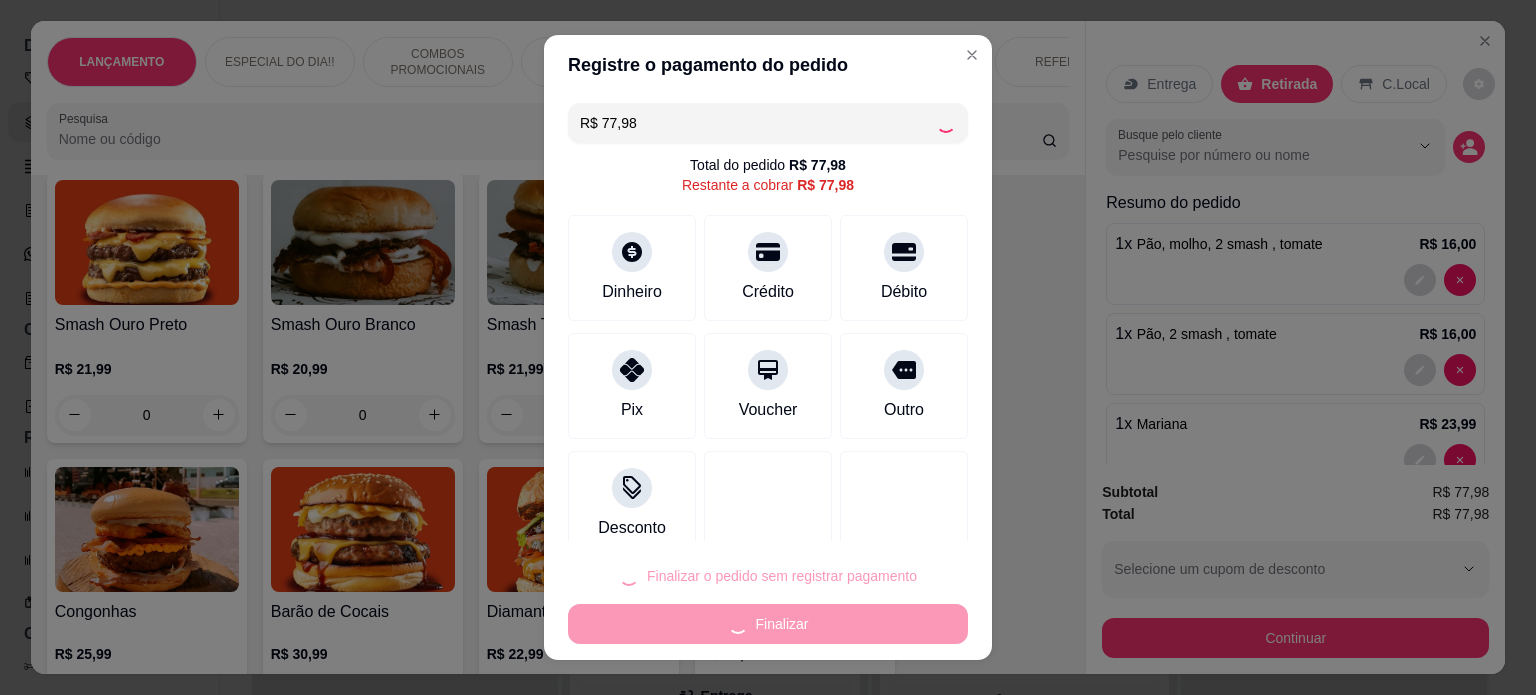 type on "0" 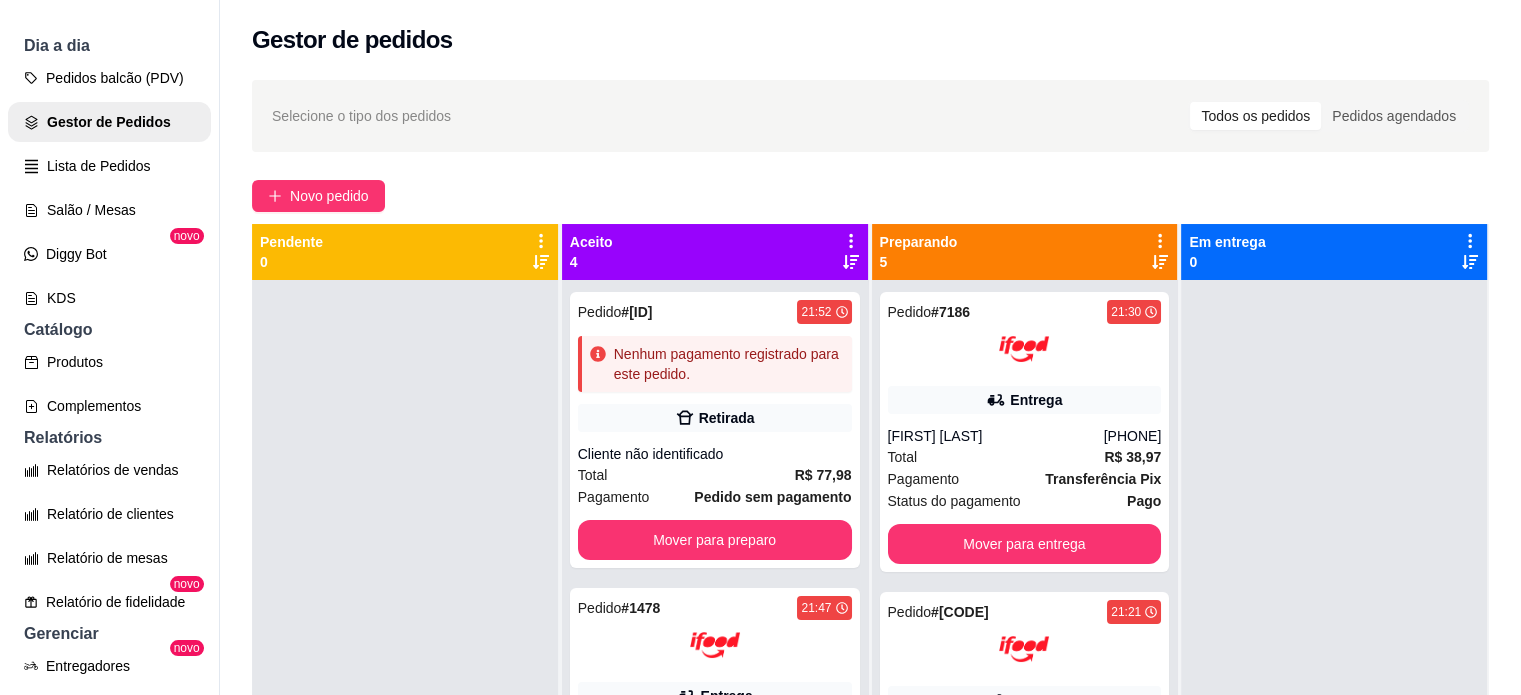 scroll, scrollTop: 319, scrollLeft: 0, axis: vertical 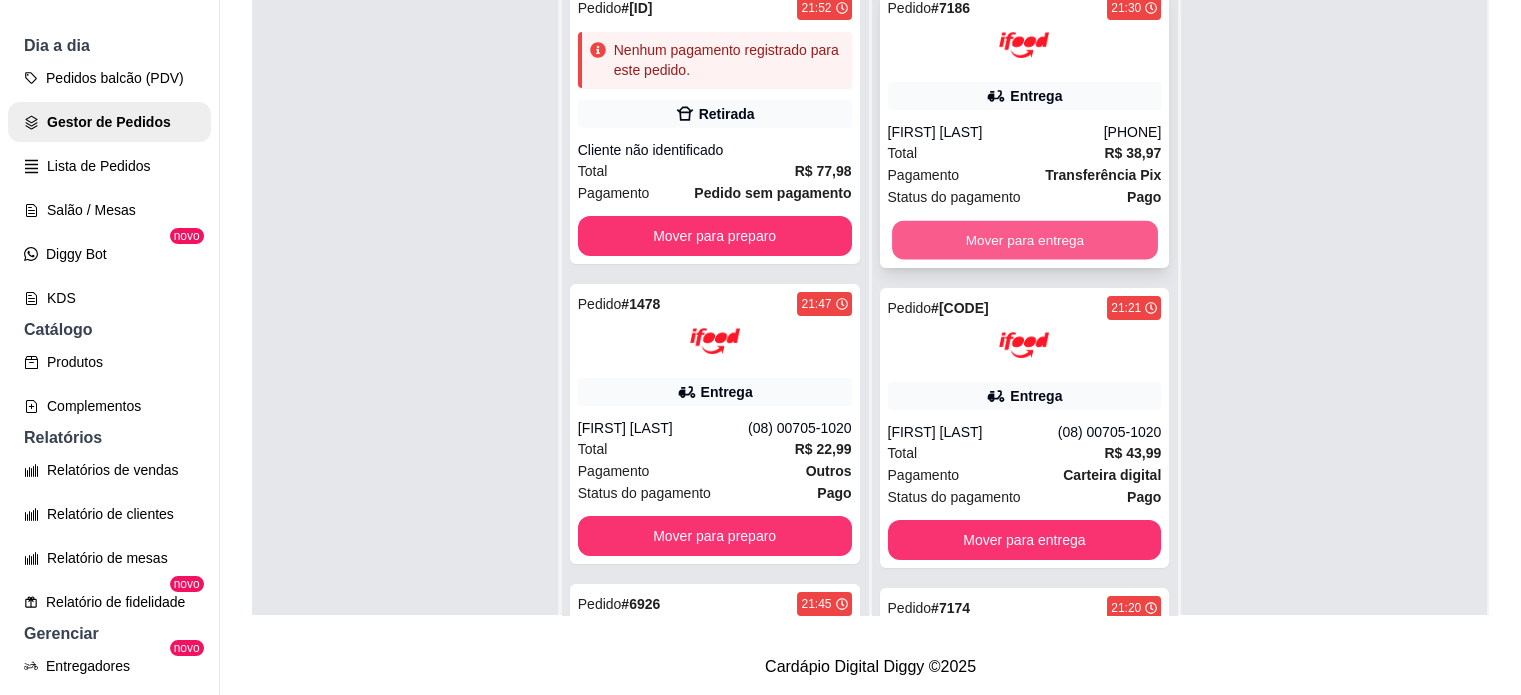 click on "Mover para entrega" at bounding box center [1025, 240] 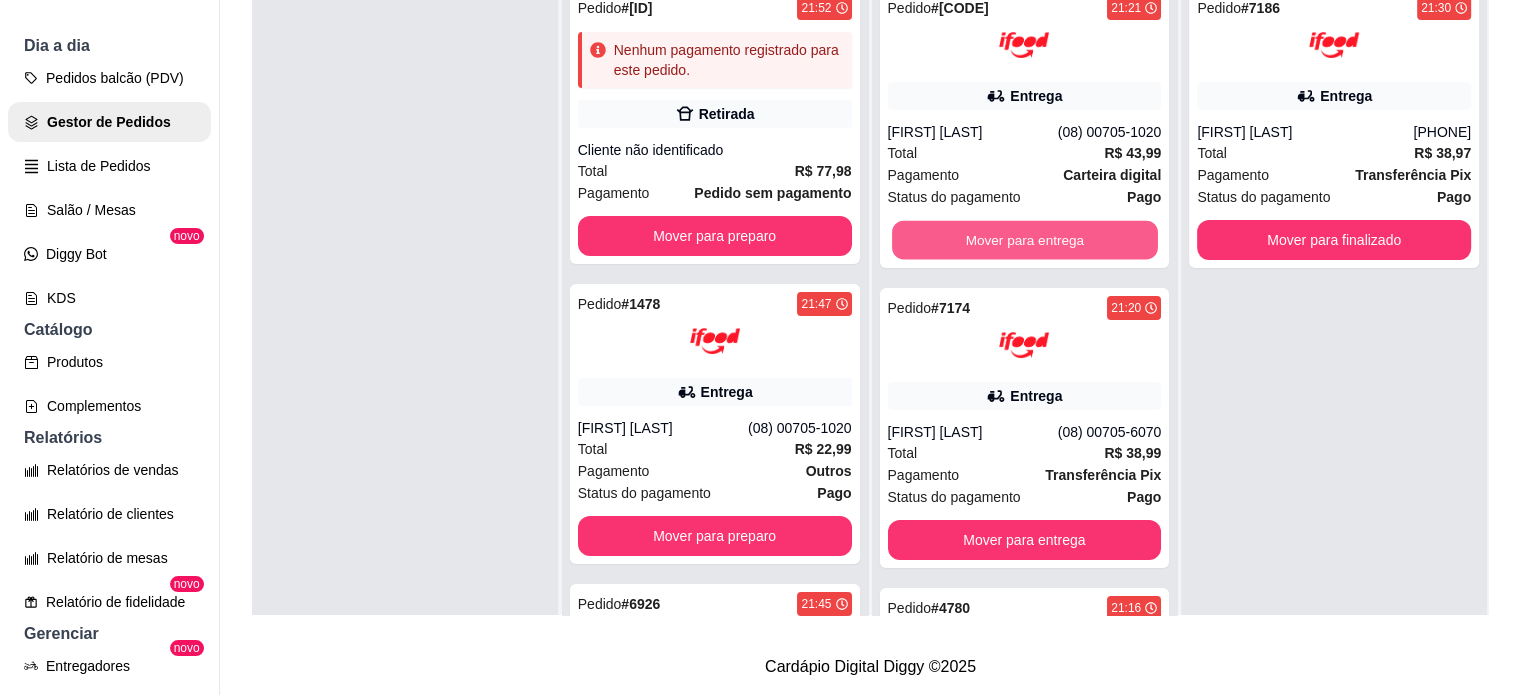 click on "Mover para entrega" at bounding box center [1025, 240] 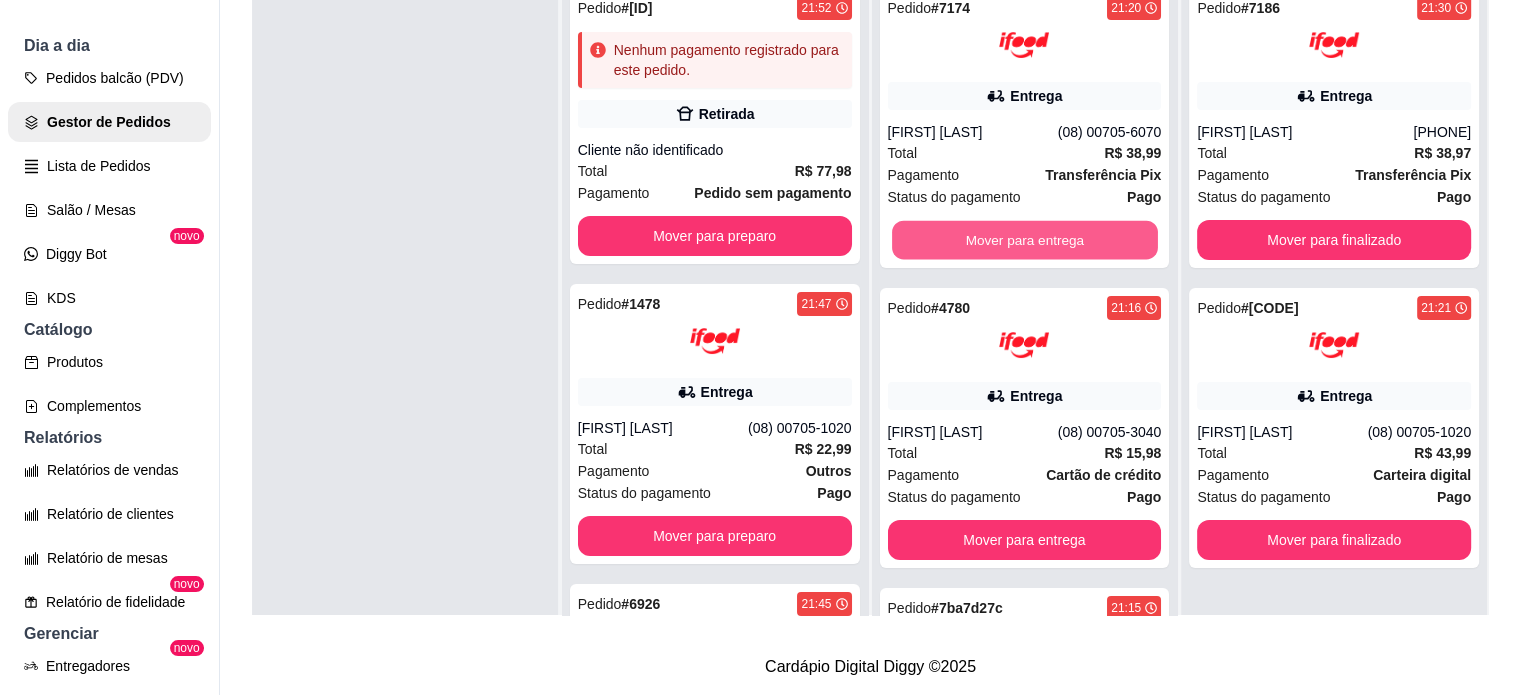 click on "Mover para entrega" at bounding box center (1025, 240) 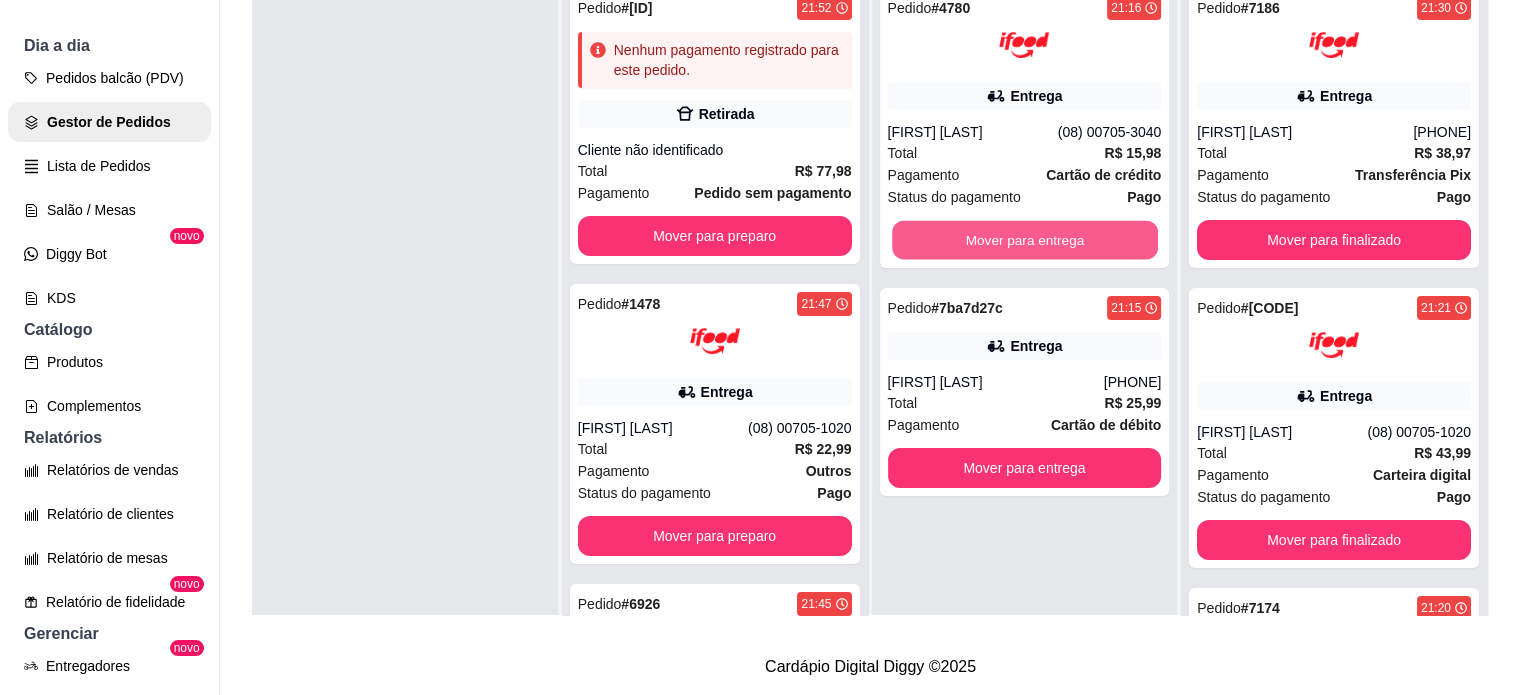 click on "Mover para entrega" at bounding box center [1025, 240] 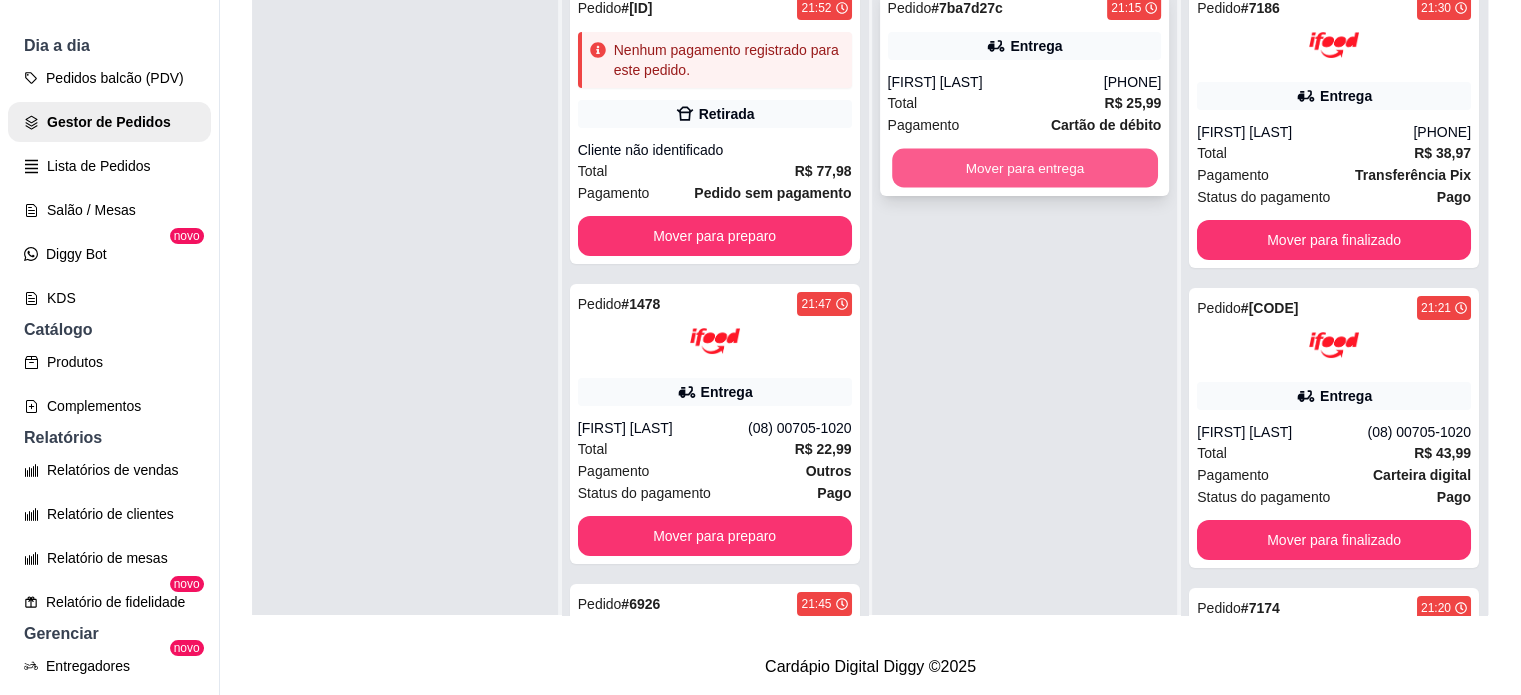 click on "Mover para entrega" at bounding box center (1025, 168) 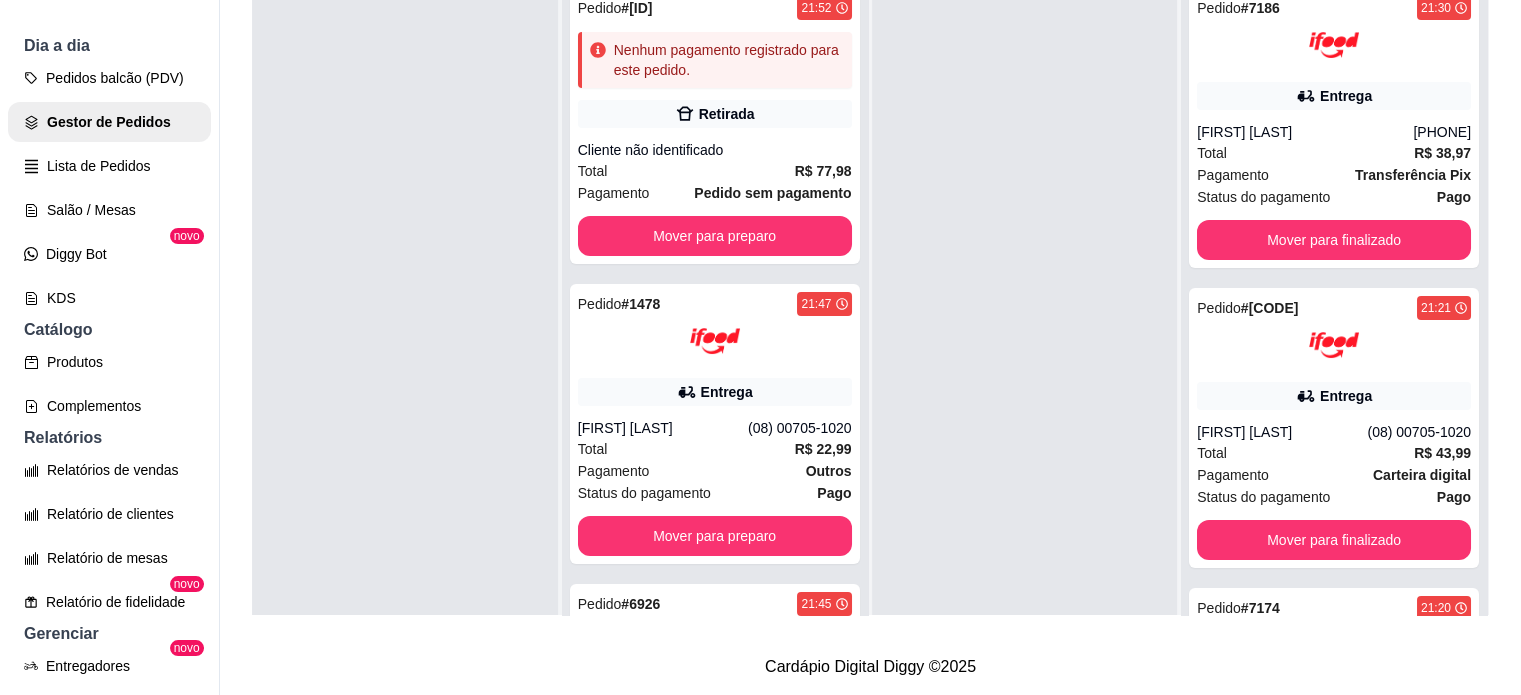 click on "Aceito 4 Pedido  # [ID] [TIME] Nenhum pagamento registrado para este pedido. Retirada Cliente não identificado Total [CURRENCY] [PRICE] Pagamento Pedido sem pagamento Mover para preparo Pedido  # [ID] [TIME] Entrega [FIRST] [LAST] ([PHONE]) Total [CURRENCY] [PRICE] Pagamento [PAYMENT_METHOD] Status do pagamento Pago Mover para preparo Pedido  # [ID] [TIME] Entrega [FIRST] [LAST] ([PHONE]) Total [CURRENCY] [PRICE] Pagamento [PAYMENT_METHOD] Status do pagamento Pago Mover para preparo Pedido  # [ID] [TIME] Nenhum pagamento registrado para este pedido. Comer no local Mesa 6 Total [CURRENCY] [PRICE] Pagamento Pedido sem pagamento Mover para preparo" at bounding box center (716, 295) 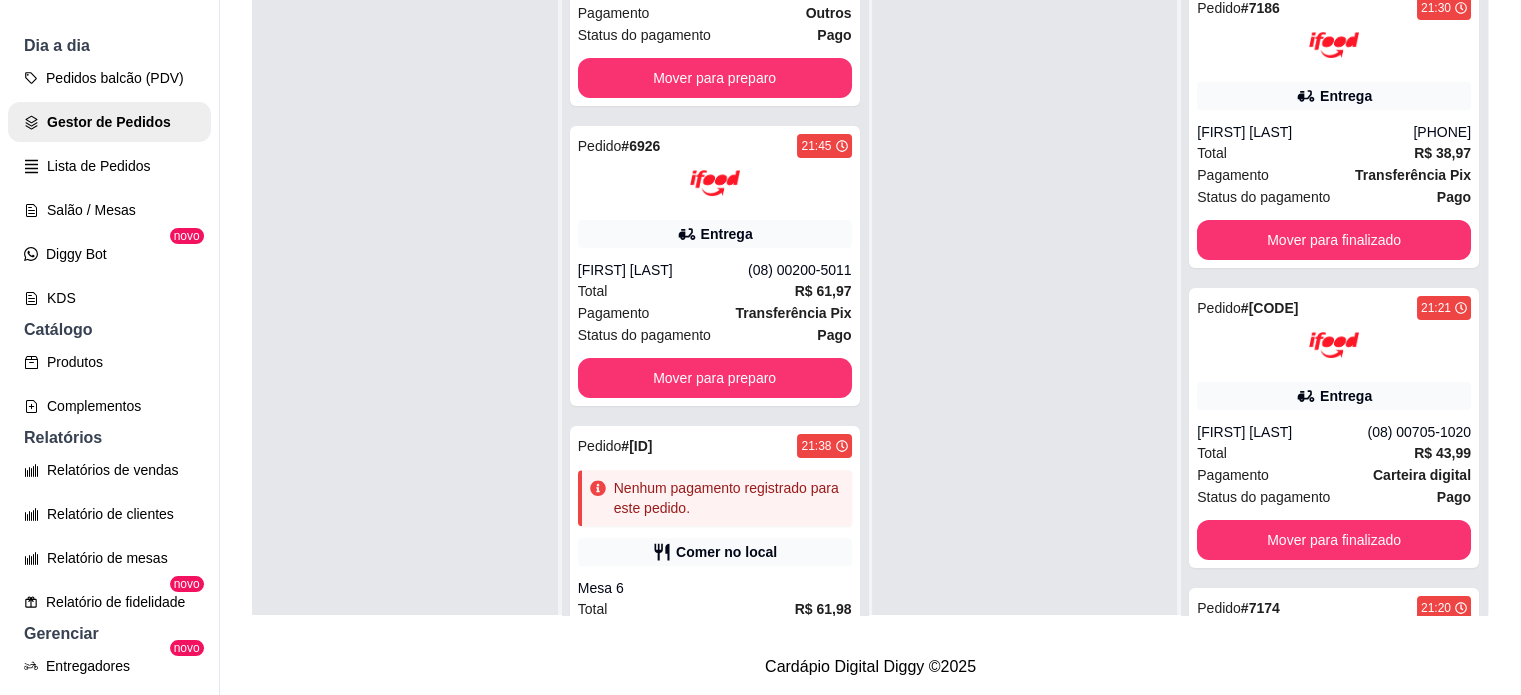 scroll, scrollTop: 516, scrollLeft: 0, axis: vertical 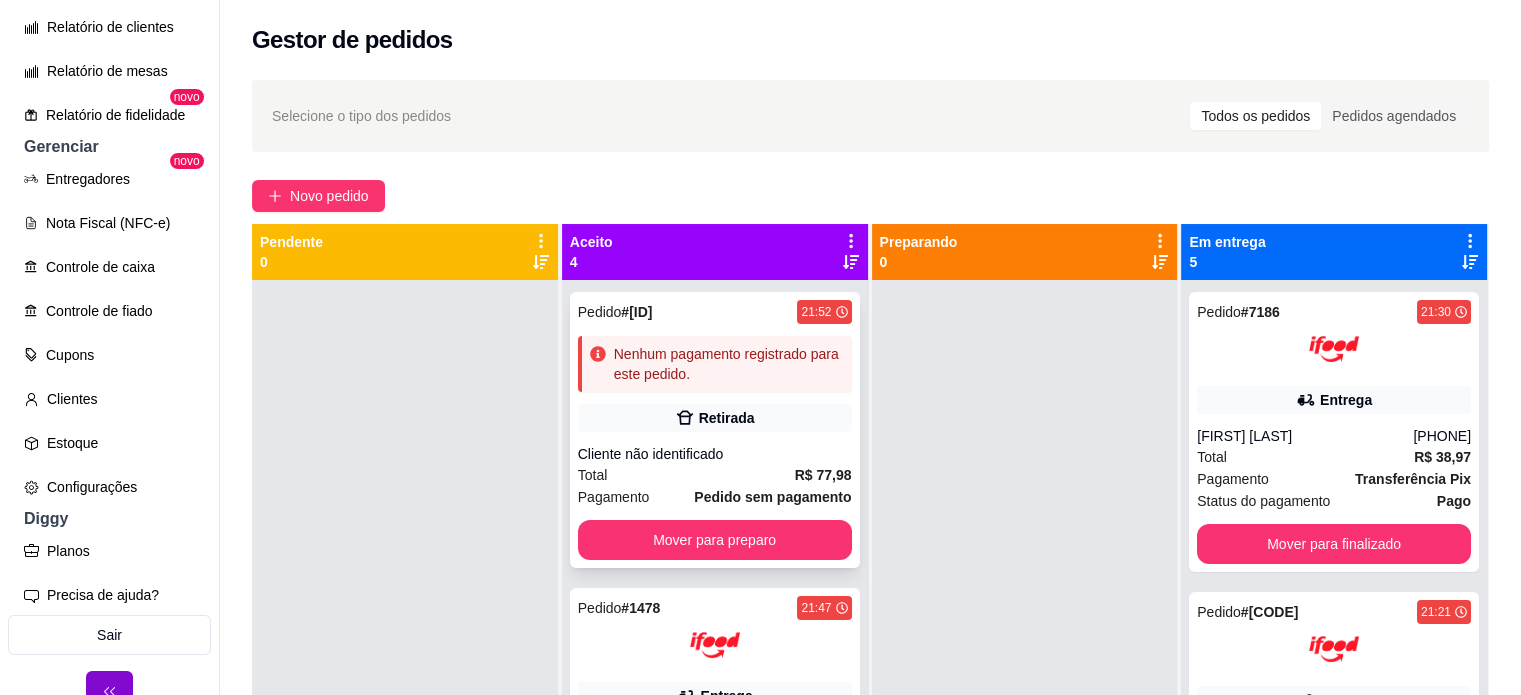 click on "Cliente não identificado" at bounding box center (715, 454) 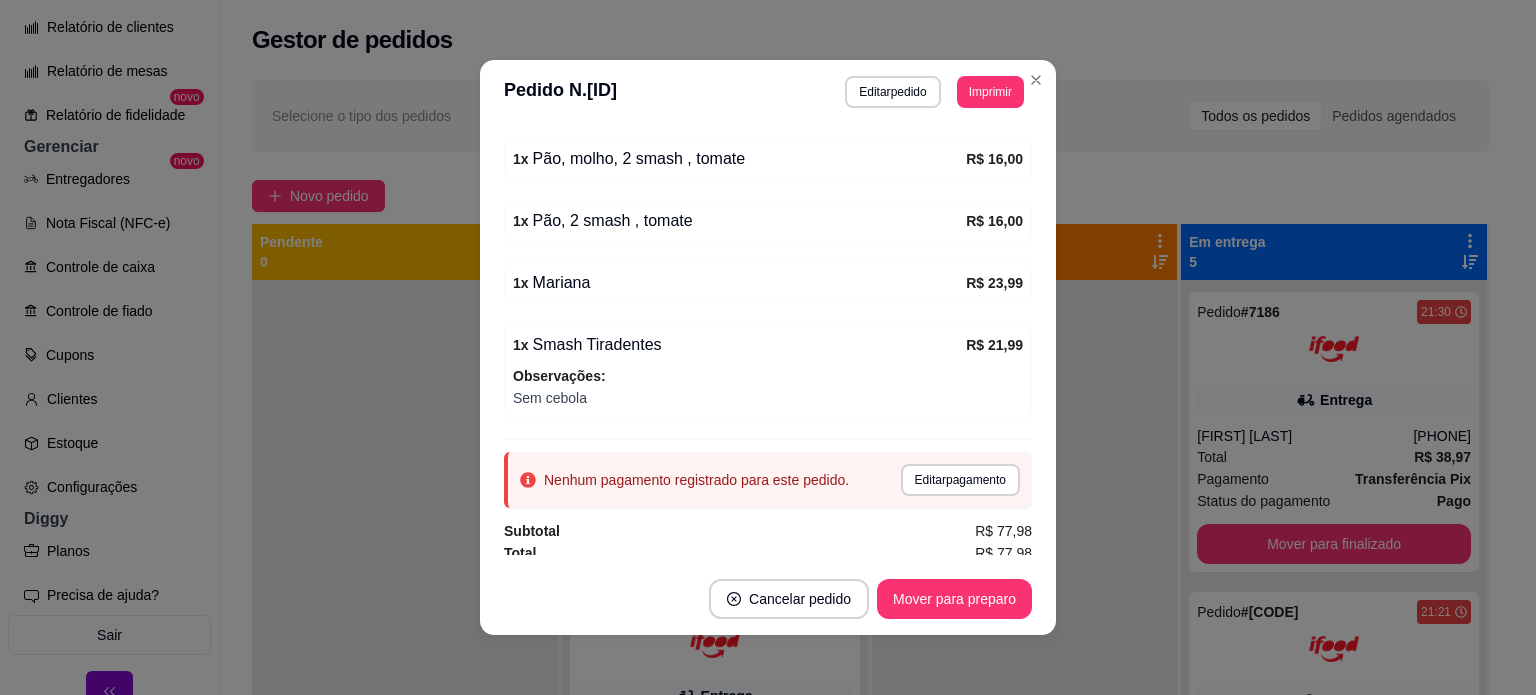 scroll, scrollTop: 284, scrollLeft: 0, axis: vertical 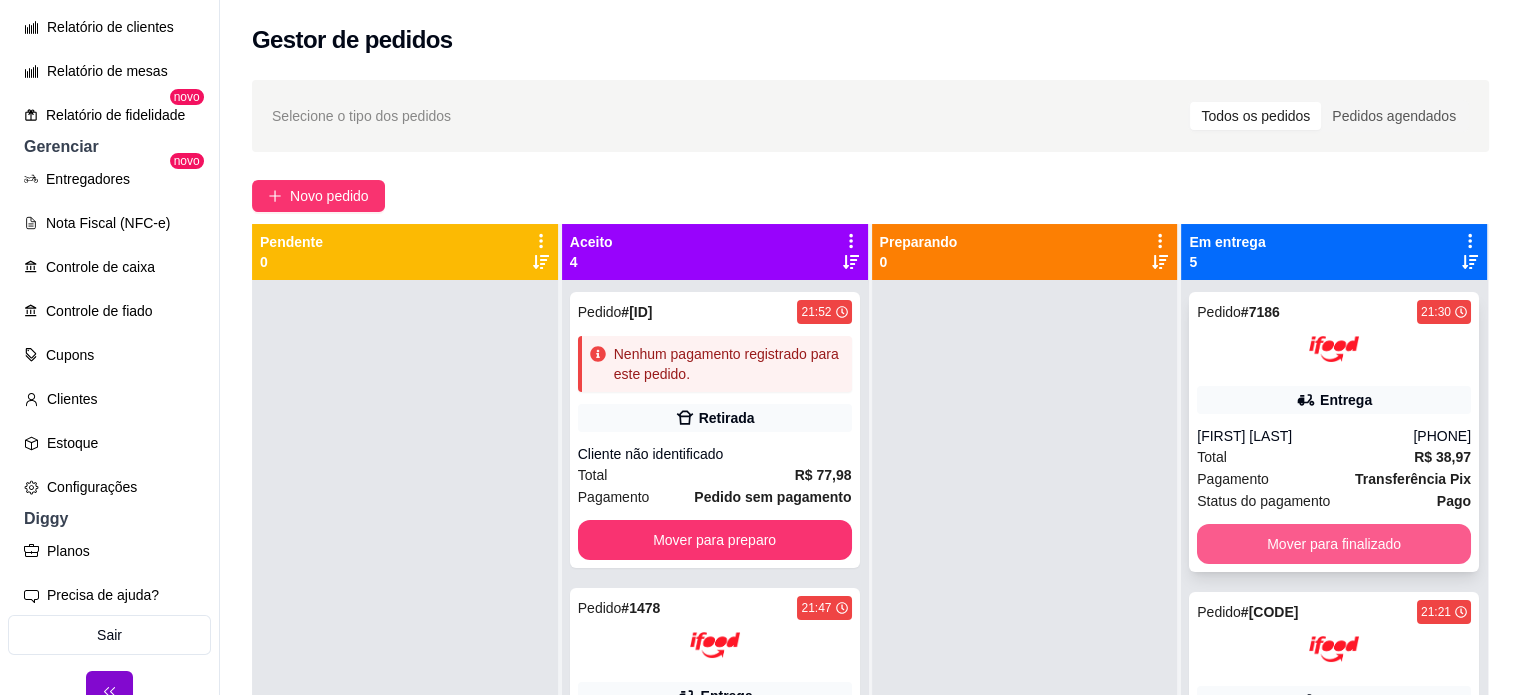 click on "Mover para finalizado" at bounding box center (1334, 544) 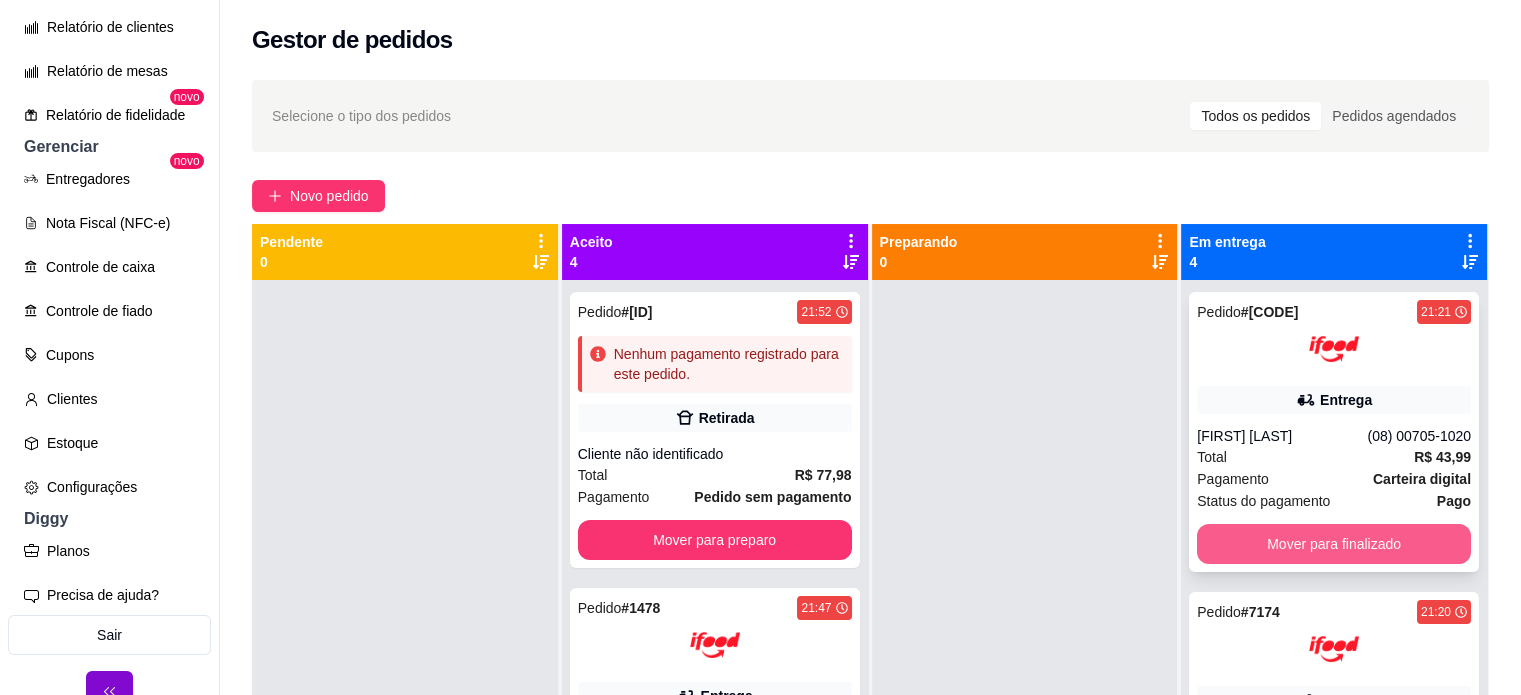 click on "Mover para finalizado" at bounding box center [1334, 544] 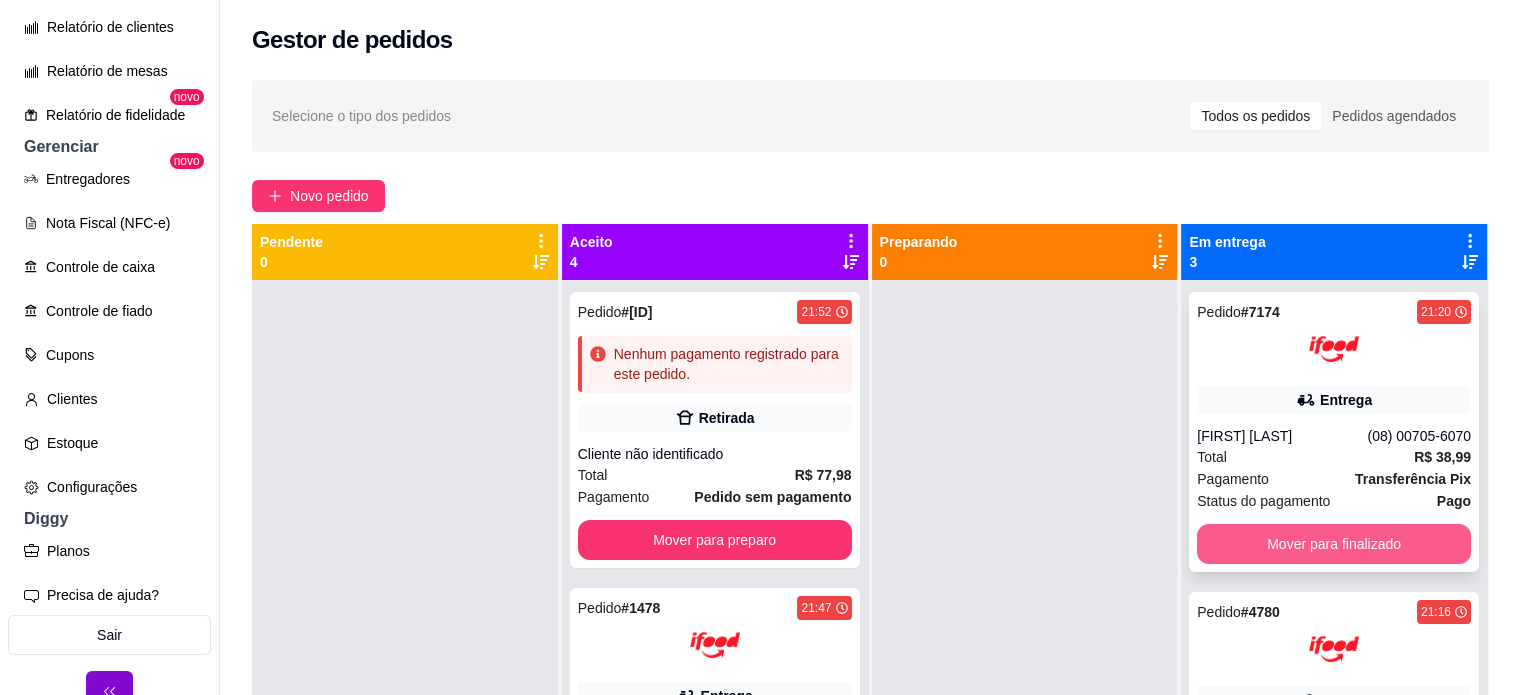 click on "Mover para finalizado" at bounding box center [1334, 544] 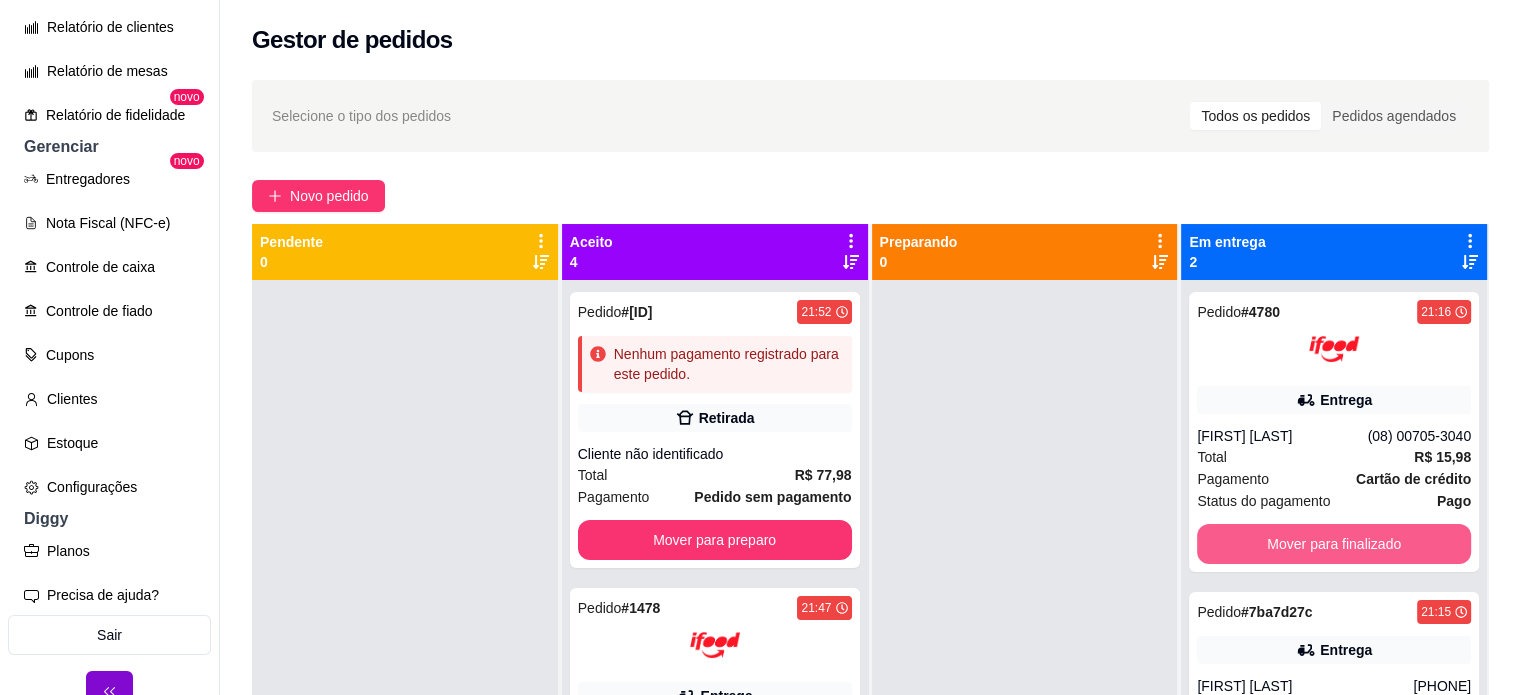 click on "Mover para finalizado" at bounding box center (1334, 544) 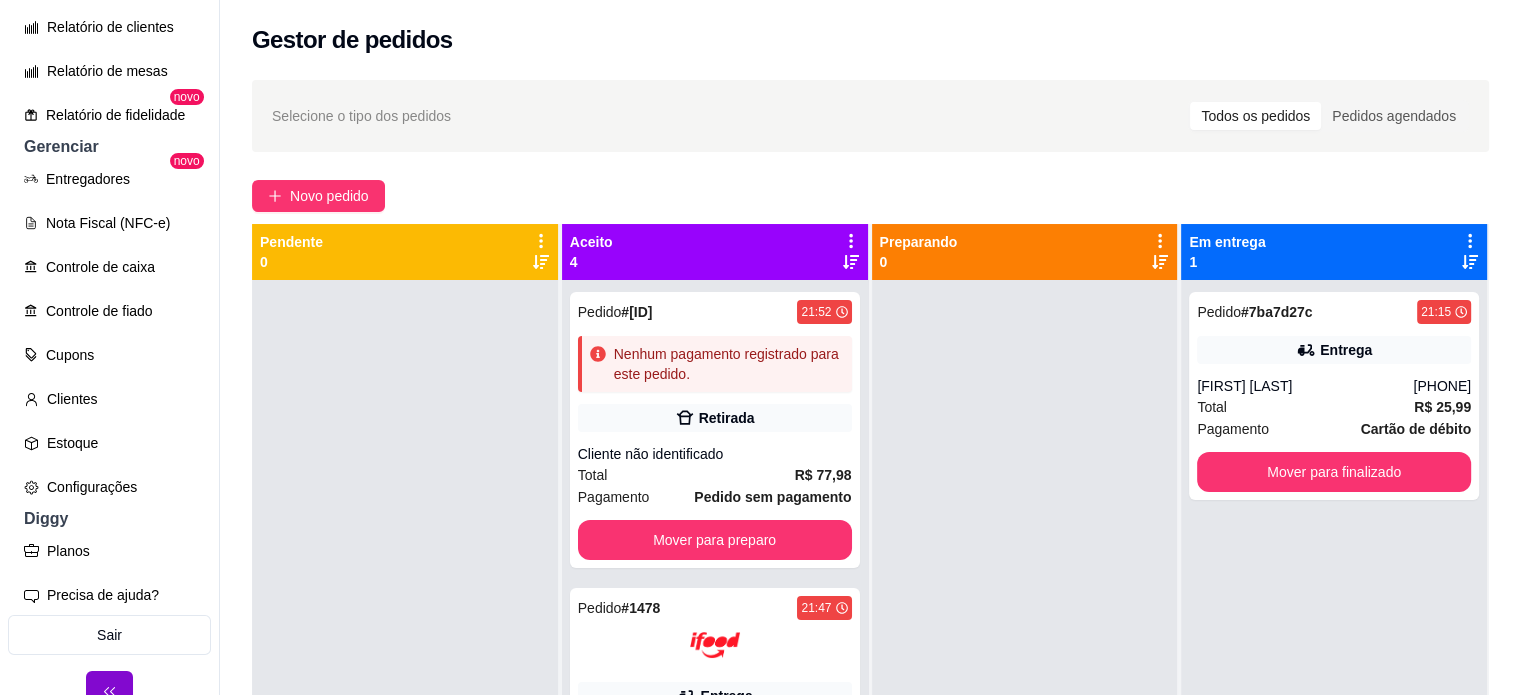 click on "Pedido  # [ID] [TIME] Entrega [FIRST] [LAST] ([PHONE]) Total [CURRENCY] [PRICE] Pagamento [PAYMENT_METHOD] Mover para finalizado" at bounding box center (1334, 627) 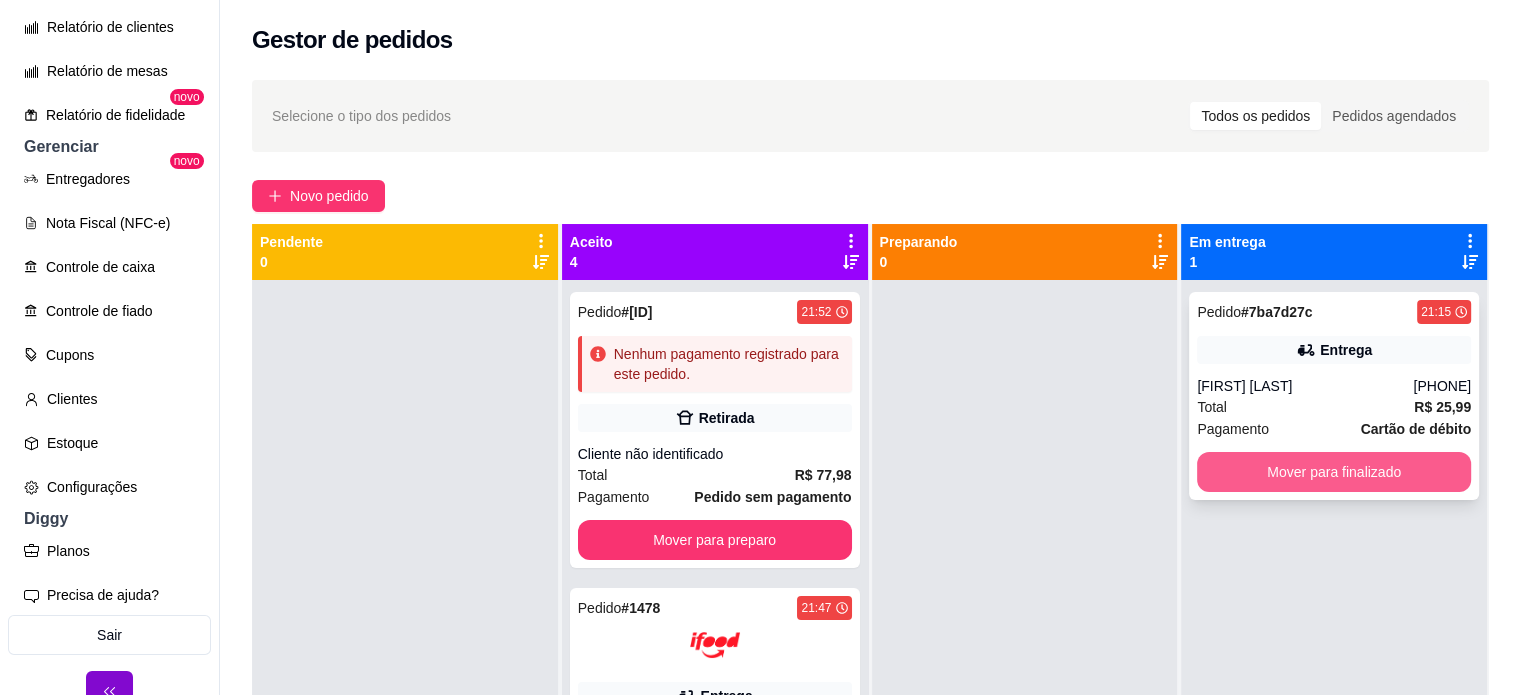 click on "Mover para finalizado" at bounding box center [1334, 472] 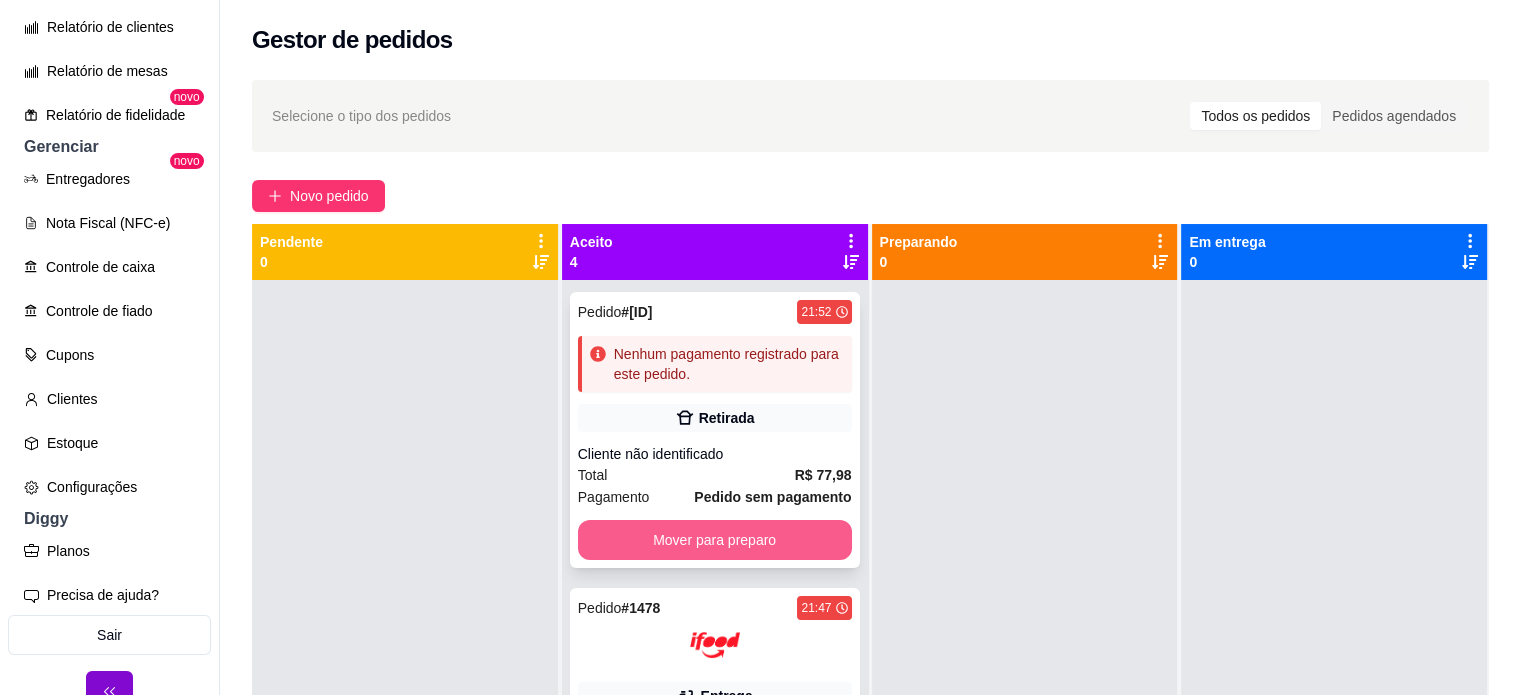 click on "Mover para preparo" at bounding box center [715, 540] 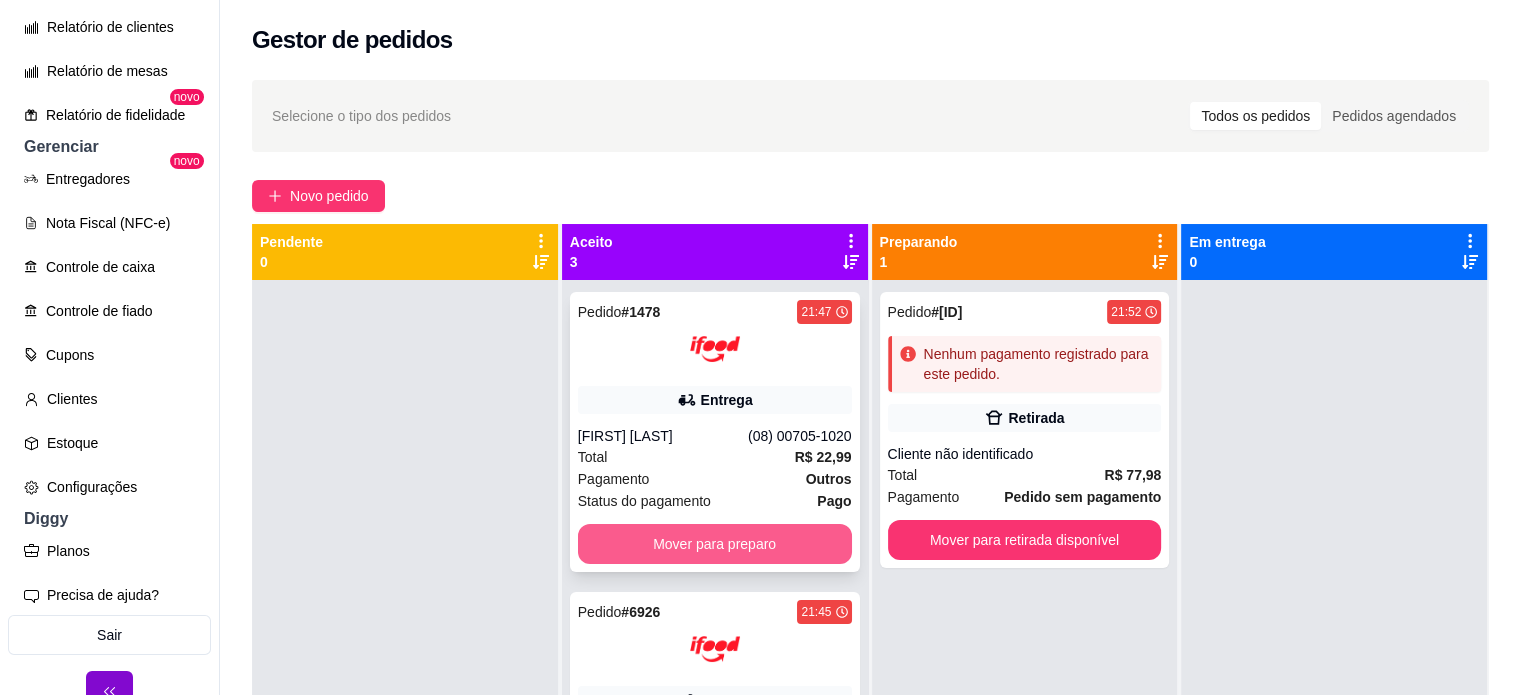 click on "Mover para preparo" at bounding box center [715, 544] 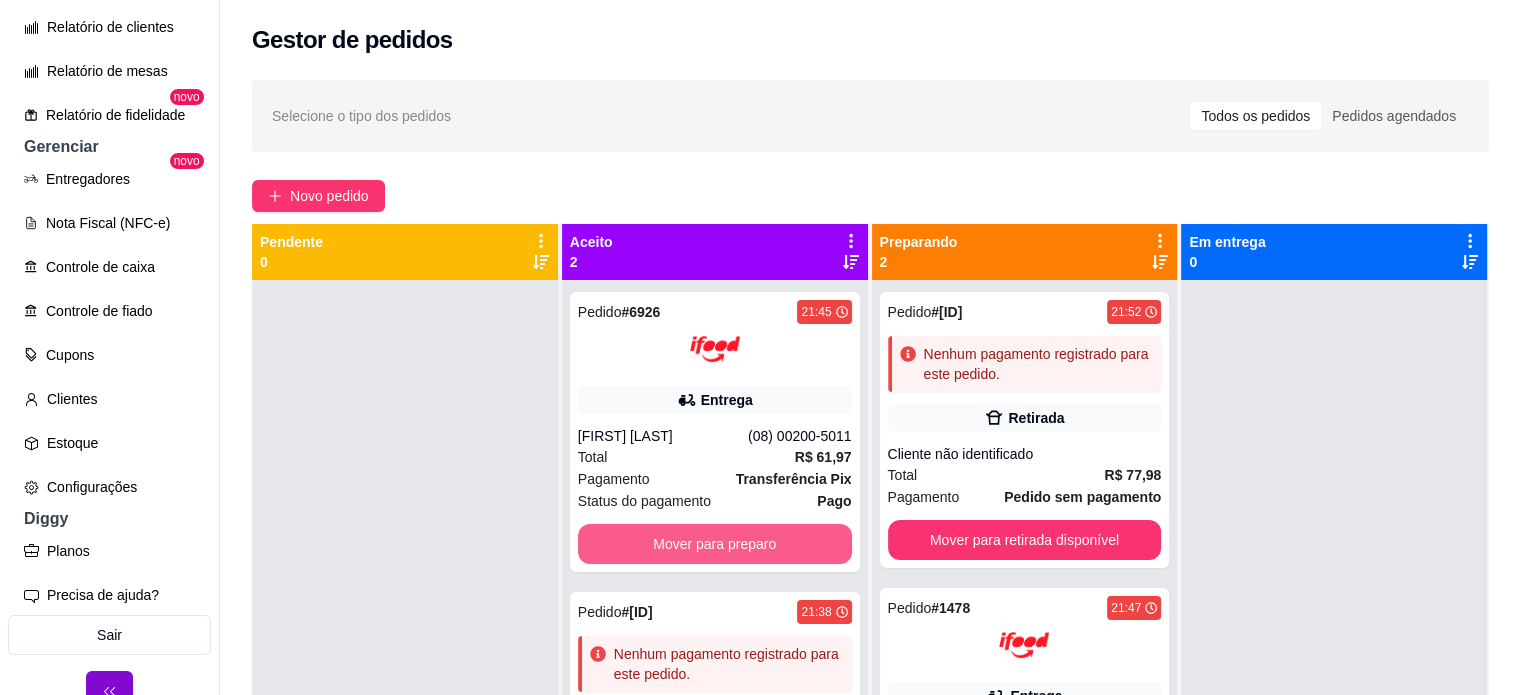click on "Mover para preparo" at bounding box center (715, 544) 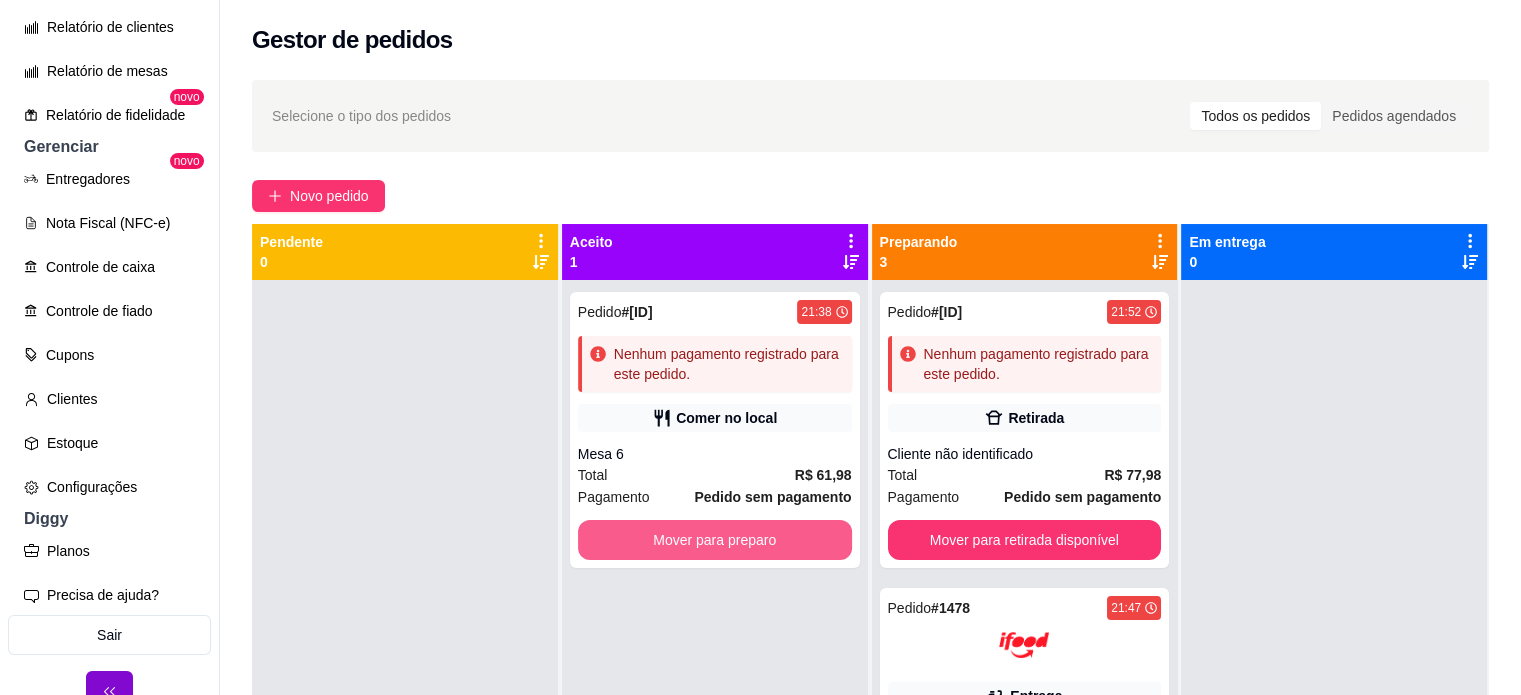 click on "Mover para preparo" at bounding box center [715, 540] 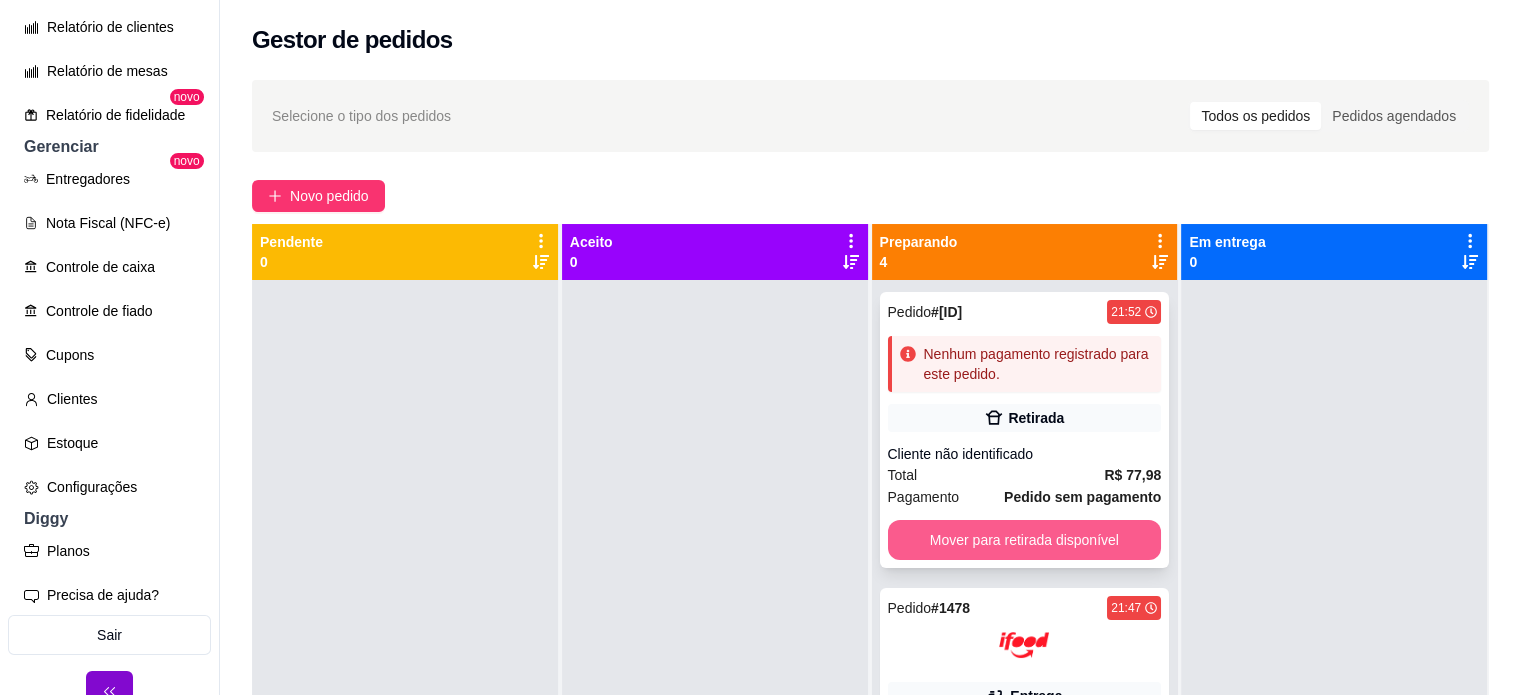 click on "Mover para retirada disponível" at bounding box center [1025, 540] 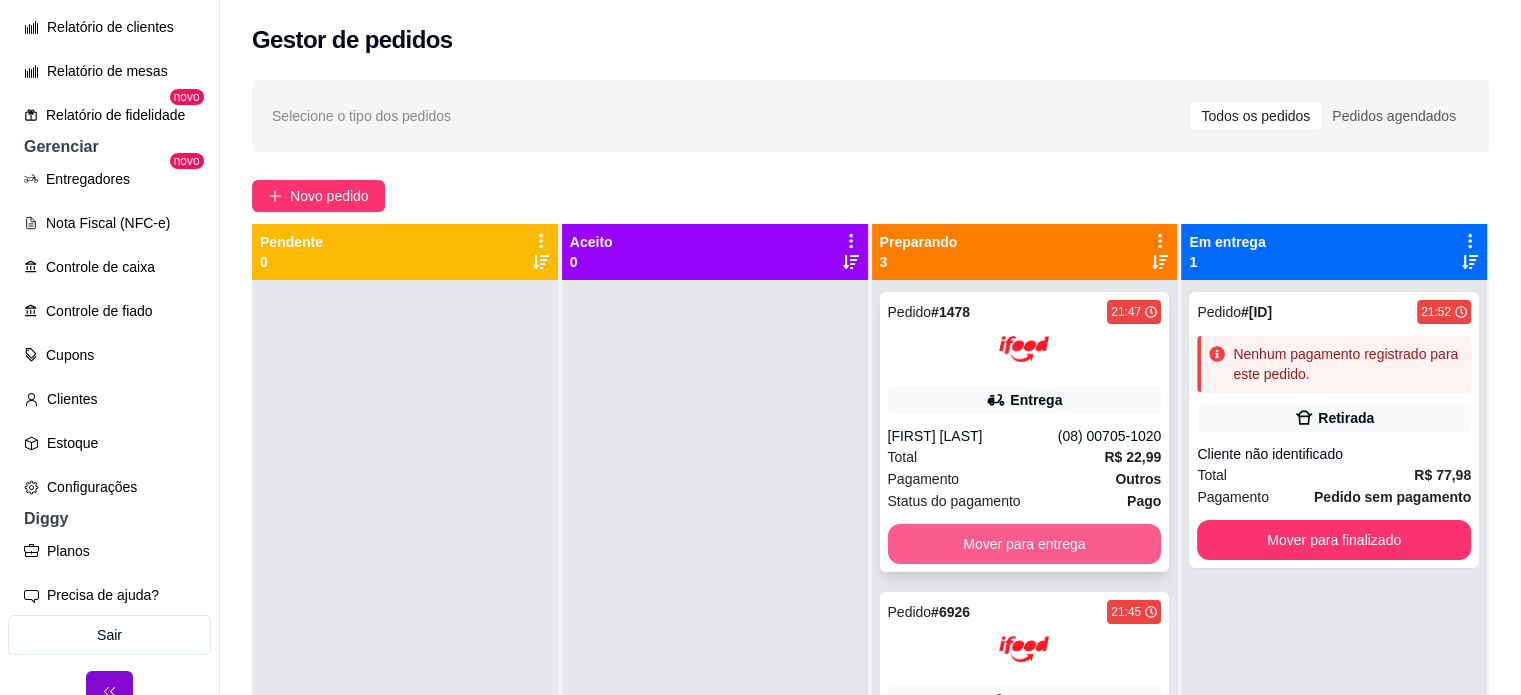 click on "Mover para entrega" at bounding box center [1025, 544] 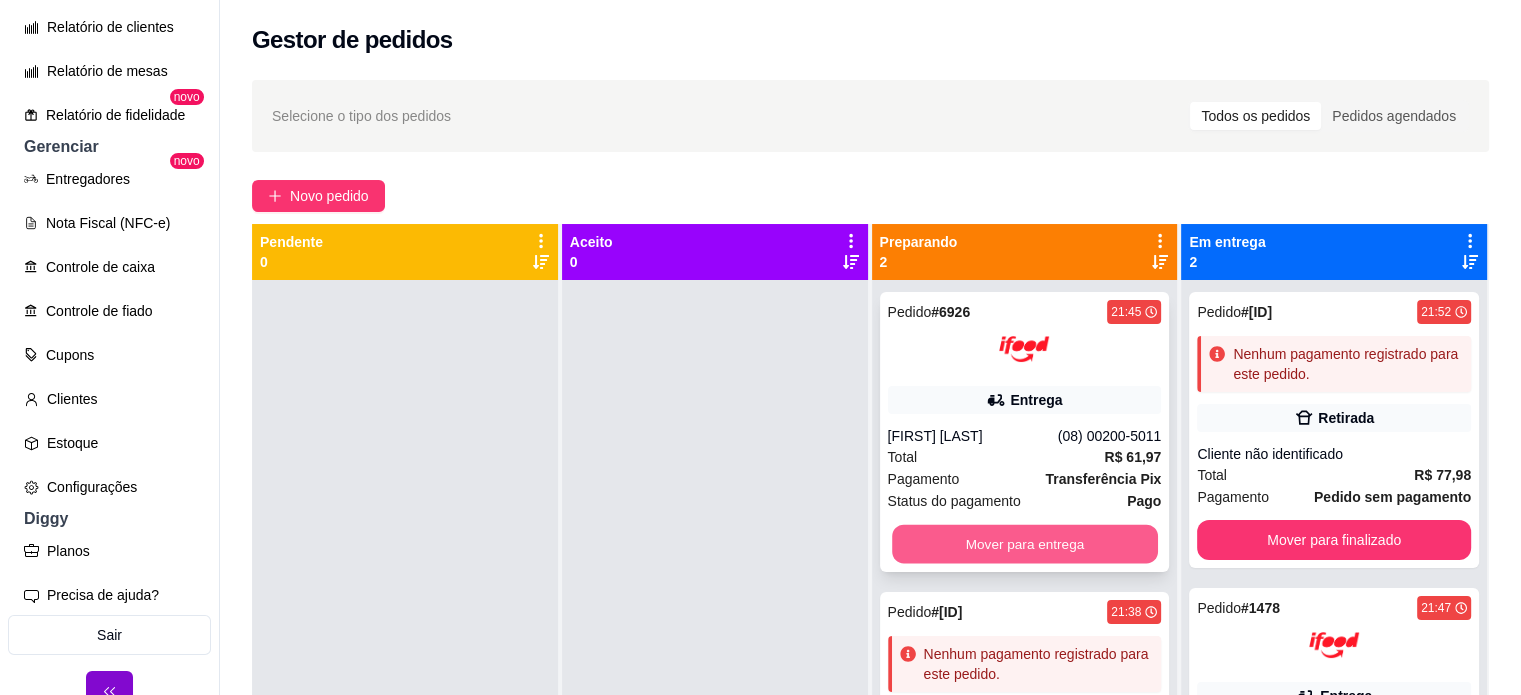 click on "Mover para entrega" at bounding box center (1025, 544) 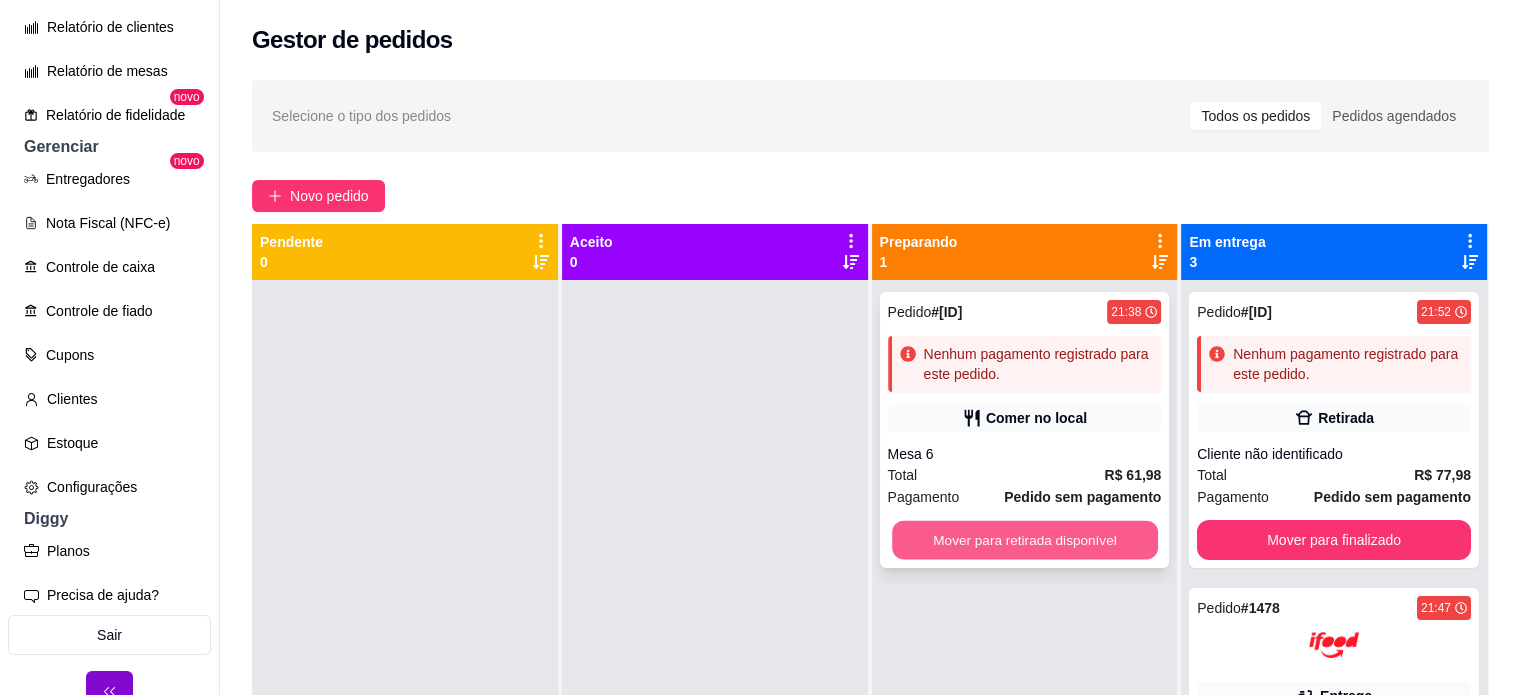 click on "Mover para retirada disponível" at bounding box center [1025, 540] 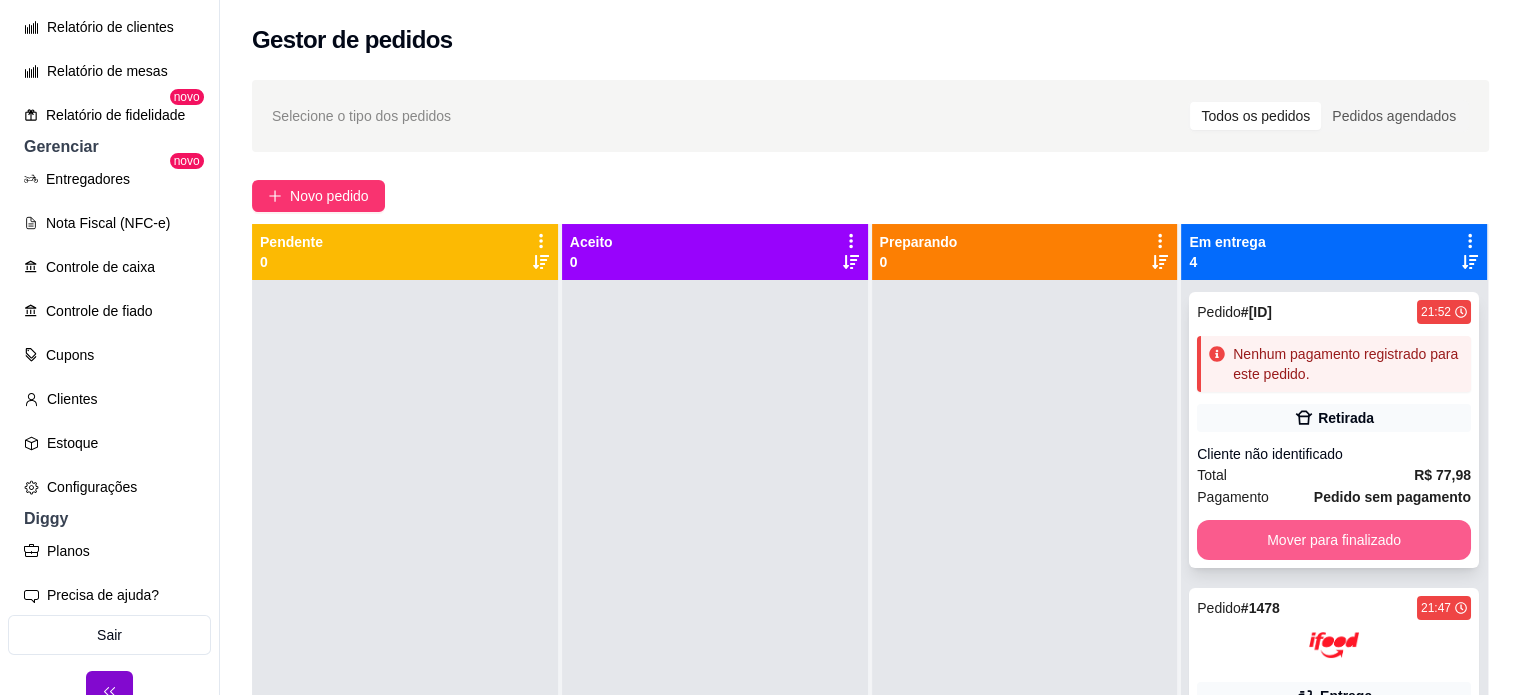 click on "Mover para finalizado" at bounding box center [1334, 540] 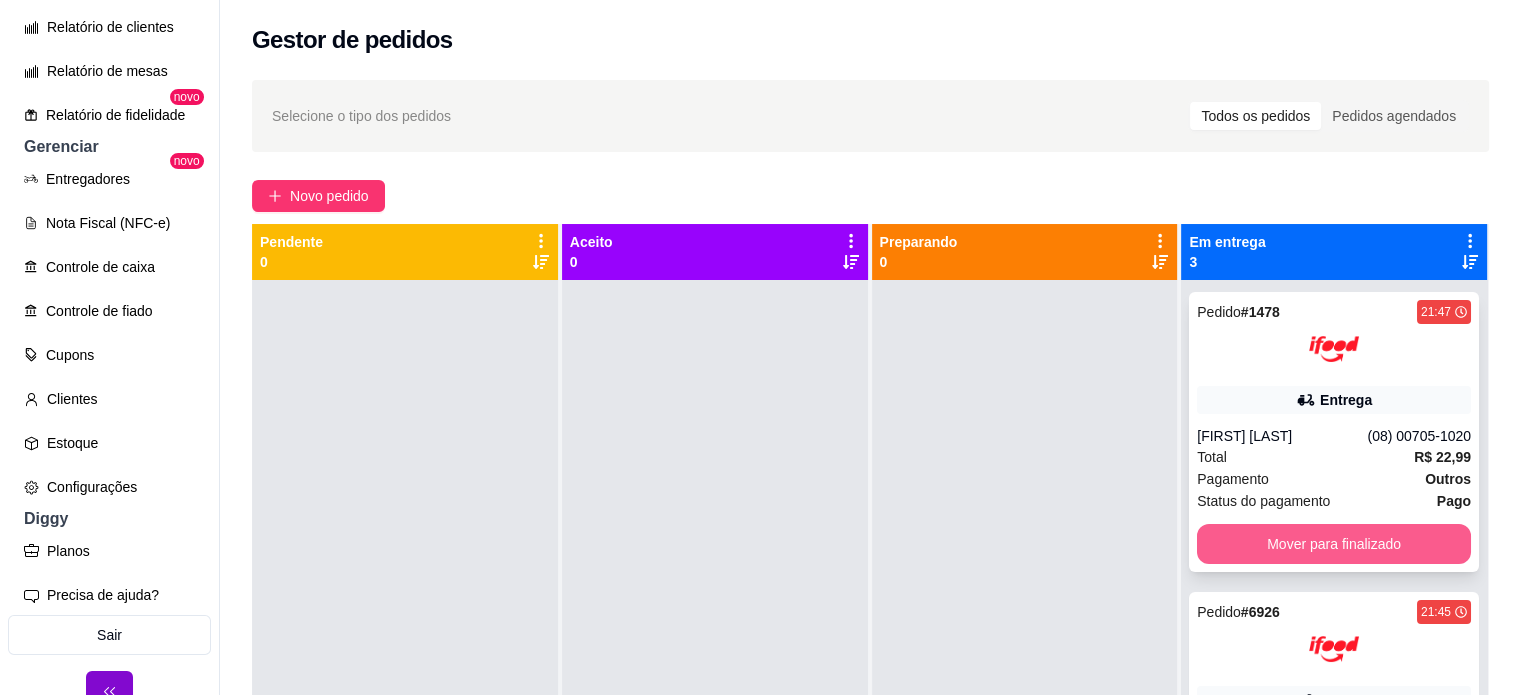 click on "Mover para finalizado" at bounding box center [1334, 544] 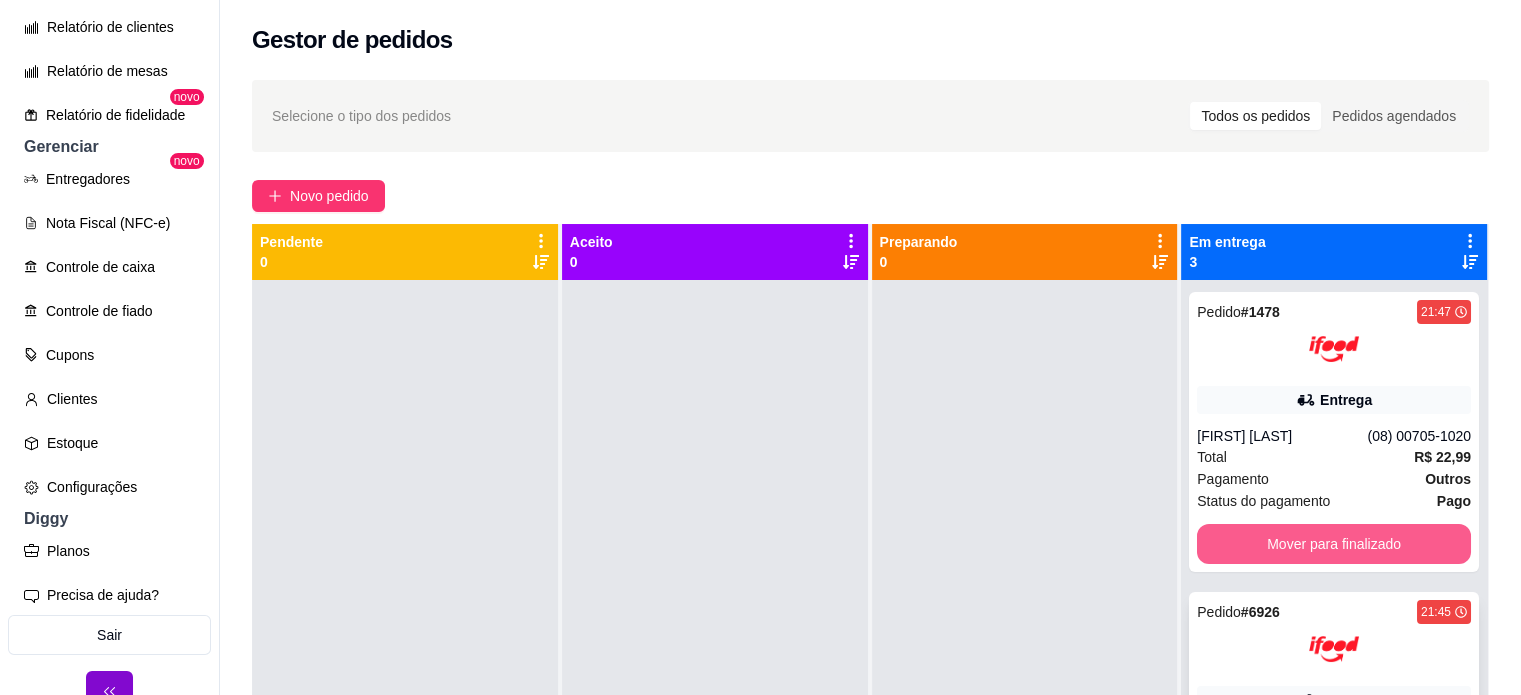 click on "Mover para finalizado" at bounding box center (1334, 544) 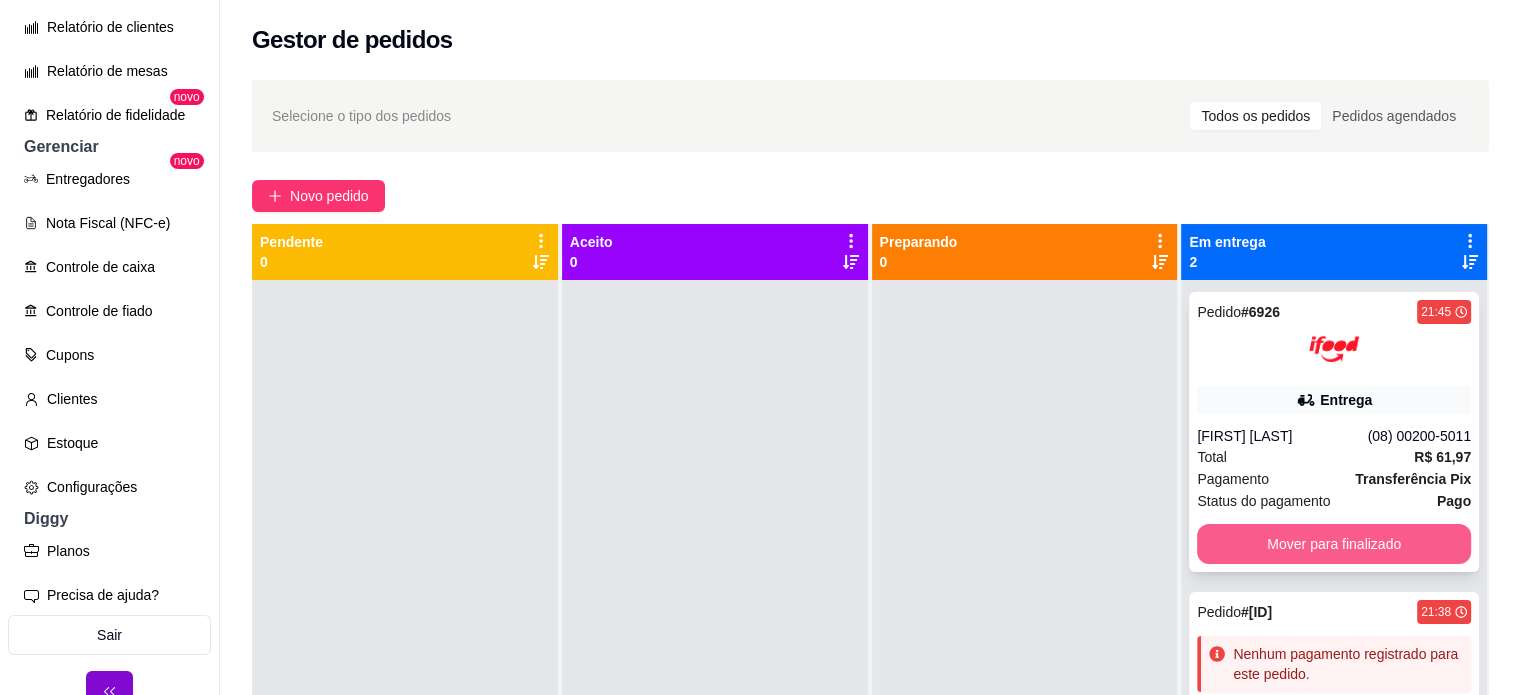 click on "Mover para finalizado" at bounding box center [1334, 544] 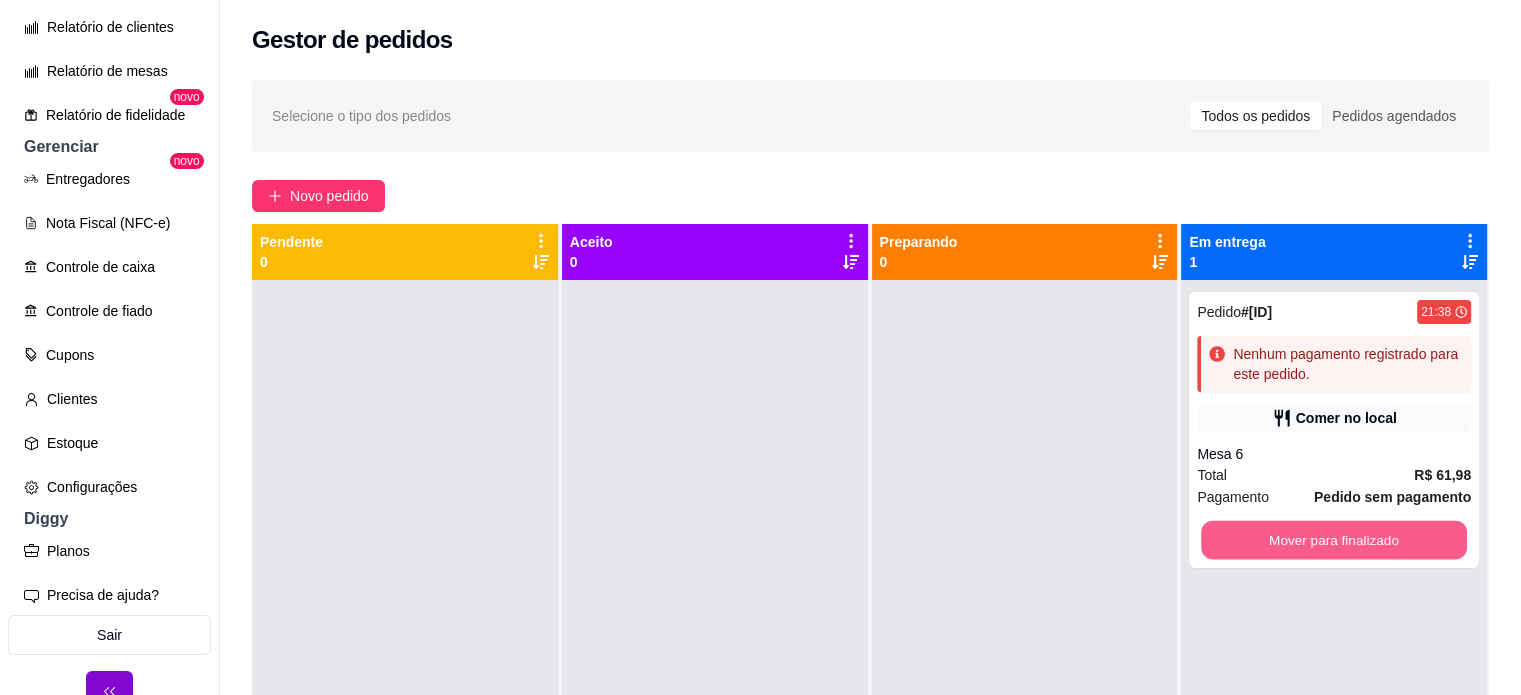 click on "Mover para finalizado" at bounding box center (1334, 540) 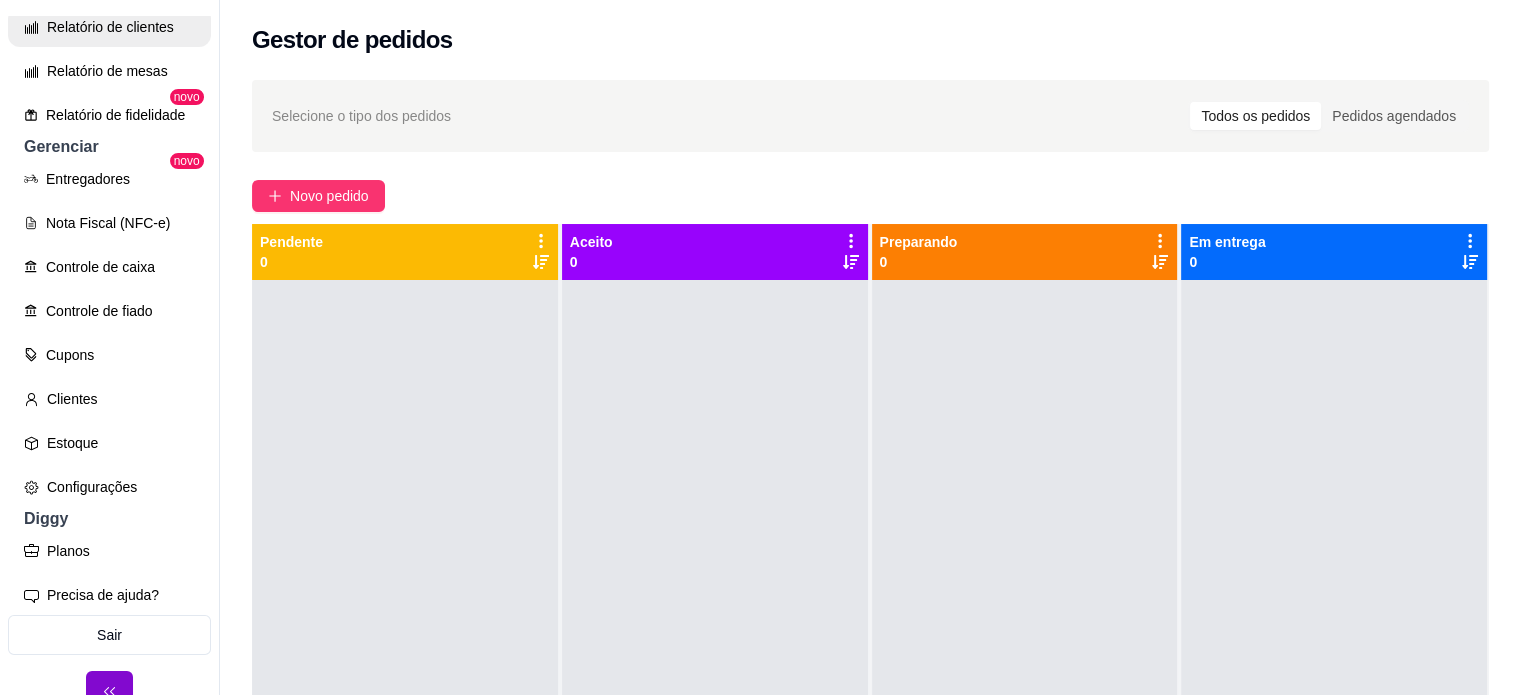 click on "Relatório de clientes" at bounding box center (109, 27) 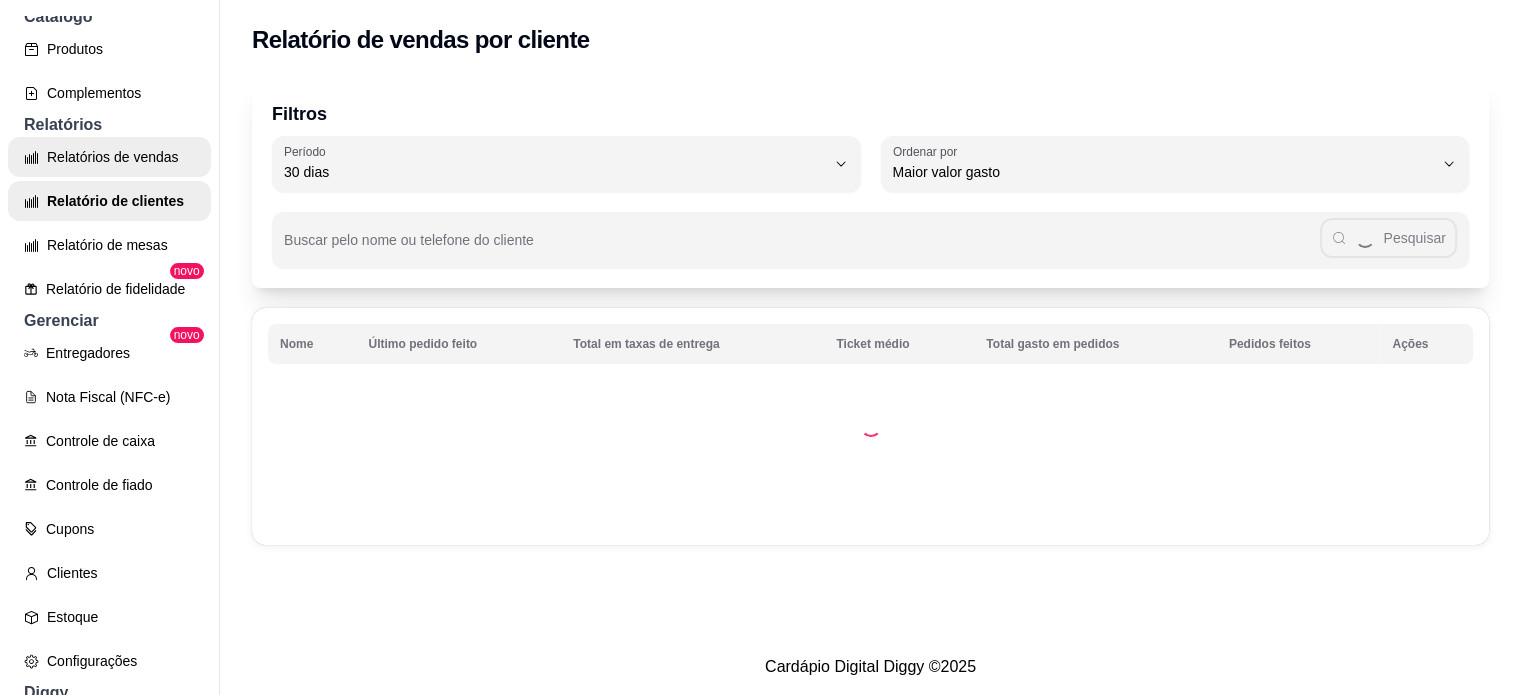 scroll, scrollTop: 518, scrollLeft: 0, axis: vertical 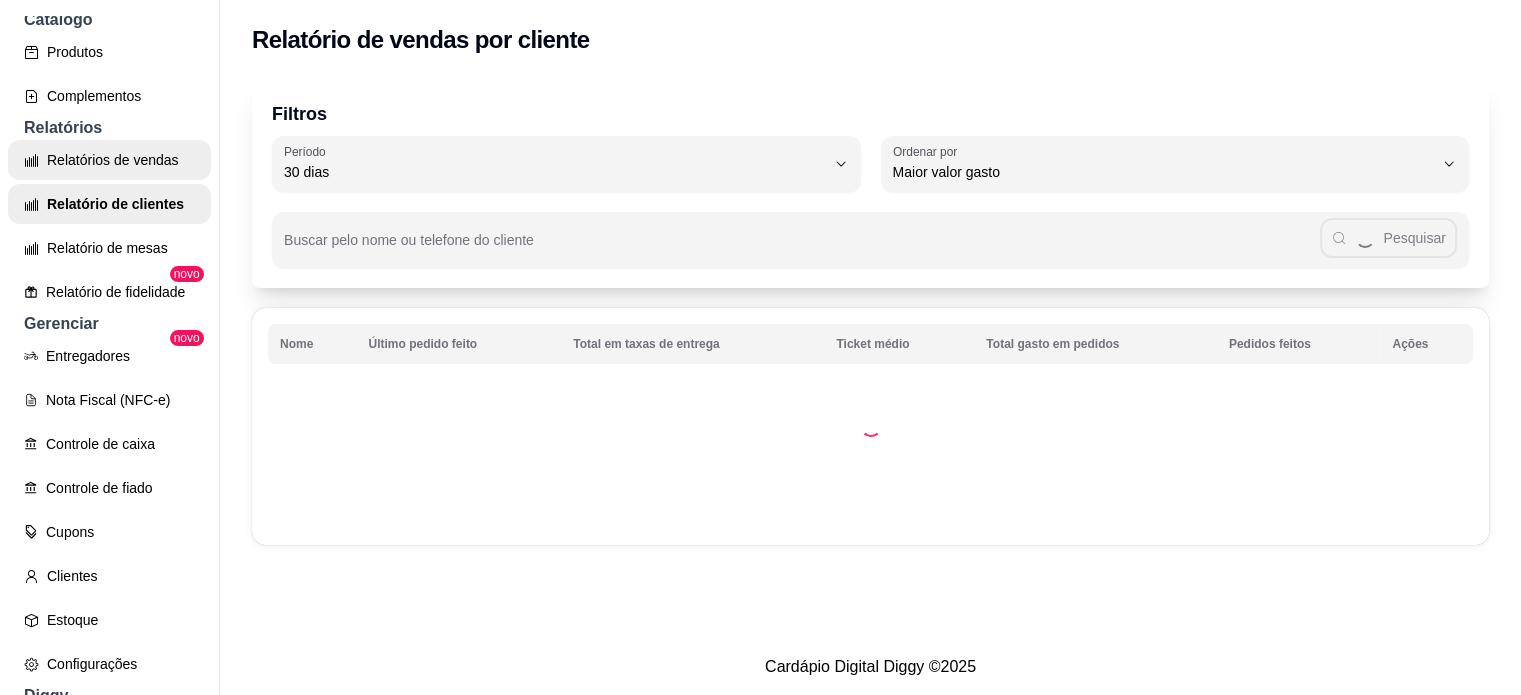 click on "Relatórios de vendas" at bounding box center [109, 160] 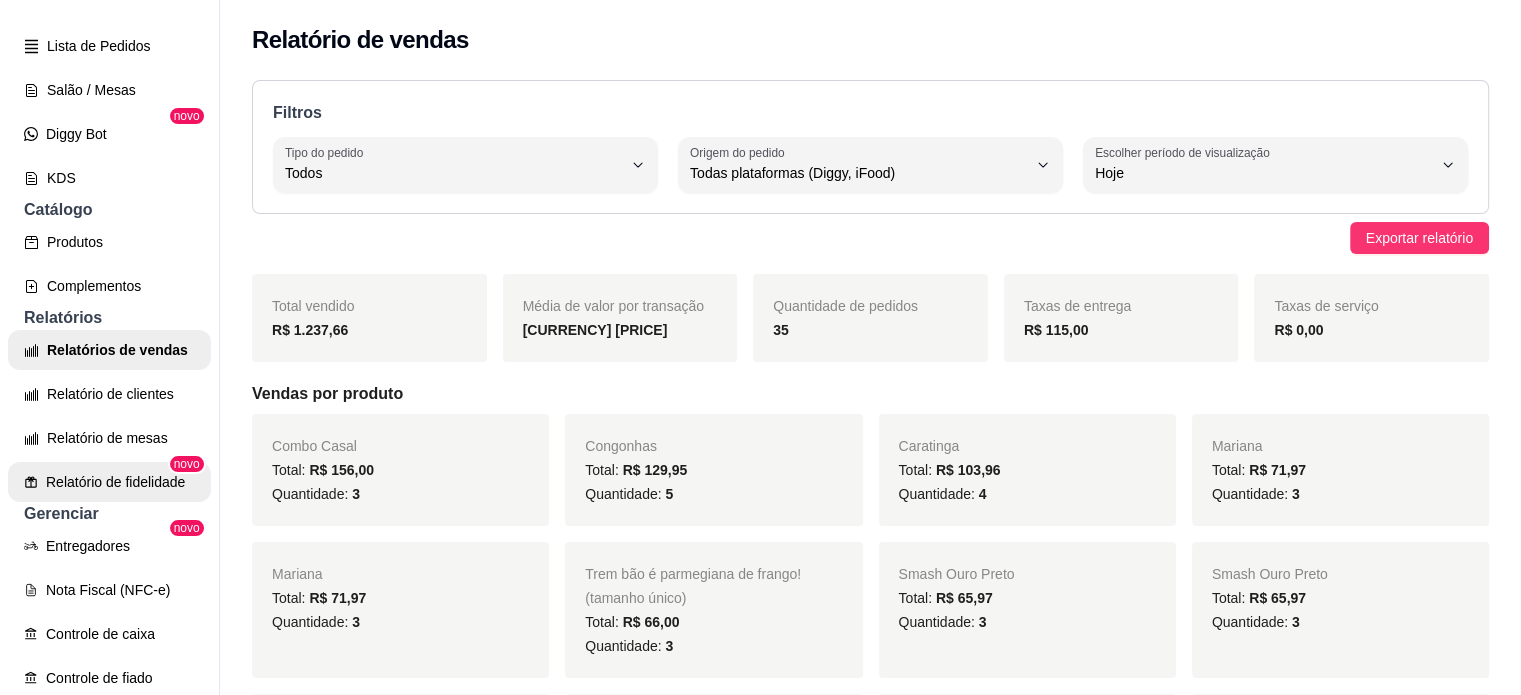scroll, scrollTop: 313, scrollLeft: 0, axis: vertical 